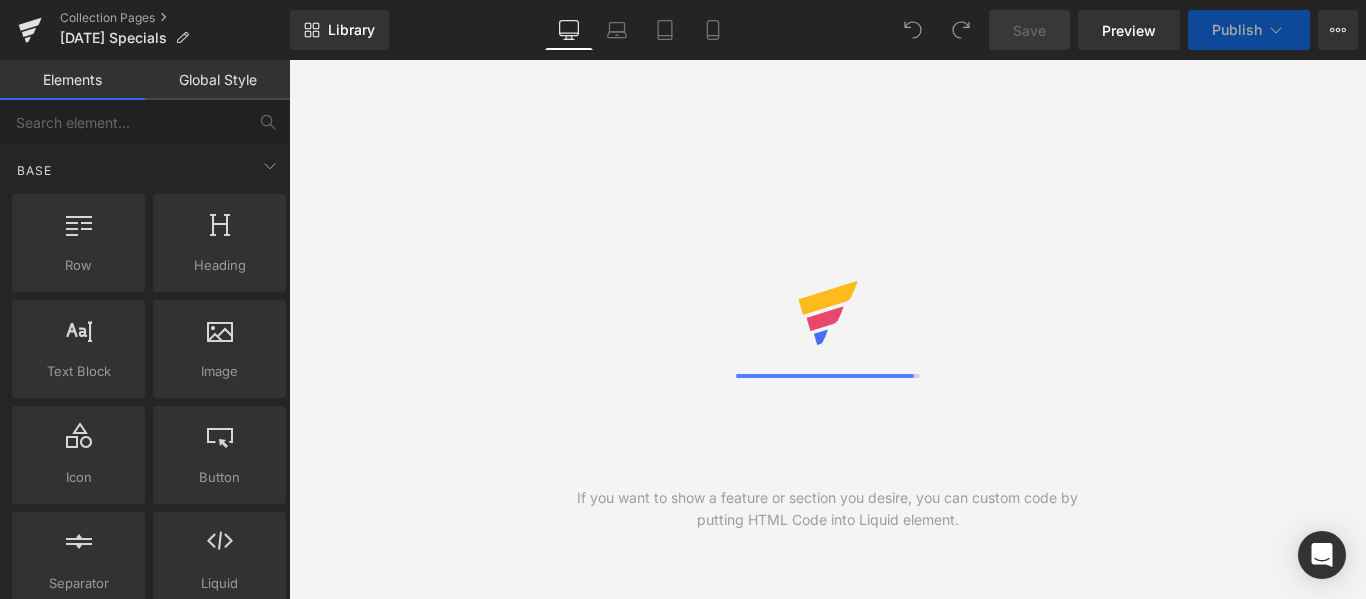 scroll, scrollTop: 0, scrollLeft: 0, axis: both 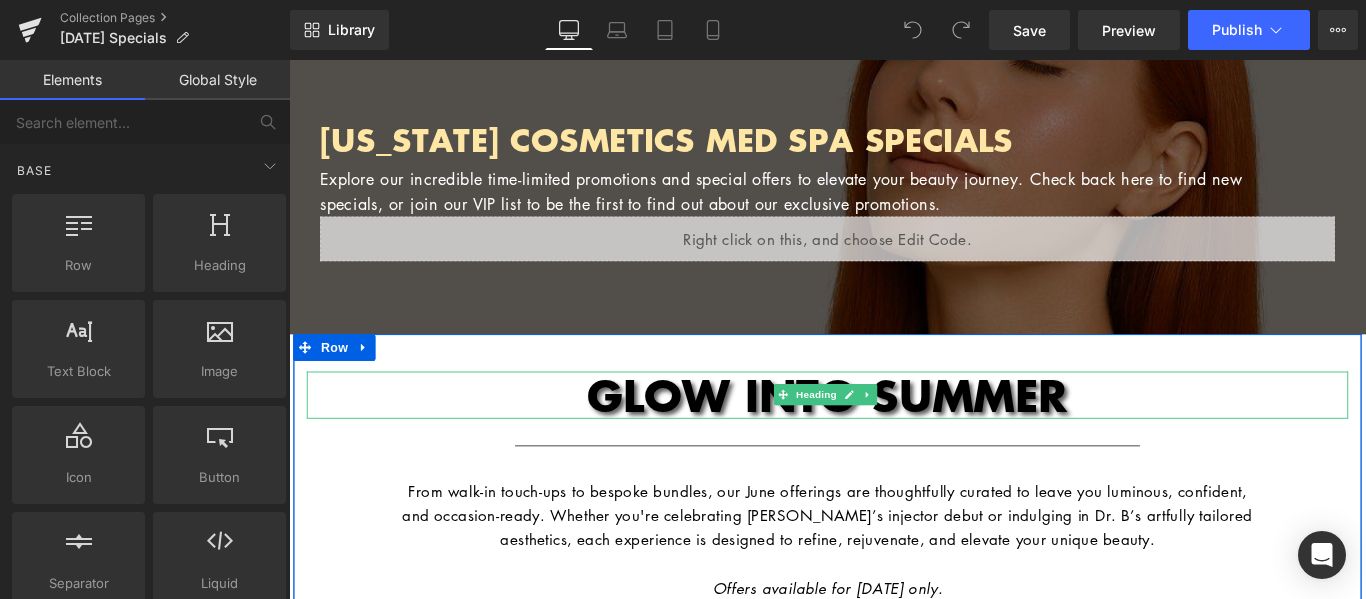 click on "GLOW INTO SUMMER" at bounding box center (894, 435) 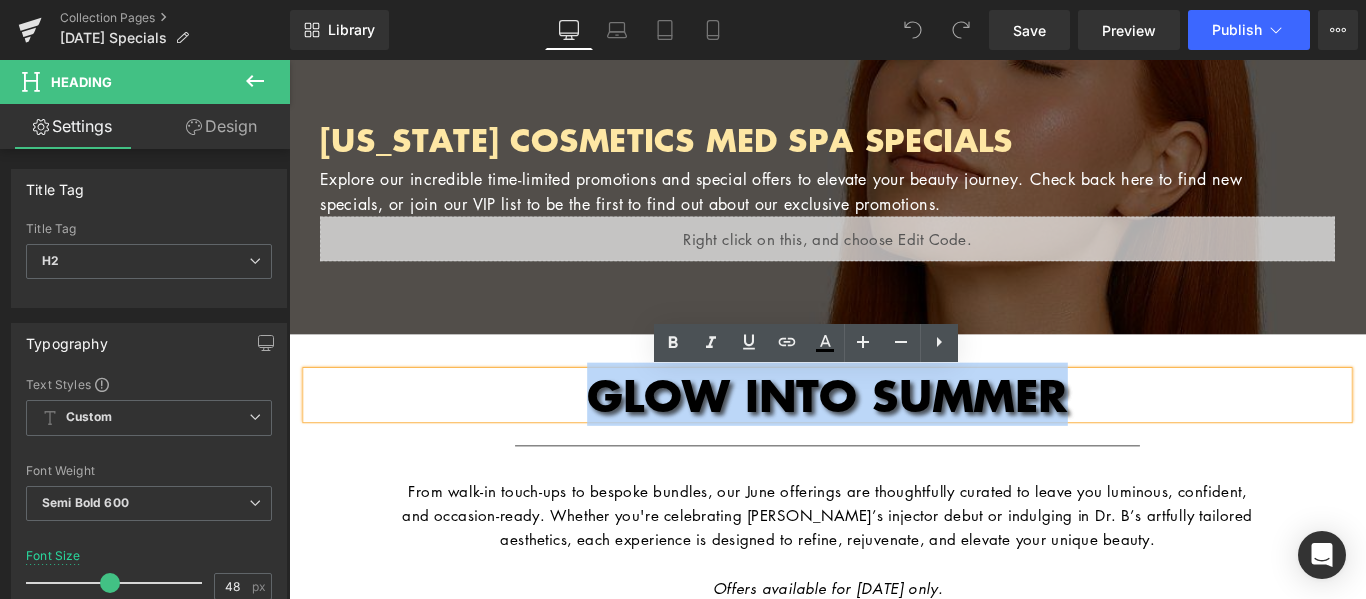 type 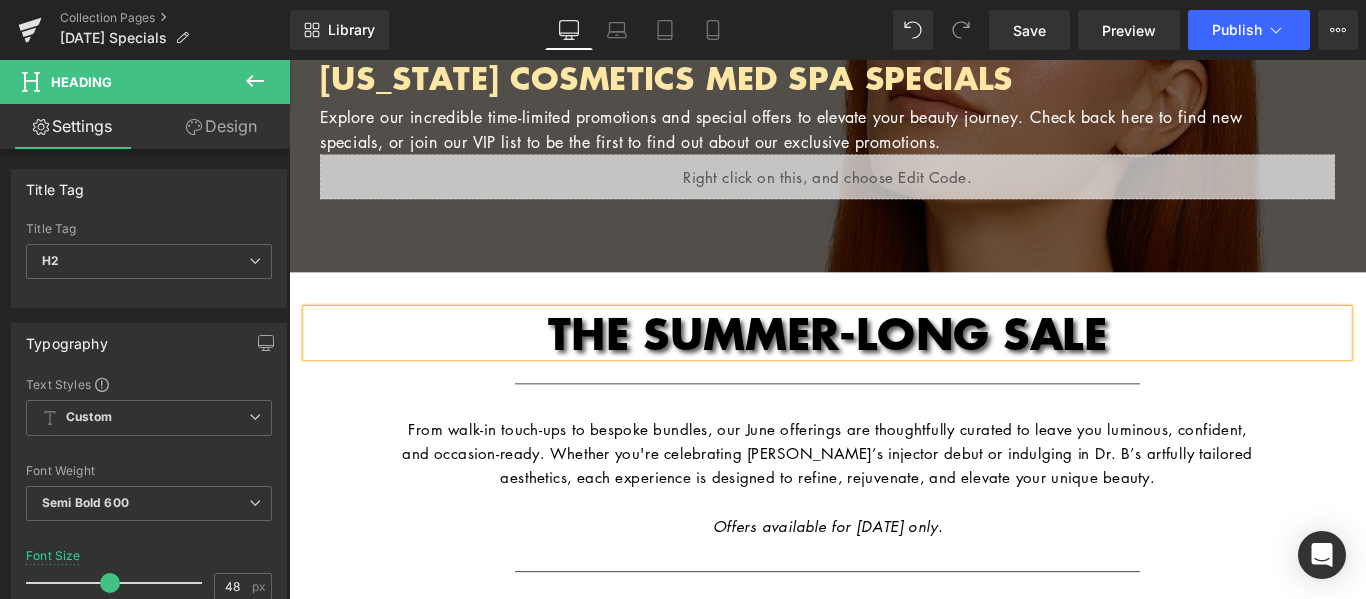 scroll, scrollTop: 200, scrollLeft: 0, axis: vertical 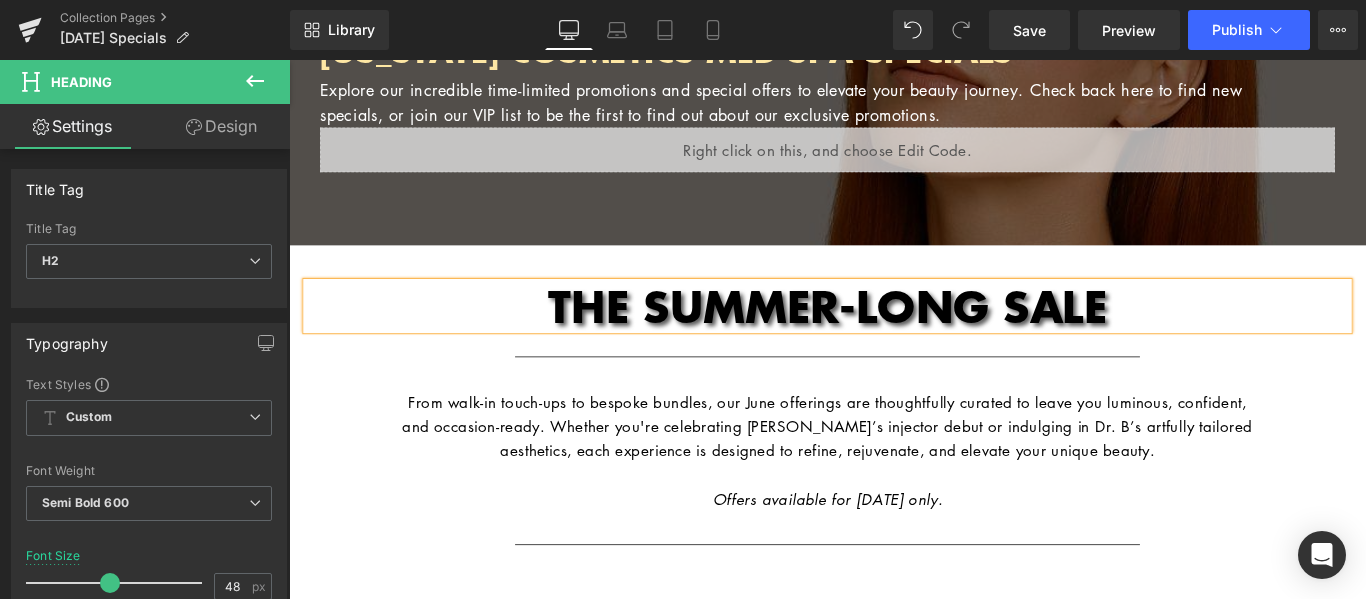 click on "From walk-in touch-ups to bespoke bundles, our June offerings are thoughtfully curated to leave you luminous, confident, and occasion-ready. Whether you're celebrating Laynie’s injector debut or indulging in Dr. B’s artfully tailored aesthetics, each experience is designed to refine, rejuvenate, and elevate your unique beauty." at bounding box center (894, 472) 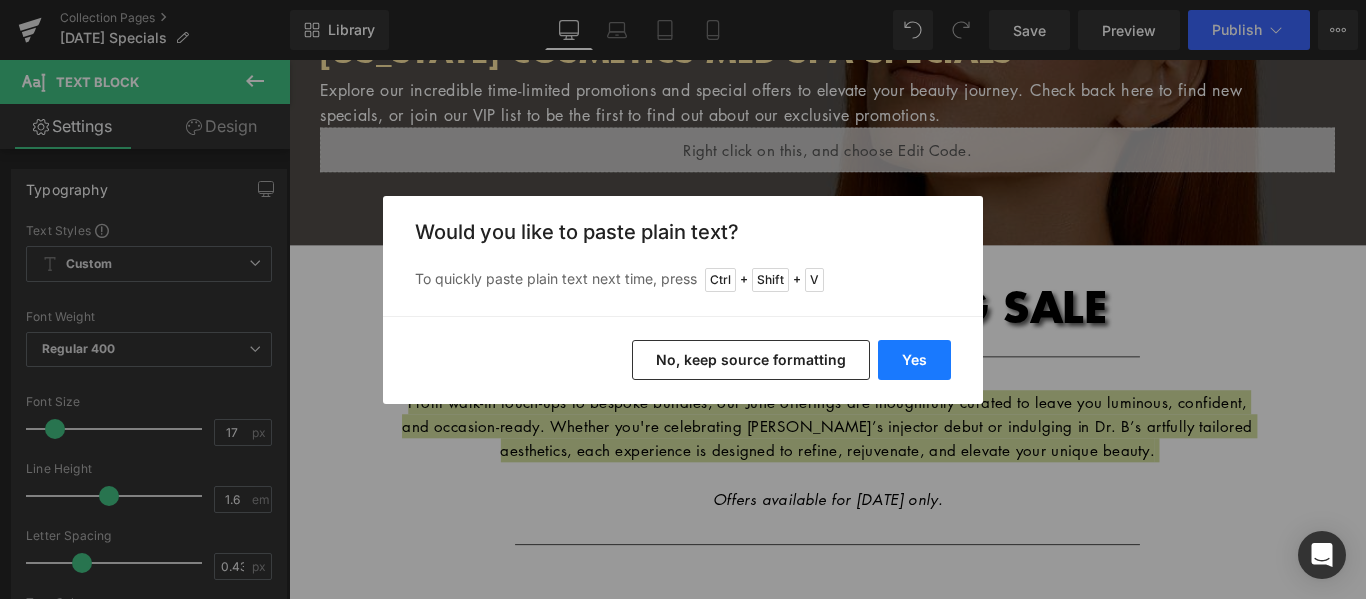 click on "Yes" at bounding box center [914, 360] 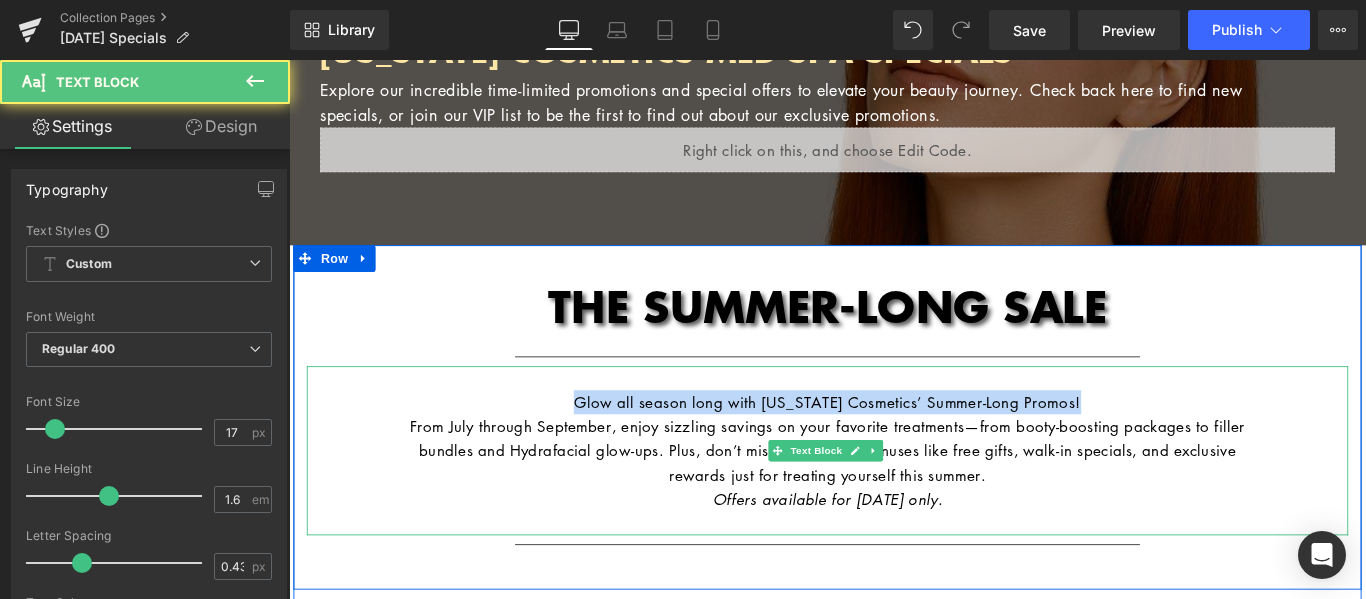 drag, startPoint x: 1187, startPoint y: 444, endPoint x: 596, endPoint y: 434, distance: 591.0846 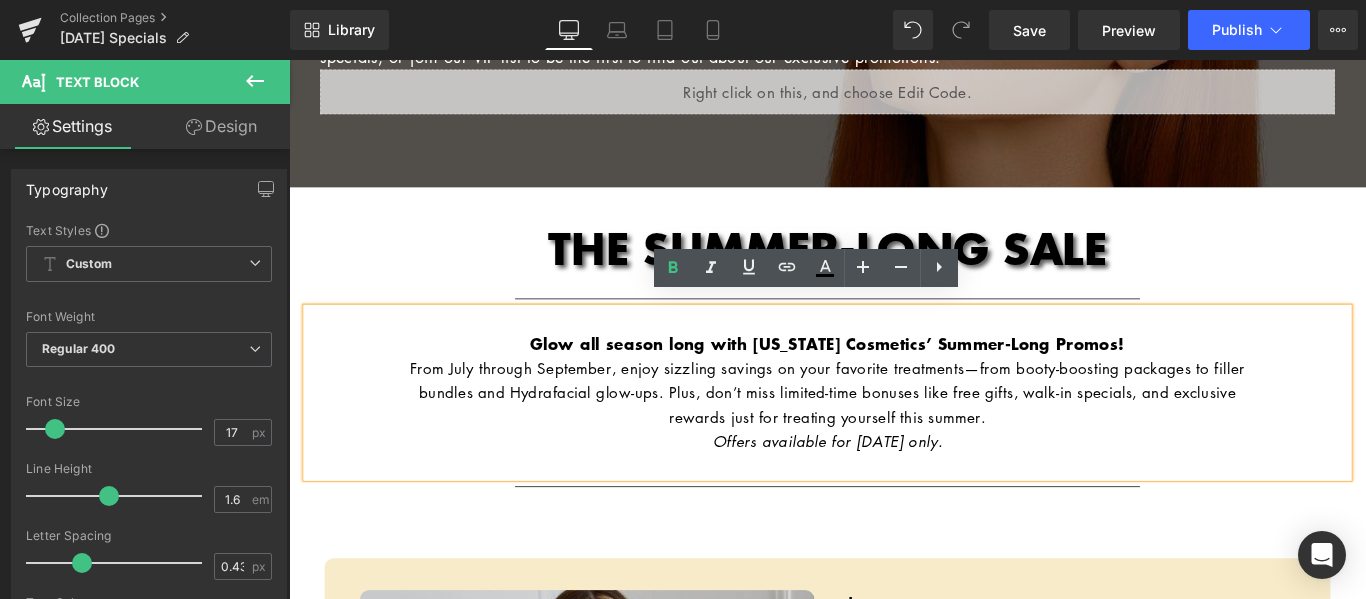scroll, scrollTop: 300, scrollLeft: 0, axis: vertical 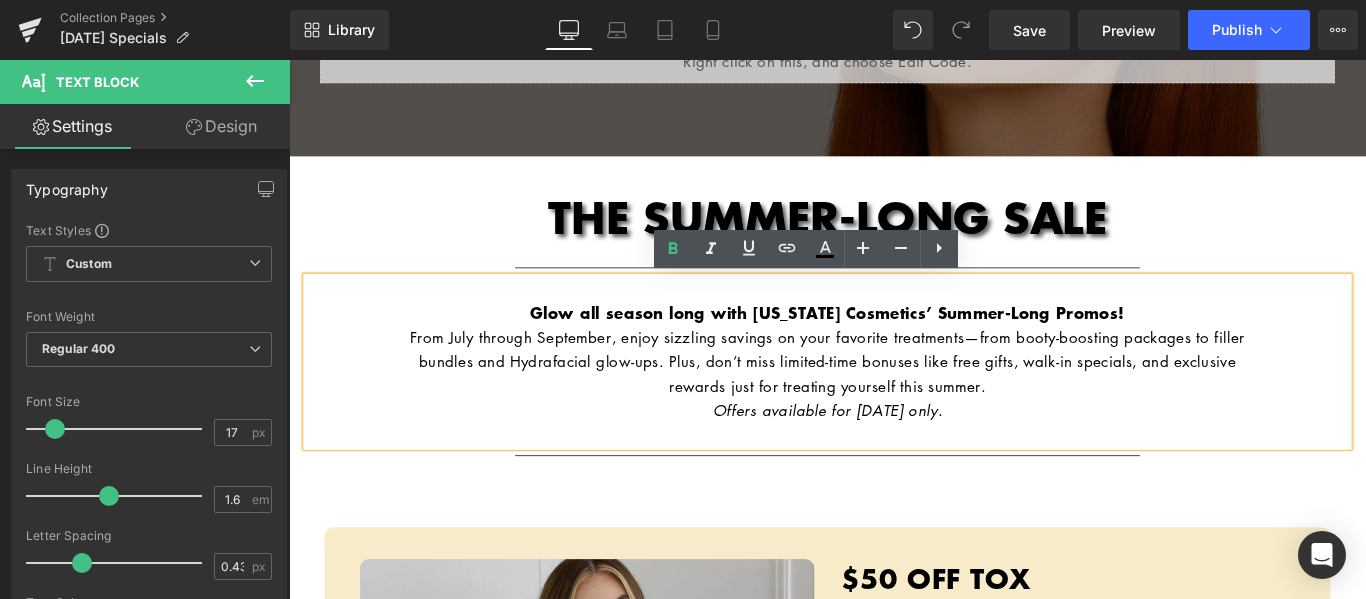 click on "Offers available for June 2025 only." at bounding box center [894, 453] 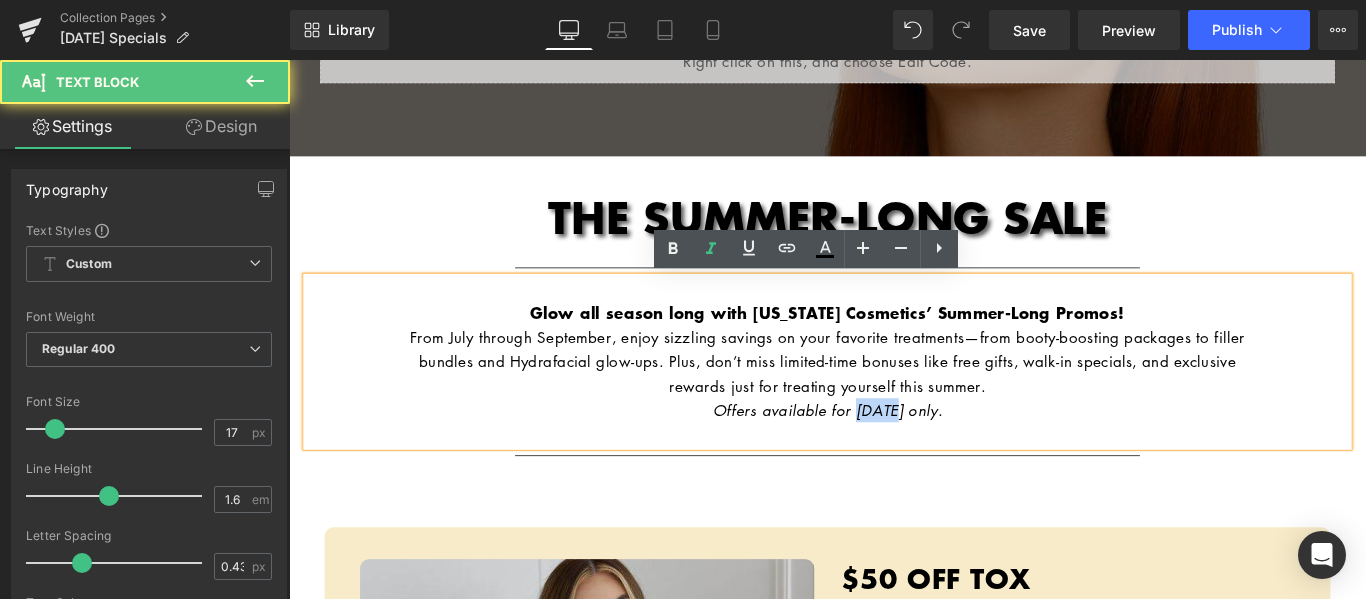 click on "Offers available for June 2025 only." at bounding box center [894, 453] 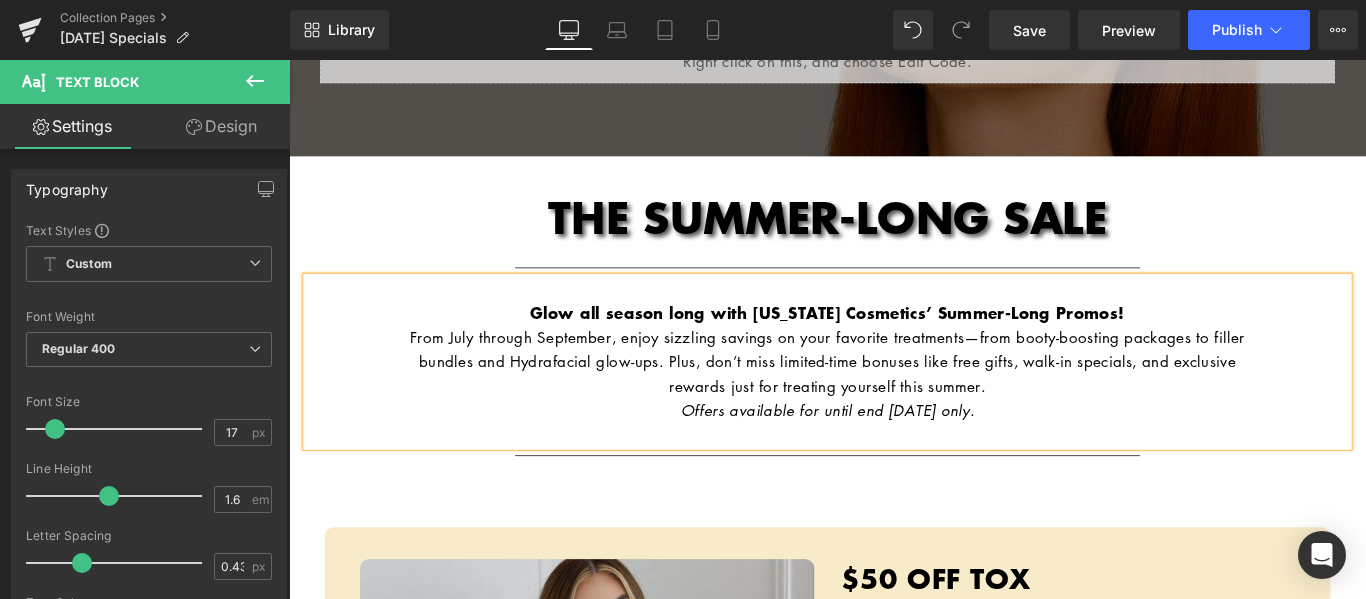 scroll, scrollTop: 400, scrollLeft: 0, axis: vertical 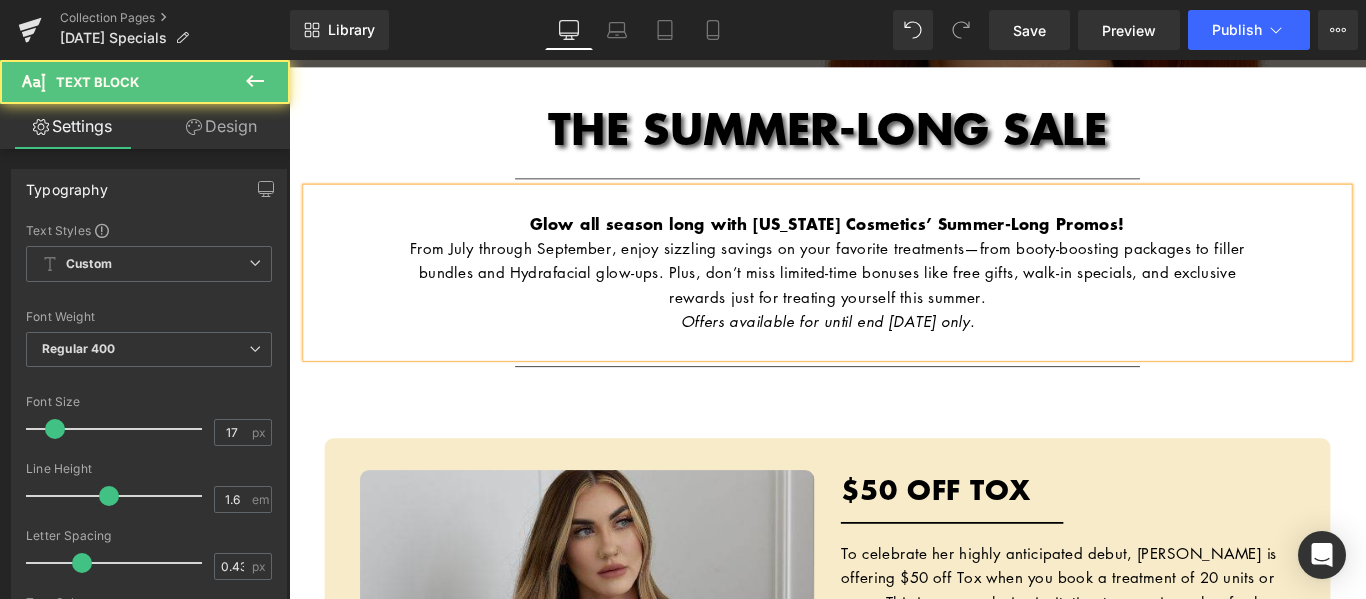 click on "From July through September, enjoy sizzling savings on your favorite treatments—from booty-boosting packages to filler bundles and Hydrafacial glow-ups. Plus, don’t miss limited-time bonuses like free gifts, walk-in specials, and exclusive rewards just for treating yourself this summer." at bounding box center (894, 298) 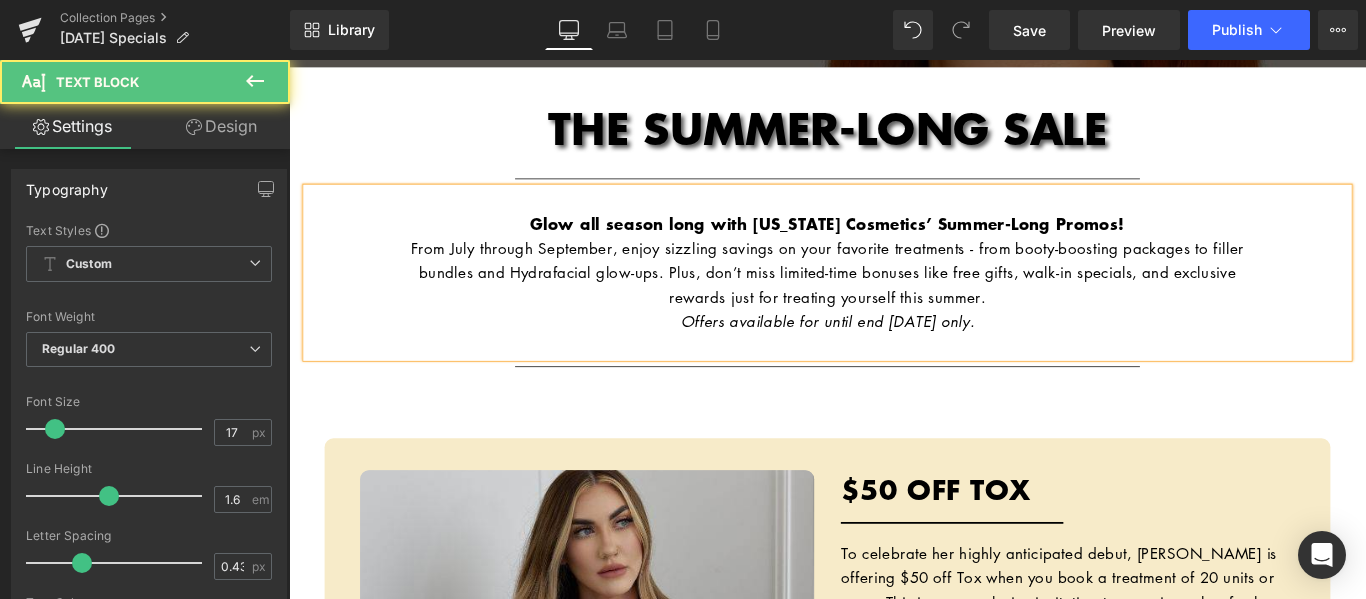 click on "From July through September, enjoy sizzling savings on your favorite treatments - from booty-boosting packages to filler bundles and Hydrafacial glow-ups. Plus, don’t miss limited-time bonuses like free gifts, walk-in specials, and exclusive rewards just for treating yourself this summer." at bounding box center (894, 298) 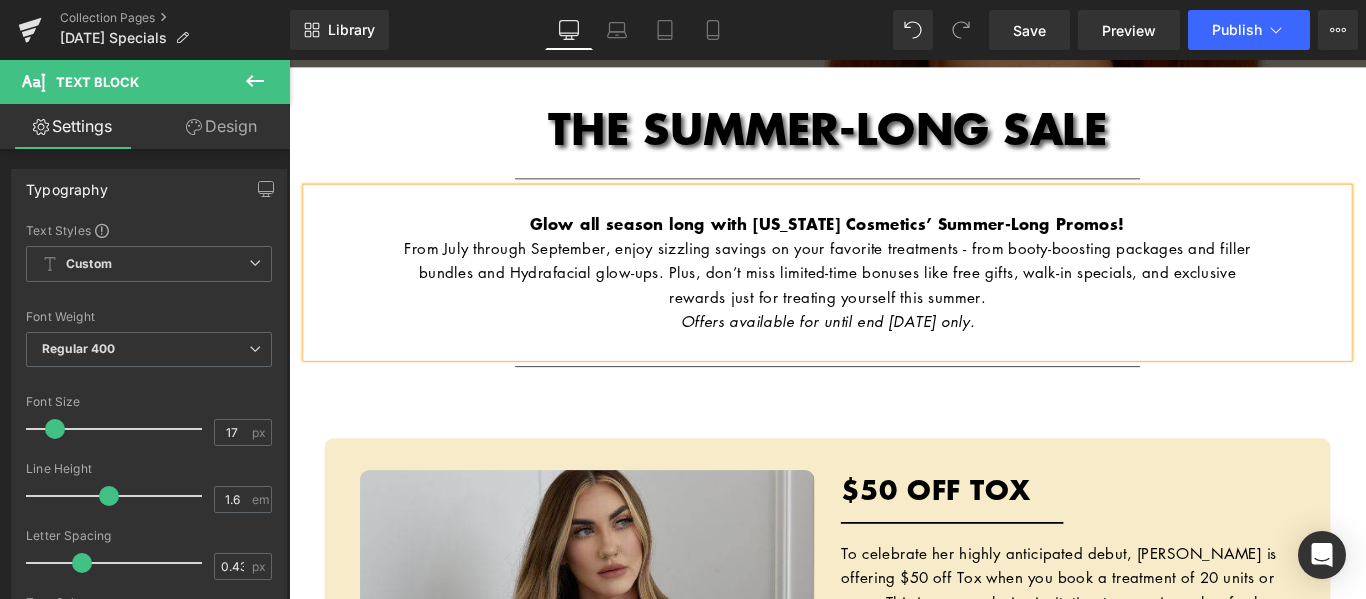 click on "From July through September, enjoy sizzling savings on your favorite treatments - from booty-boosting packages and filler bundles and Hydrafacial glow-ups. Plus, don’t miss limited-time bonuses like free gifts, walk-in specials, and exclusive rewards just for treating yourself this summer." at bounding box center (893, 298) 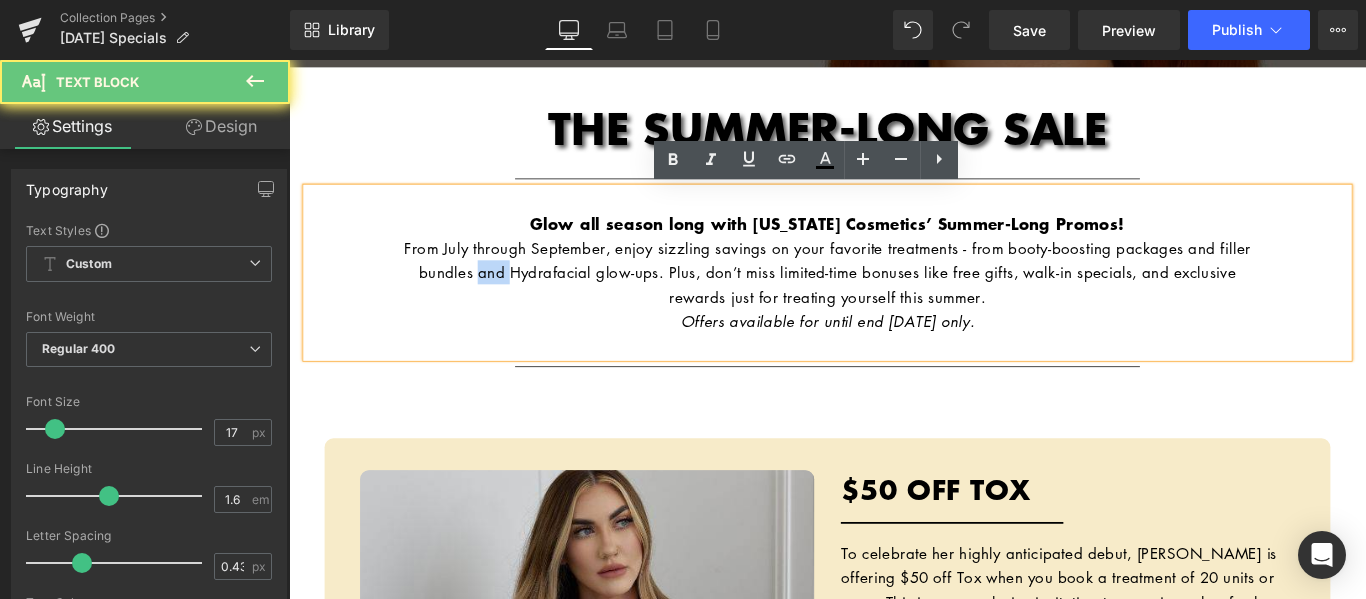 click on "From July through September, enjoy sizzling savings on your favorite treatments - from booty-boosting packages and filler bundles and Hydrafacial glow-ups. Plus, don’t miss limited-time bonuses like free gifts, walk-in specials, and exclusive rewards just for treating yourself this summer." at bounding box center [893, 298] 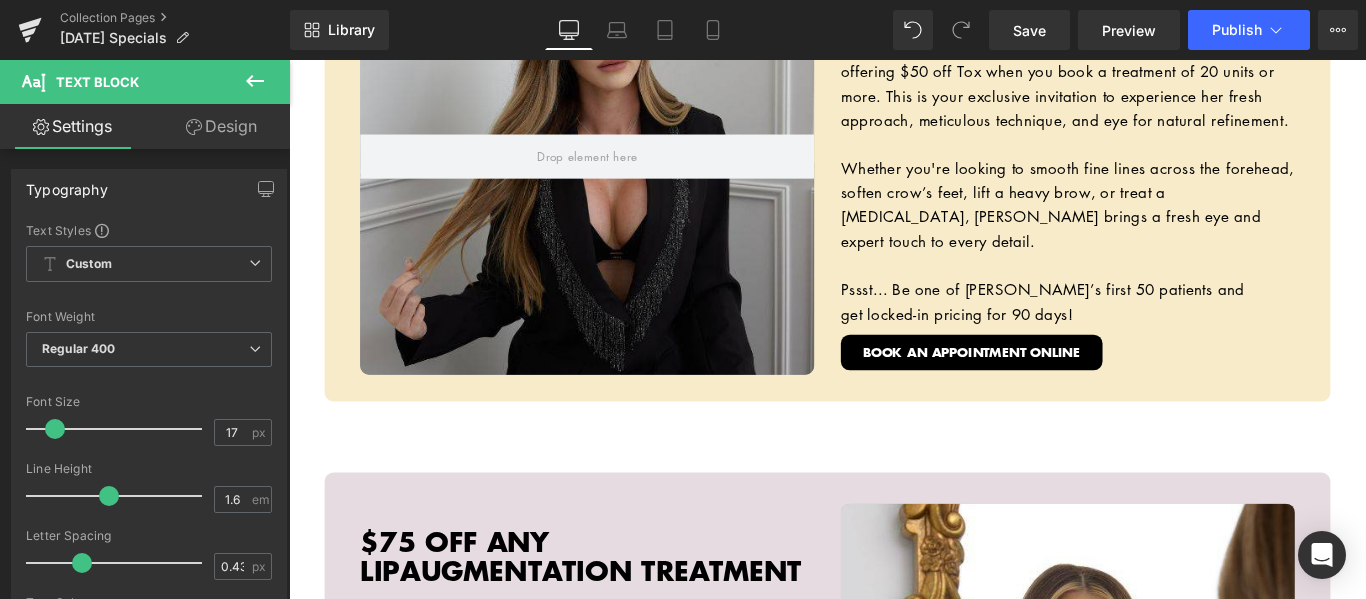 scroll, scrollTop: 1000, scrollLeft: 0, axis: vertical 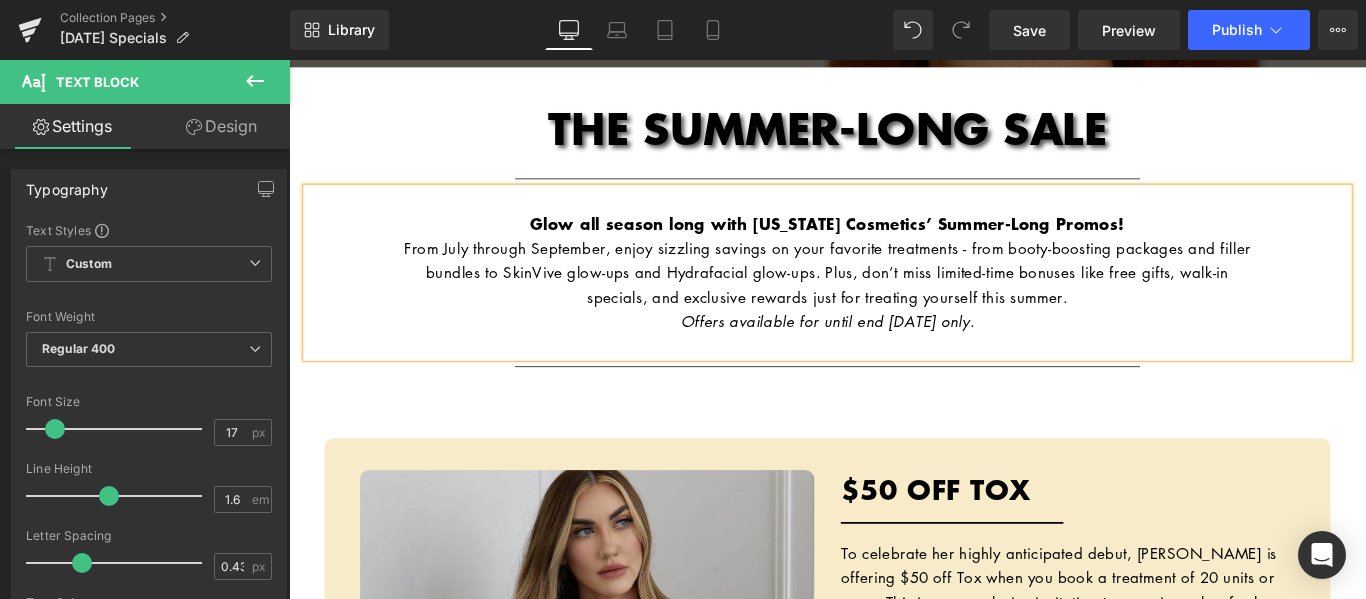 click on "From July through September, enjoy sizzling savings on your favorite treatments - from booty-boosting packages and filler bundles to SkinVive glow-ups and Hydrafacial glow-ups. Plus, don’t miss limited-time bonuses like free gifts, walk-in specials, and exclusive rewards just for treating yourself this summer." at bounding box center (893, 298) 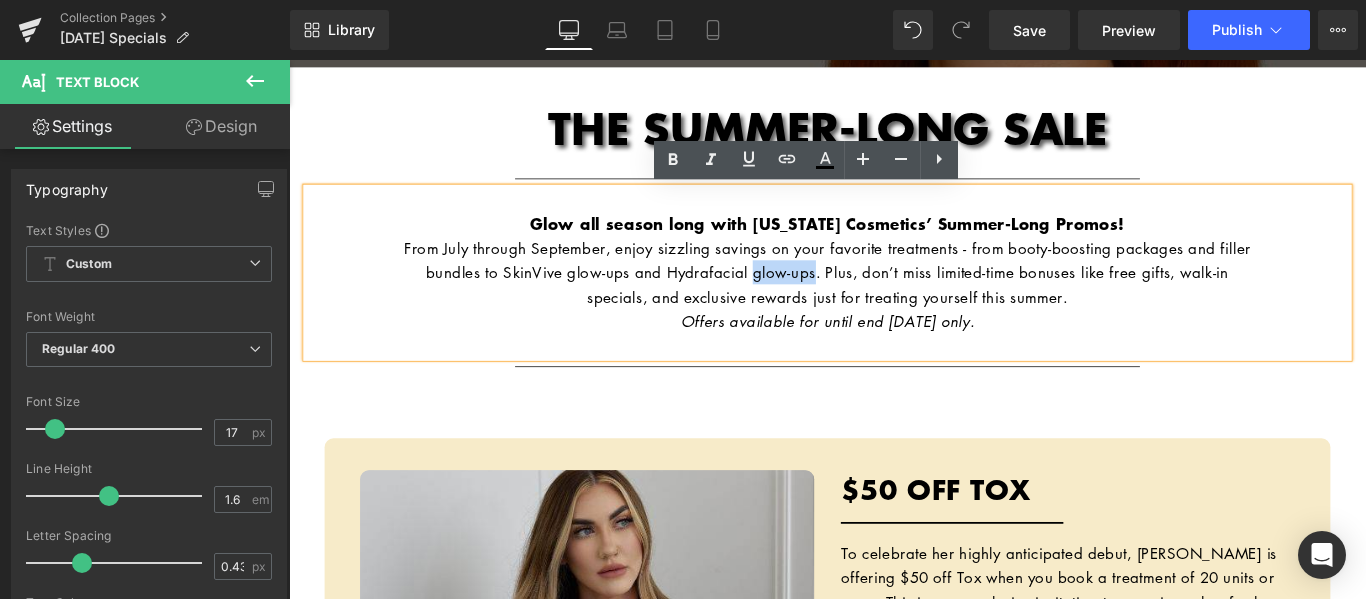 drag, startPoint x: 883, startPoint y: 292, endPoint x: 819, endPoint y: 292, distance: 64 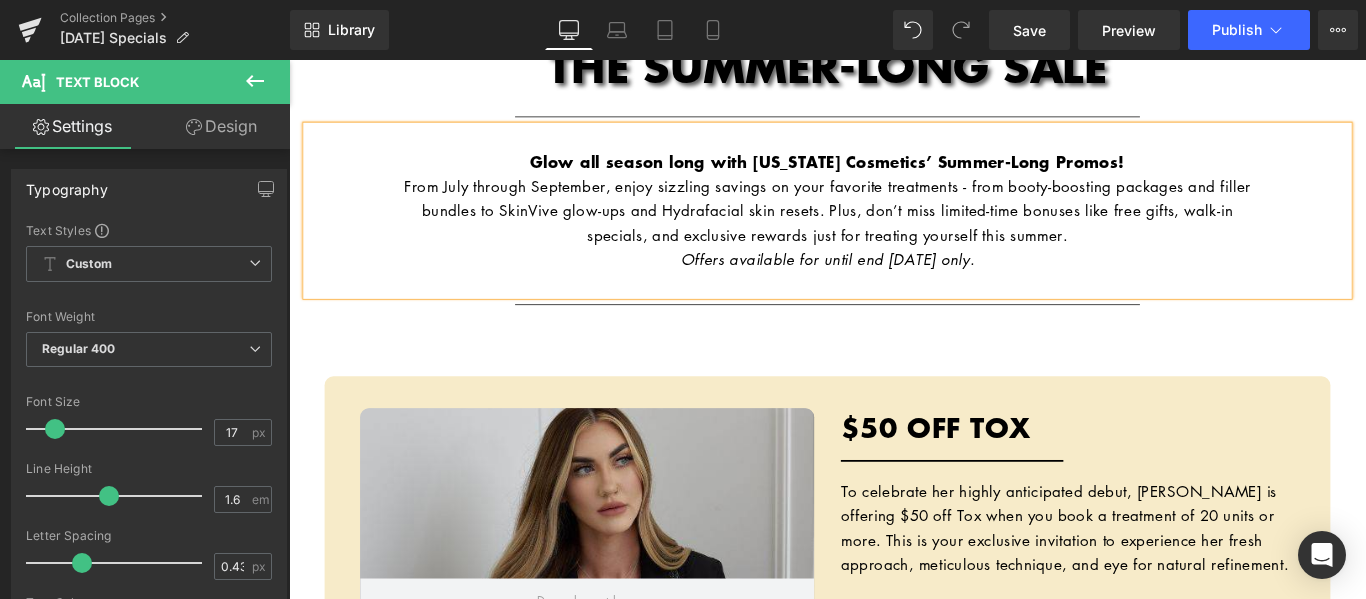 scroll, scrollTop: 500, scrollLeft: 0, axis: vertical 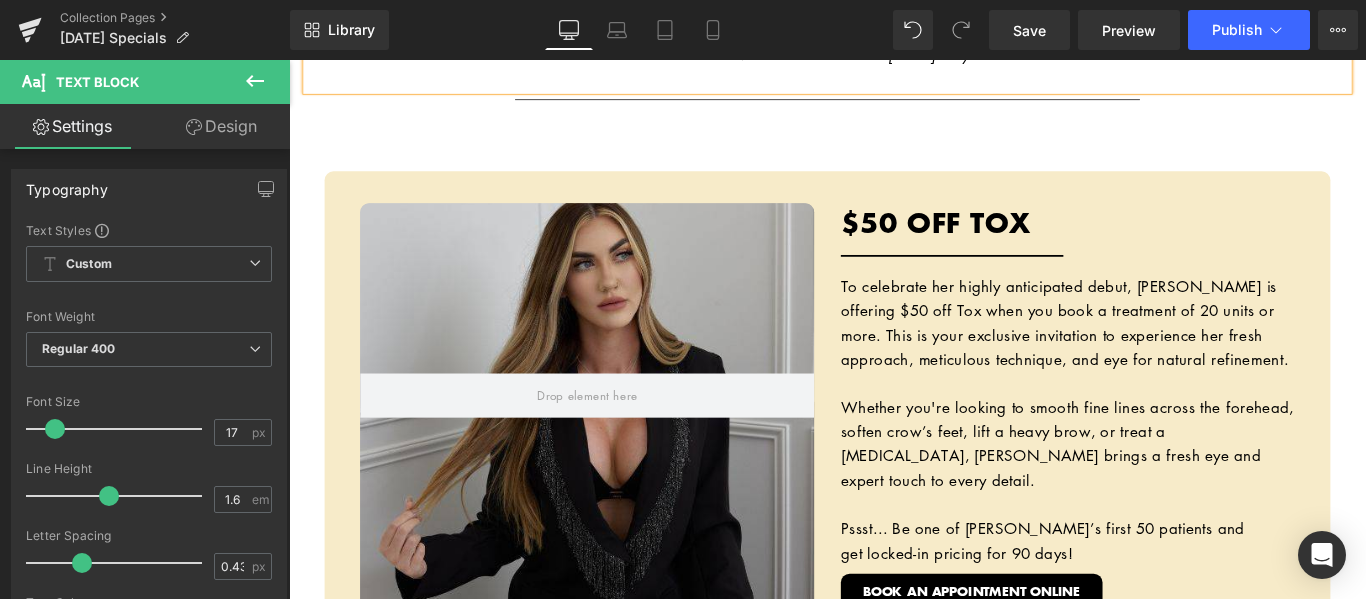 click on "$50 OFF TOX" at bounding box center (1164, 242) 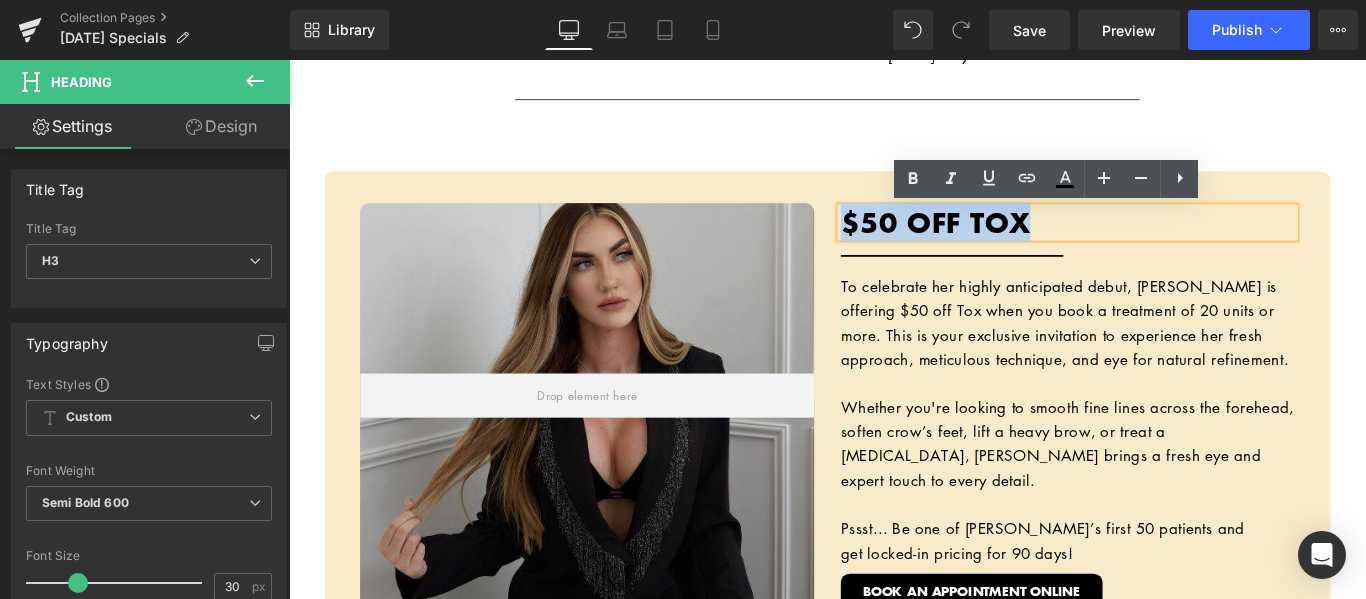 type 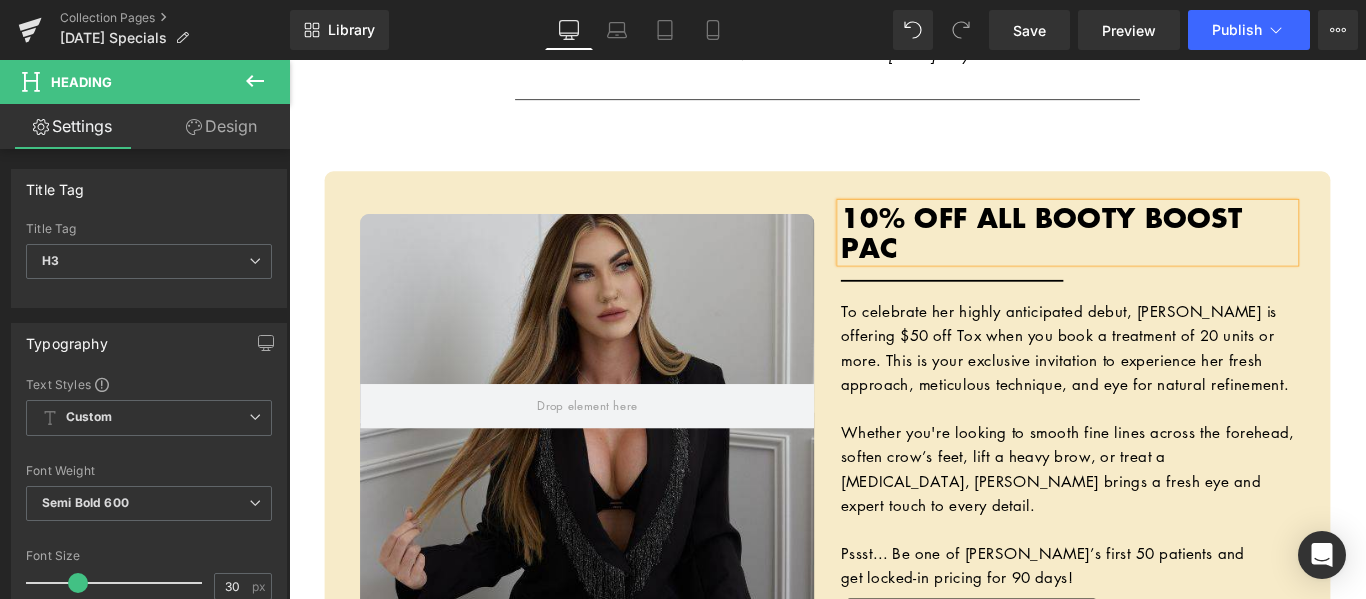 scroll, scrollTop: 695, scrollLeft: 0, axis: vertical 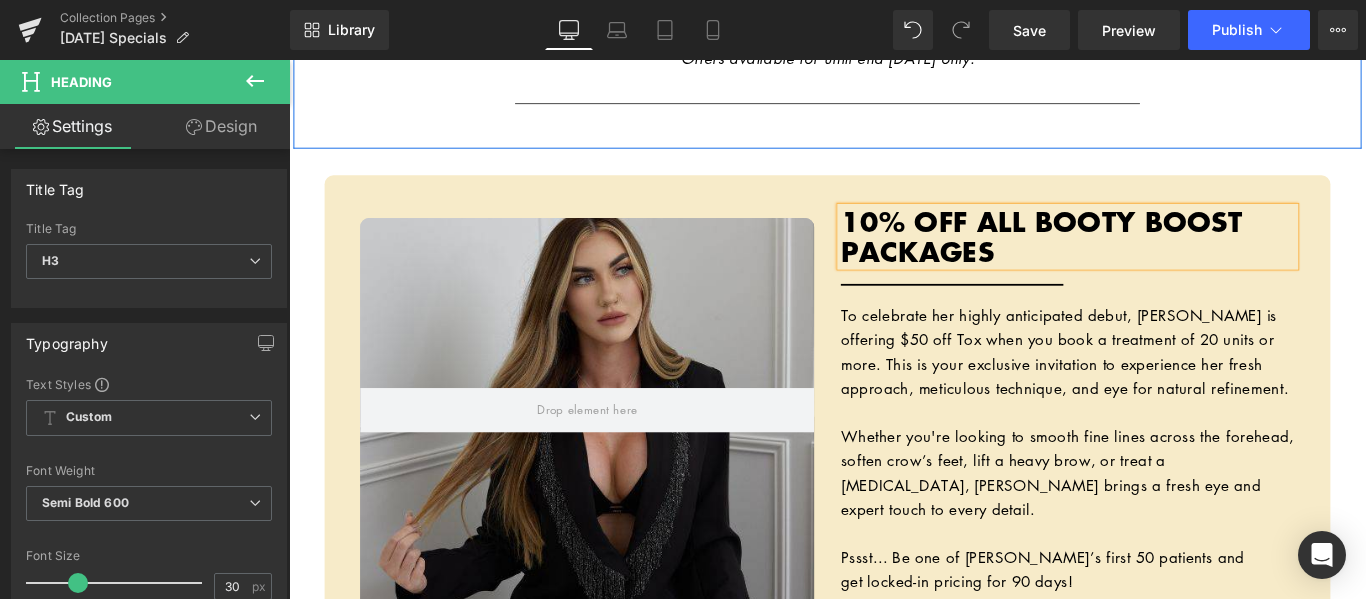 click on "THE SUMMER-LONG SALE Heading         Separator         Glow all season long with California Cosmetics’ Summer-Long Promos! From July through September, enjoy sizzling savings on your favorite treatments - from booty-boosting packages and filler bundles to SkinVive glow-ups and Hydrafacial skin resets. Plus, don’t miss limited-time bonuses like free gifts, walk-in specials, and exclusive rewards just for treating yourself this summer. Offers available for until end September 2025 only. Text Block         Separator         Row" at bounding box center (894, -34) 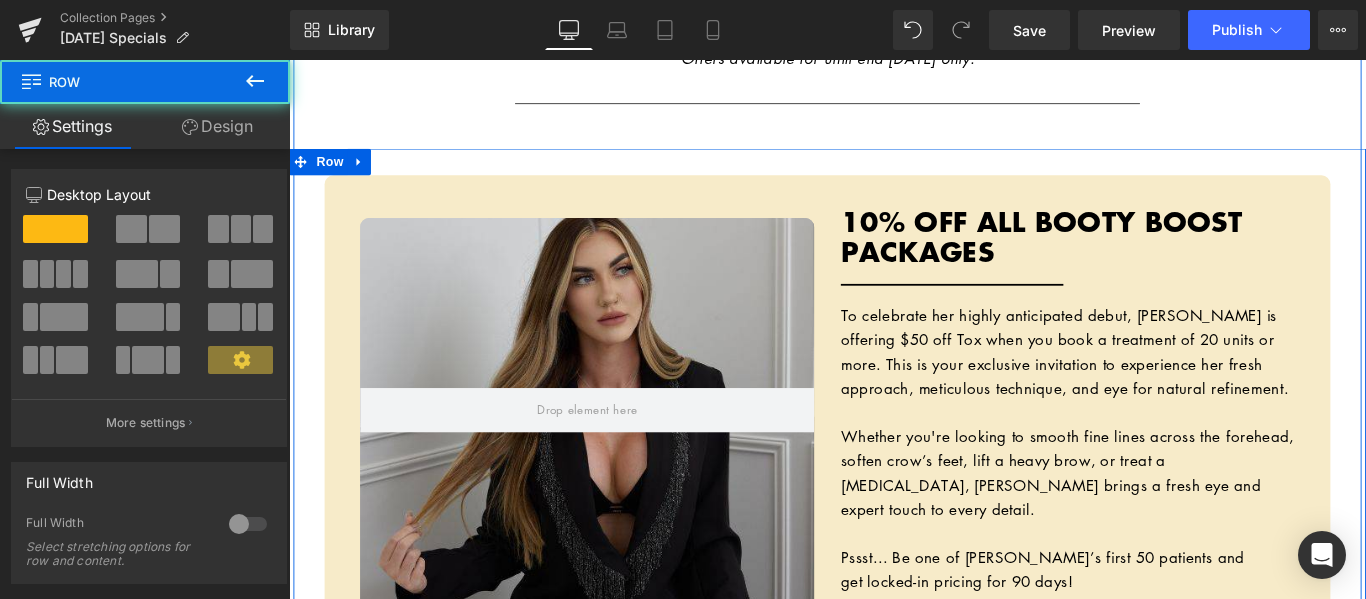 click on "Hero Banner         10% OFF ALL BOOTY BOOST PACKAGES Heading         Separator         To celebrate her highly anticipated debut, Laynie is offering $50 off Tox when you book a treatment of 20 units or more. This is your exclusive invitation to experience her fresh approach, meticulous technique, and eye for natural refinement. Whether you're looking to smooth fine lines across the forehead, soften crow’s feet, lift a heavy brow, or treat a gummy smile, Laynie brings a fresh eye and expert touch to every detail. Pssst... Be one of Laynie’s first 50 patients and get locked-in pricing for 90 days! Text Block         BOOK AN APPOINTMENT ONLINE Button         Row         Row         Row
Hero Banner         $75 OFF ANY LIPAUGMENTATION TREATMENT Heading         Separator         Book now to be one of her first Founding Patients and  get locked-in pricing for 90 days! Text Block         Button" at bounding box center [894, 2152] 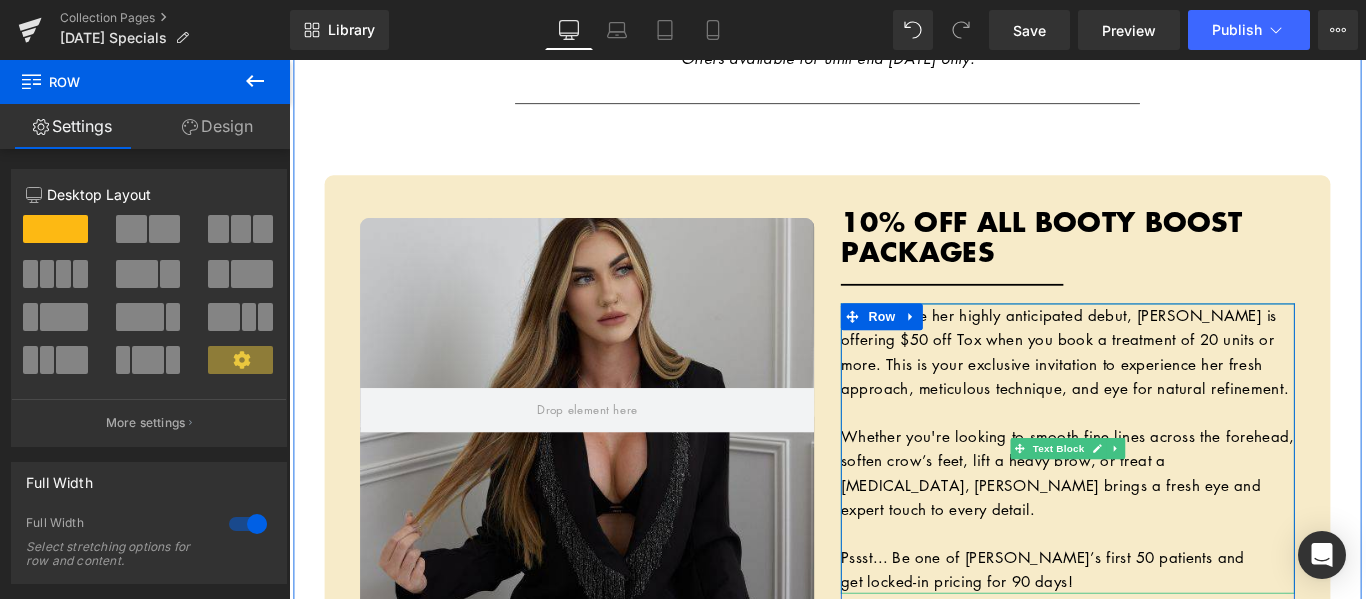 click on "To celebrate her highly anticipated debut, Laynie is offering $50 off Tox when you book a treatment of 20 units or more. This is your exclusive invitation to experience her fresh approach, meticulous technique, and eye for natural refinement." at bounding box center [1160, 388] 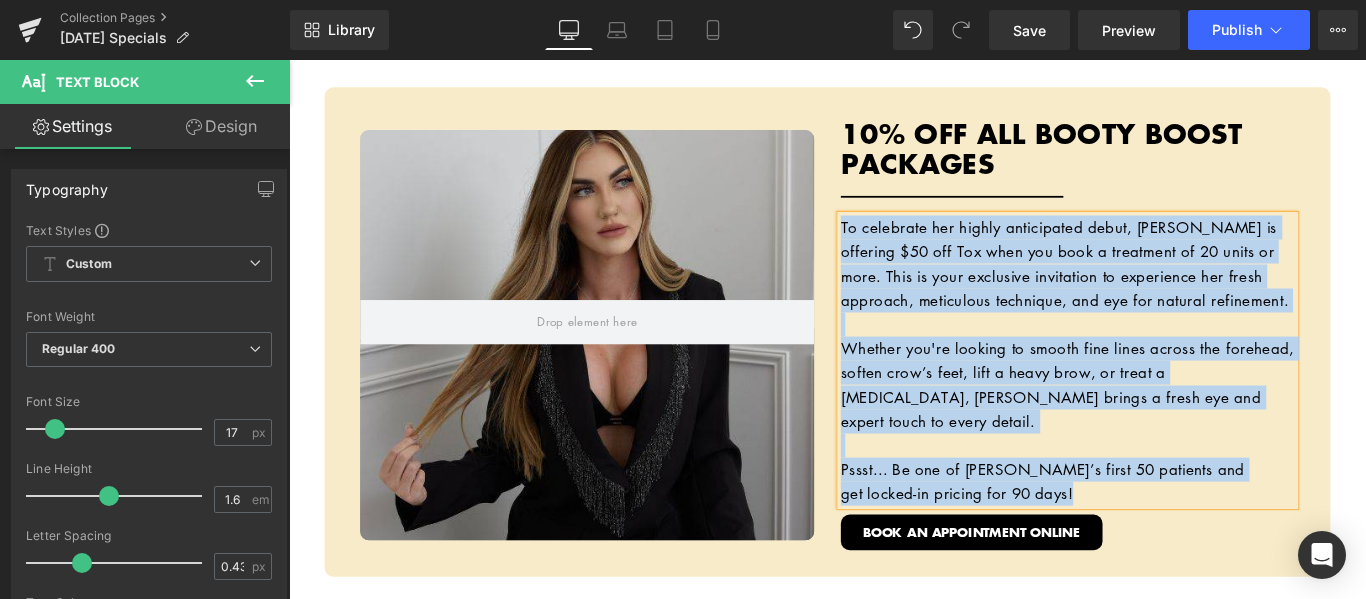 scroll, scrollTop: 795, scrollLeft: 0, axis: vertical 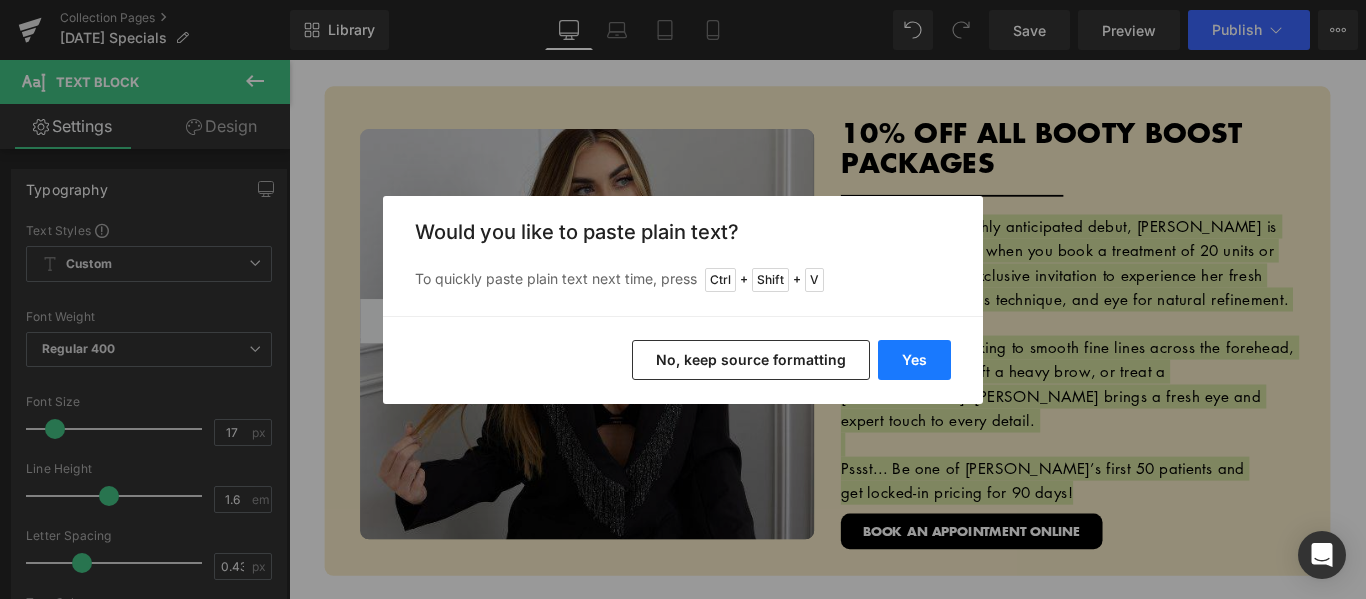 click on "Yes" at bounding box center [914, 360] 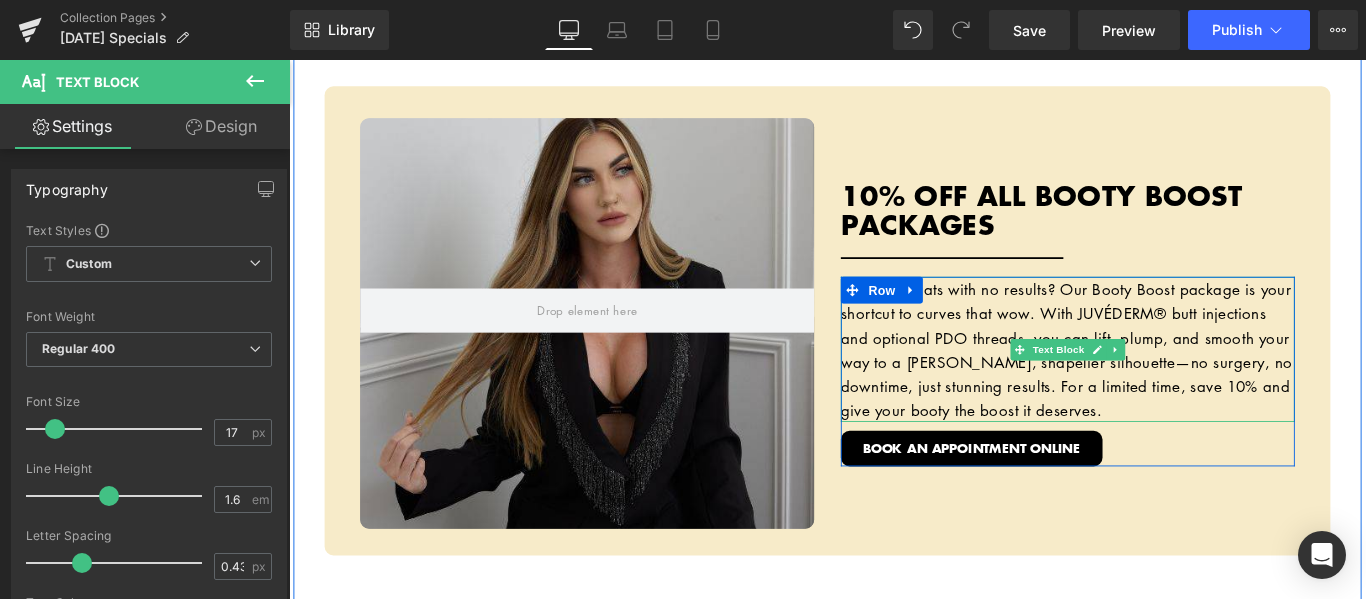 click on "Tired of squats with no results? Our Booty Boost package is your shortcut to curves that wow. With JUVÉDERM® butt injections and optional PDO threads, you can lift, plump, and smooth your way to a fuller, shapelier silhouette—no surgery, no downtime, just stunning results. For a limited time, save 10% and give your booty the boost it deserves." at bounding box center [1162, 385] 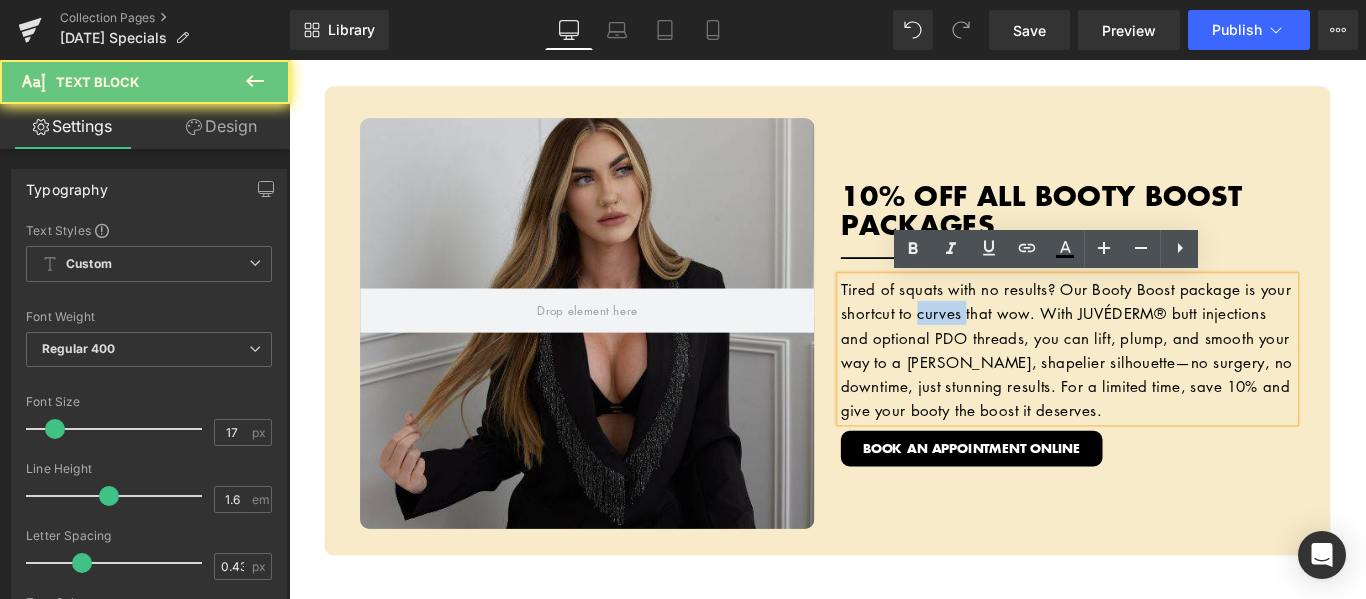 click on "Tired of squats with no results? Our Booty Boost package is your shortcut to curves that wow. With JUVÉDERM® butt injections and optional PDO threads, you can lift, plump, and smooth your way to a fuller, shapelier silhouette—no surgery, no downtime, just stunning results. For a limited time, save 10% and give your booty the boost it deserves." at bounding box center [1162, 385] 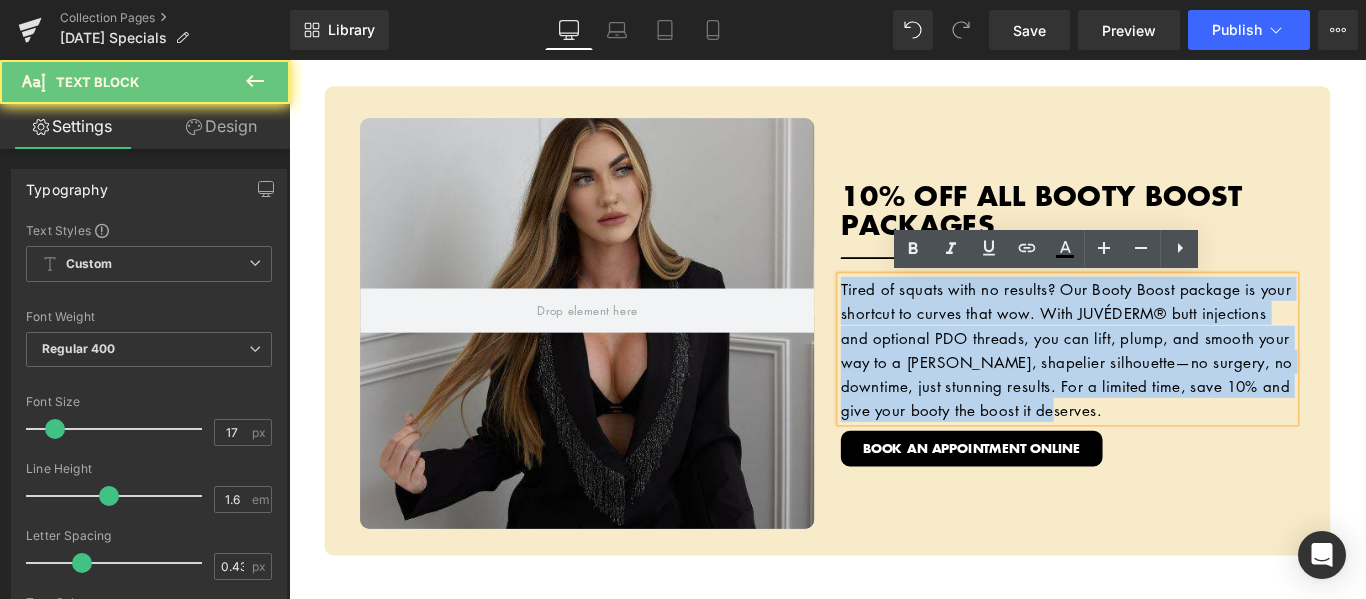 click on "Tired of squats with no results? Our Booty Boost package is your shortcut to curves that wow. With JUVÉDERM® butt injections and optional PDO threads, you can lift, plump, and smooth your way to a fuller, shapelier silhouette—no surgery, no downtime, just stunning results. For a limited time, save 10% and give your booty the boost it deserves." at bounding box center [1162, 385] 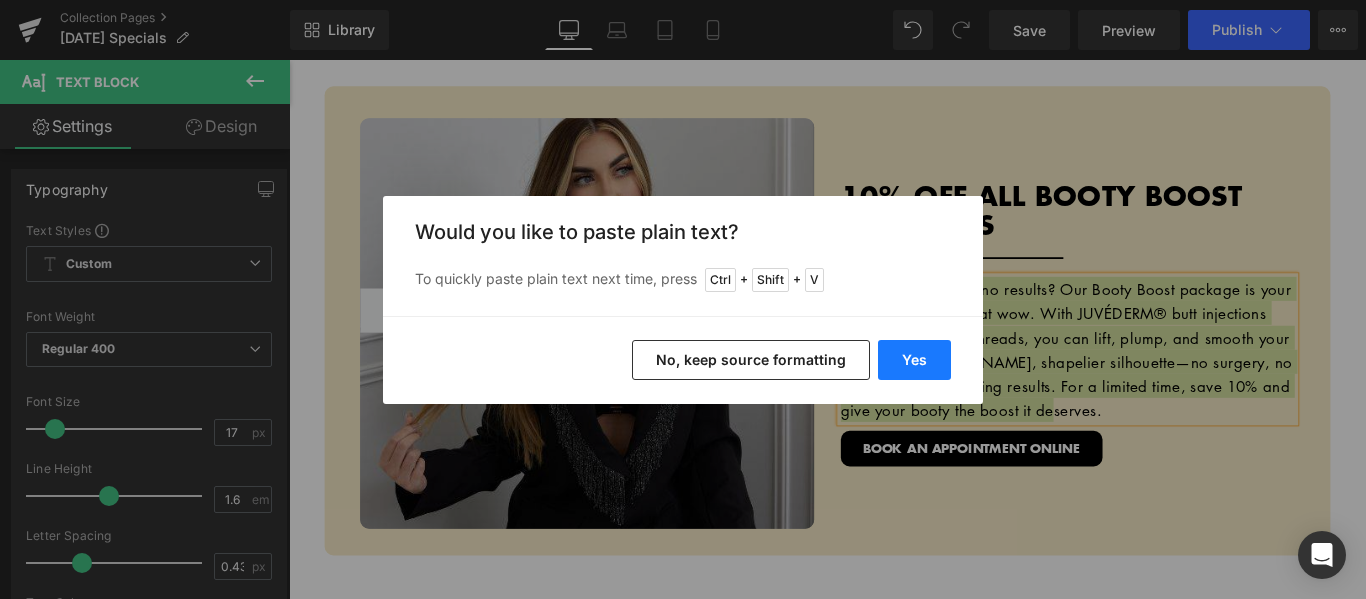 click on "Yes" at bounding box center (914, 360) 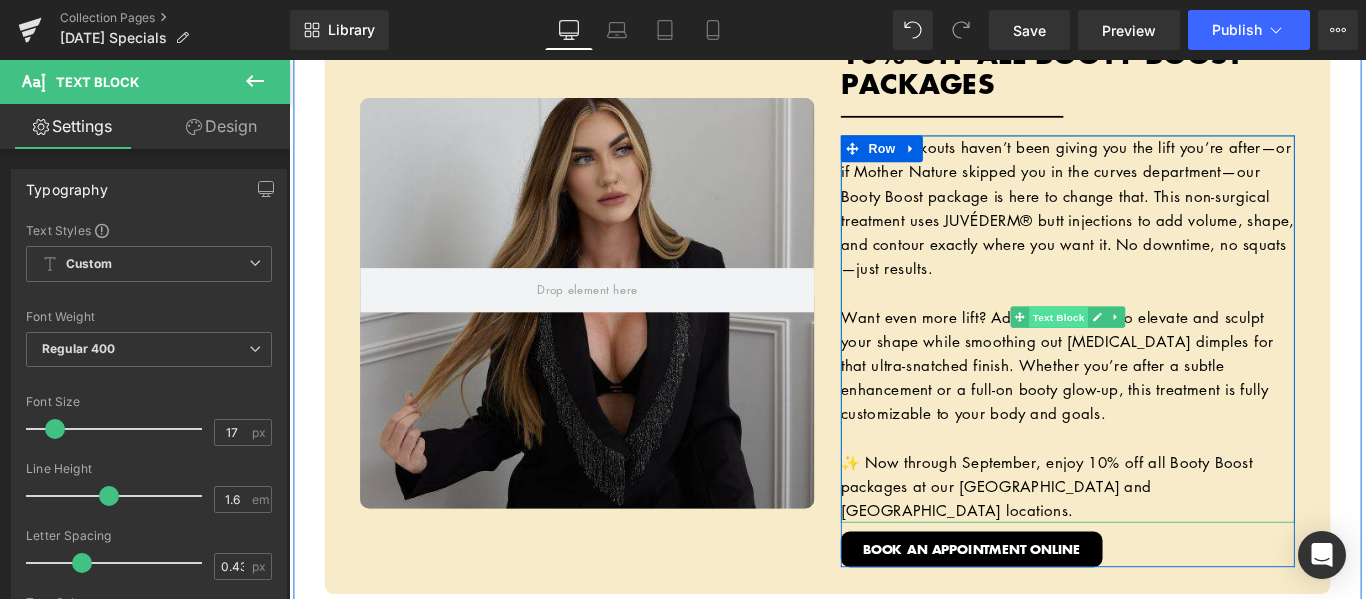 scroll, scrollTop: 895, scrollLeft: 0, axis: vertical 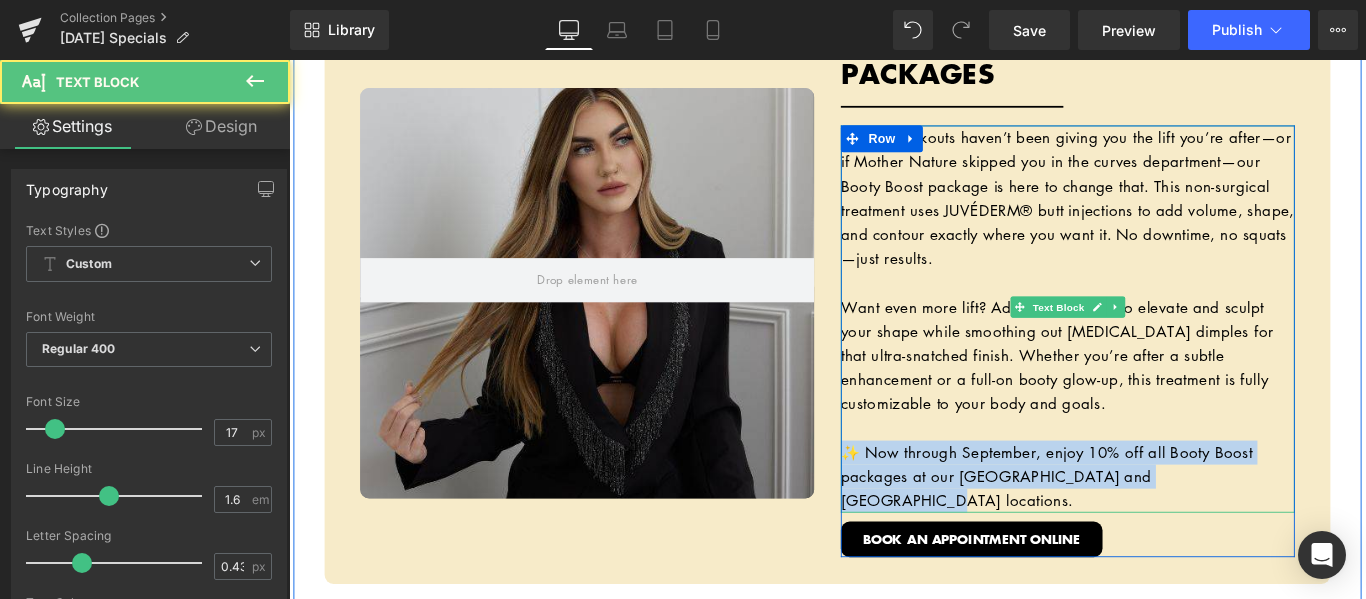 drag, startPoint x: 1350, startPoint y: 525, endPoint x: 908, endPoint y: 495, distance: 443.01694 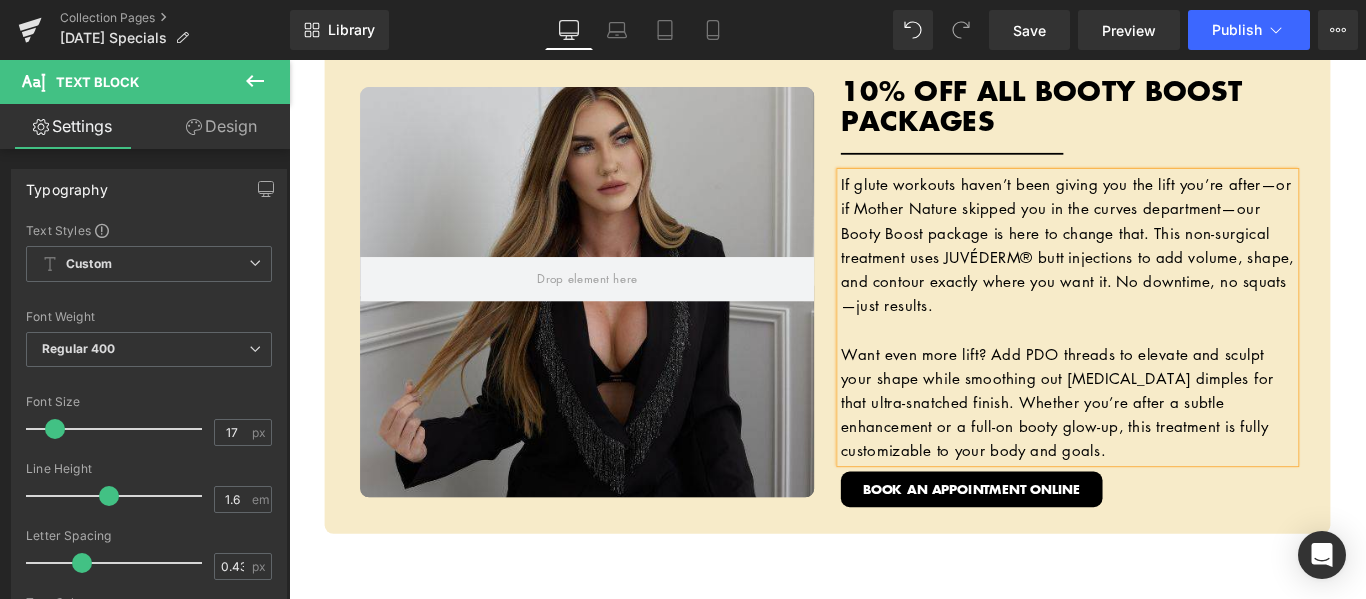scroll, scrollTop: 795, scrollLeft: 0, axis: vertical 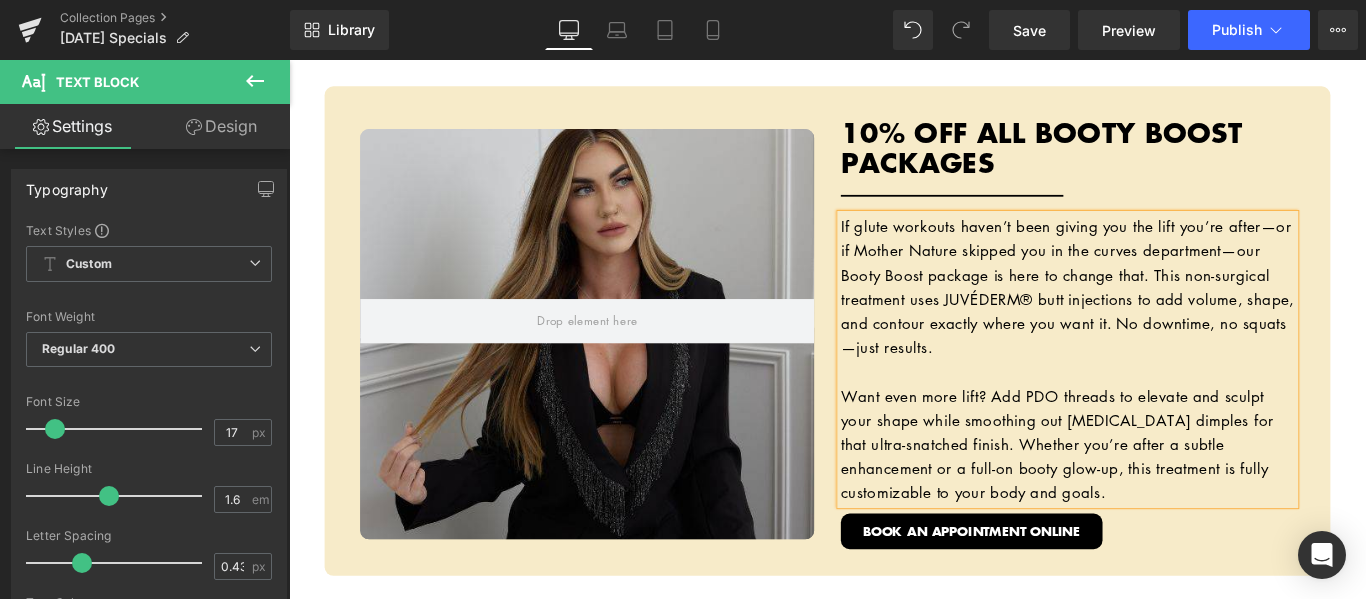 click on "Hero Banner         10% OFF ALL BOOTY BOOST PACKAGES Heading         Separator         If glute workouts haven’t been giving you the lift you’re after—or if Mother Nature skipped you in the curves department—our Booty Boost package is here to change that. This non-surgical treatment uses JUVÉDERM® butt injections to add volume, shape, and contour exactly where you want it. No downtime, no squats—just results. Want even more lift? Add PDO threads to elevate and sculpt your shape while smoothing out cellulite dimples for that ultra-snatched finish. Whether you’re after a subtle enhancement or a full-on booty glow-up, this treatment is fully customizable to your body and goals. Text Block         BOOK AN APPOINTMENT ONLINE Button         Row         Row         Row
Hero Banner         $75 OFF ANY LIPAUGMENTATION TREATMENT Heading         Separator         get locked-in pricing for 90 days!" at bounding box center (894, 2052) 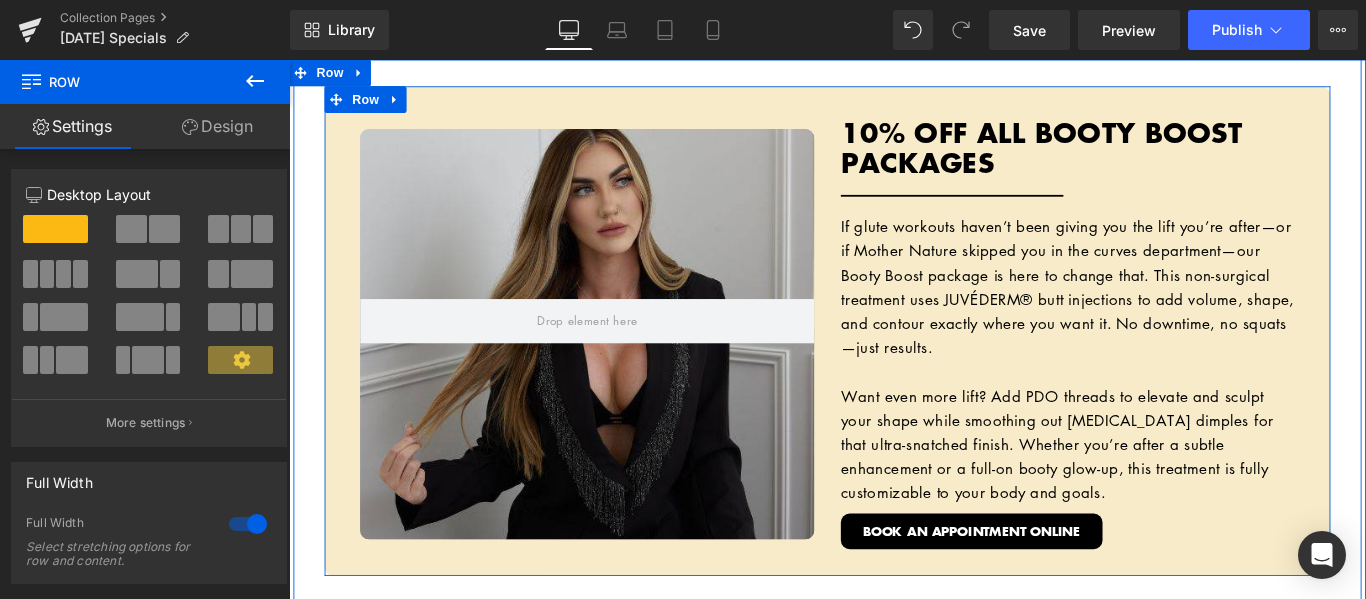click at bounding box center (624, 368) 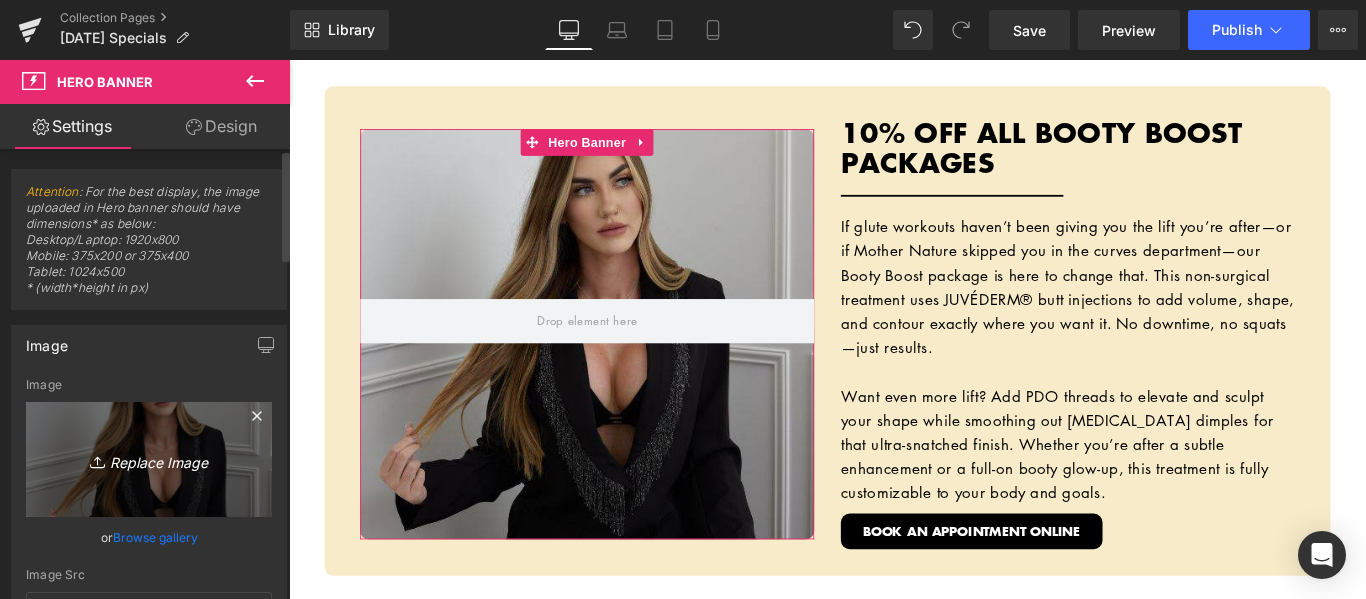 click on "Replace Image" at bounding box center (149, 459) 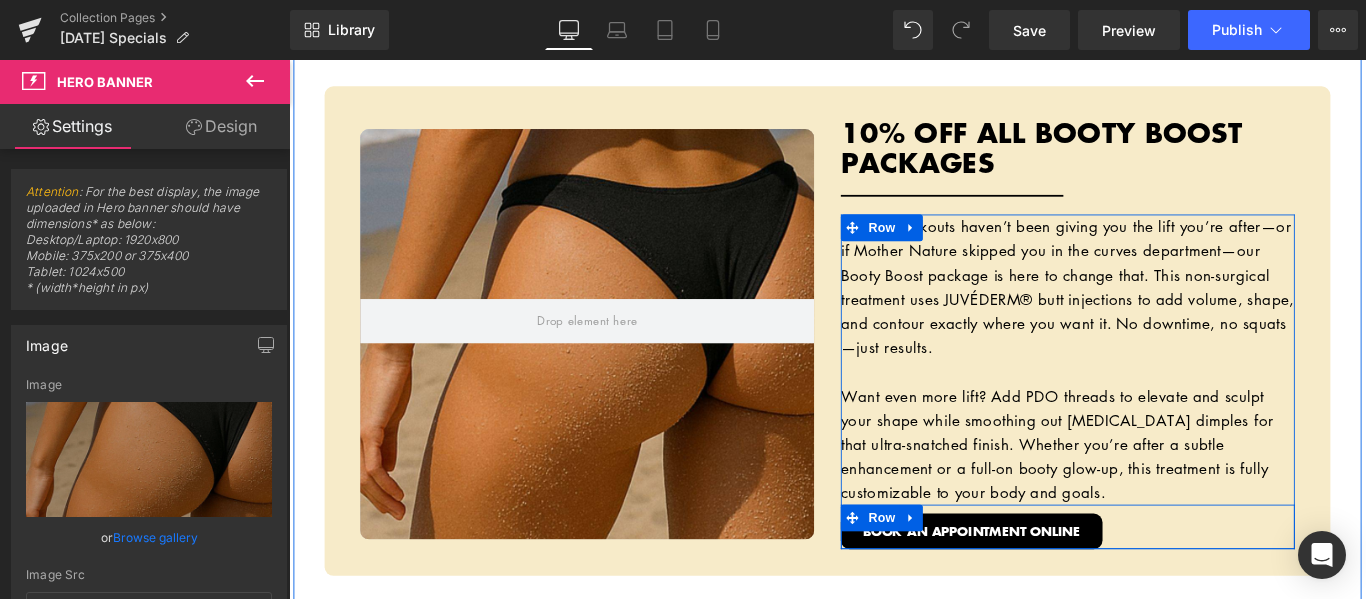 click on "BOOK AN APPOINTMENT ONLINE Button" at bounding box center [1164, 585] 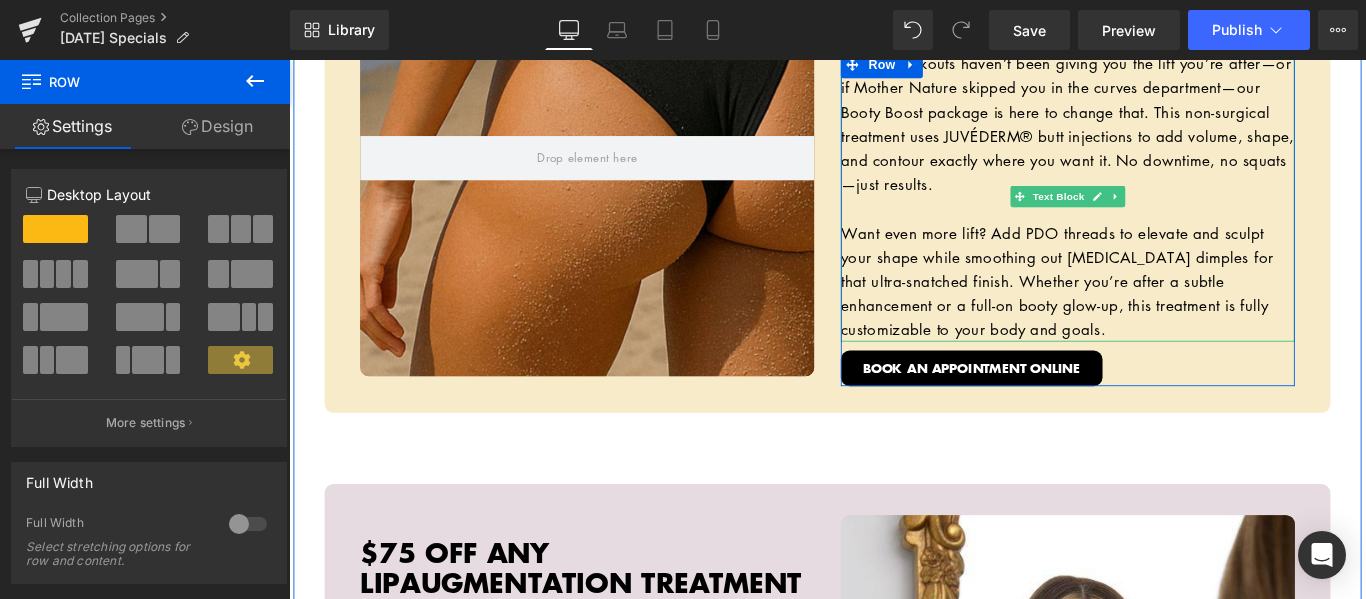 scroll, scrollTop: 995, scrollLeft: 0, axis: vertical 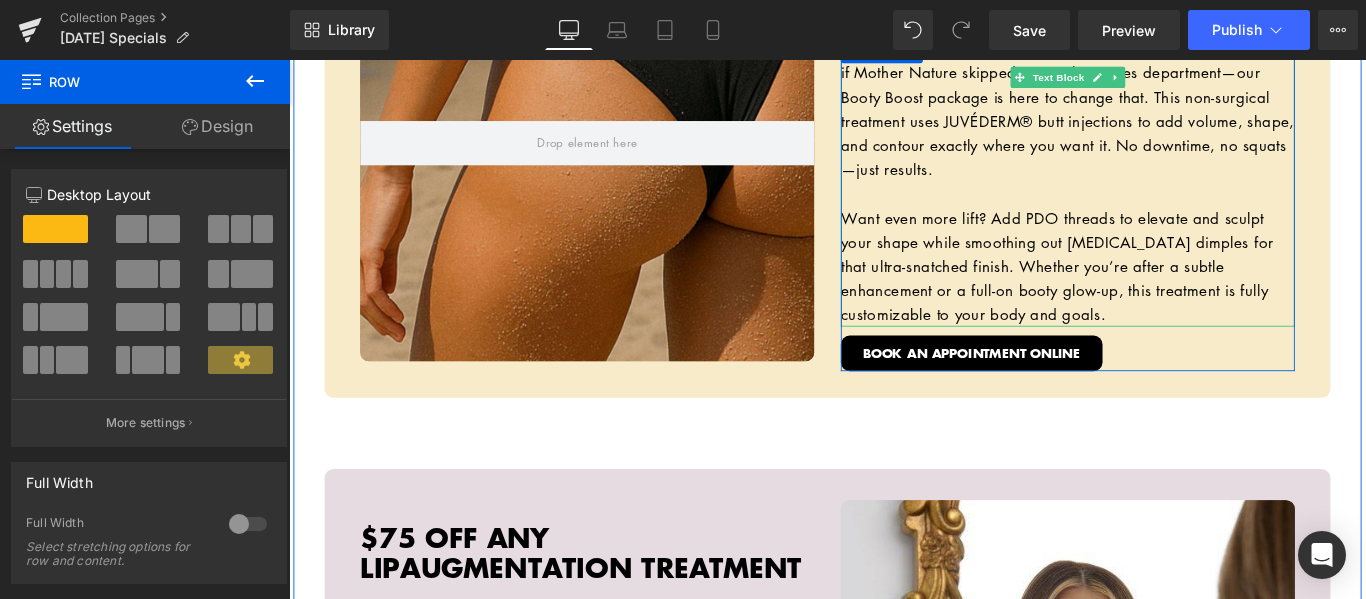 click on "Want even more lift? Add PDO threads to elevate and sculpt your shape while smoothing out [MEDICAL_DATA] dimples for that ultra-snatched finish. Whether you’re after a subtle enhancement or a full-on booty glow-up, this treatment is fully customizable to your body and goals." at bounding box center (1164, 293) 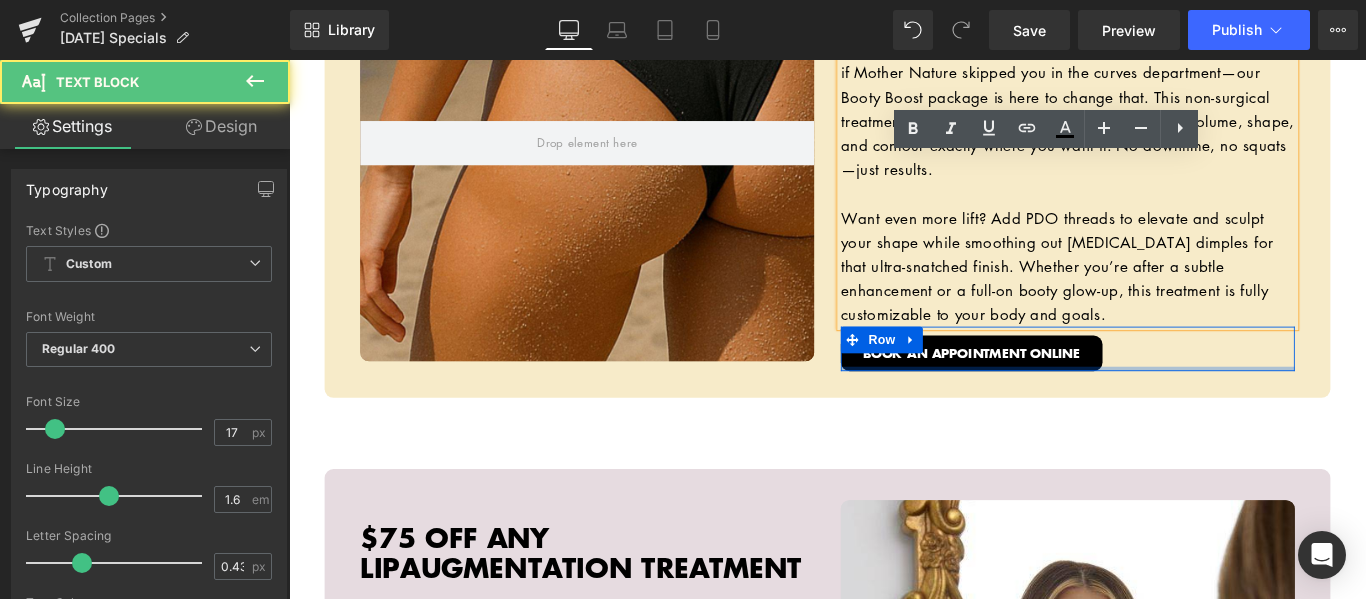 click at bounding box center (1164, 407) 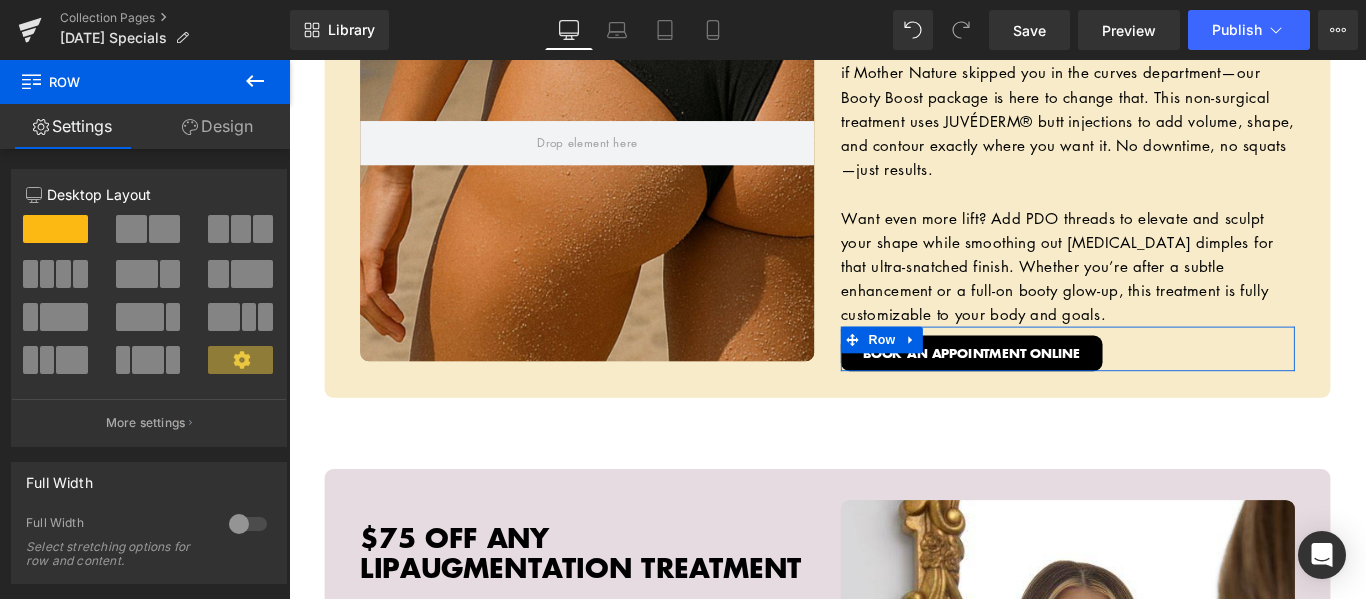 click on "Design" at bounding box center [217, 126] 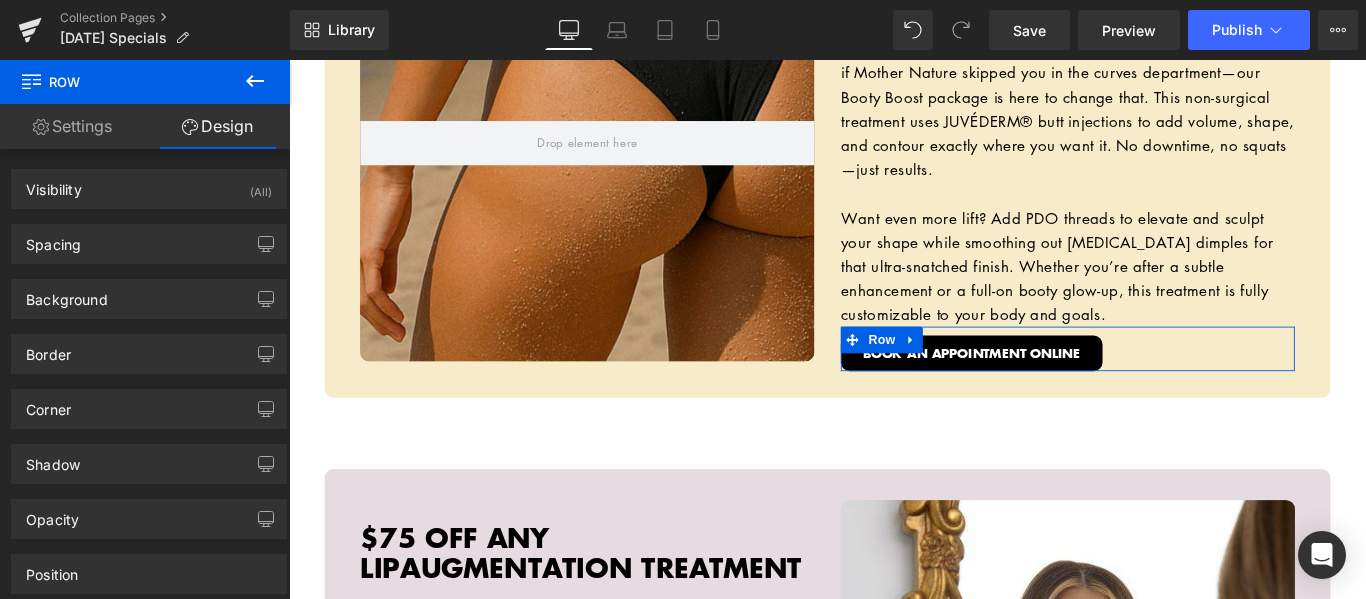 click on "Settings" at bounding box center [72, 126] 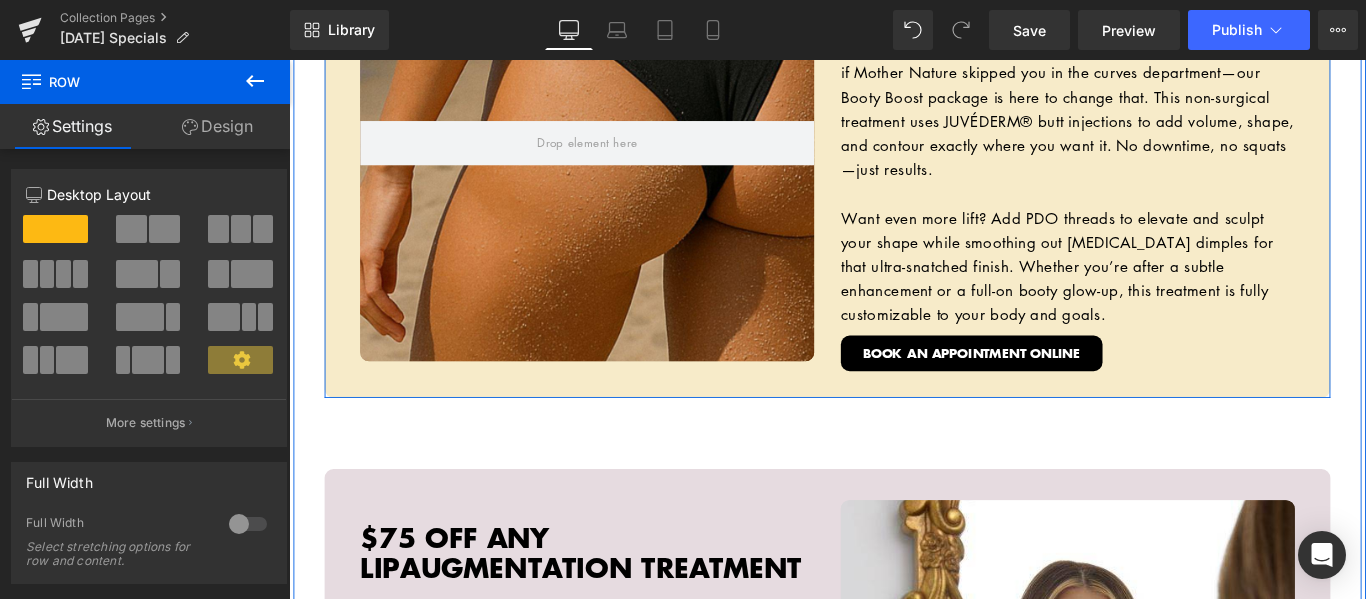 click at bounding box center (1446, 165) 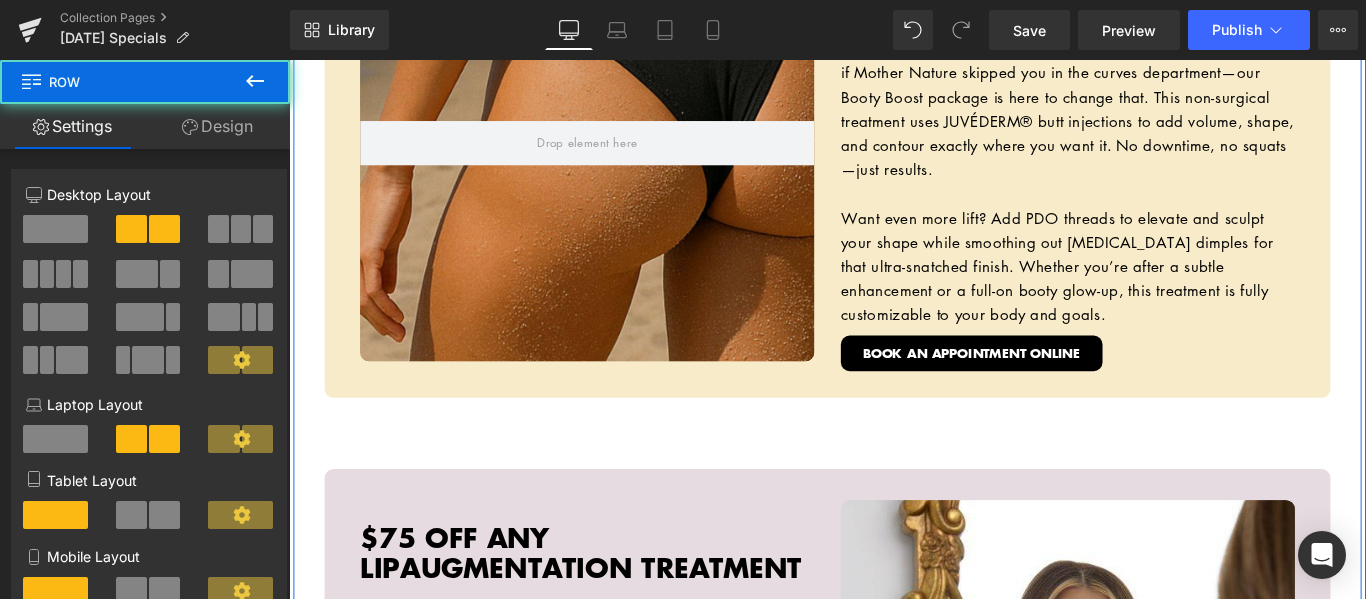 click on "Hero Banner   191px       10% OFF ALL BOOTY BOOST PACKAGES Heading         Separator         If glute workouts haven’t been giving you the lift you’re after—or if Mother Nature skipped you in the curves department—our Booty Boost package is here to change that. This non-surgical treatment uses JUVÉDERM® butt injections to add volume, shape, and contour exactly where you want it. No downtime, no squats—just results. Want even more lift? Add PDO threads to elevate and sculpt your shape while smoothing out cellulite dimples for that ultra-snatched finish. Whether you’re after a subtle enhancement or a full-on booty glow-up, this treatment is fully customizable to your body and goals. Text Block         BOOK AN APPOINTMENT ONLINE Button         Row         Row         Row
Hero Banner         $75 OFF ANY LIPAUGMENTATION TREATMENT Heading         Separator         Text Block         Button" at bounding box center (894, 1852) 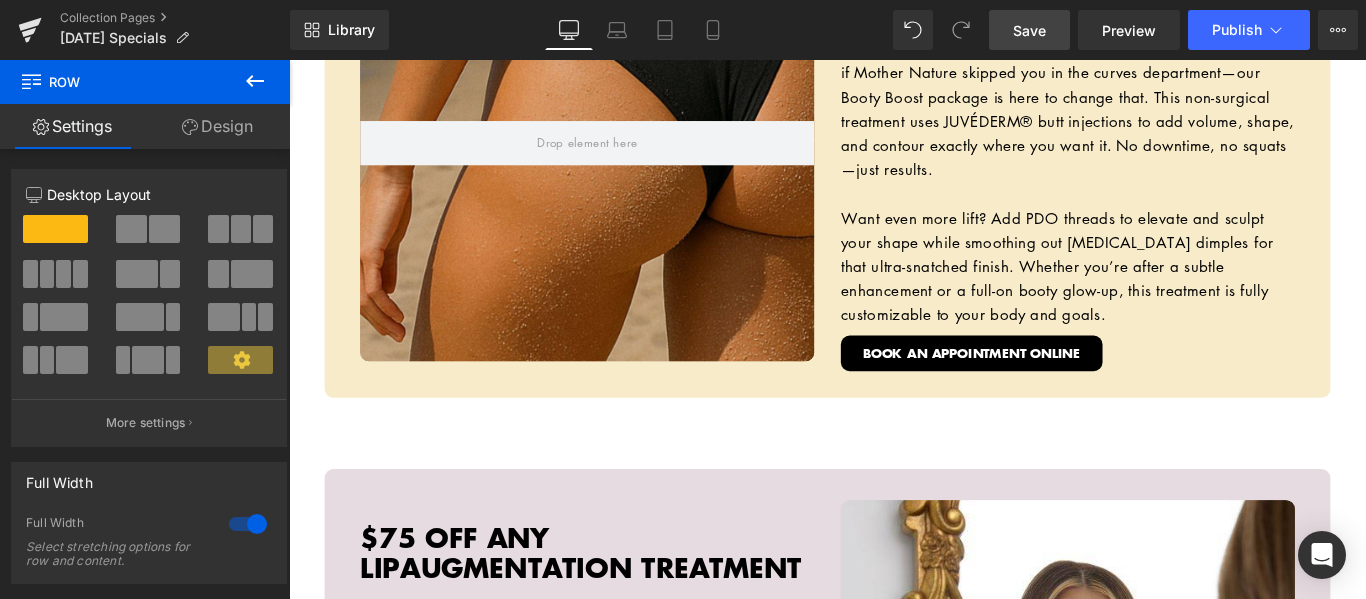 click on "Save" at bounding box center [1029, 30] 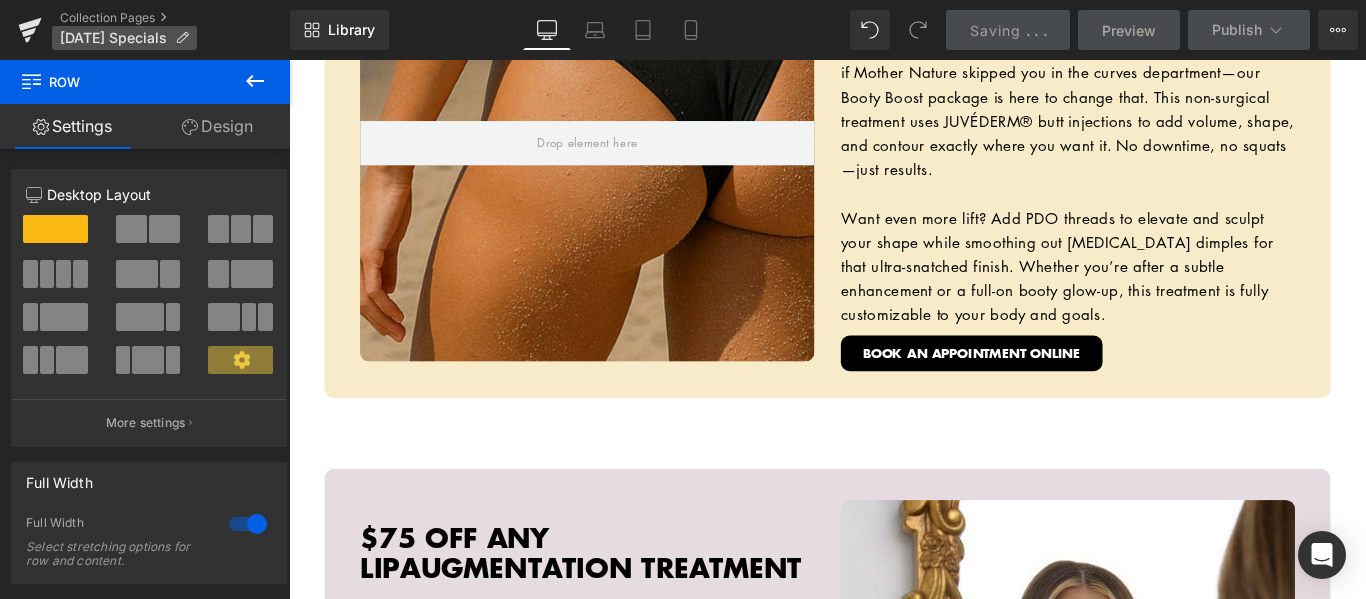click at bounding box center [182, 38] 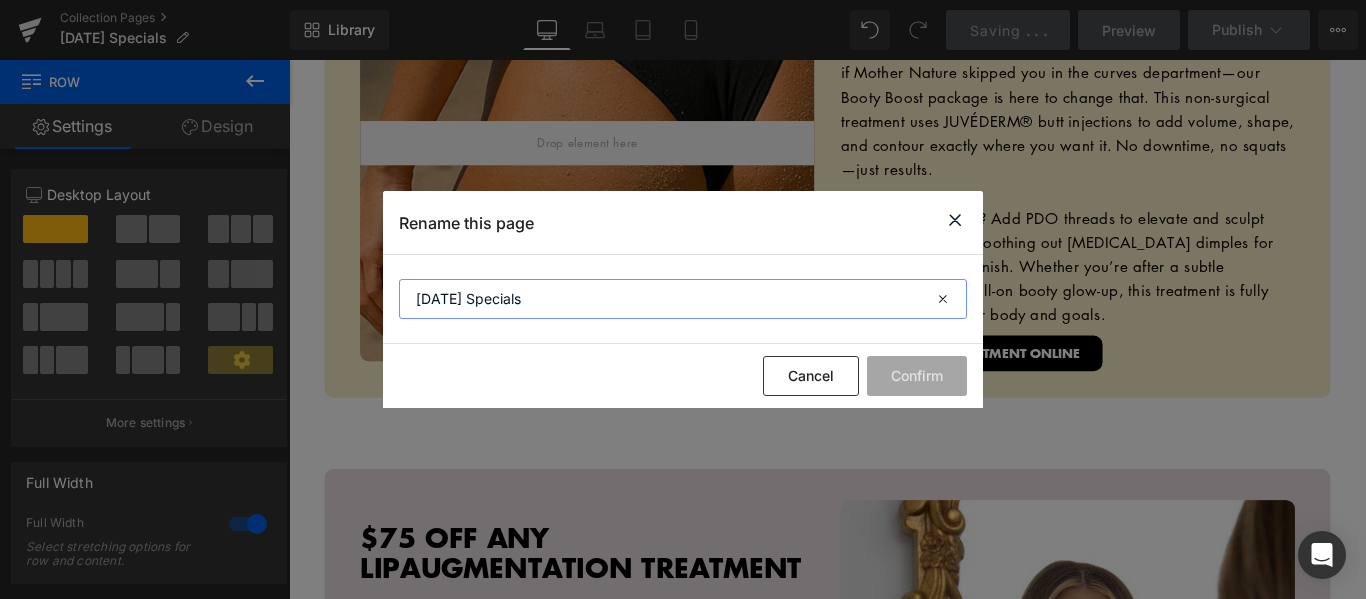 click on "June 2025 Specials" at bounding box center (683, 299) 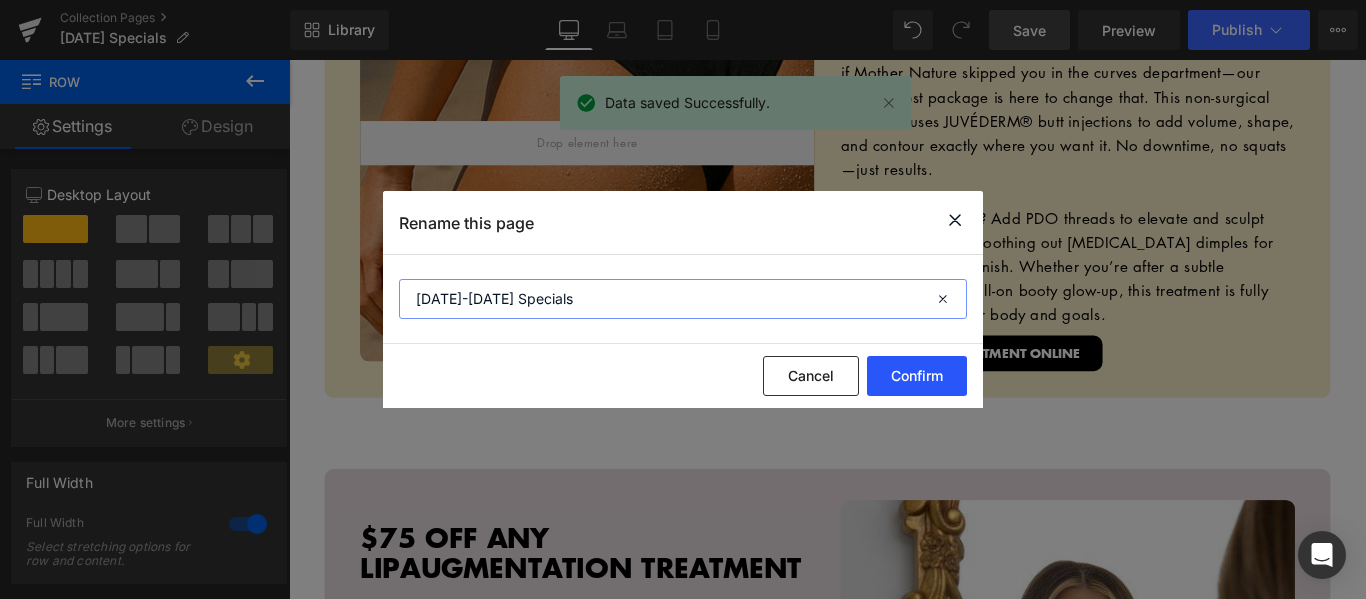 type on "[DATE]-[DATE] Specials" 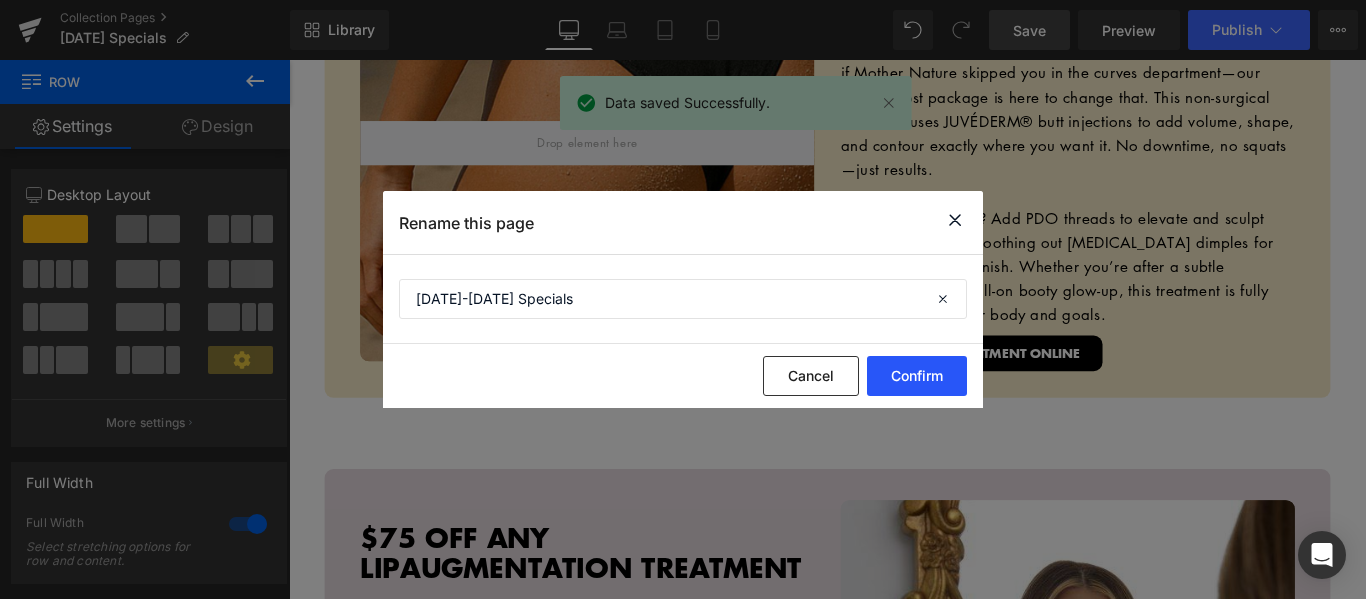 click on "Confirm" at bounding box center (917, 376) 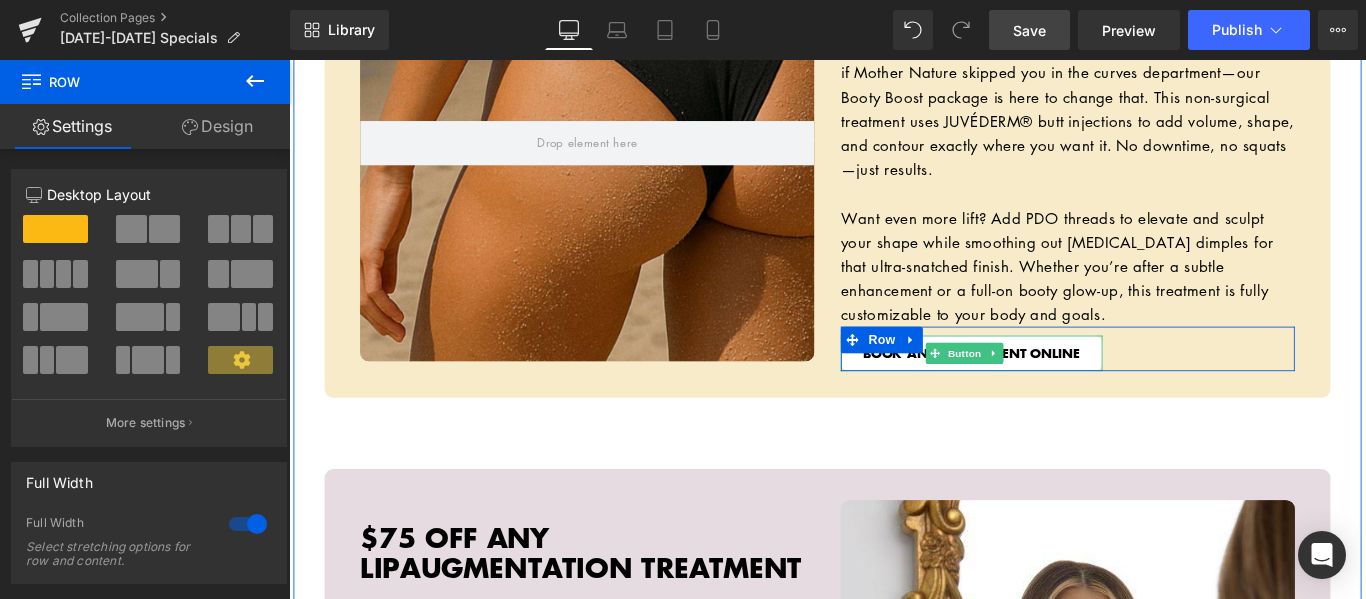 click on "BOOK AN APPOINTMENT ONLINE" at bounding box center (1056, 390) 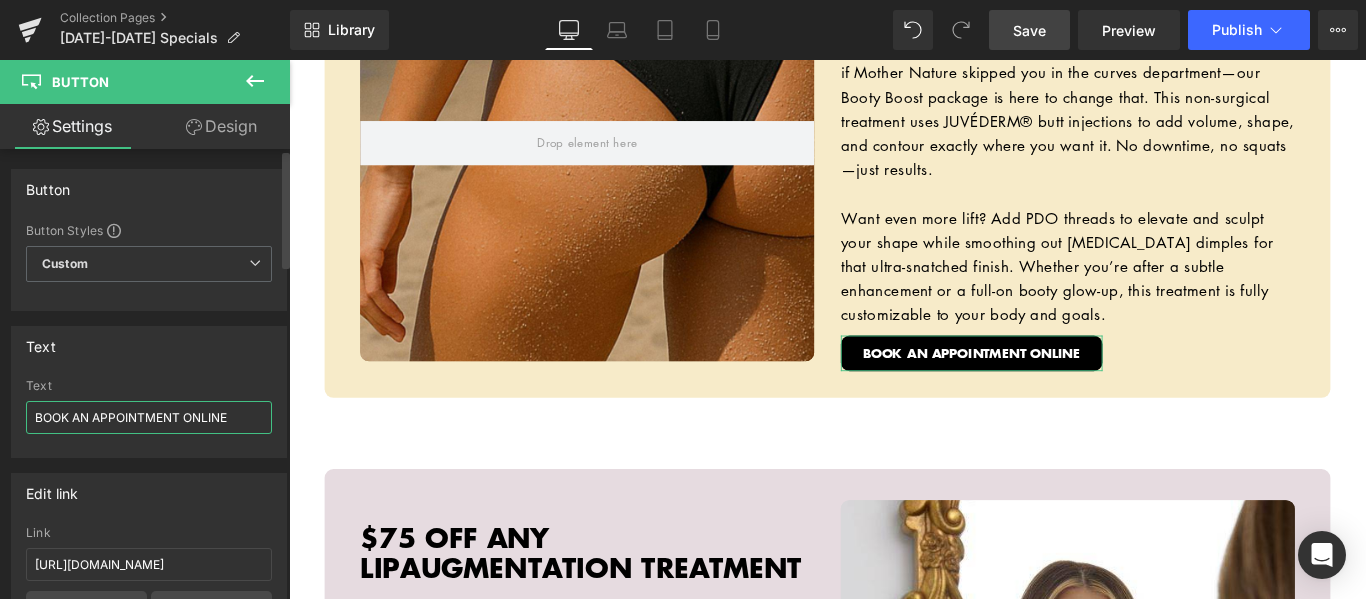 click on "BOOK AN APPOINTMENT ONLINE" at bounding box center [149, 417] 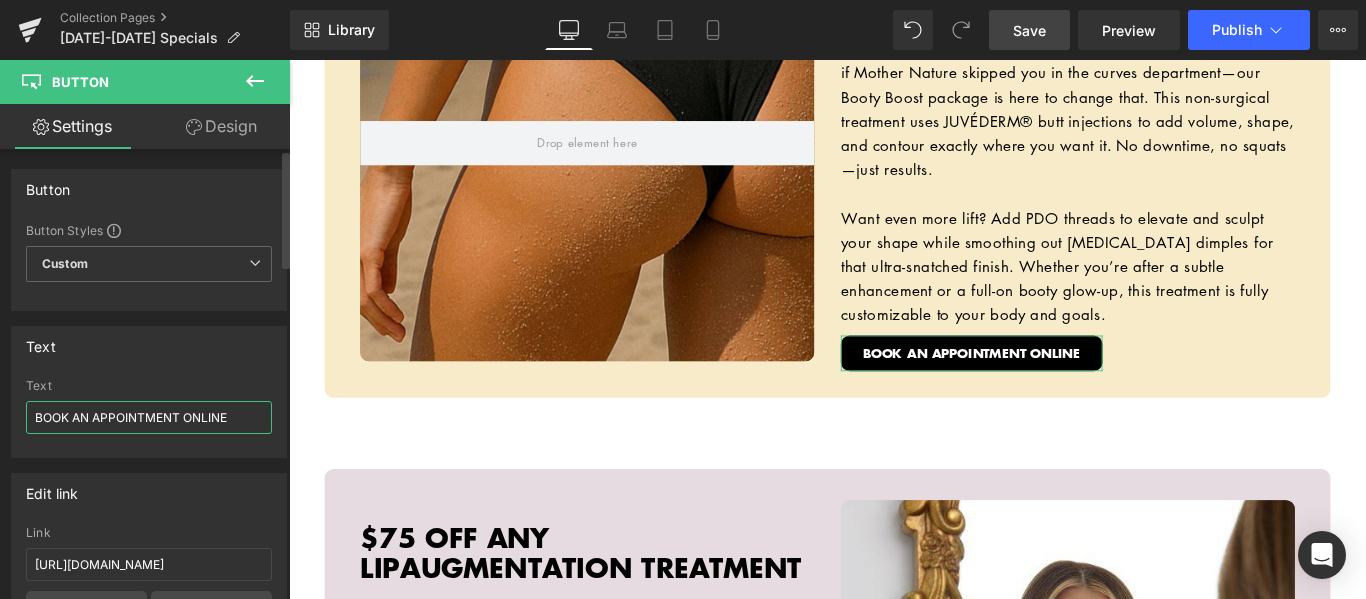 click on "BOOK AN APPOINTMENT ONLINE" at bounding box center [149, 417] 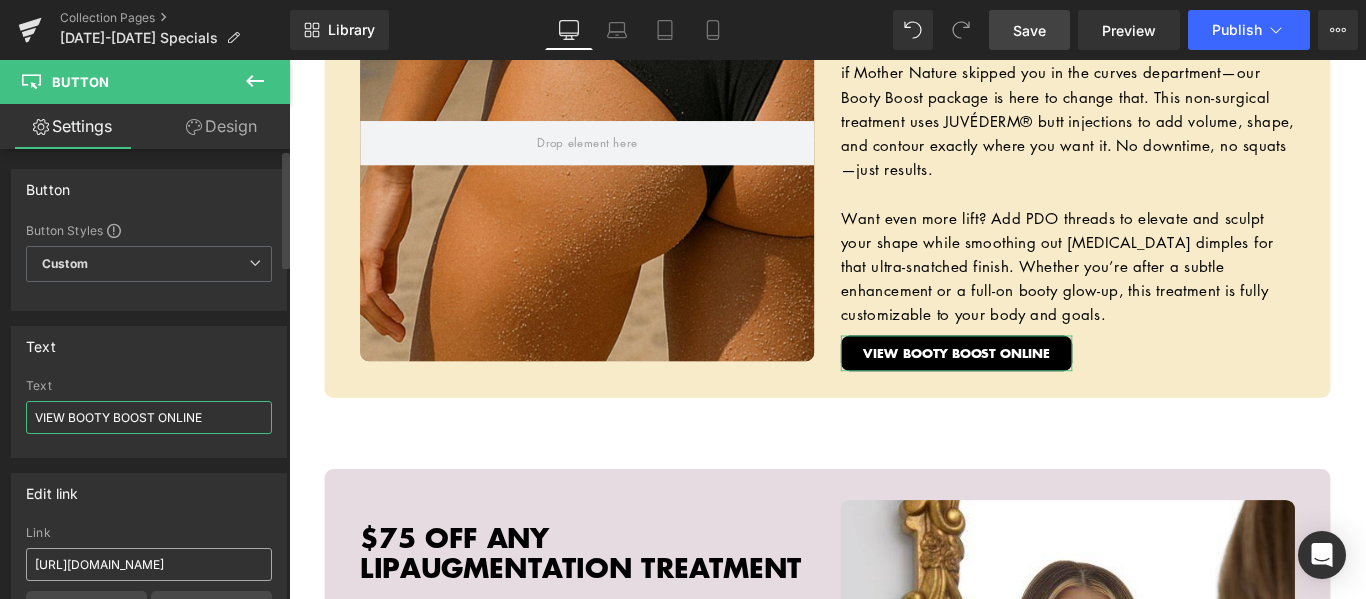 type on "VIEW BOOTY BOOST ONLINE" 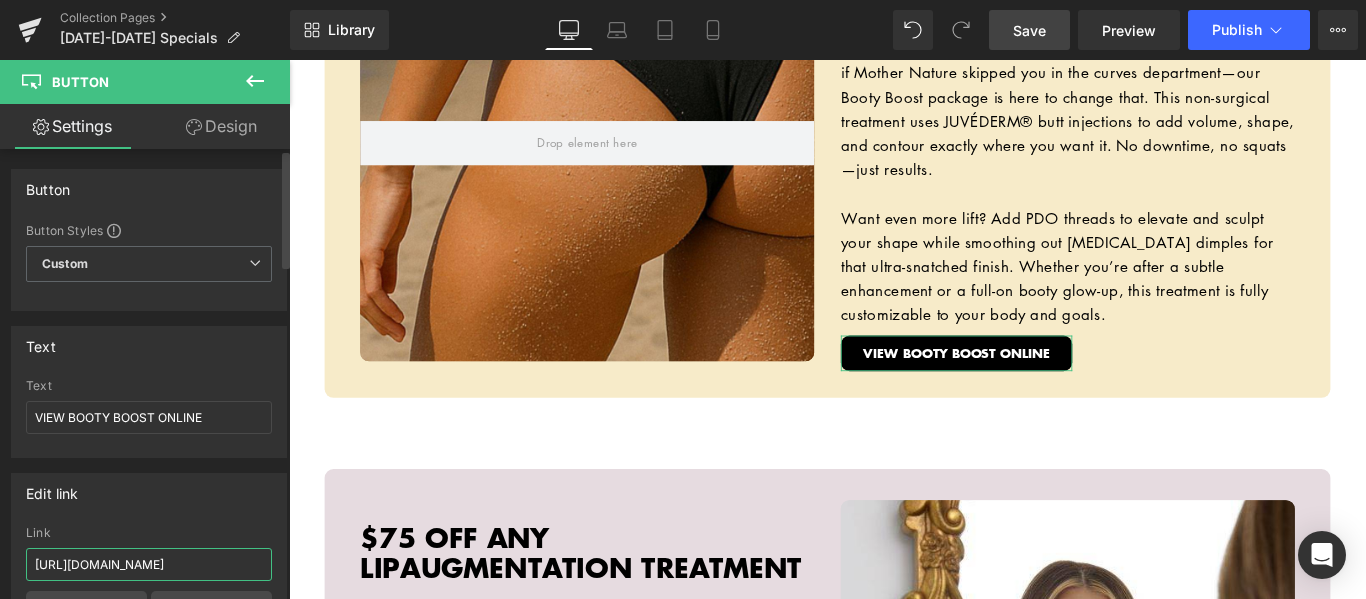 click on "[URL][DOMAIN_NAME]" at bounding box center (149, 564) 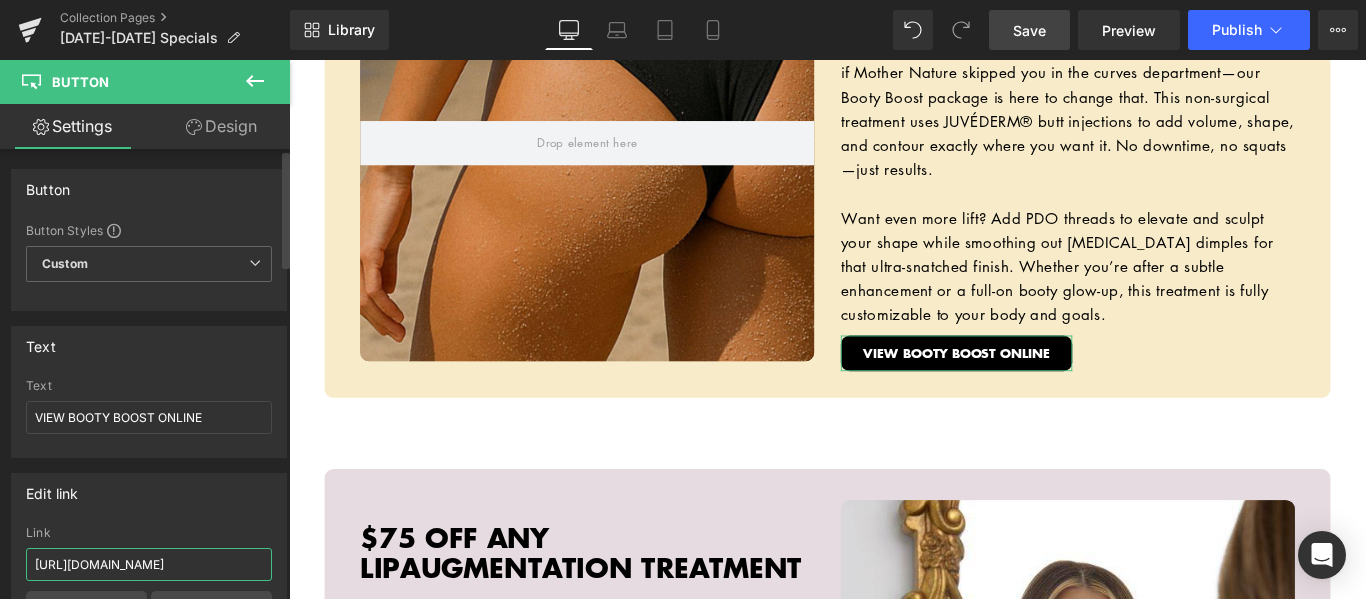 click on "[URL][DOMAIN_NAME]" at bounding box center (149, 564) 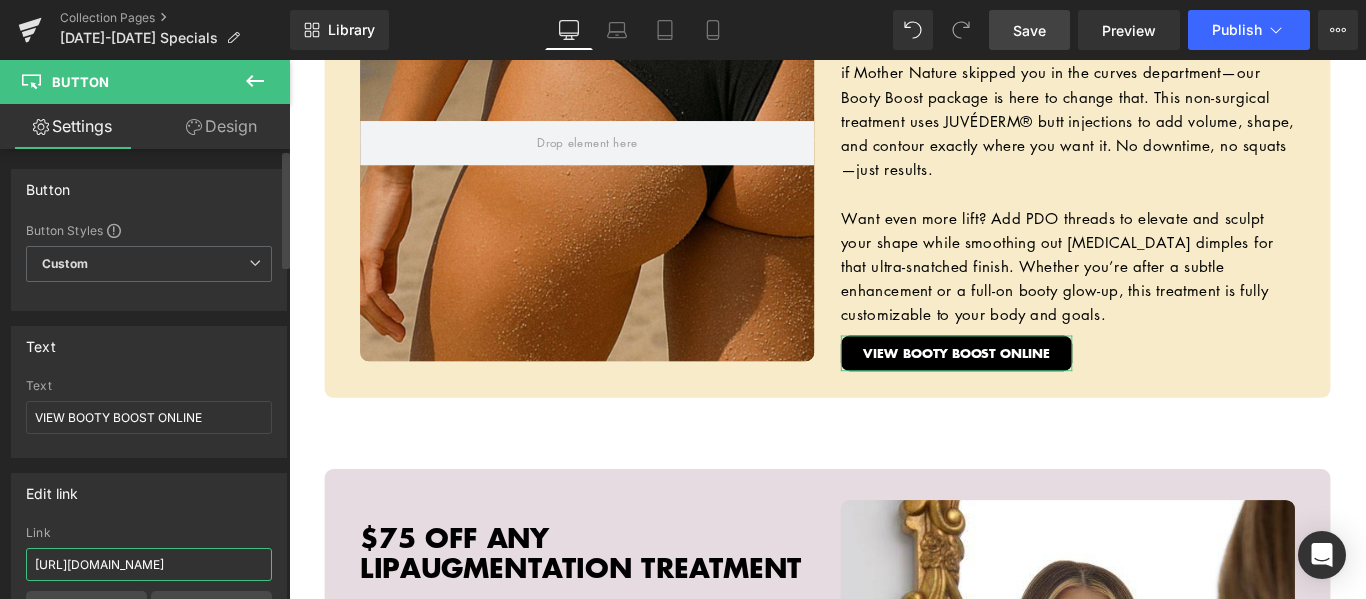 scroll, scrollTop: 0, scrollLeft: 88, axis: horizontal 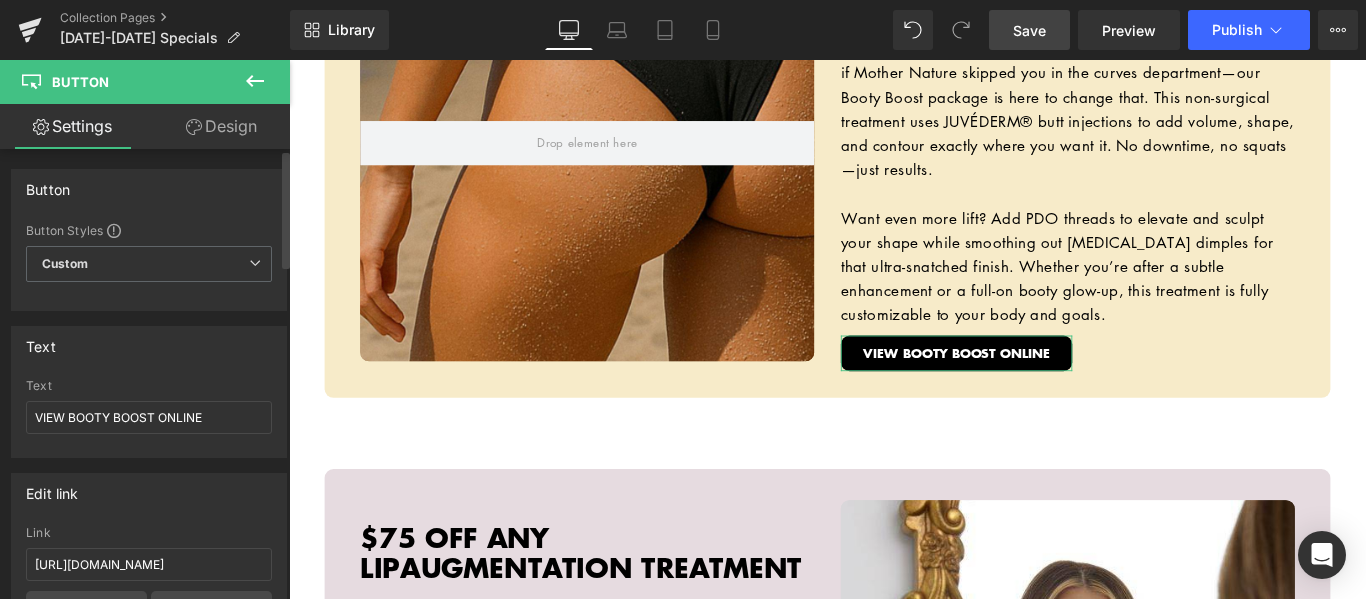 click on "Edit link" at bounding box center (149, 493) 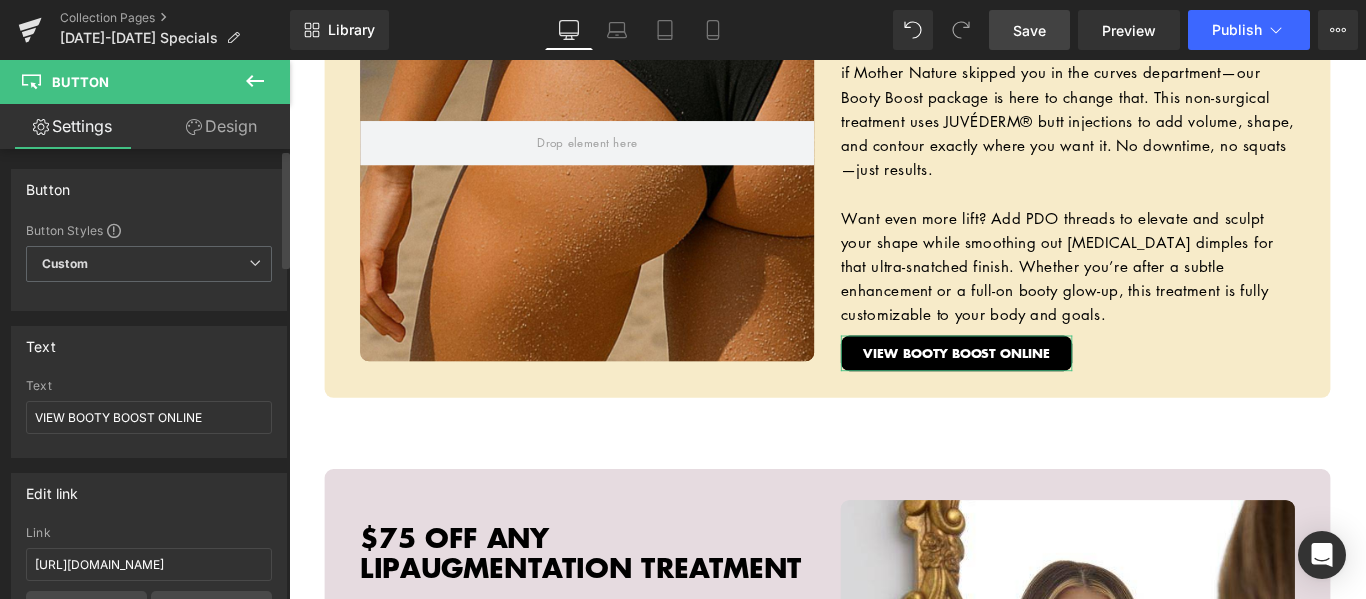 scroll, scrollTop: 0, scrollLeft: 0, axis: both 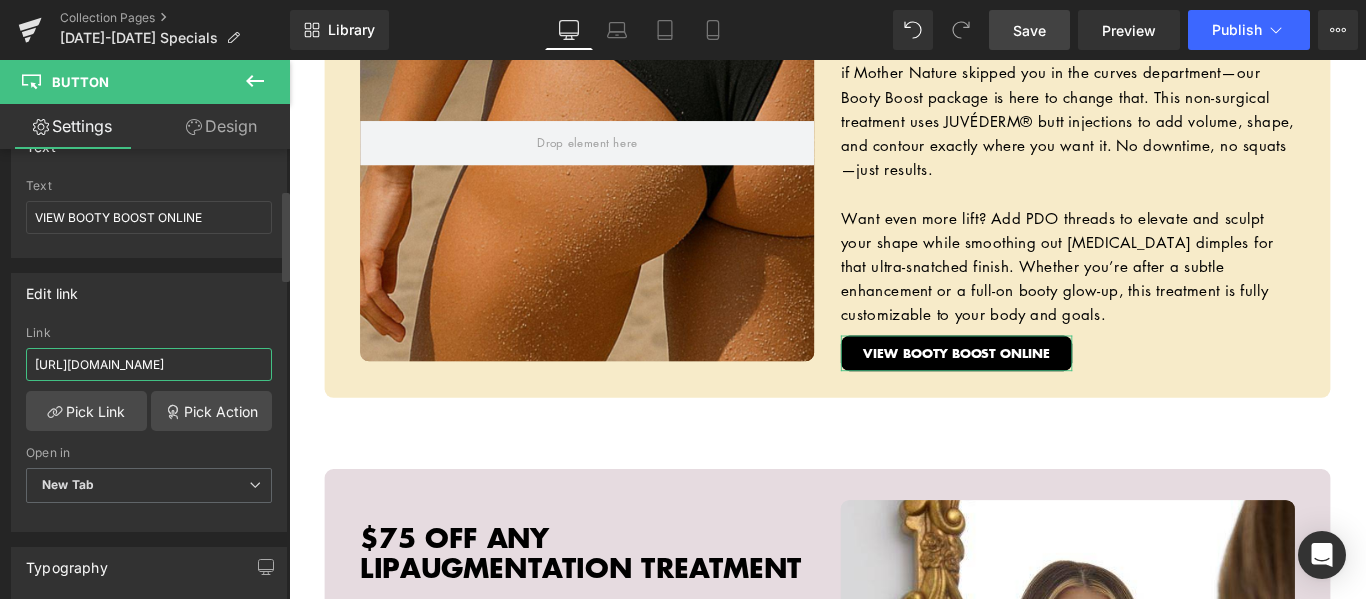 click on "https://californiacosmetics.com/products/booty-boost" at bounding box center [149, 364] 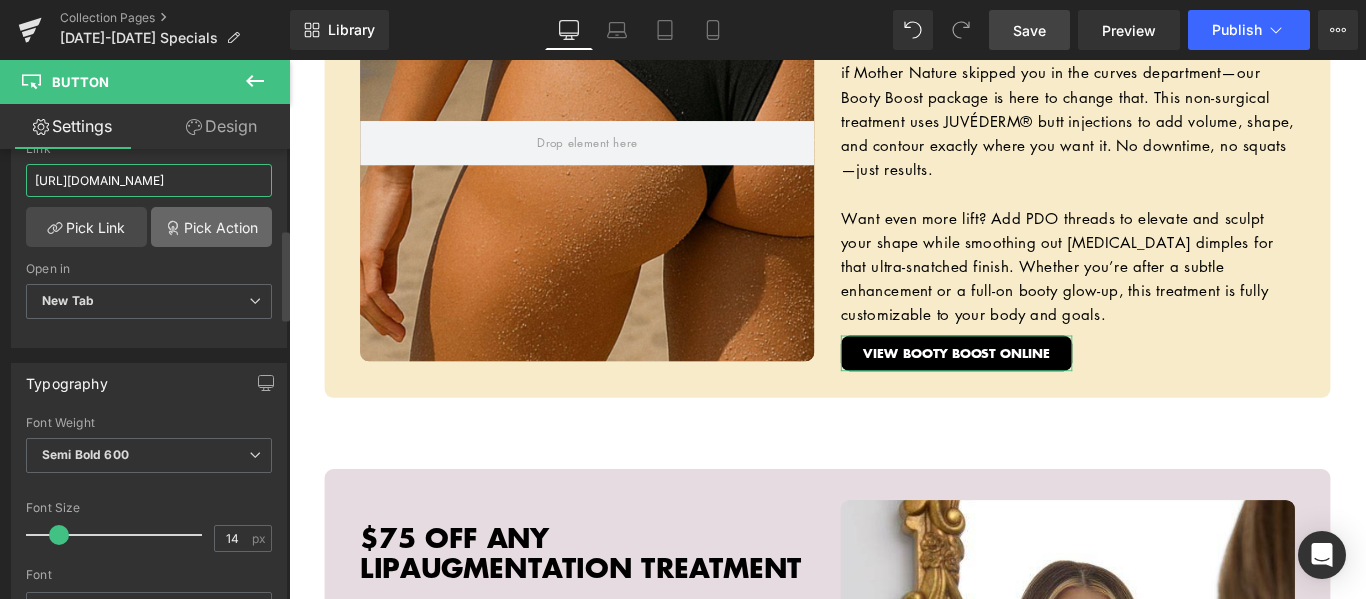 scroll, scrollTop: 400, scrollLeft: 0, axis: vertical 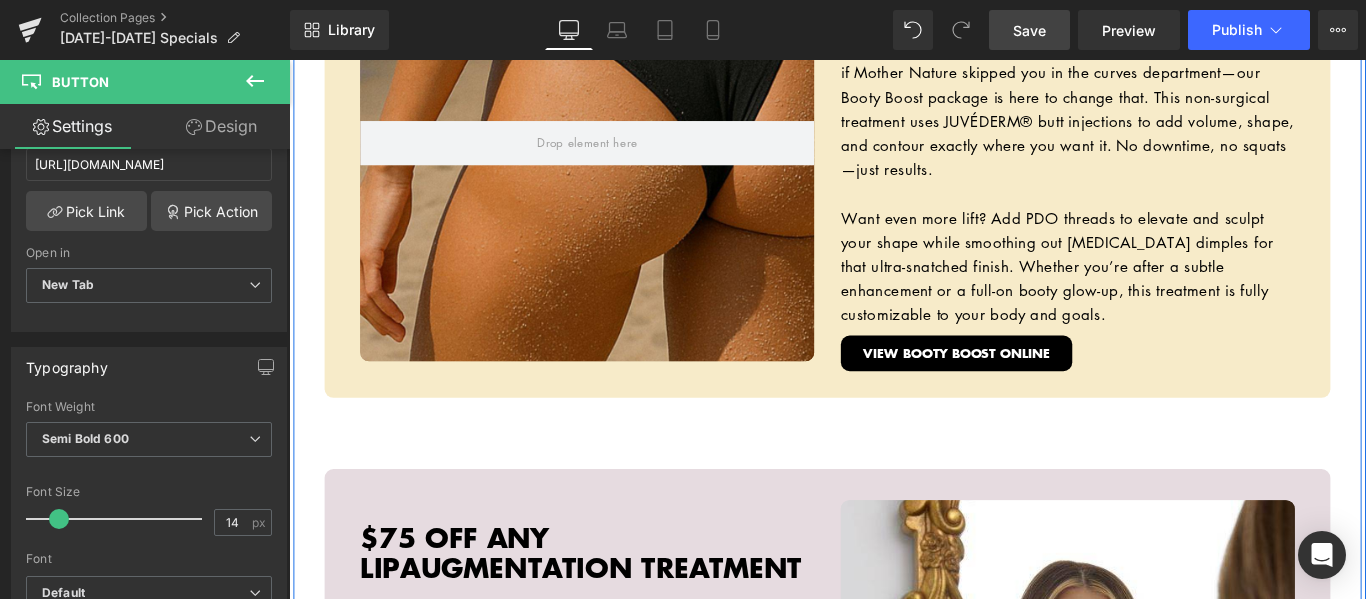 click on "Hero Banner   191px       10% OFF ALL BOOTY BOOST PACKAGES Heading         Separator         If glute workouts haven’t been giving you the lift you’re after—or if Mother Nature skipped you in the curves department—our Booty Boost package is here to change that. This non-surgical treatment uses JUVÉDERM® butt injections to add volume, shape, and contour exactly where you want it. No downtime, no squats—just results. Want even more lift? Add PDO threads to elevate and sculpt your shape while smoothing out cellulite dimples for that ultra-snatched finish. Whether you’re after a subtle enhancement or a full-on booty glow-up, this treatment is fully customizable to your body and goals. Text Block         VIEW BOOTY BOOST ONLINE Button         Row         Row         Row
Hero Banner         $75 OFF ANY LIPAUGMENTATION TREATMENT Heading         Separator         get locked-in pricing for 90 days!" at bounding box center (894, 1852) 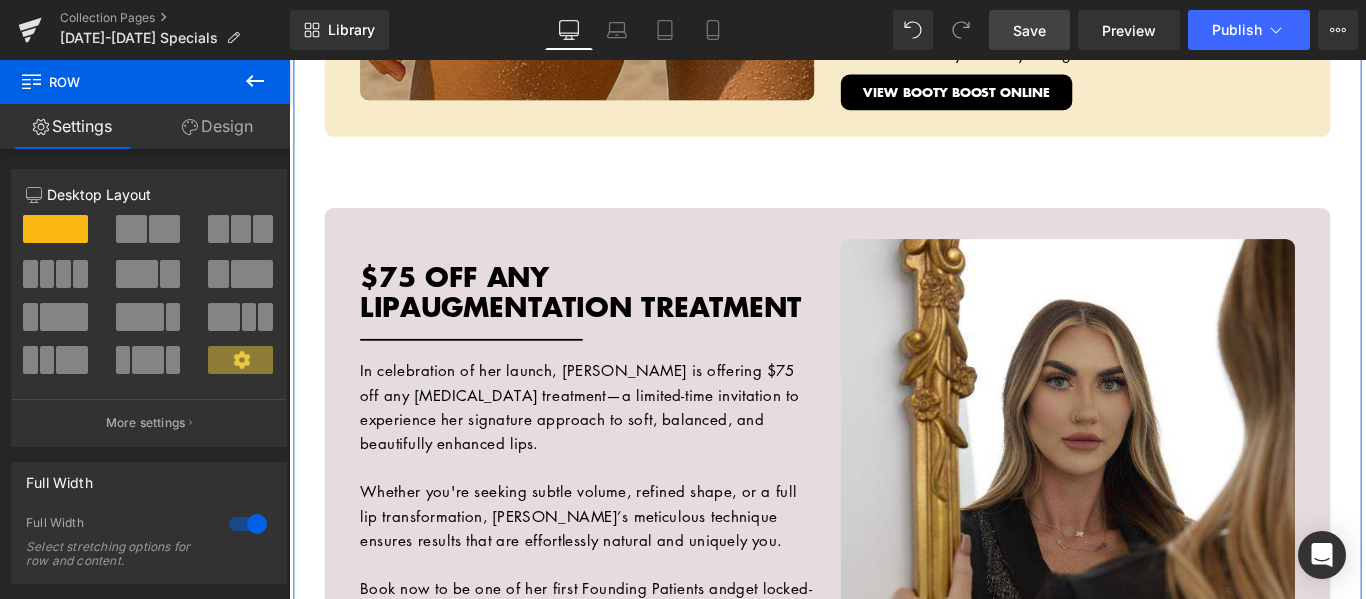 scroll, scrollTop: 1295, scrollLeft: 0, axis: vertical 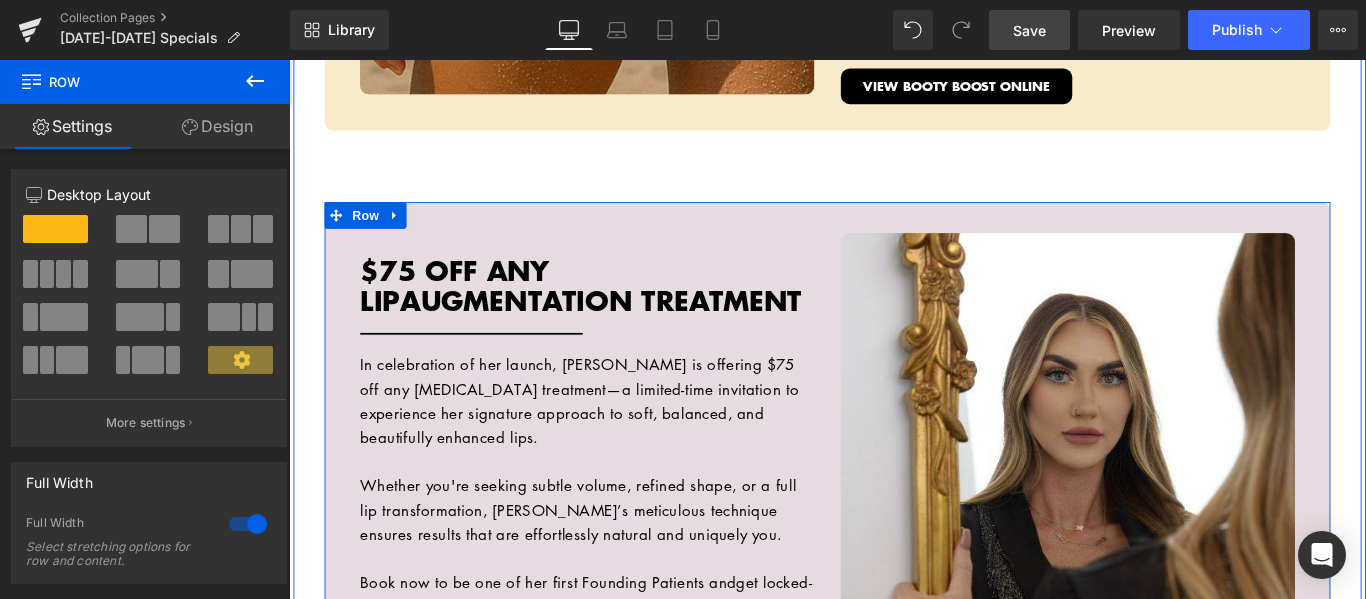 click on "Hero Banner         $75 OFF ANY LIPAUGMENTATION TREATMENT Heading         Separator         In celebration of her launch, Laynie is offering $75 off any lip augmentation treatment—a limited-time invitation to experience her signature approach to soft, balanced, and beautifully enhanced lips. Whether you're seeking subtle volume, refined shape, or a full lip transformation, Laynie’s meticulous technique ensures results that are effortlessly natural and uniquely you. Book now to be one of her first Founding Patients and  get locked-in pricing for 90 days! Text Block         VIEW ALL LIP AUGMENTATION PACKAGES Button         BOOK AN APPOINTMENT ONLINE Button
Hero Banner         Row         Row" at bounding box center [894, 538] 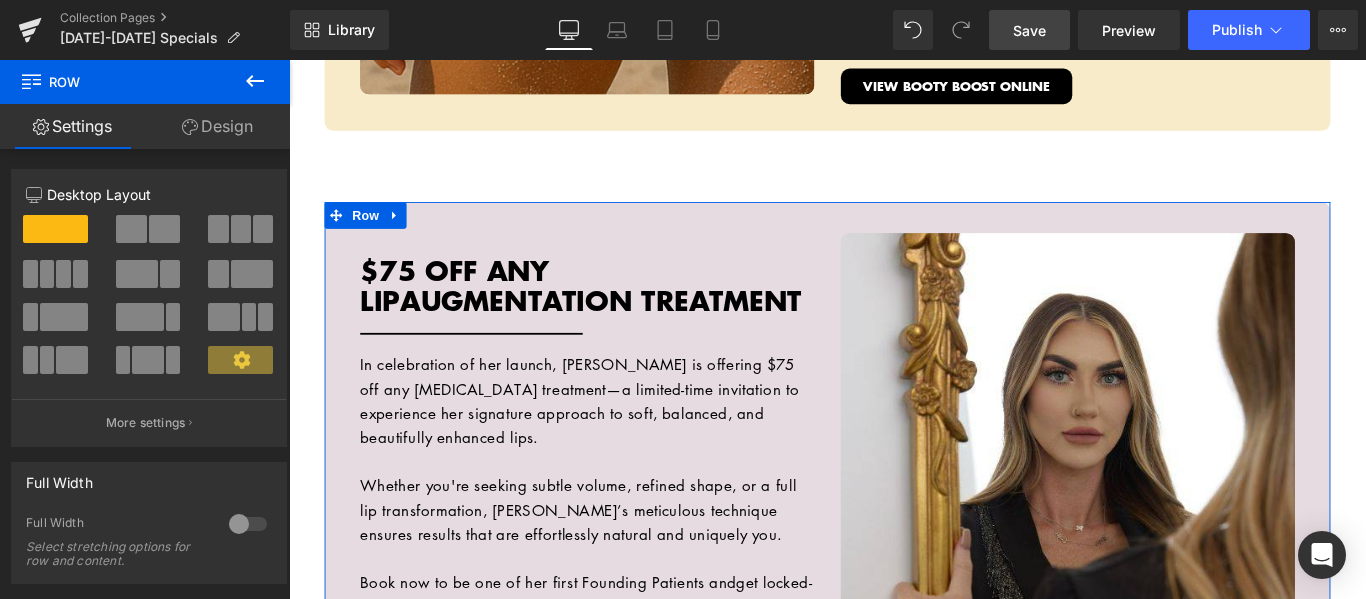 click on "Design" at bounding box center (217, 126) 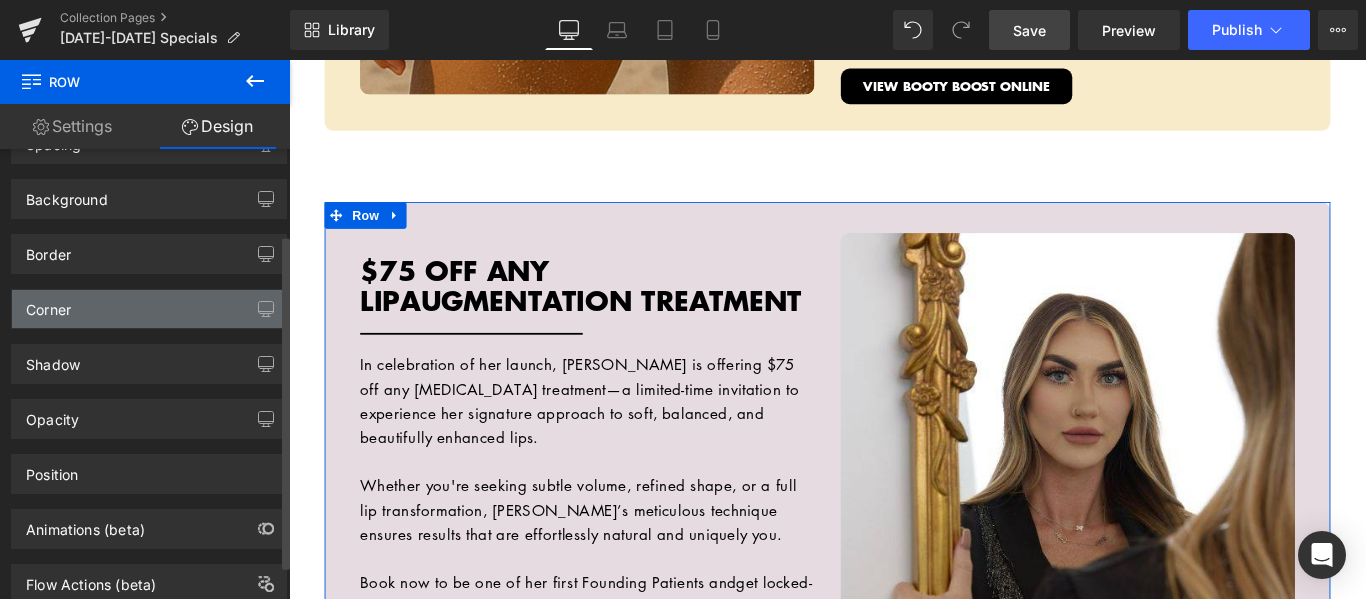 scroll, scrollTop: 161, scrollLeft: 0, axis: vertical 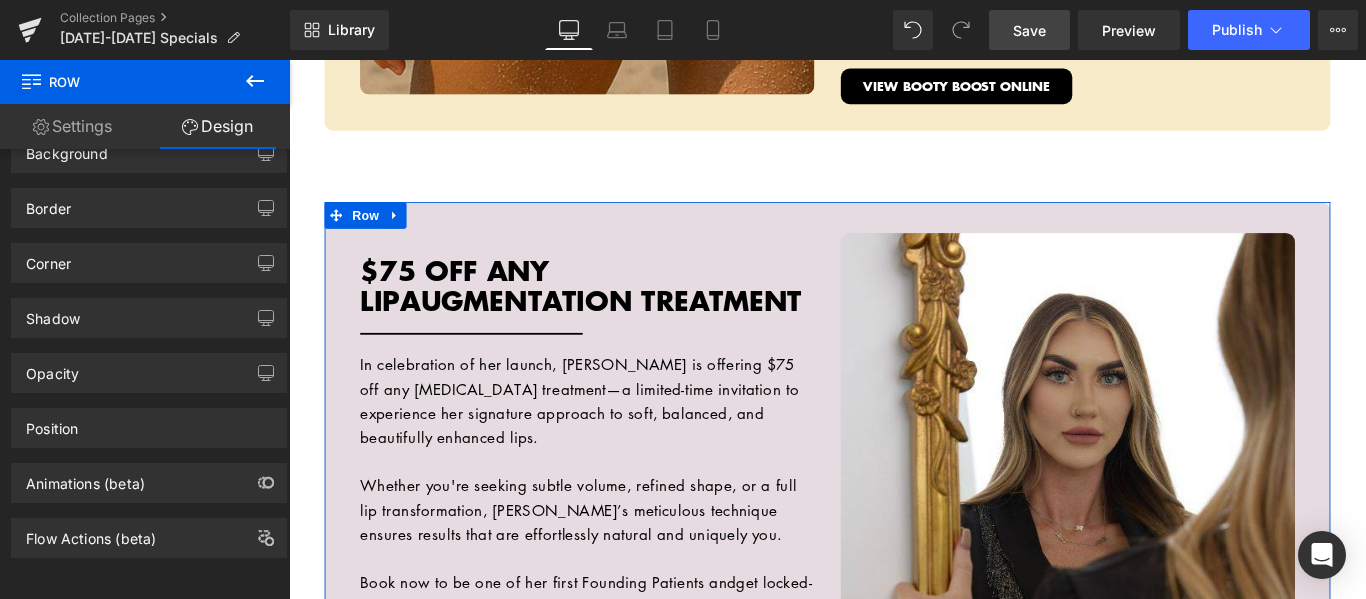 click on "Settings" at bounding box center (72, 126) 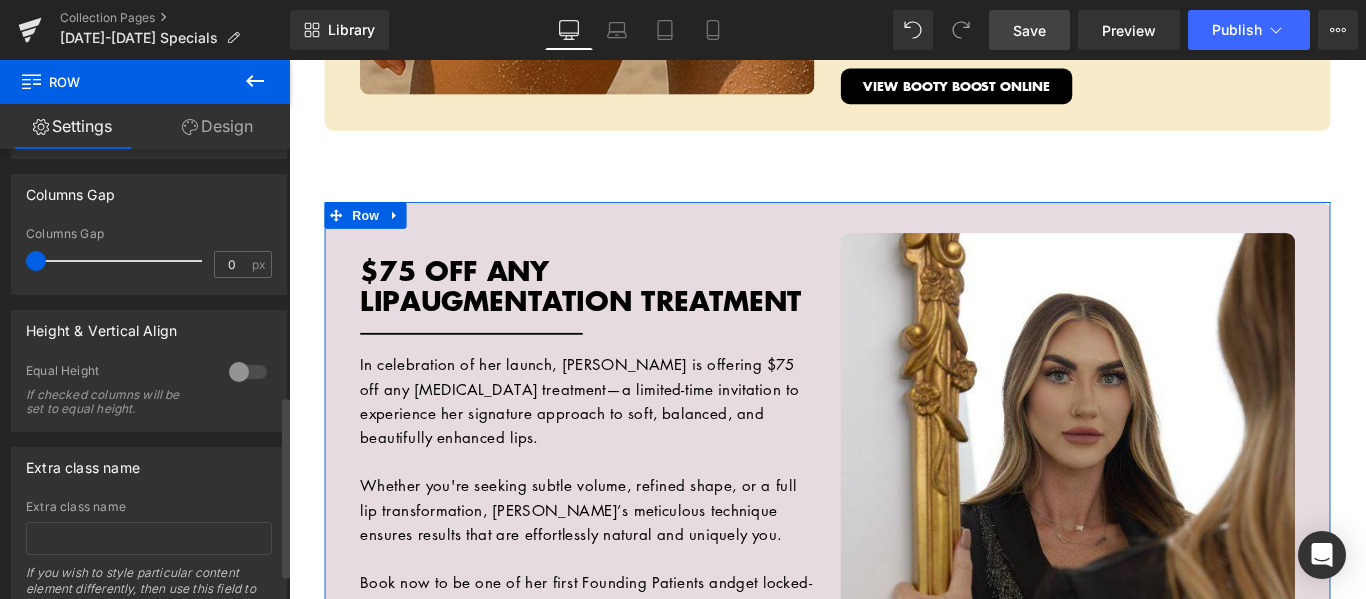 scroll, scrollTop: 672, scrollLeft: 0, axis: vertical 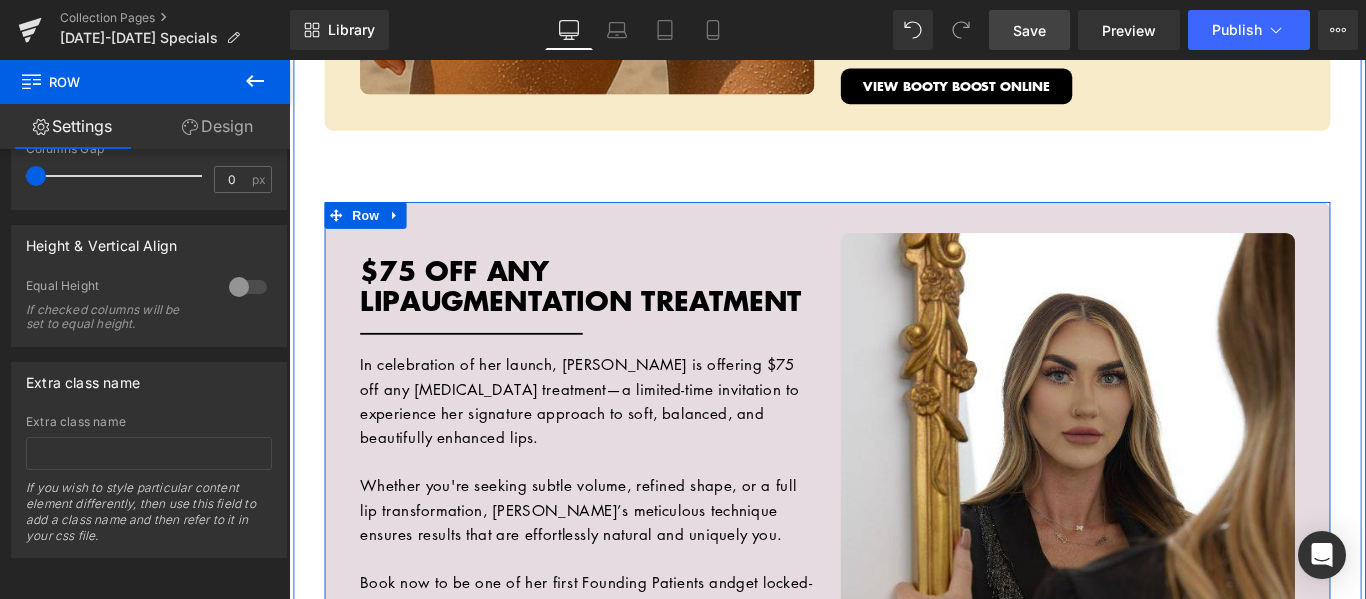 click on "Hero Banner         $75 OFF ANY LIPAUGMENTATION TREATMENT Heading         Separator         In celebration of her launch, Laynie is offering $75 off any lip augmentation treatment—a limited-time invitation to experience her signature approach to soft, balanced, and beautifully enhanced lips. Whether you're seeking subtle volume, refined shape, or a full lip transformation, Laynie’s meticulous technique ensures results that are effortlessly natural and uniquely you. Book now to be one of her first Founding Patients and  get locked-in pricing for 90 days! Text Block         VIEW ALL LIP AUGMENTATION PACKAGES Button         BOOK AN APPOINTMENT ONLINE Button
Hero Banner         Row         Row" at bounding box center [894, 538] 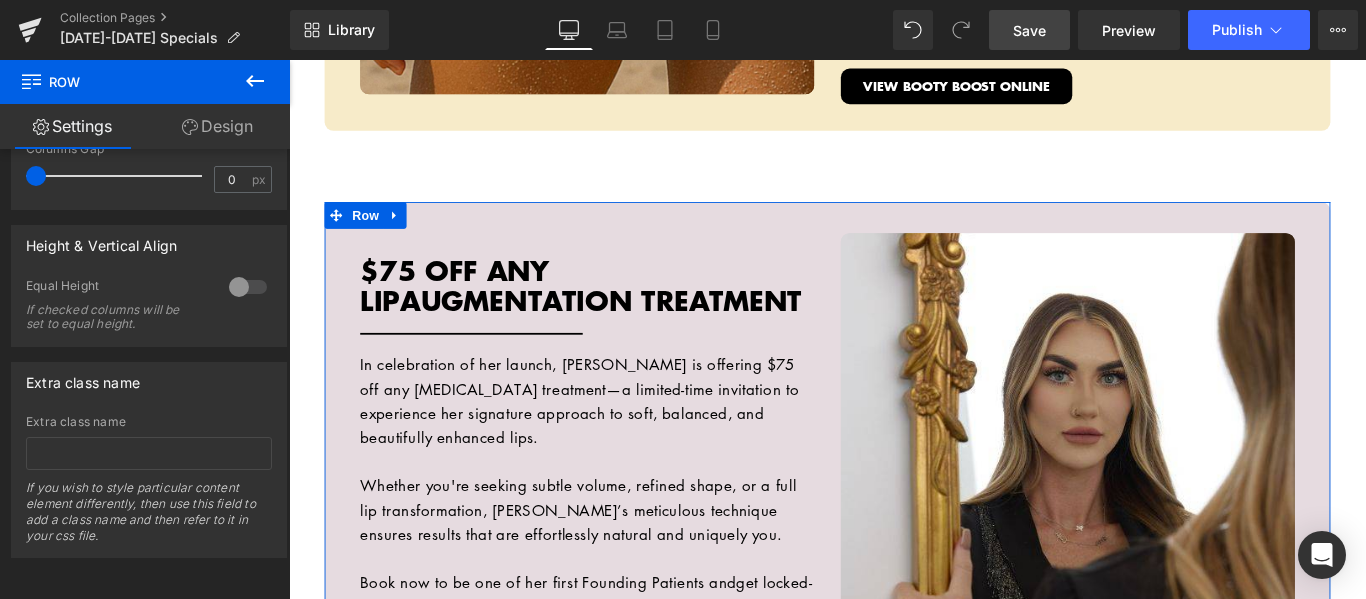 click on "Design" at bounding box center (217, 126) 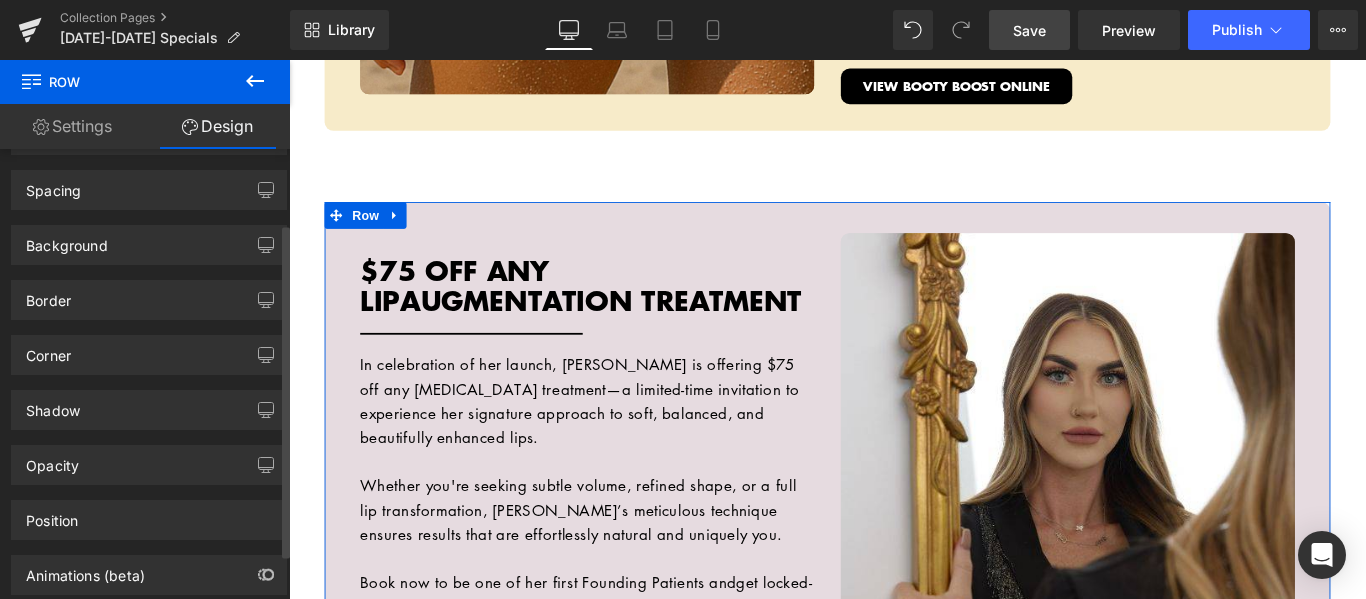 scroll, scrollTop: 100, scrollLeft: 0, axis: vertical 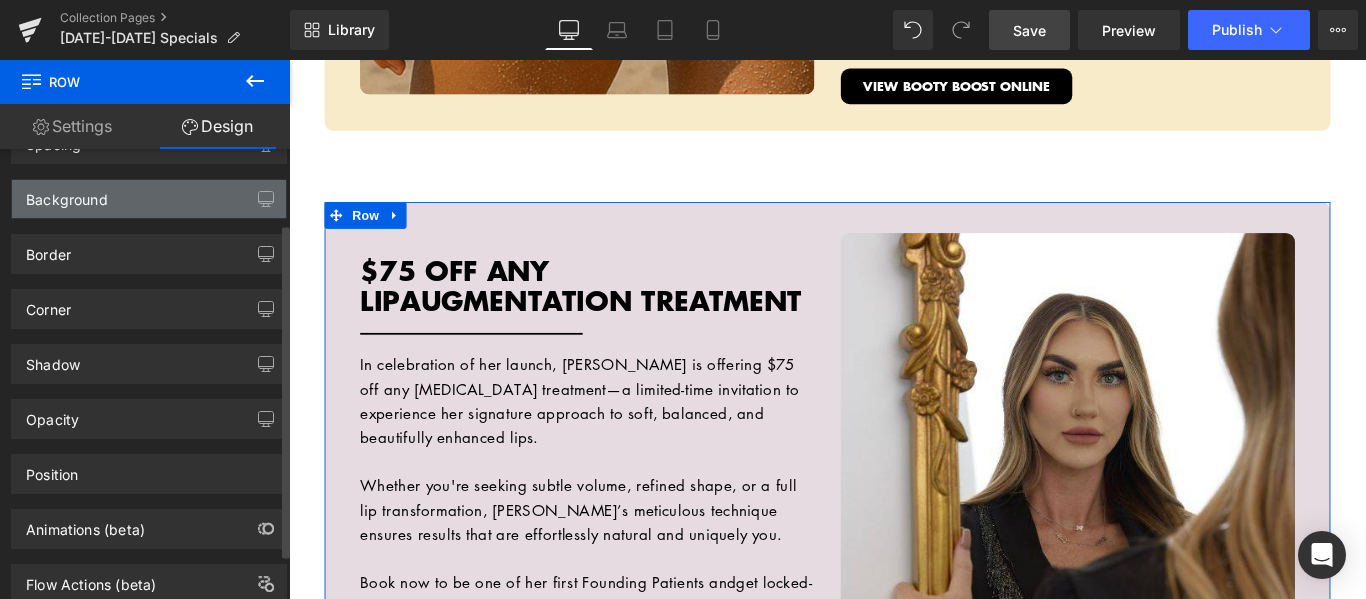 click on "Background" at bounding box center [149, 199] 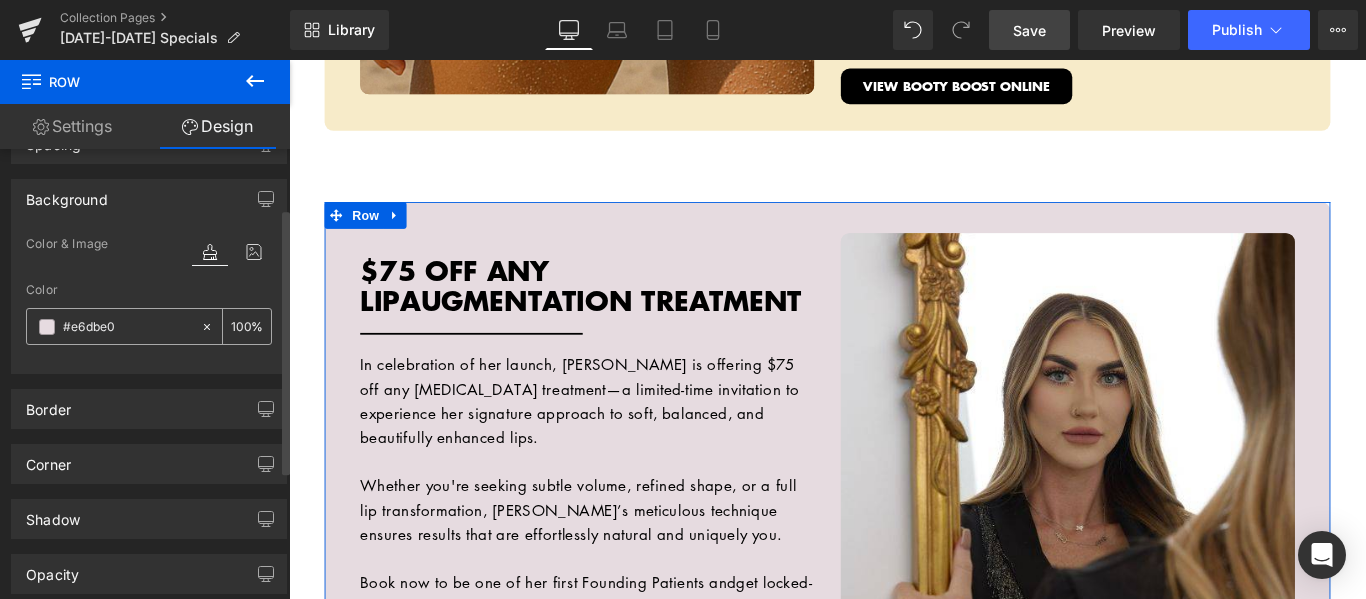 click at bounding box center [127, 327] 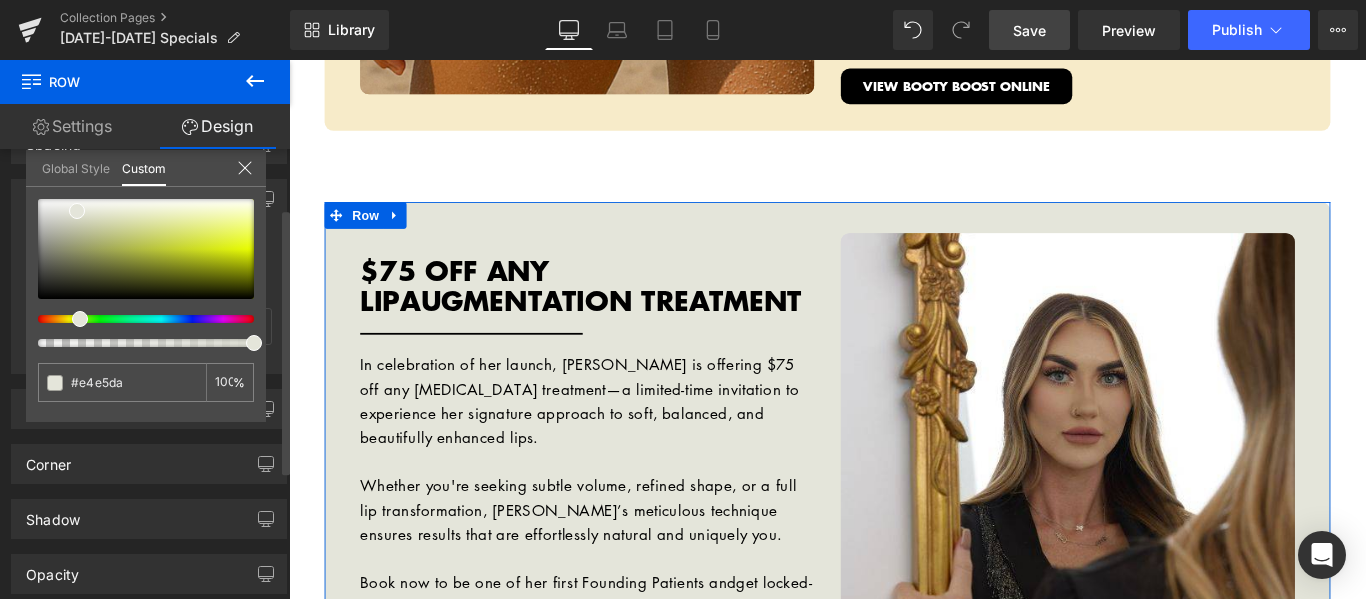 click at bounding box center (138, 319) 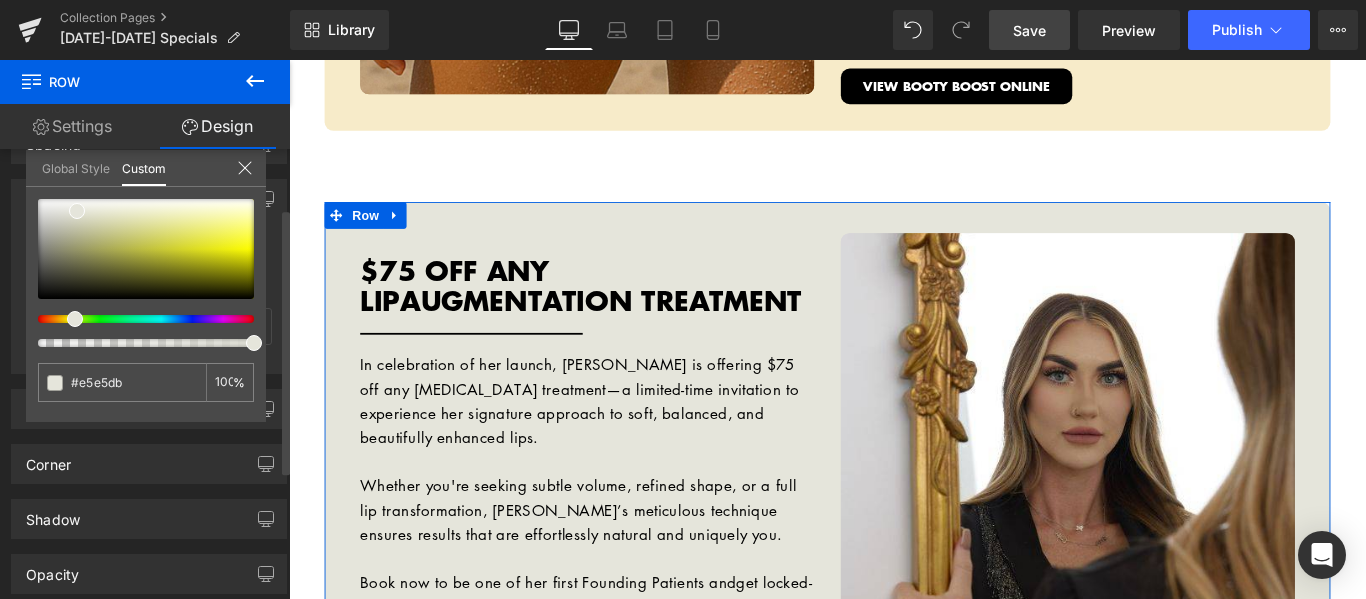 click at bounding box center [138, 319] 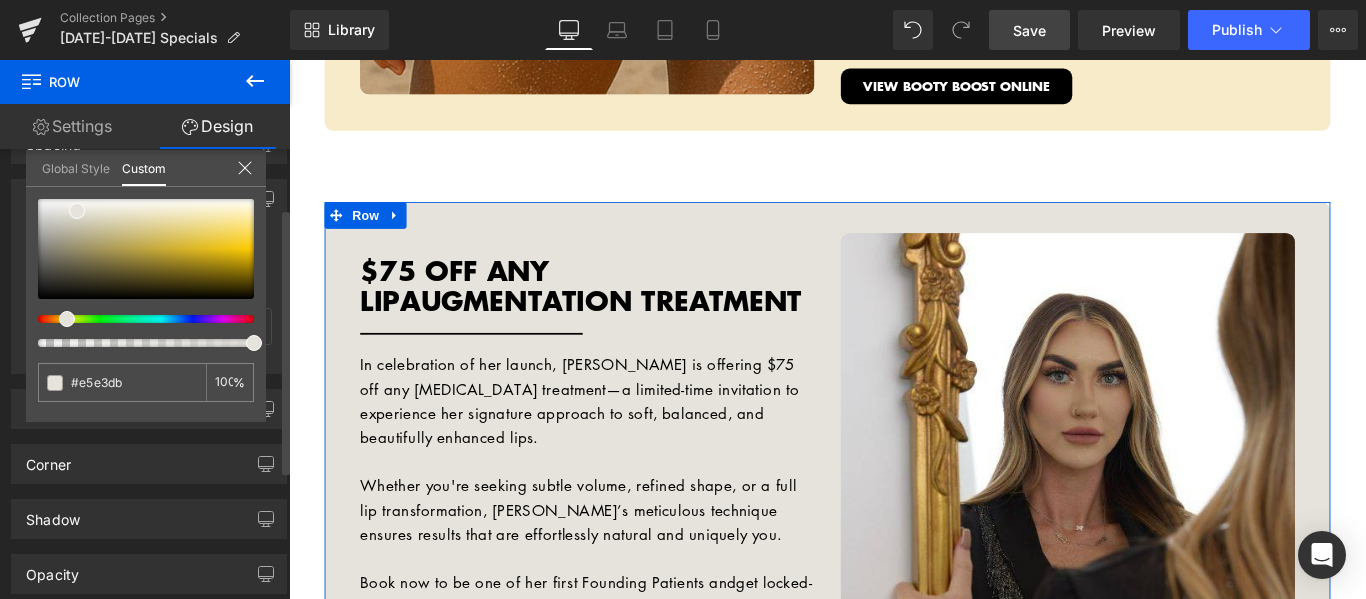 click at bounding box center [138, 319] 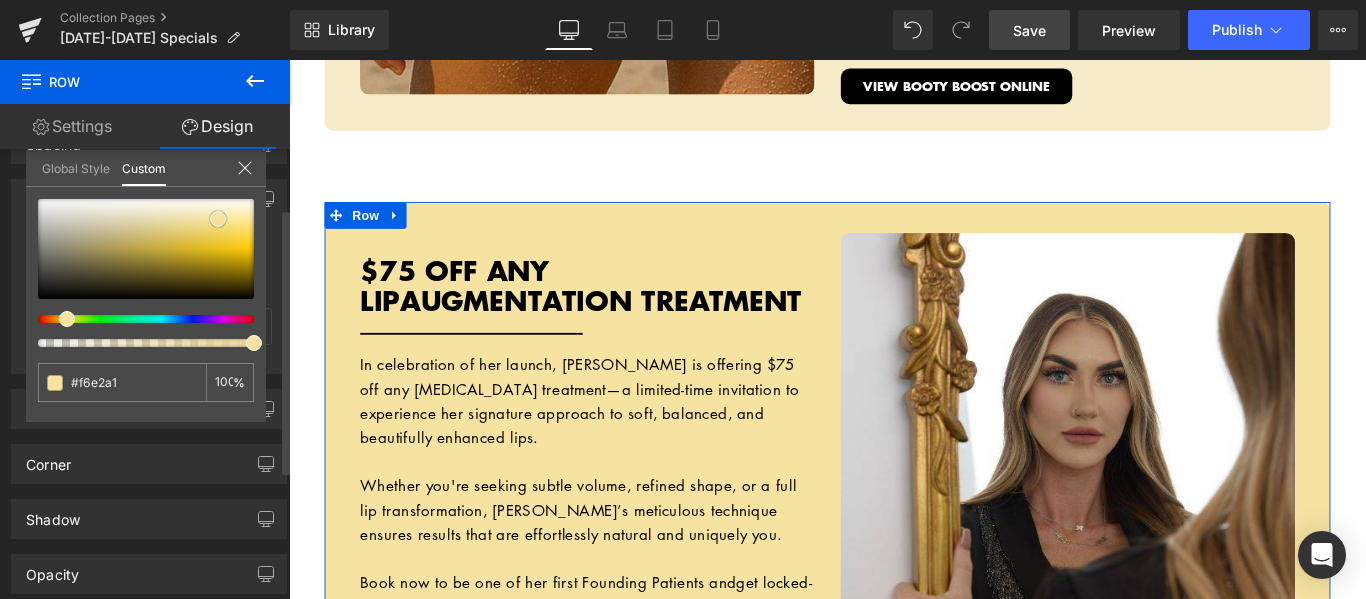 drag, startPoint x: 78, startPoint y: 208, endPoint x: 219, endPoint y: 216, distance: 141.22676 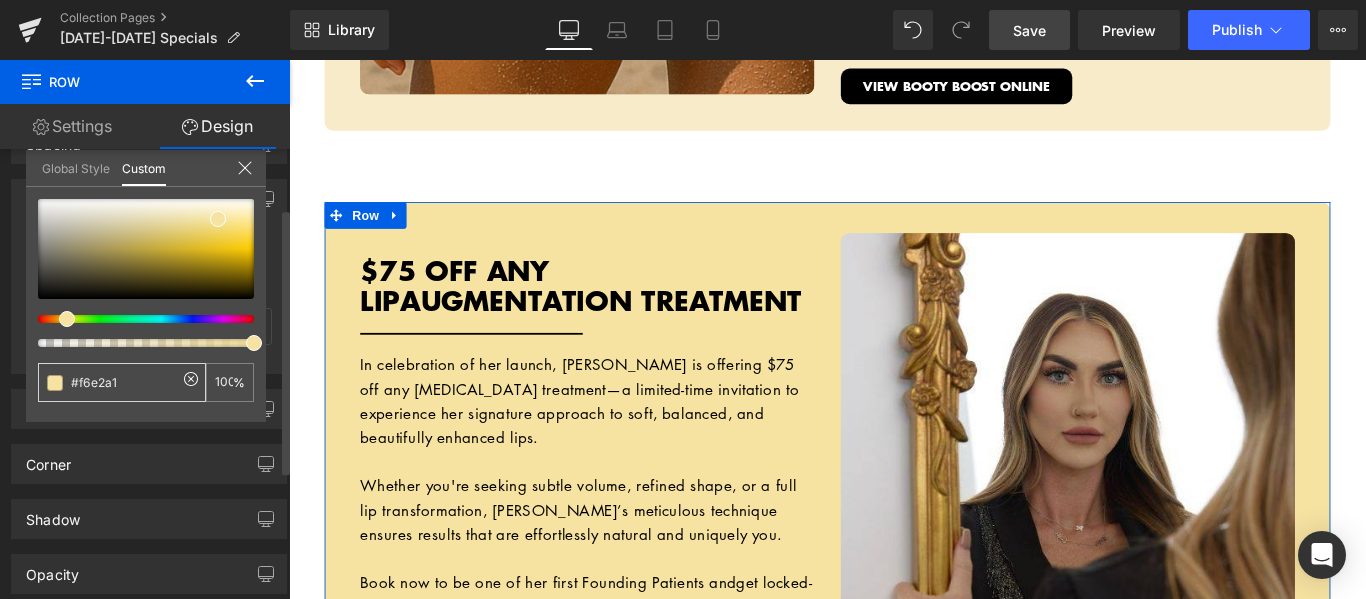 click on "#e6dbe0" at bounding box center (124, 382) 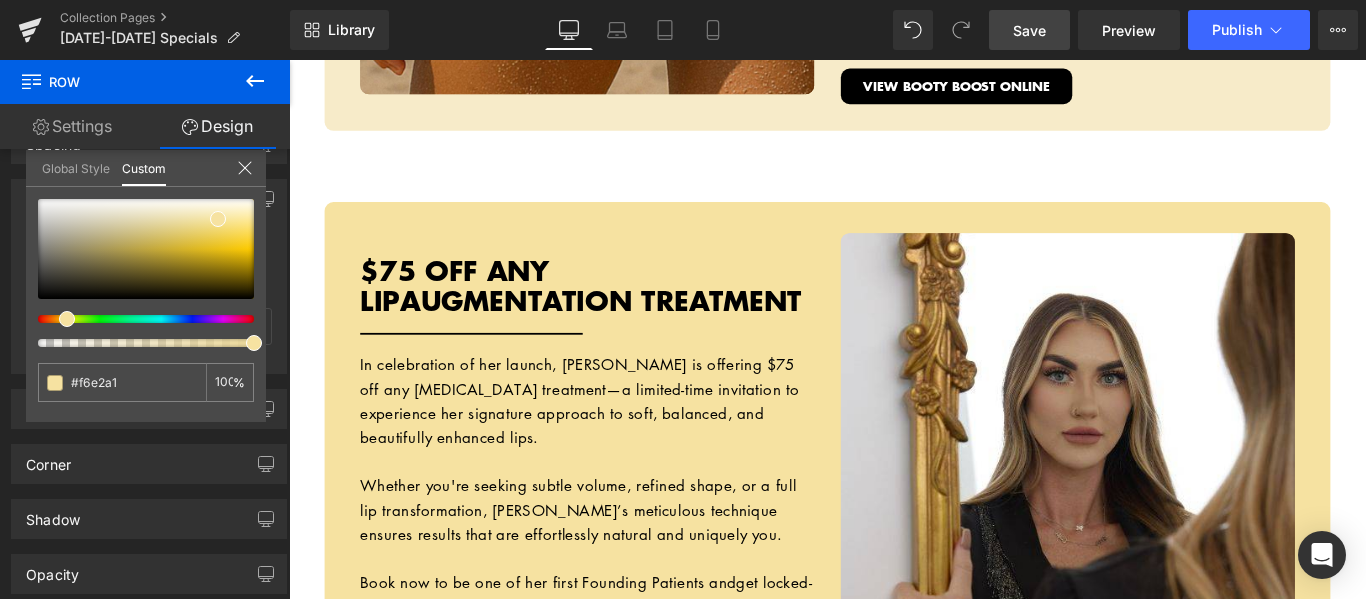 click at bounding box center [894, 363] 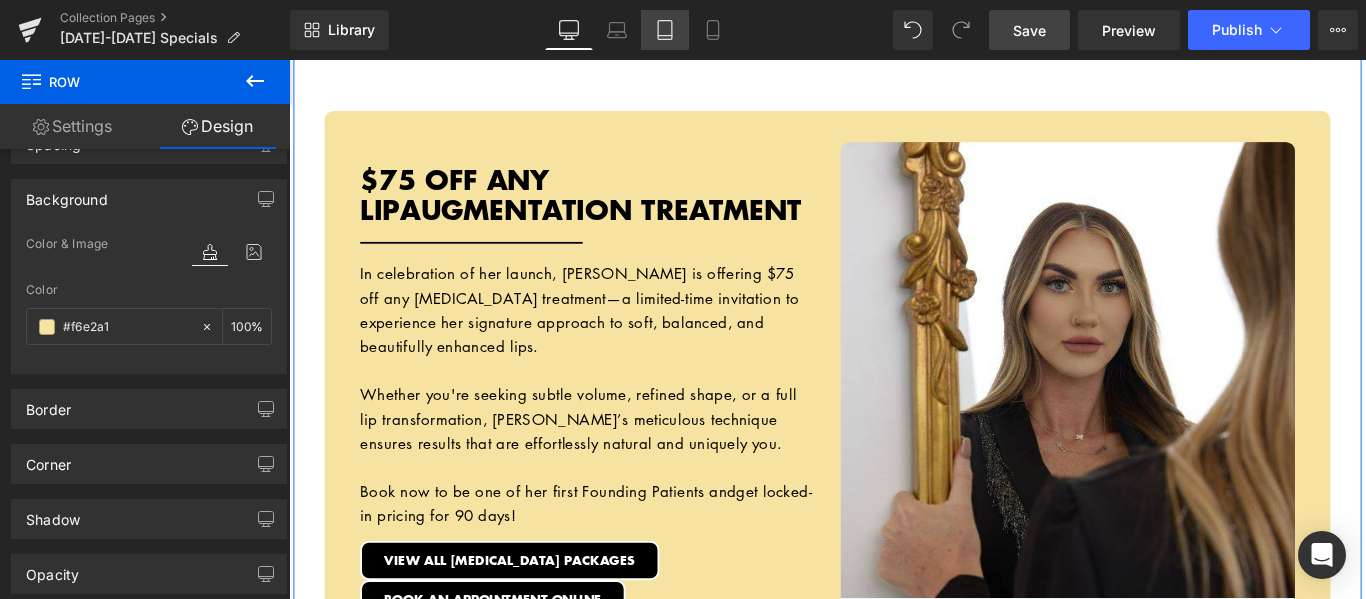 scroll, scrollTop: 1400, scrollLeft: 0, axis: vertical 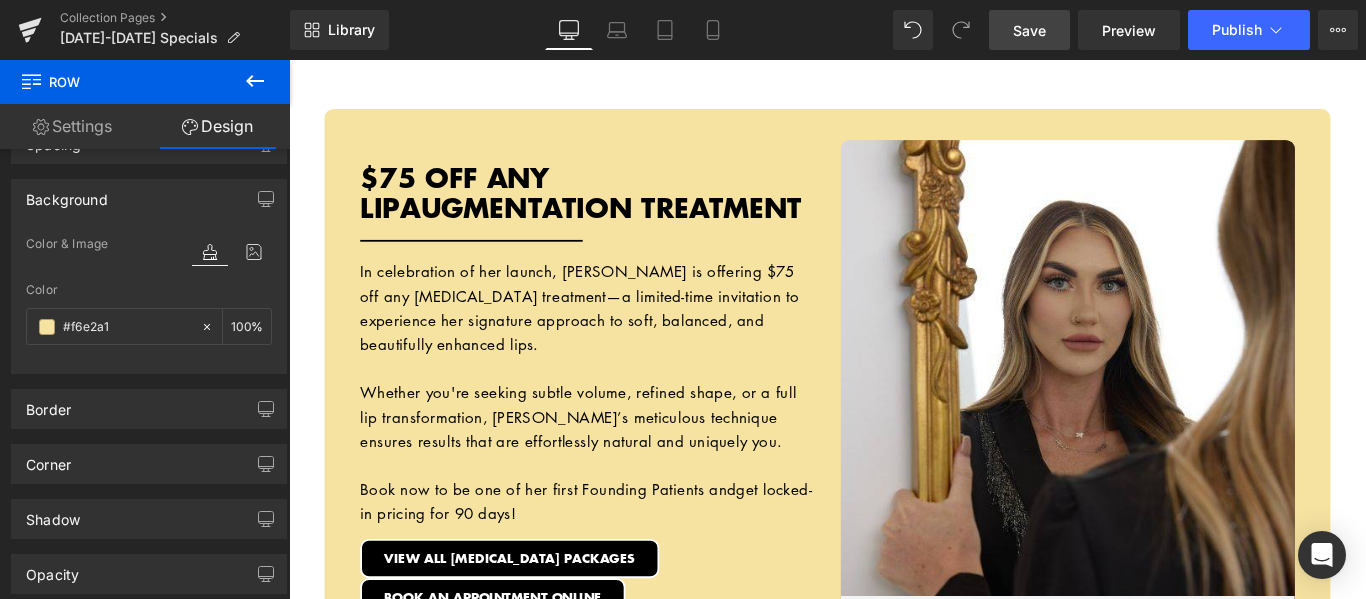 click on "In celebration of her launch, Laynie is offering $75 off any lip augmentation treatment—a limited-time invitation to experience her signature approach to soft, balanced, and beautifully enhanced lips." at bounding box center (615, 338) 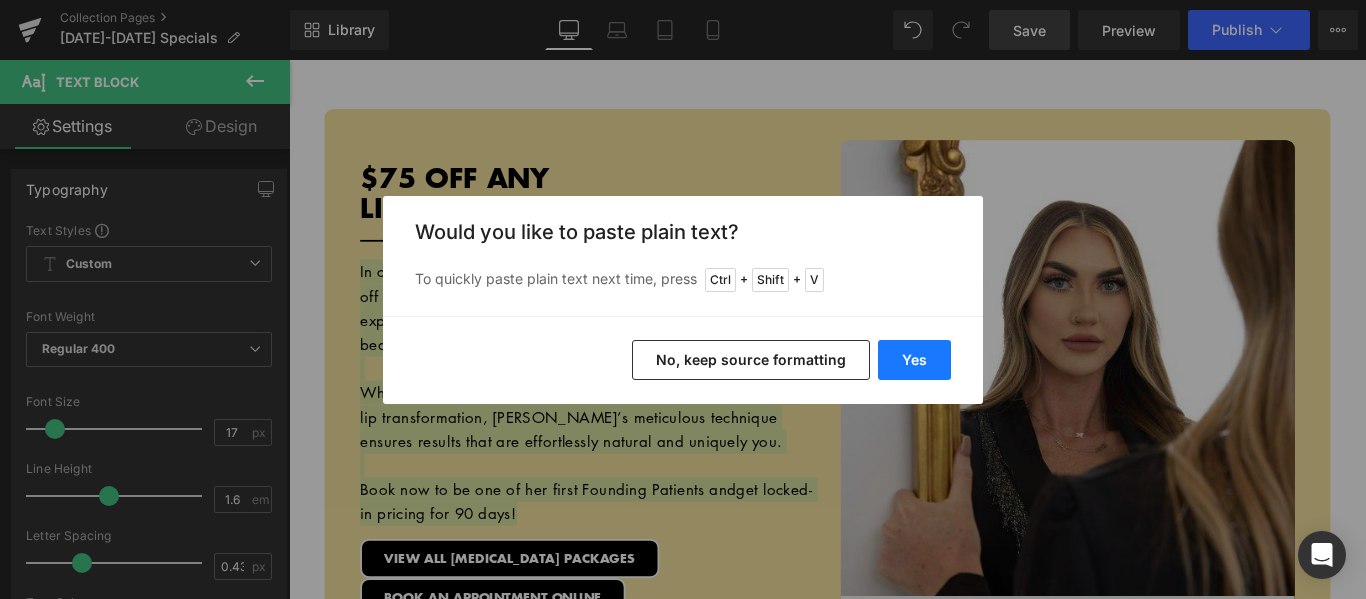 click on "Yes" at bounding box center [914, 360] 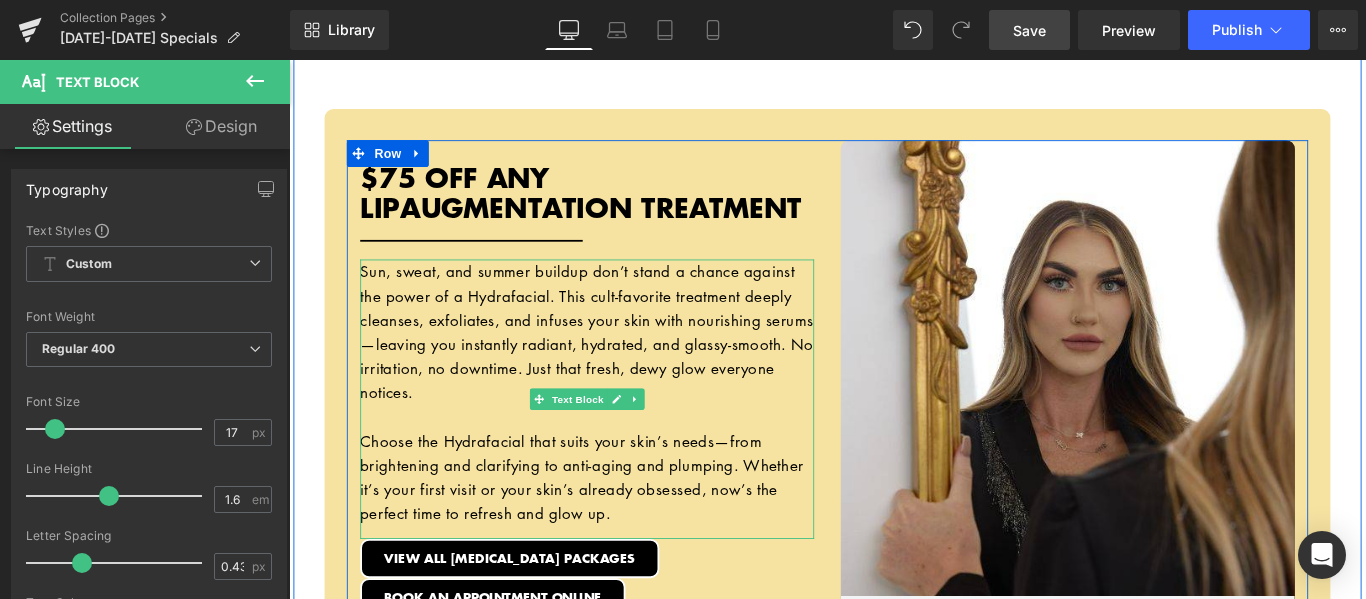 scroll, scrollTop: 1500, scrollLeft: 0, axis: vertical 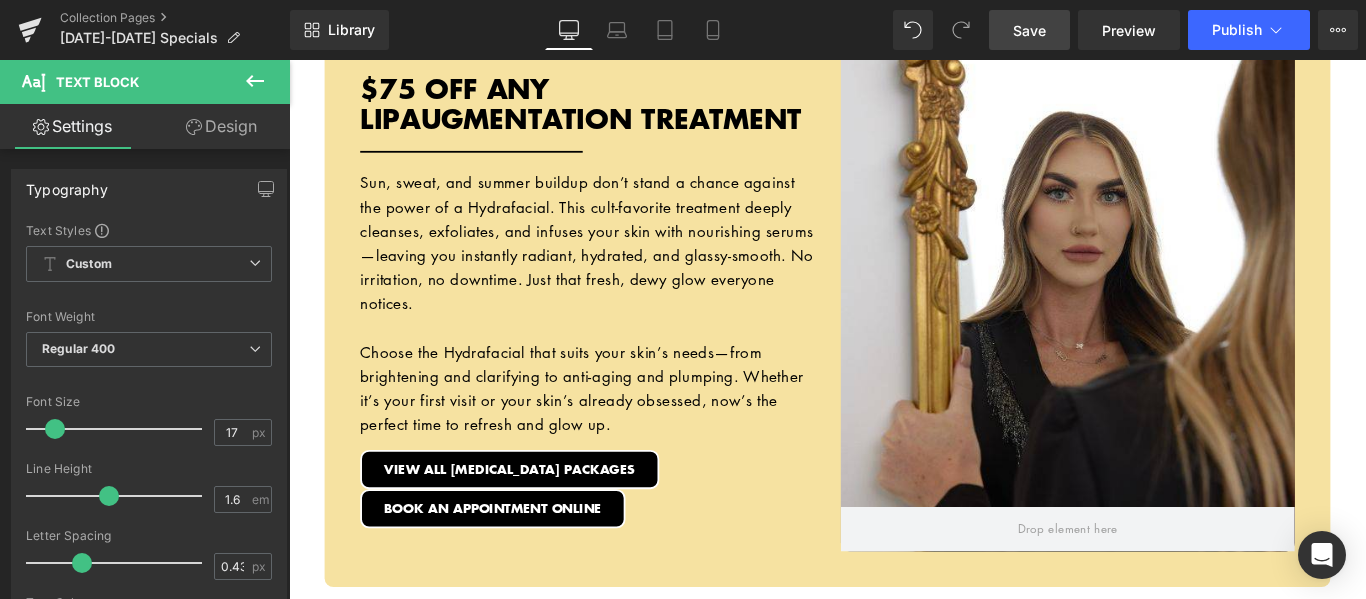click on "Rendering Content" at bounding box center [683, 520] 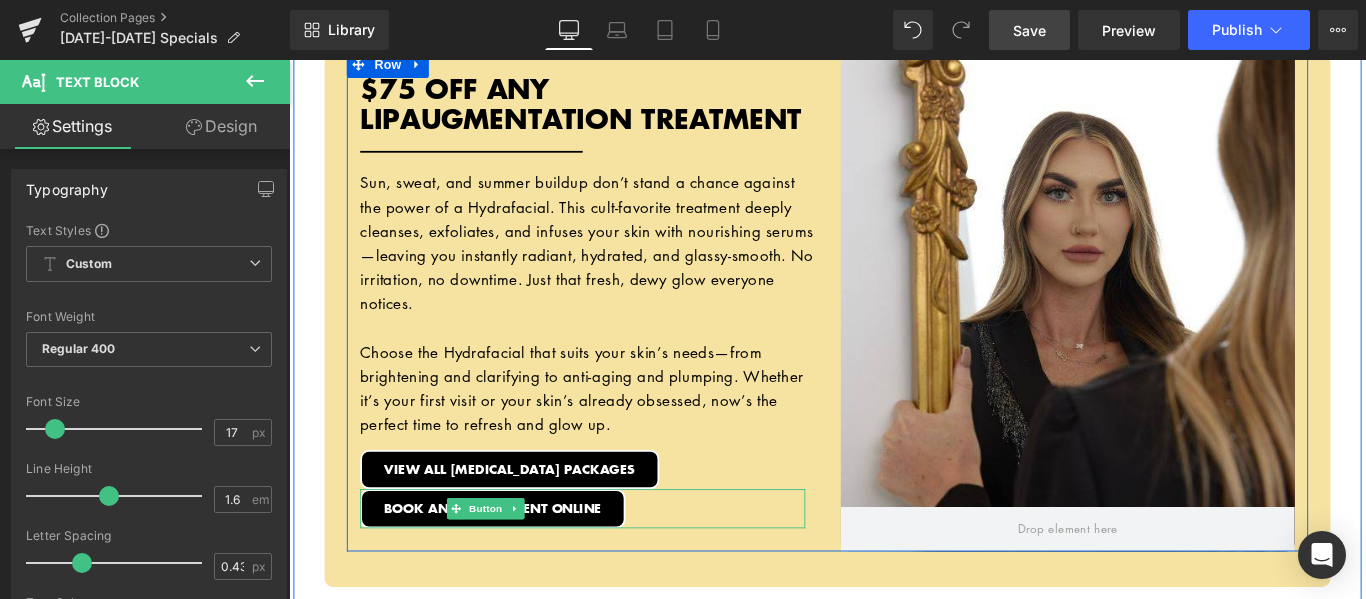 click on "BOOK AN APPOINTMENT ONLINE" at bounding box center (619, 564) 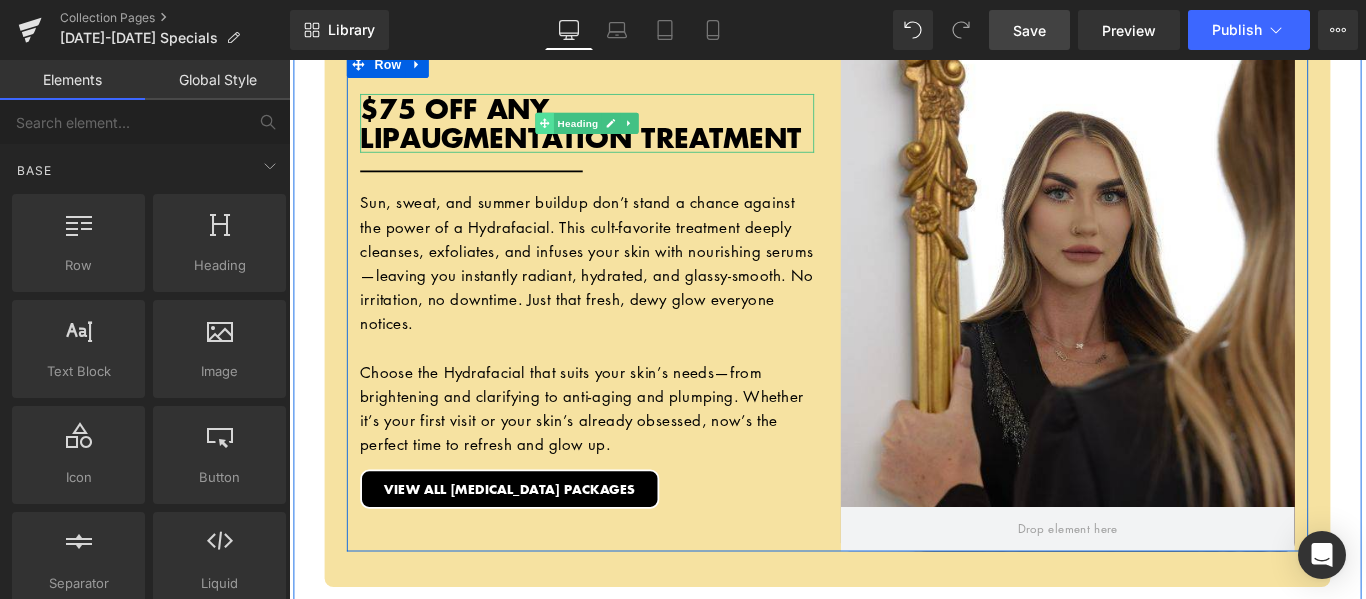 click at bounding box center (576, 131) 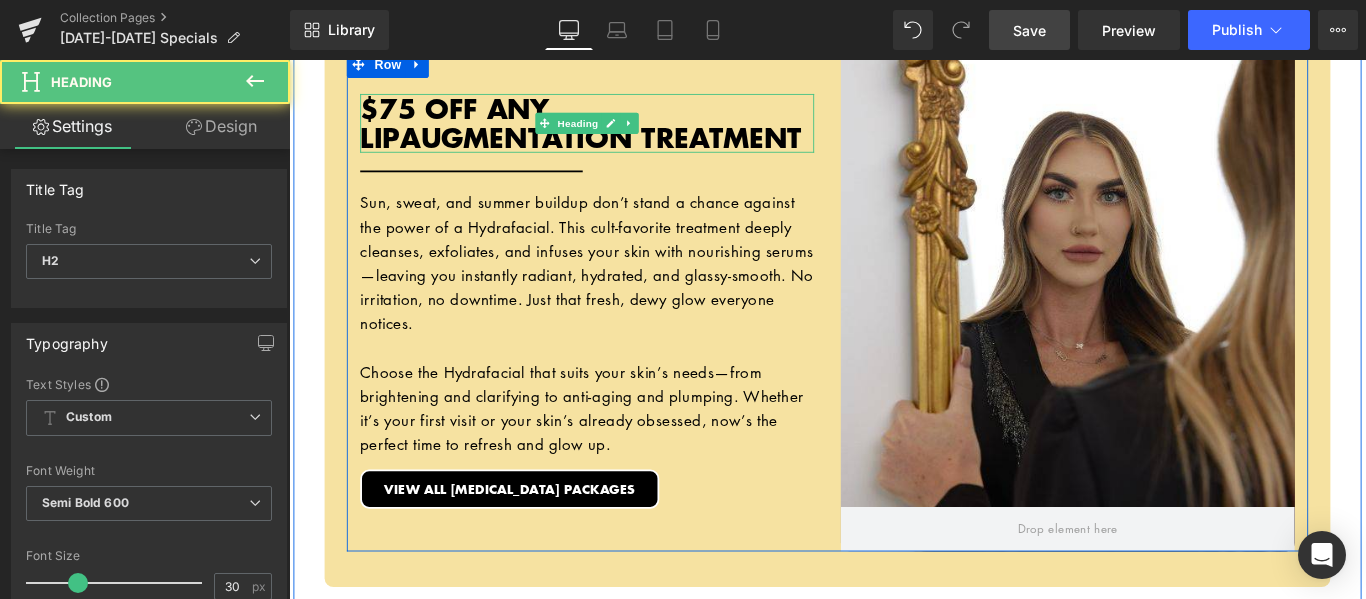 click on "$75 OFF ANY LIPAUGMENTATION TREATMENT" at bounding box center (617, 130) 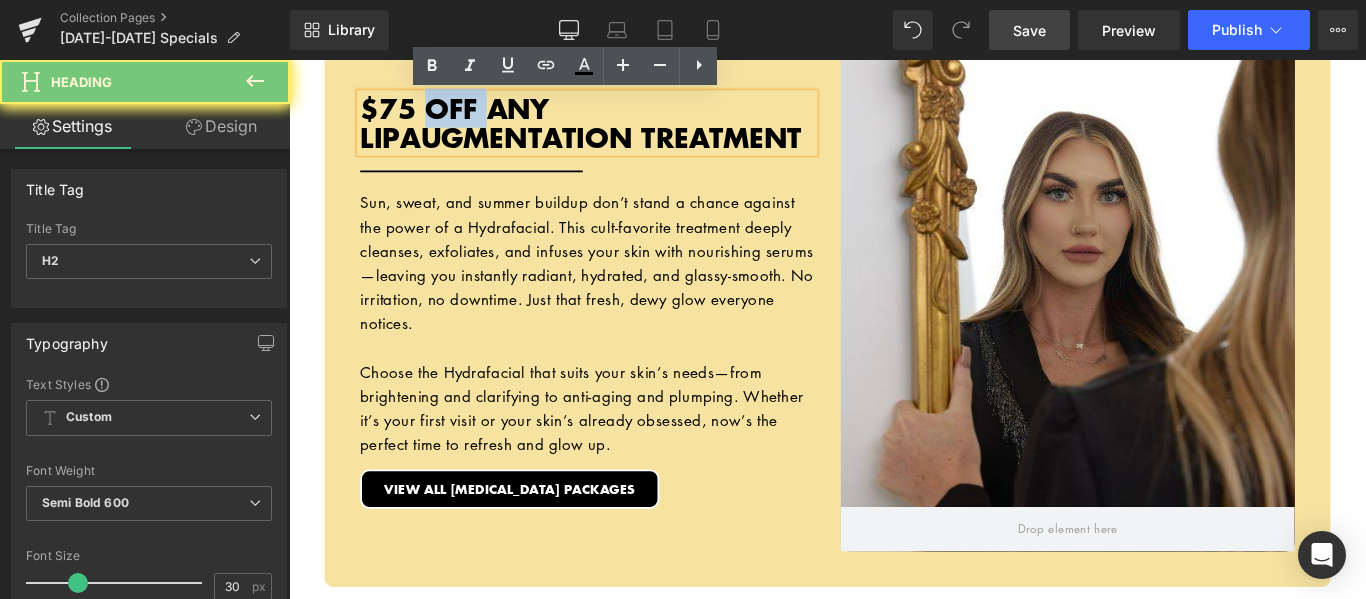 click on "$75 OFF ANY LIPAUGMENTATION TREATMENT" at bounding box center [617, 130] 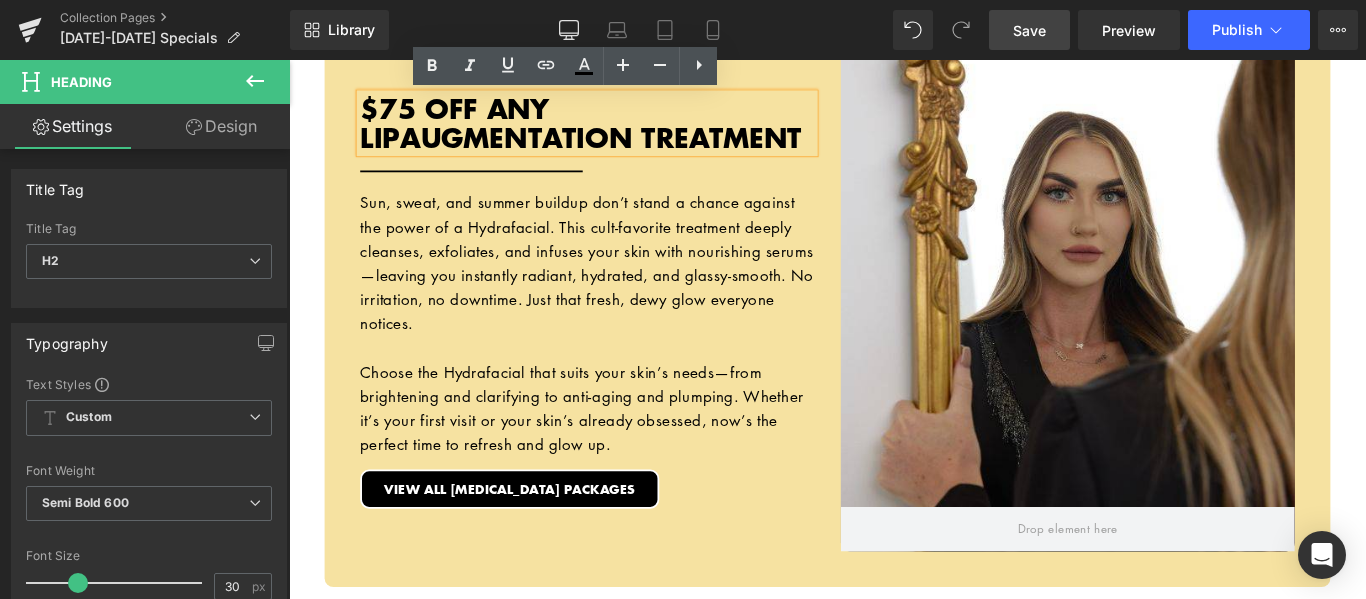 click on "$75 OFF ANY LIPAUGMENTATION TREATMENT" at bounding box center (617, 130) 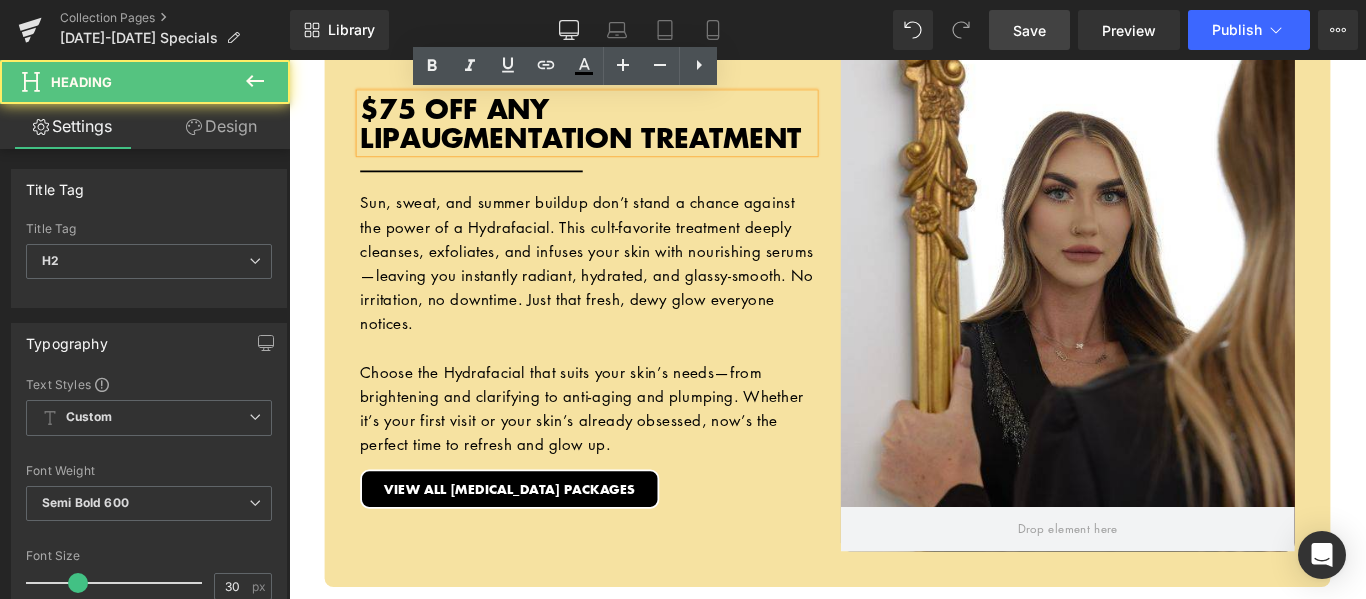 type 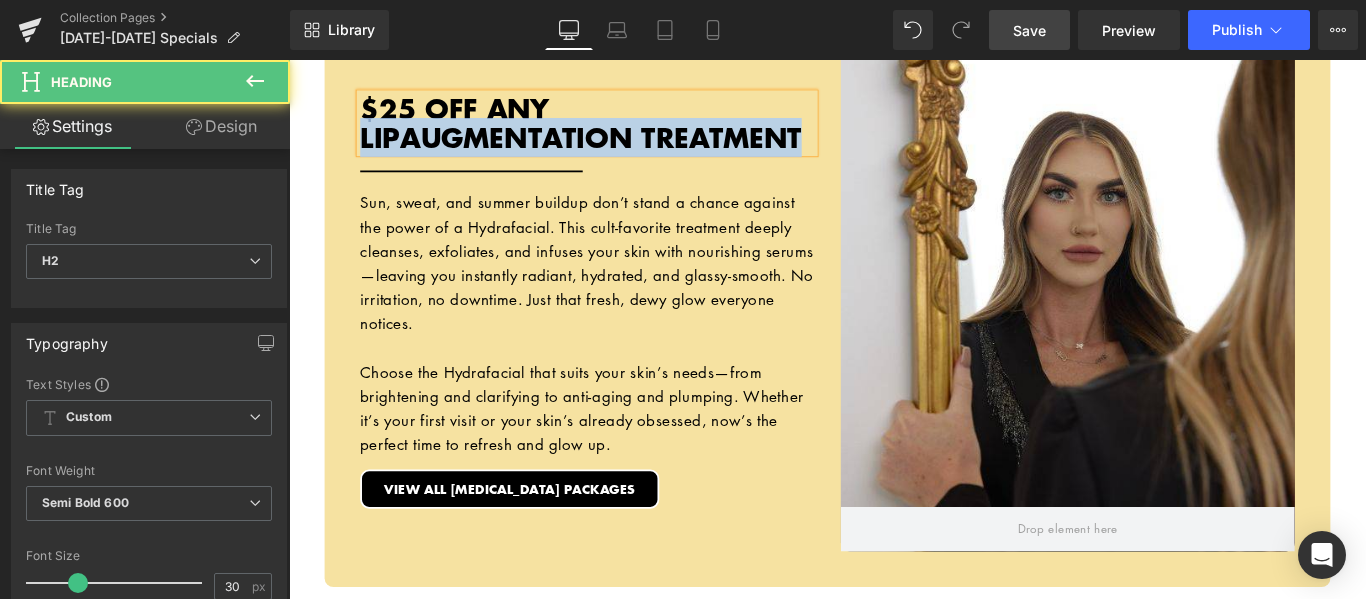 drag, startPoint x: 553, startPoint y: 145, endPoint x: 560, endPoint y: 118, distance: 27.89265 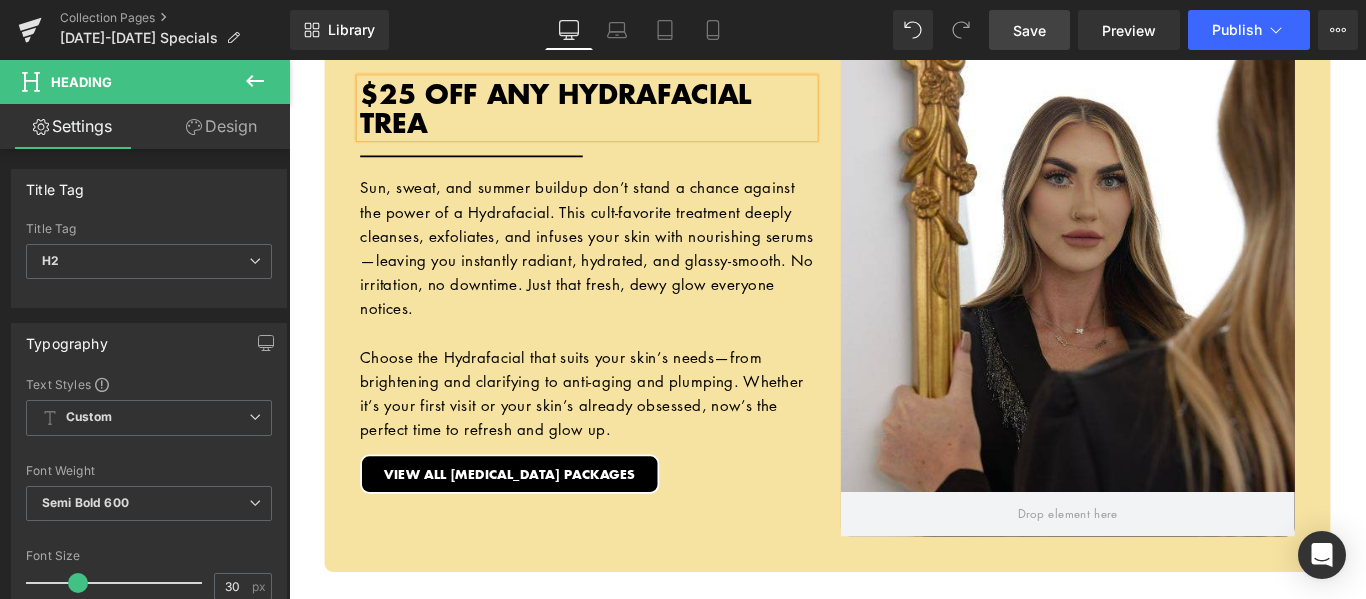 scroll, scrollTop: 1500, scrollLeft: 0, axis: vertical 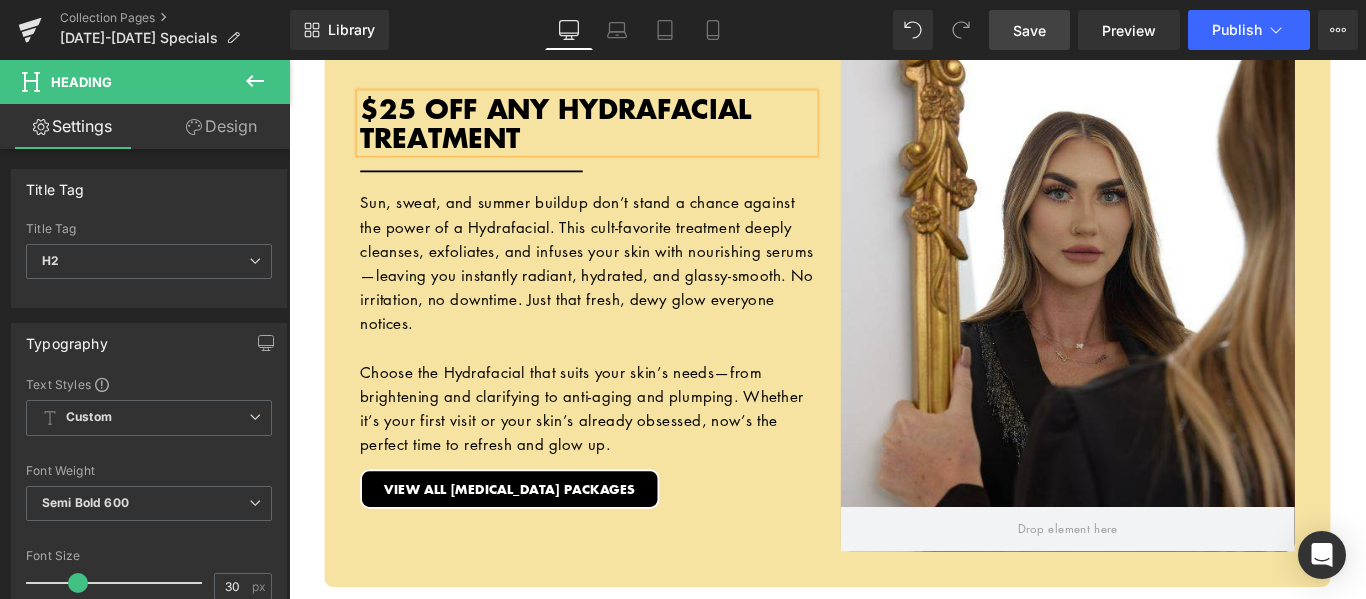 click at bounding box center (1164, 331) 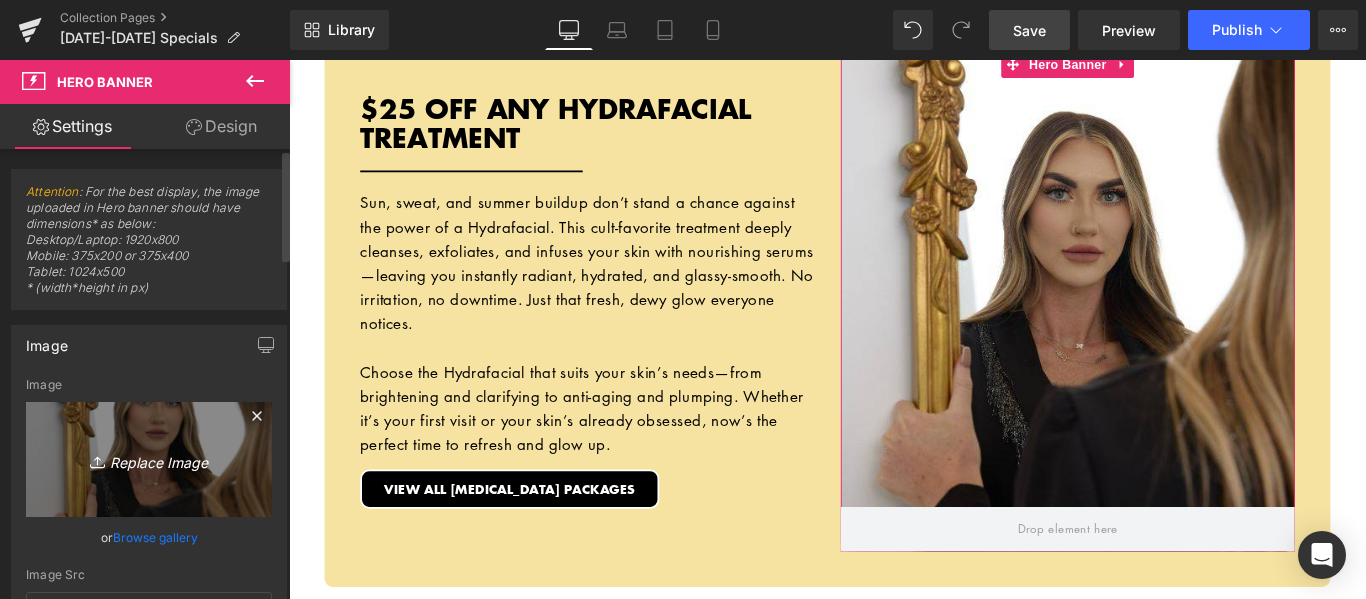 click on "Replace Image" at bounding box center [149, 459] 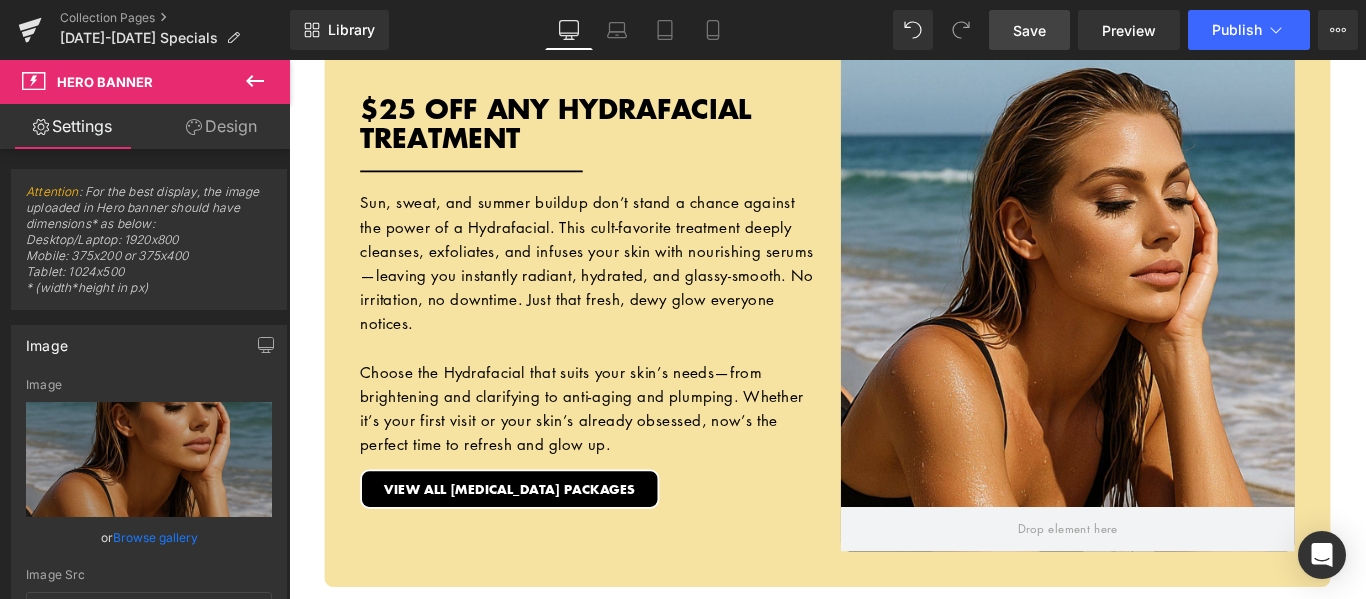 drag, startPoint x: 1038, startPoint y: 36, endPoint x: 499, endPoint y: 193, distance: 561.4 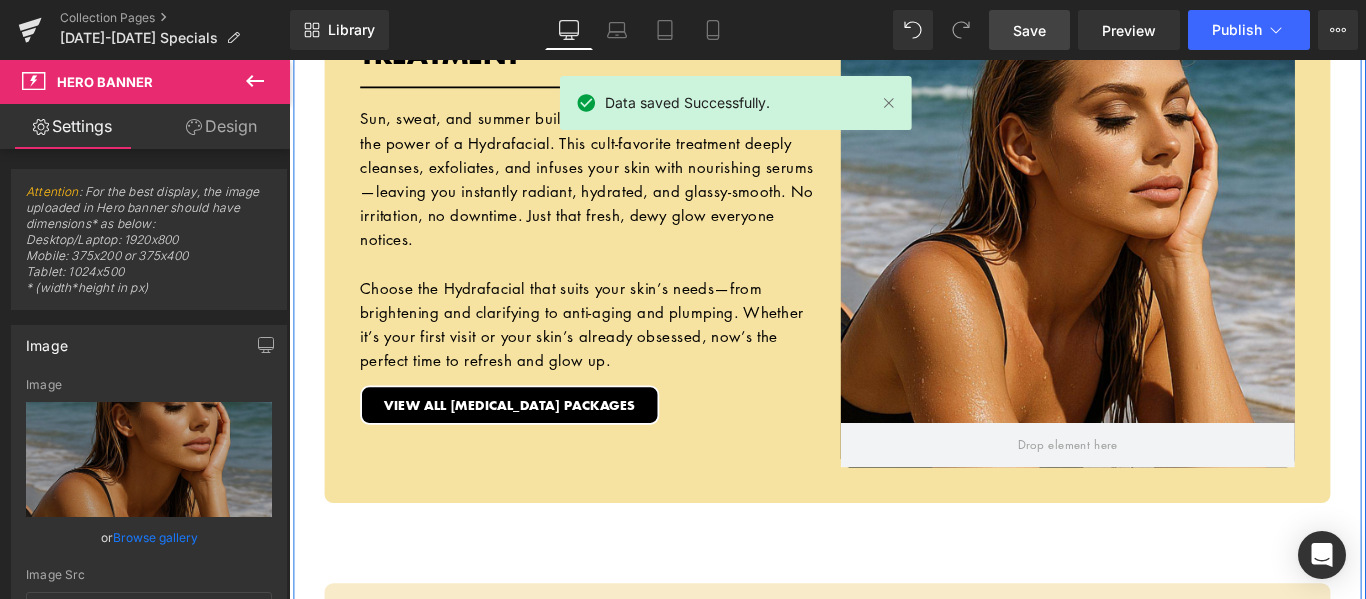 scroll, scrollTop: 1600, scrollLeft: 0, axis: vertical 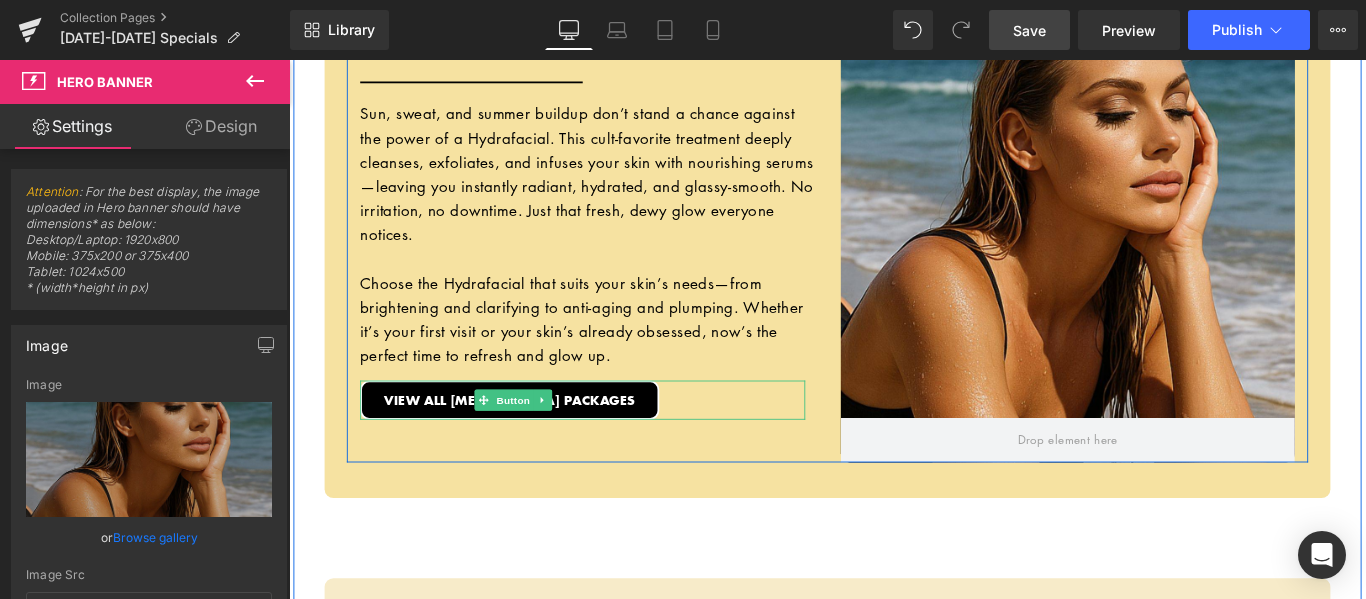 click on "VIEW ALL [MEDICAL_DATA] PACKAGES" at bounding box center [619, 442] 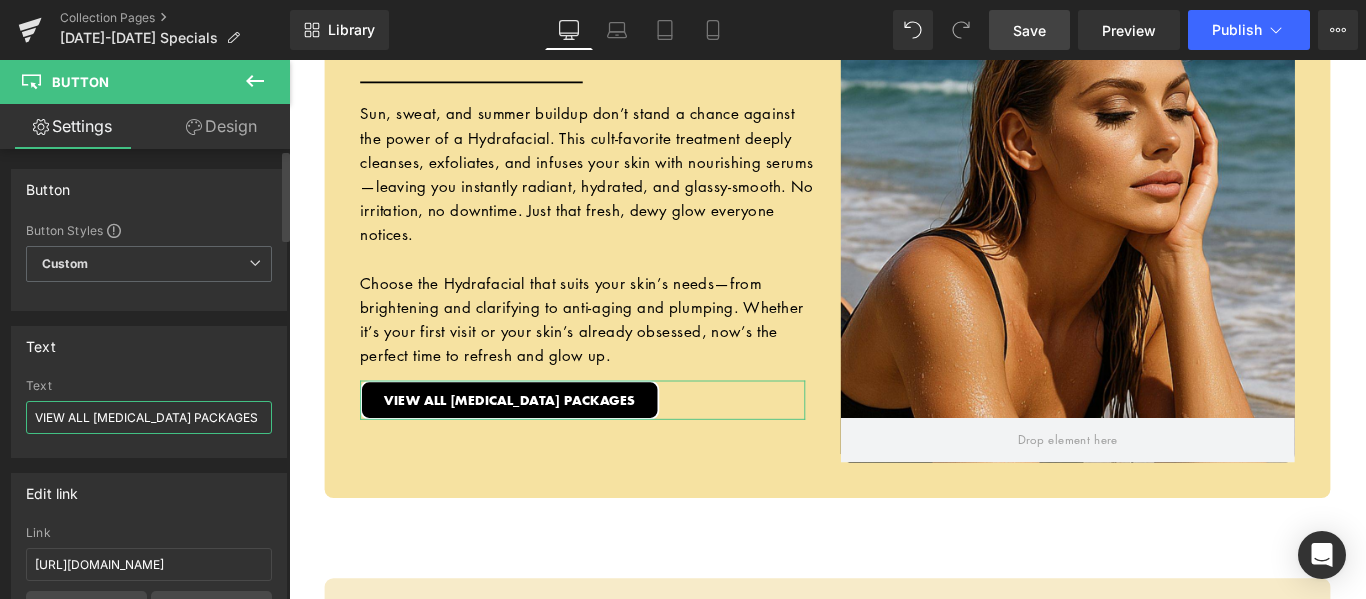 click on "VIEW ALL [MEDICAL_DATA] PACKAGES" at bounding box center (149, 417) 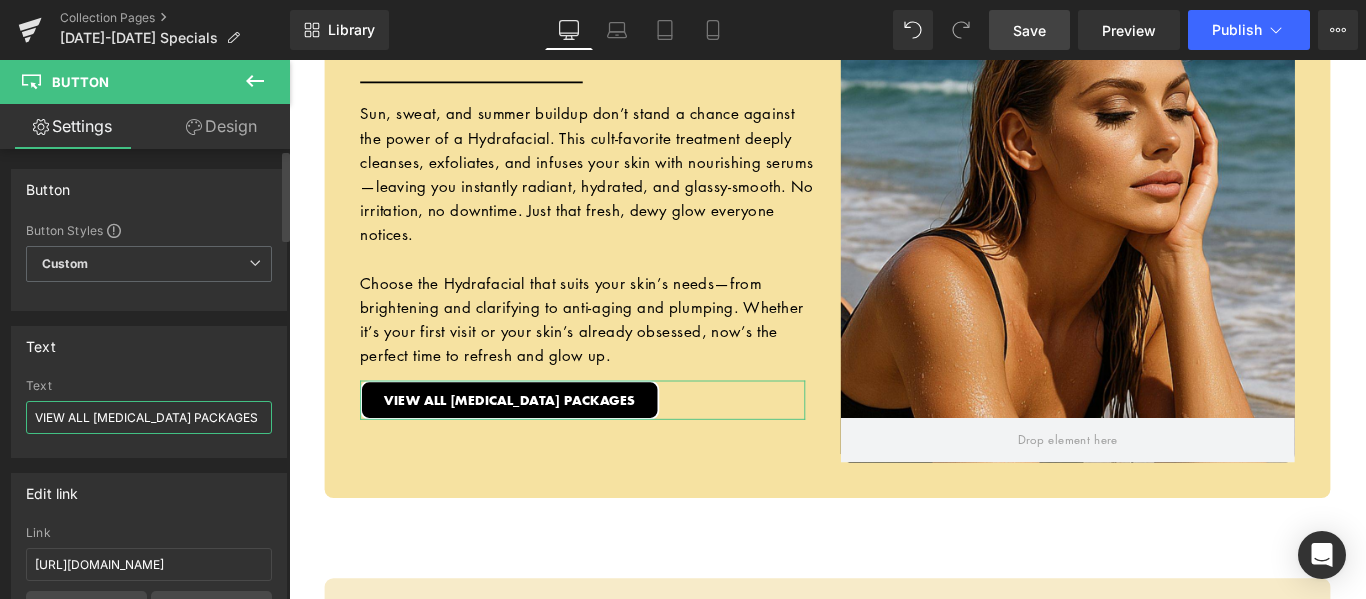 click on "VIEW ALL [MEDICAL_DATA] PACKAGES" at bounding box center (149, 417) 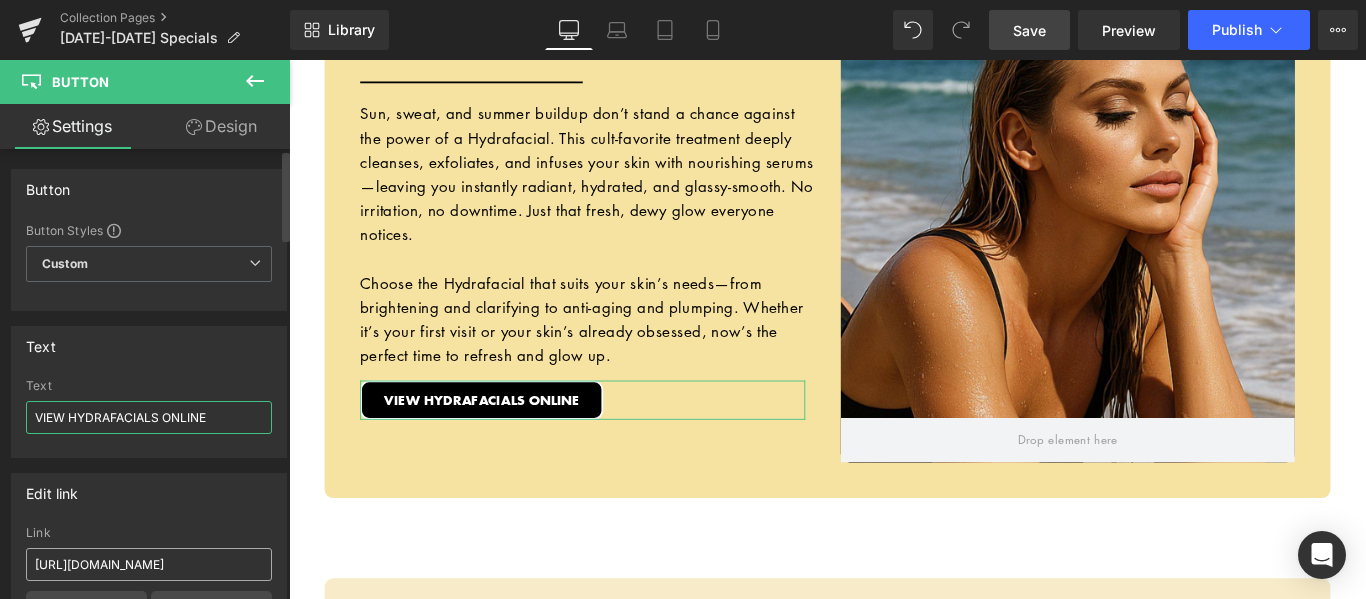 type on "VIEW HYDRAFACIALS ONLINE" 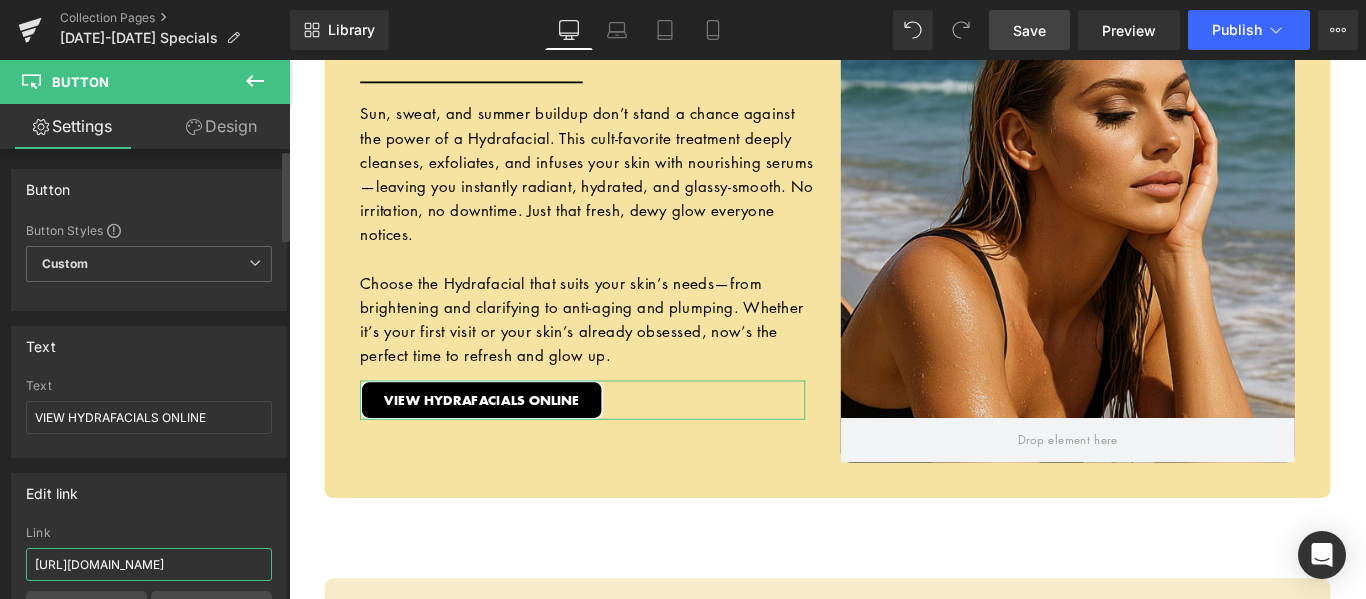 click on "[URL][DOMAIN_NAME]" at bounding box center (149, 564) 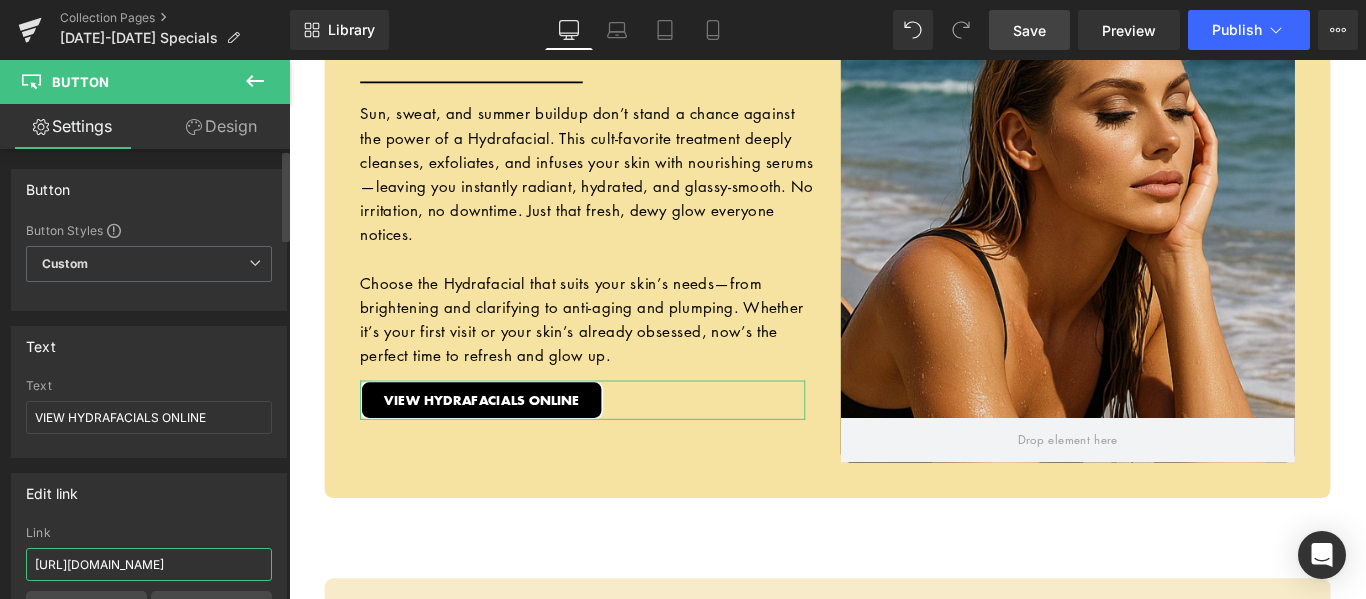 click on "[URL][DOMAIN_NAME]" at bounding box center [149, 564] 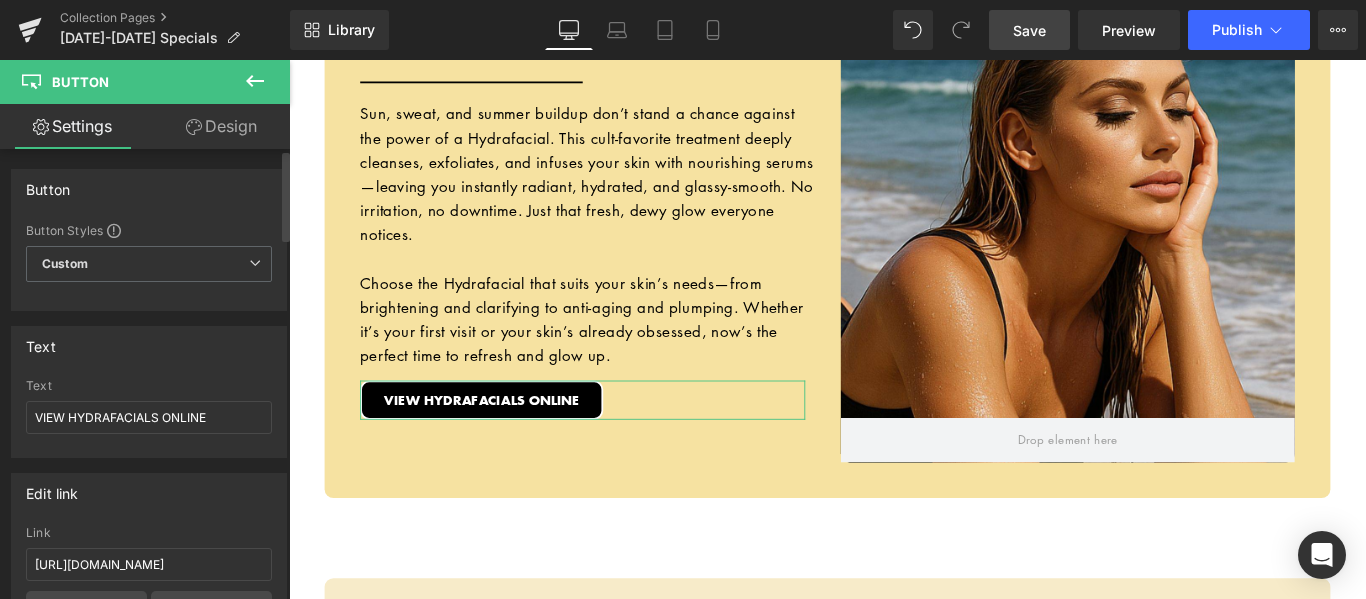 click on "Edit link" at bounding box center [149, 493] 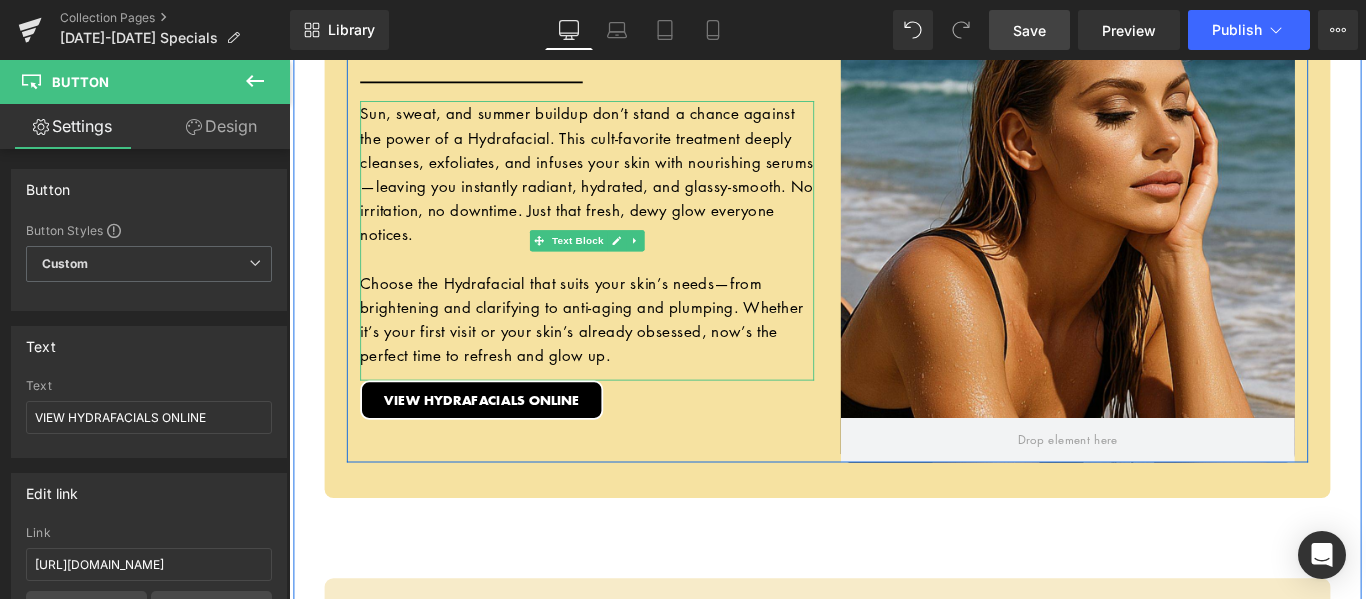 drag, startPoint x: 437, startPoint y: 224, endPoint x: 436, endPoint y: 268, distance: 44.011364 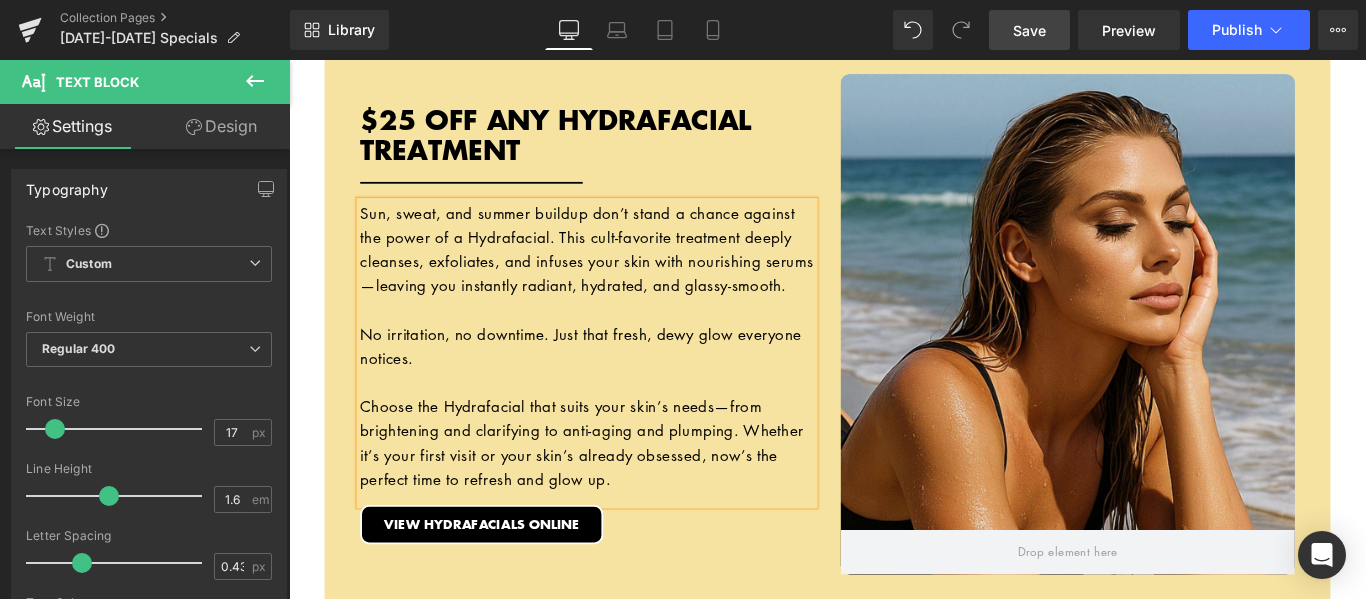 scroll, scrollTop: 1473, scrollLeft: 0, axis: vertical 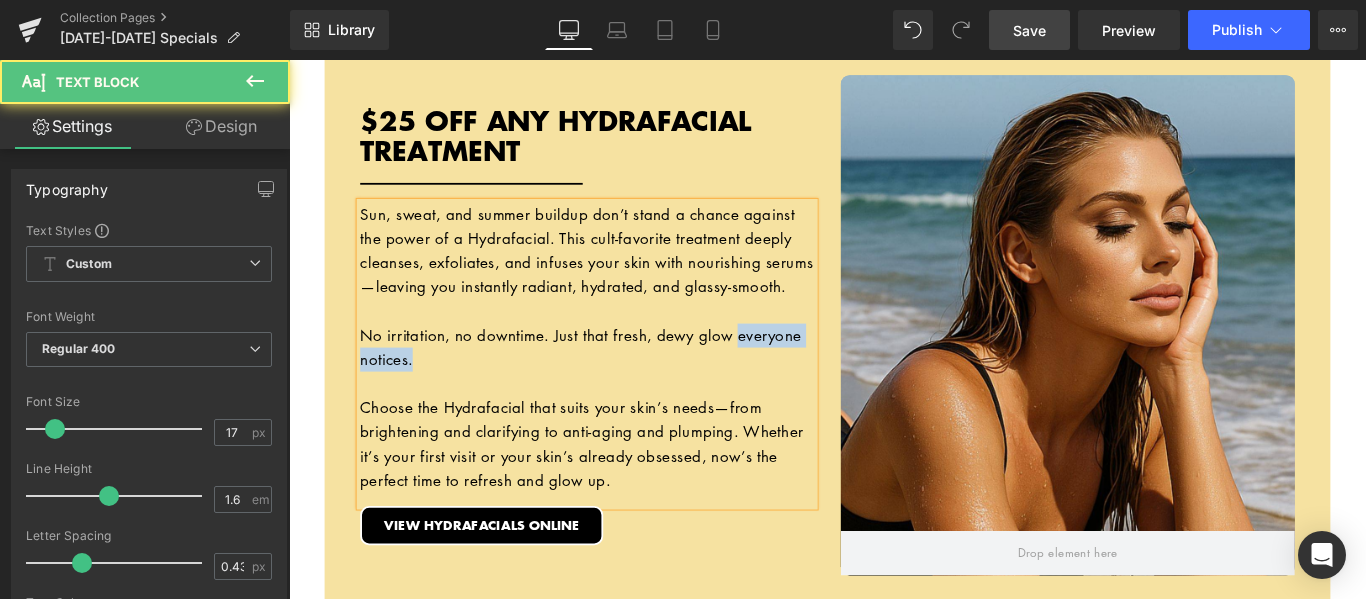 drag, startPoint x: 428, startPoint y: 407, endPoint x: 785, endPoint y: 380, distance: 358.01956 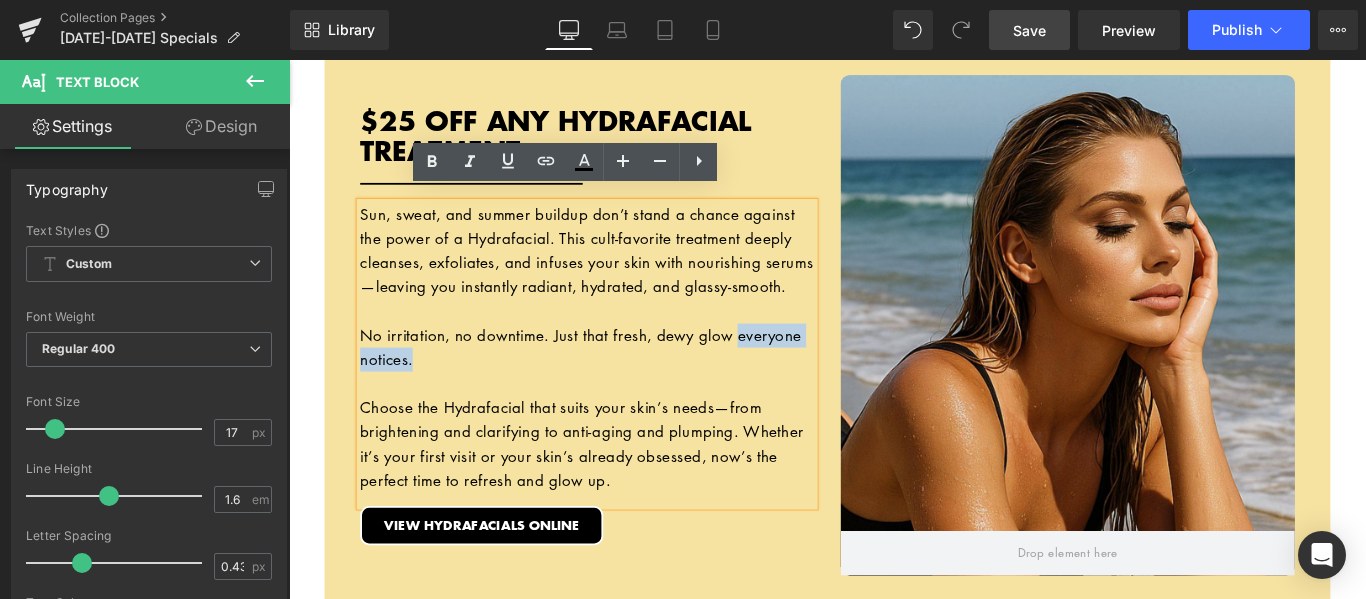 scroll, scrollTop: 1487, scrollLeft: 0, axis: vertical 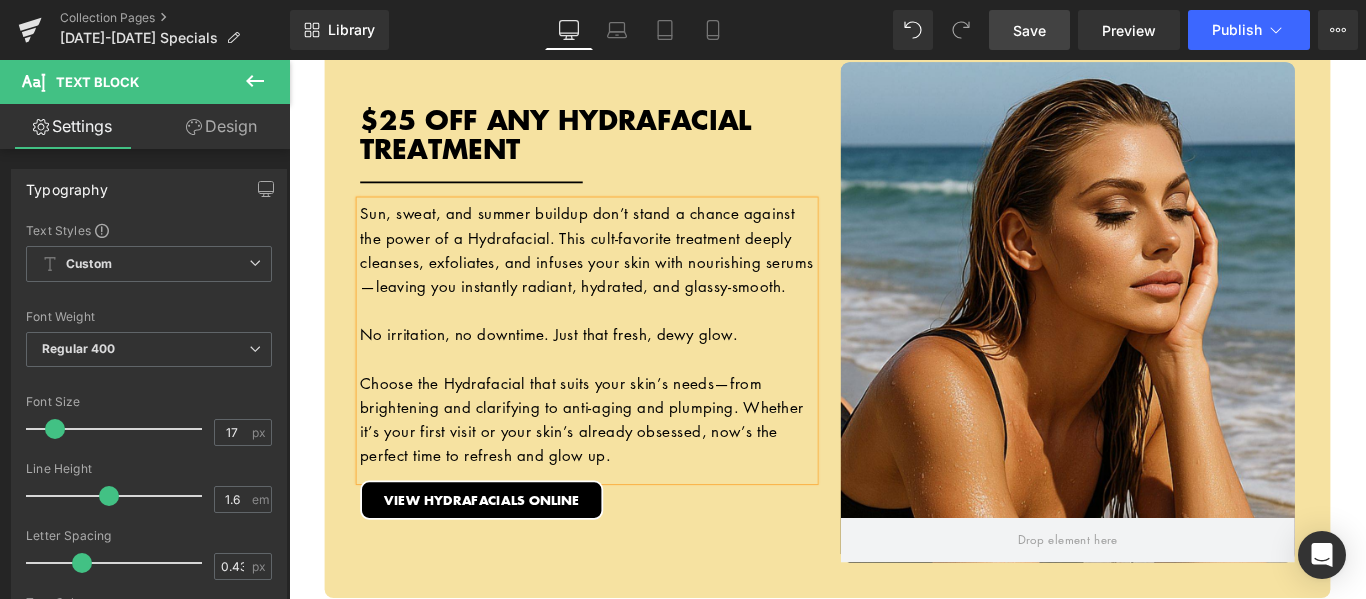 click on "Hero Banner   191px       10% OFF ALL BOOTY BOOST PACKAGES Heading         Separator         If glute workouts haven’t been giving you the lift you’re after—or if Mother Nature skipped you in the curves department—our Booty Boost package is here to change that. This non-surgical treatment uses JUVÉDERM® butt injections to add volume, shape, and contour exactly where you want it. No downtime, no squats—just results. Want even more lift? Add PDO threads to elevate and sculpt your shape while smoothing out cellulite dimples for that ultra-snatched finish. Whether you’re after a subtle enhancement or a full-on booty glow-up, this treatment is fully customizable to your body and goals. Text Block         VIEW BOOTY BOOST ONLINE Button         Row         Row         Row
Hero Banner         $25 OFF ANY HYDRAFACIAL TREATMENT Heading         Separator         Text Block         Button" at bounding box center (894, 1360) 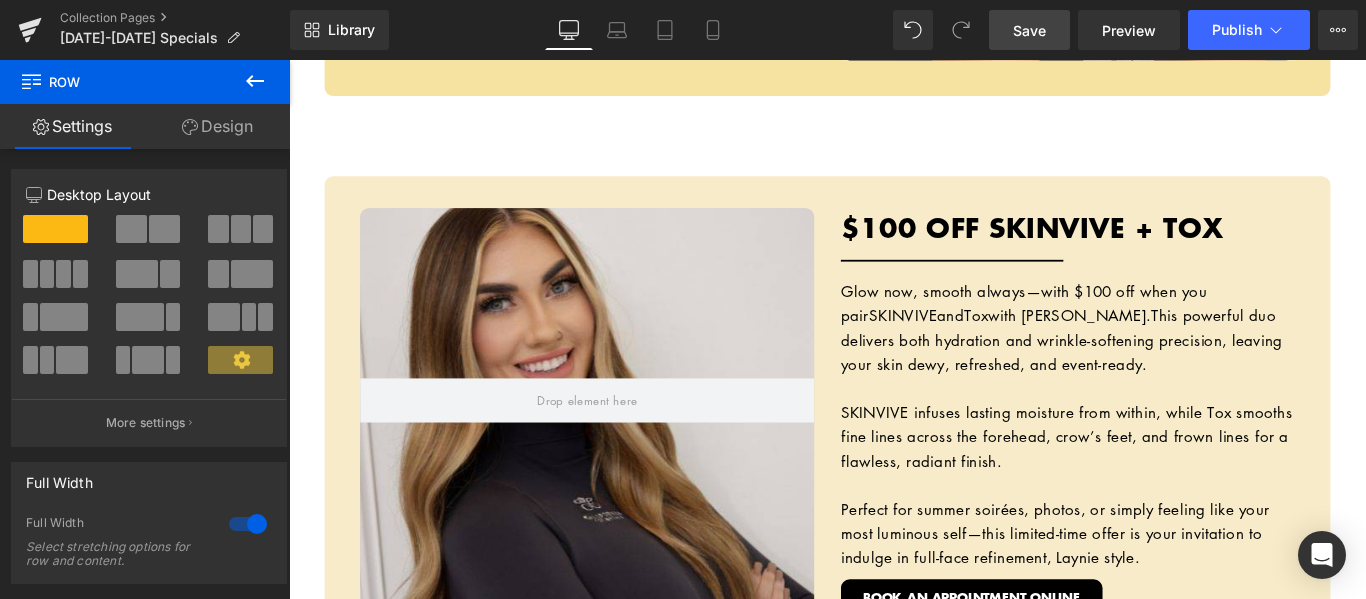 scroll, scrollTop: 2087, scrollLeft: 0, axis: vertical 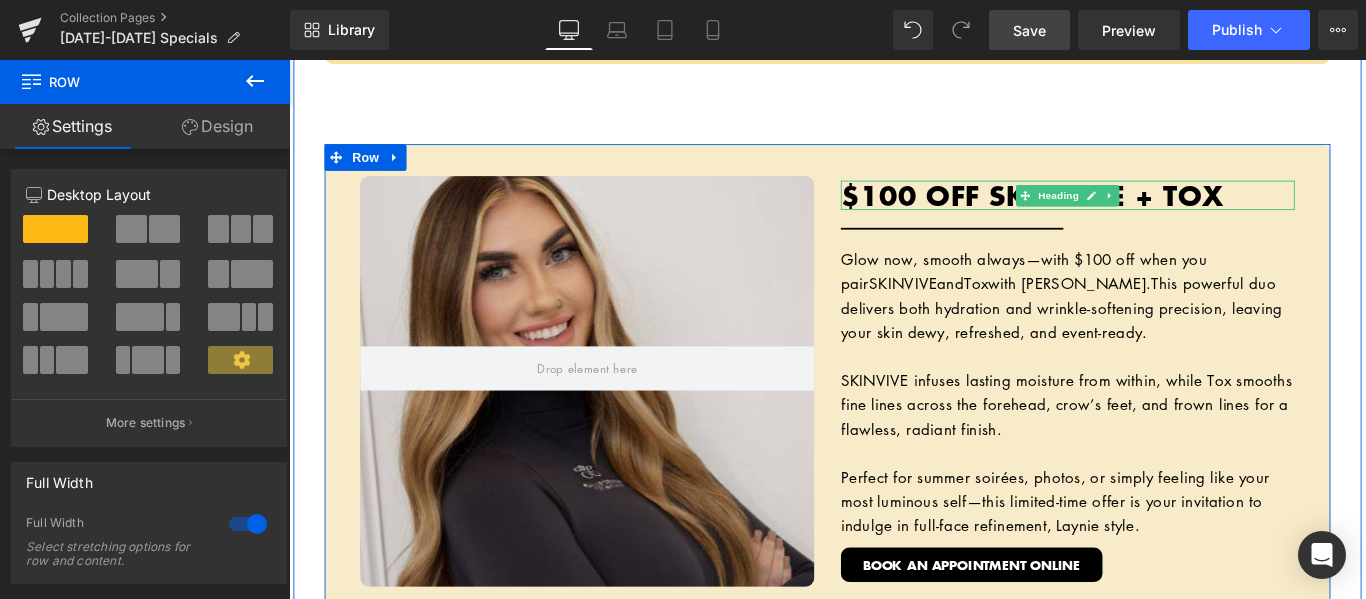click on "$100 OFF Skinvive + TOx" at bounding box center [1164, 212] 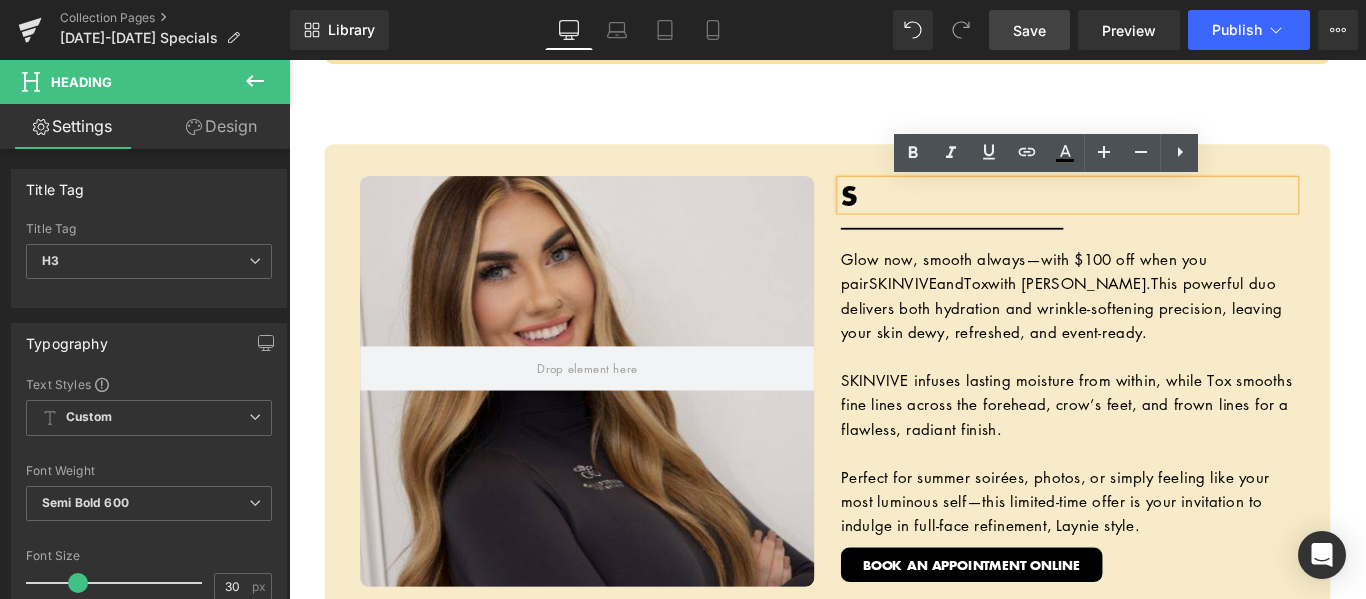 type 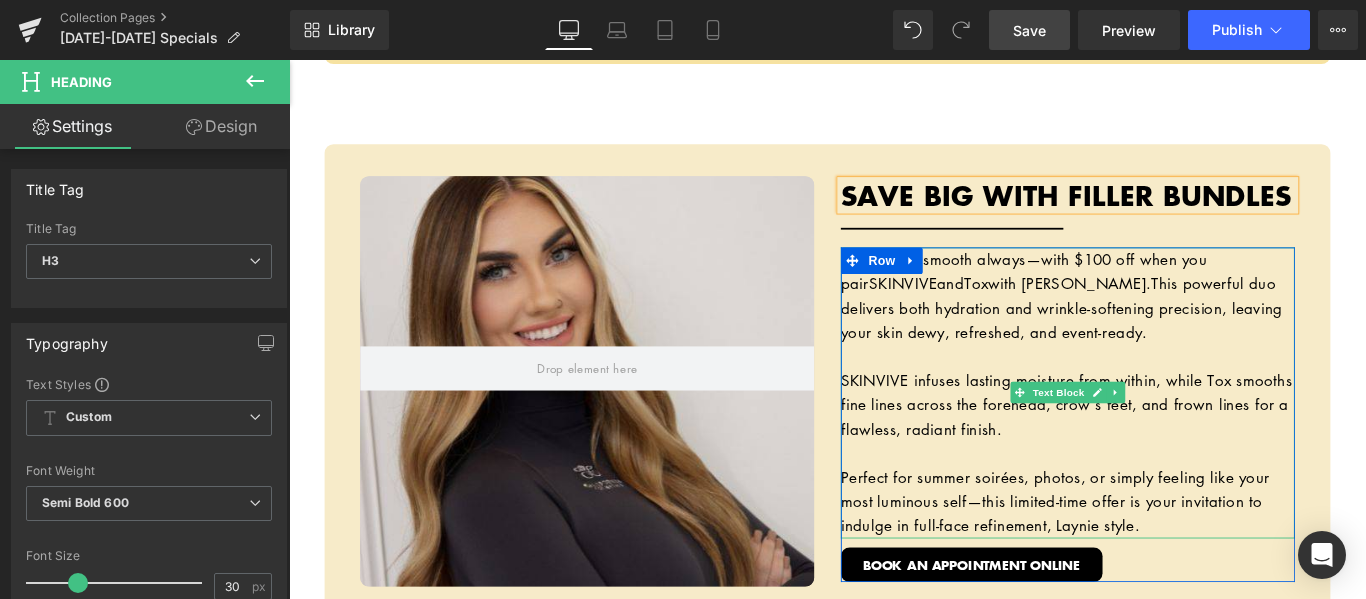click at bounding box center [1164, 393] 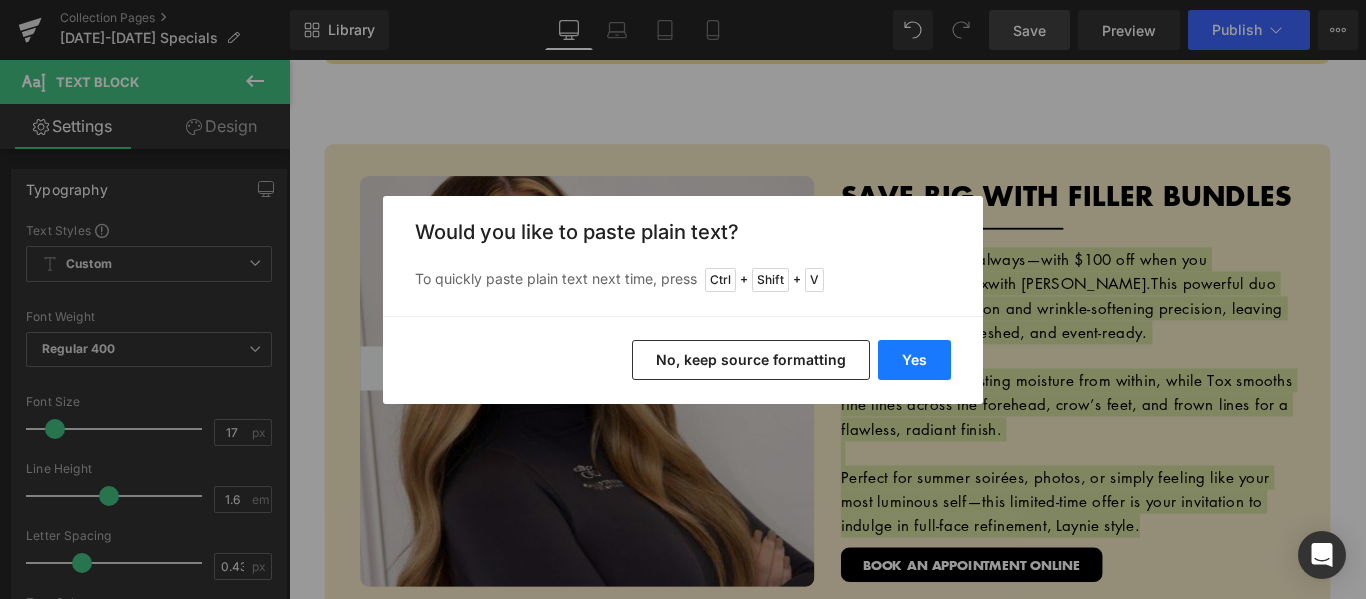 click on "Yes" at bounding box center (914, 360) 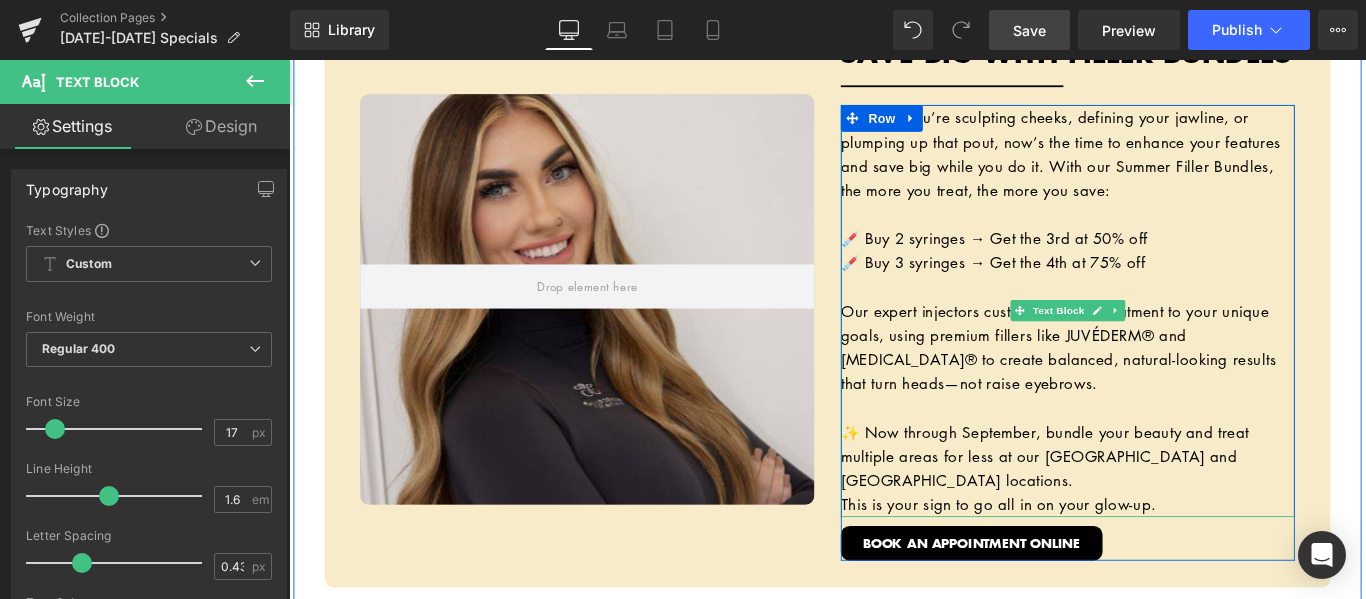 scroll, scrollTop: 2287, scrollLeft: 0, axis: vertical 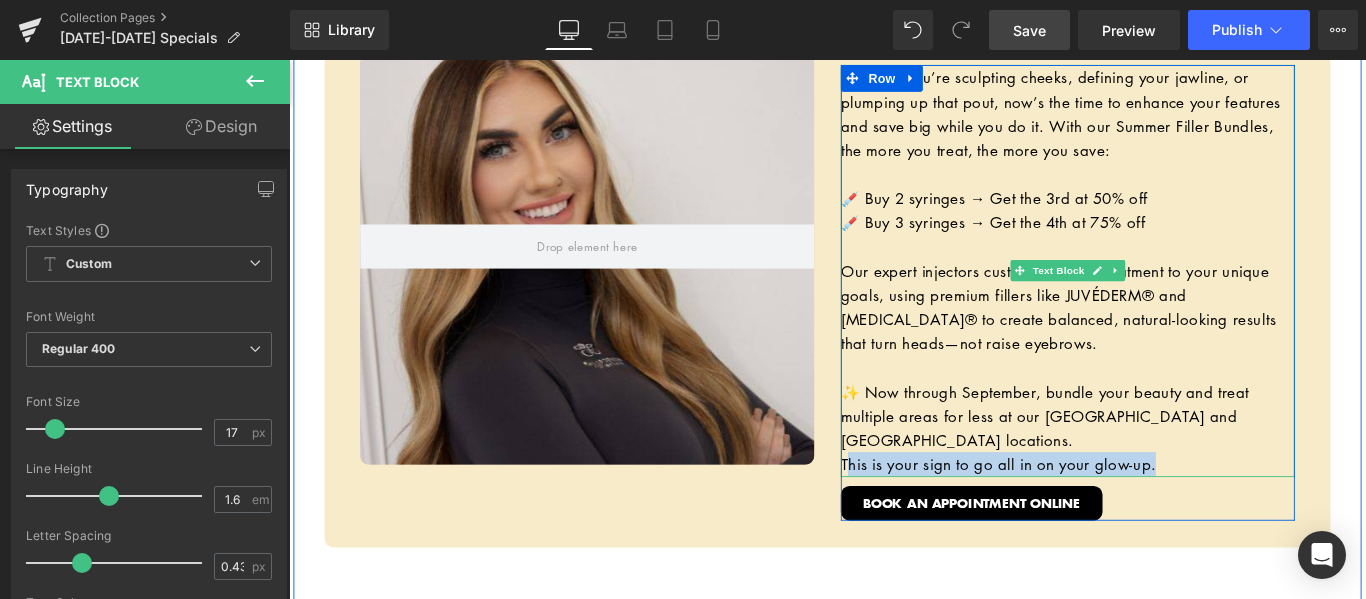 drag, startPoint x: 1285, startPoint y: 507, endPoint x: 915, endPoint y: 509, distance: 370.0054 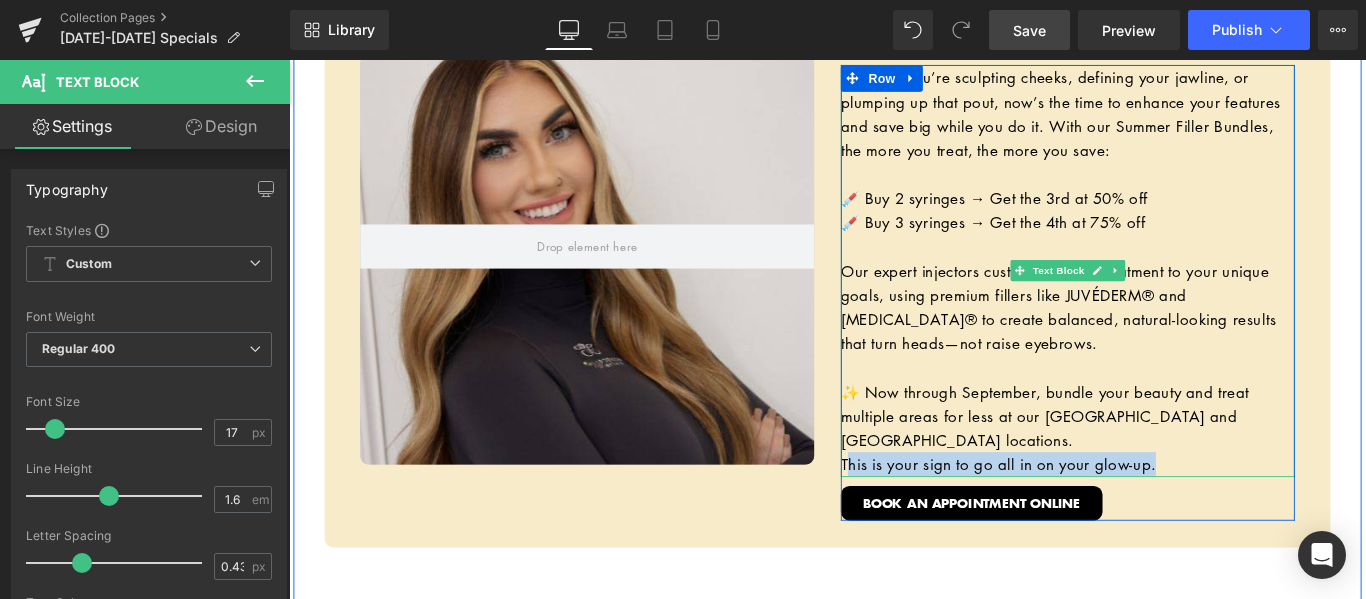 click on "This is your sign to go all in on your glow-up." at bounding box center [1164, 514] 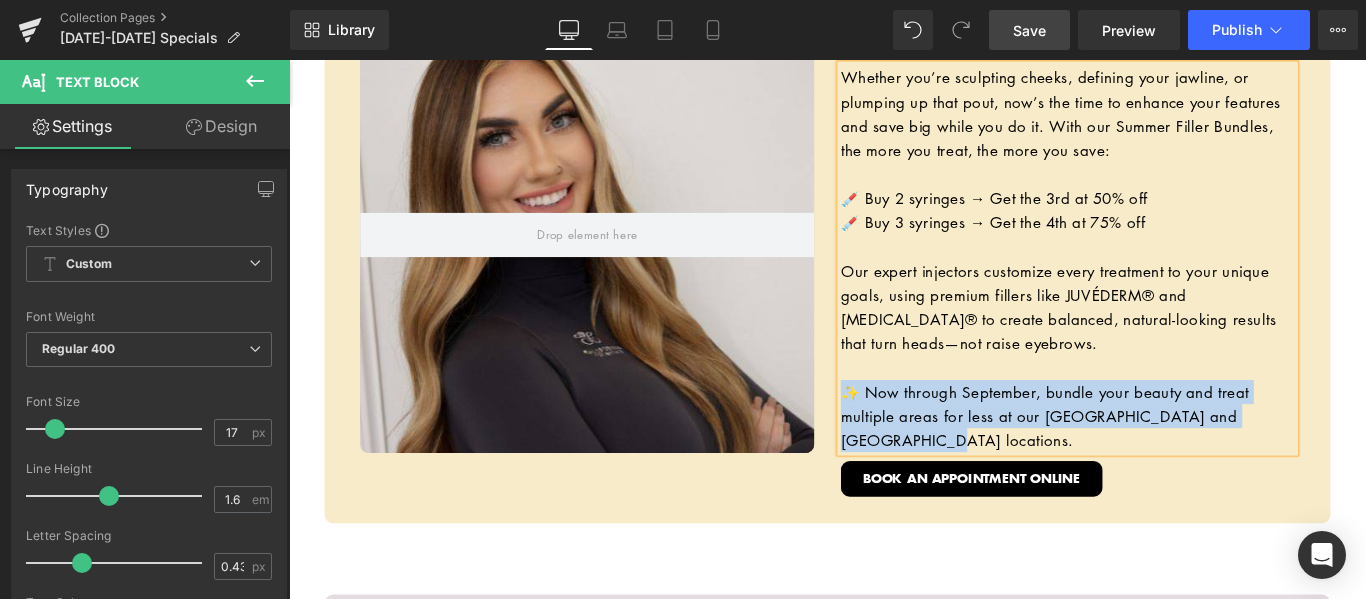 drag, startPoint x: 986, startPoint y: 486, endPoint x: 905, endPoint y: 430, distance: 98.47334 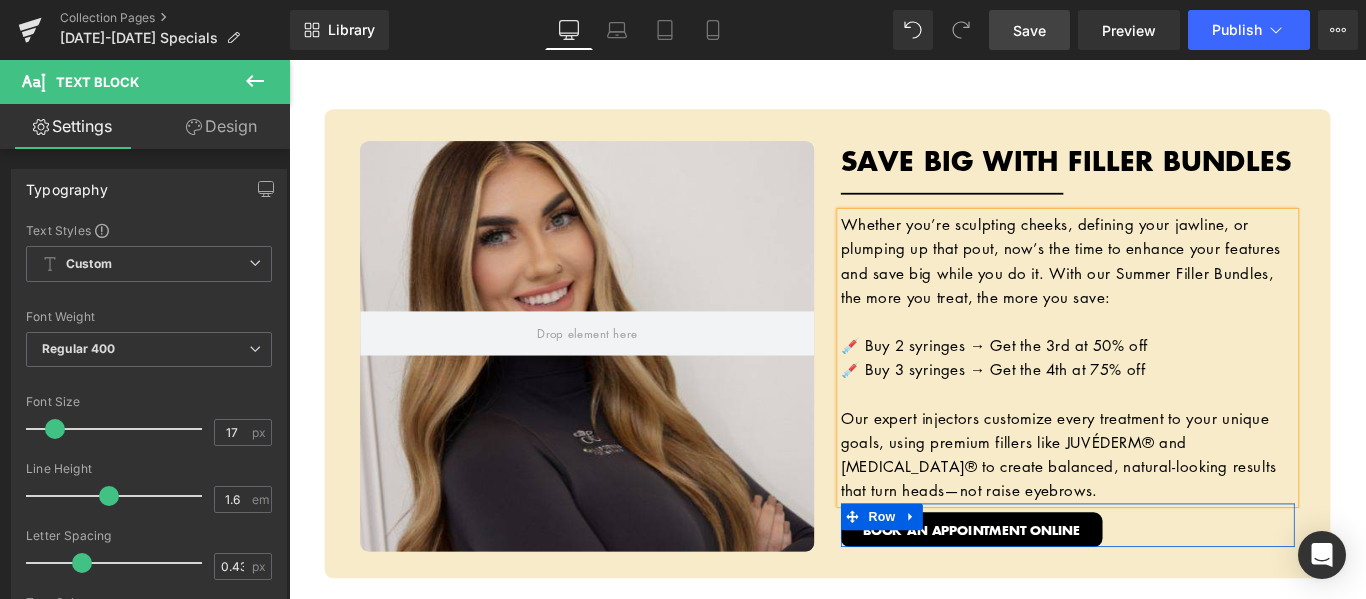 scroll, scrollTop: 2092, scrollLeft: 0, axis: vertical 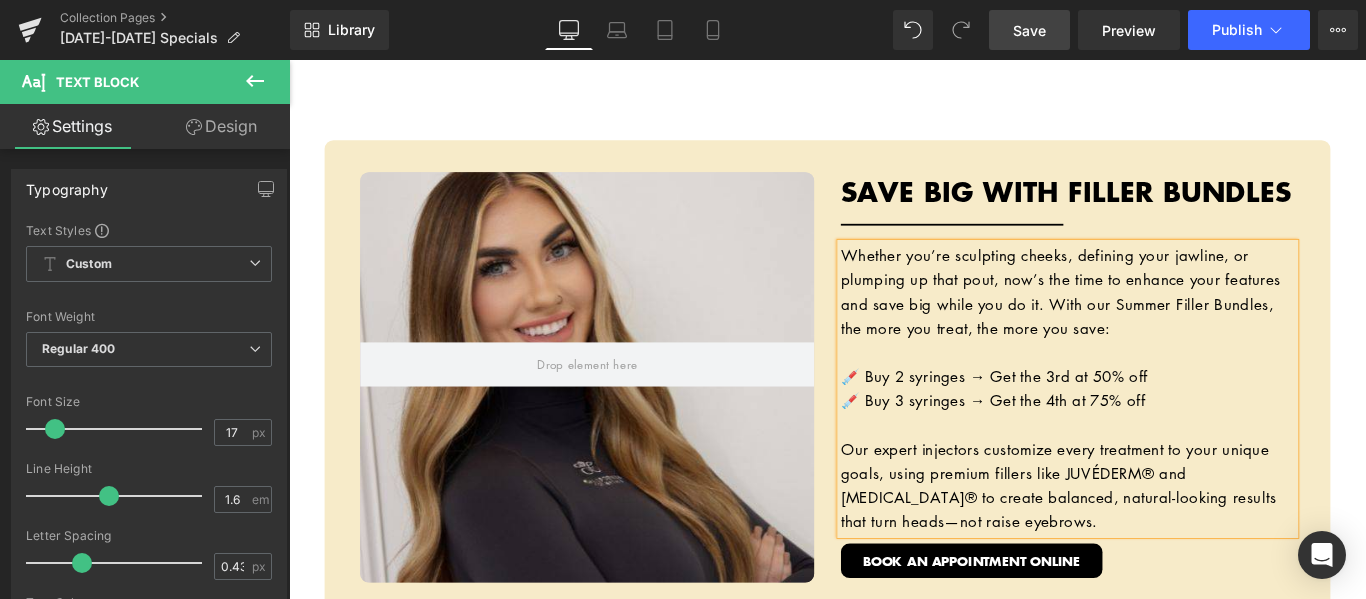 click on "Hero Banner   191px       10% OFF ALL BOOTY BOOST PACKAGES Heading         Separator         If glute workouts haven’t been giving you the lift you’re after—or if Mother Nature skipped you in the curves department—our Booty Boost package is here to change that. This non-surgical treatment uses JUVÉDERM® butt injections to add volume, shape, and contour exactly where you want it. No downtime, no squats—just results. Want even more lift? Add PDO threads to elevate and sculpt your shape while smoothing out cellulite dimples for that ultra-snatched finish. Whether you’re after a subtle enhancement or a full-on booty glow-up, this treatment is fully customizable to your body and goals. Text Block         VIEW BOOTY BOOST ONLINE Button         Row         Row         Row
Hero Banner         $25 OFF ANY HYDRAFACIAL TREATMENT Heading         Separator         Text Block         Button" at bounding box center (894, 755) 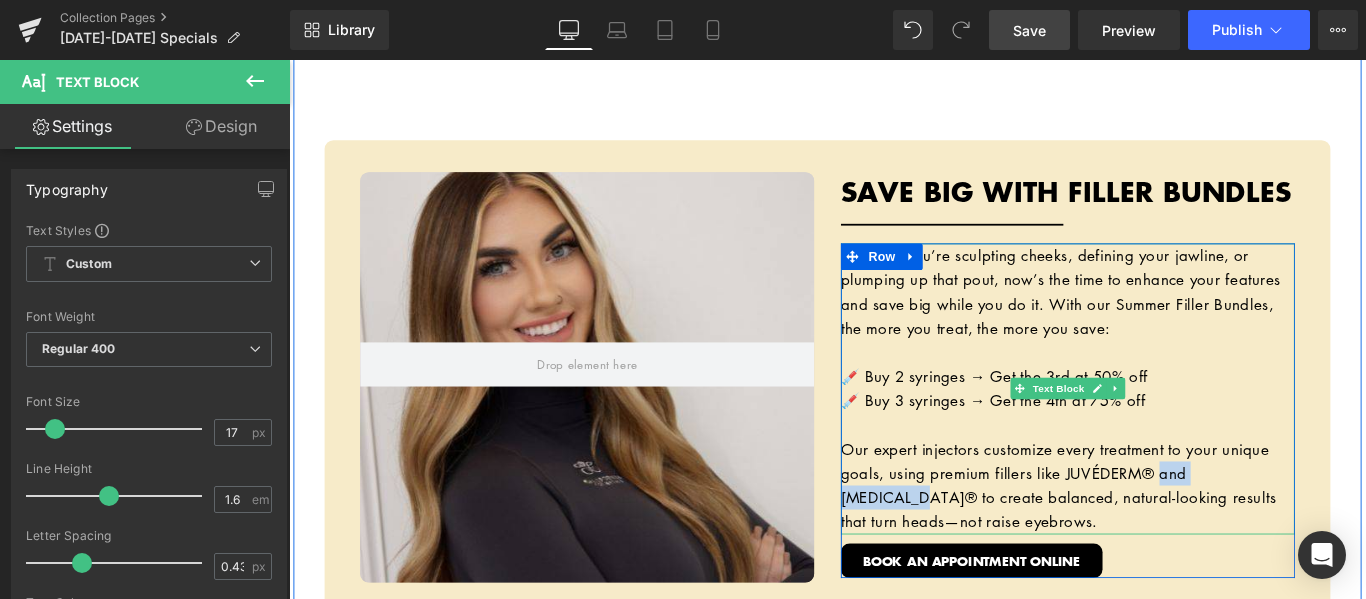 drag, startPoint x: 1393, startPoint y: 524, endPoint x: 1275, endPoint y: 524, distance: 118 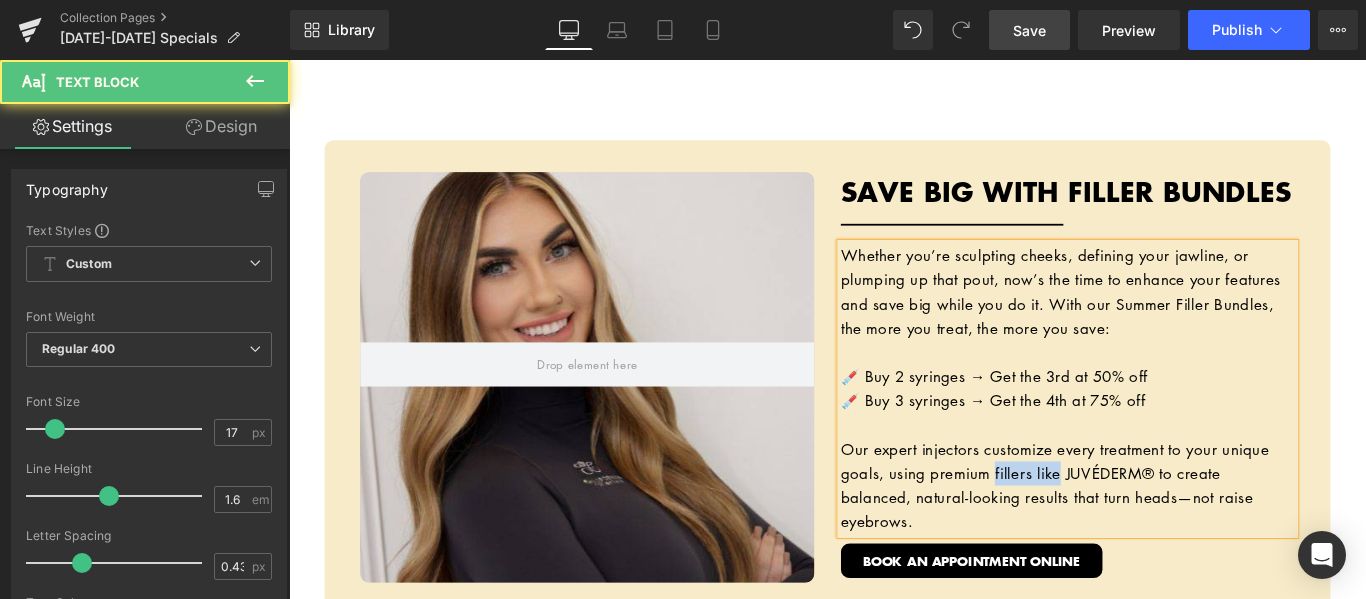 drag, startPoint x: 1151, startPoint y: 520, endPoint x: 1076, endPoint y: 517, distance: 75.059975 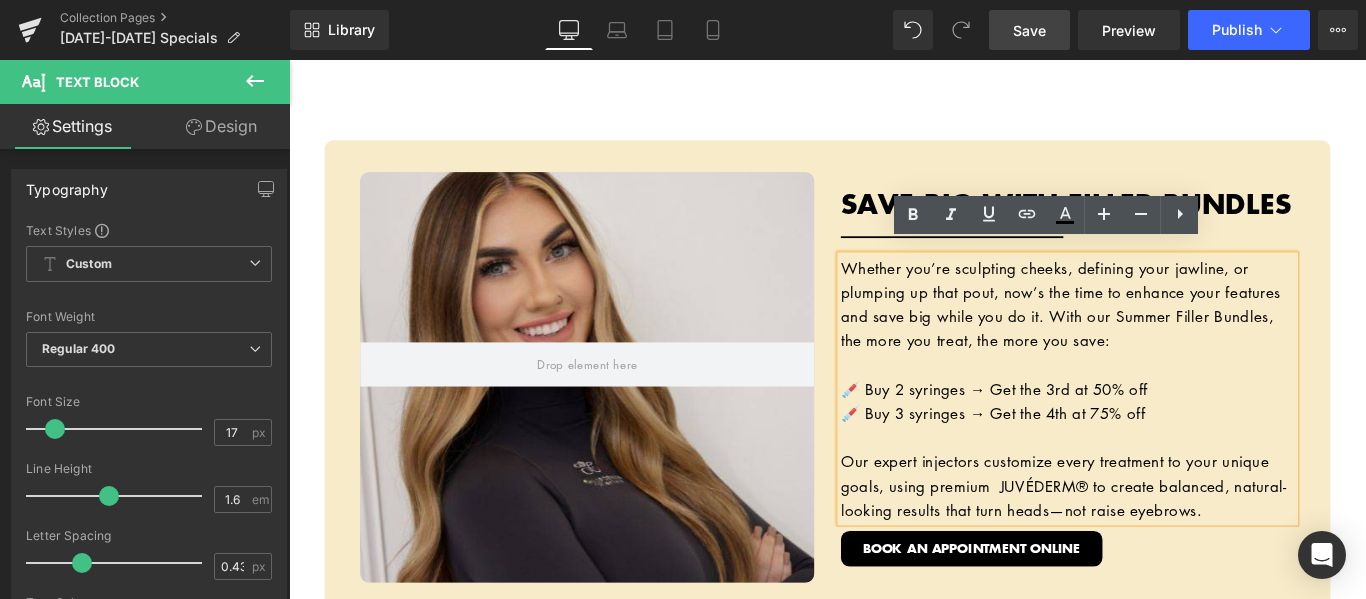 scroll, scrollTop: 2106, scrollLeft: 0, axis: vertical 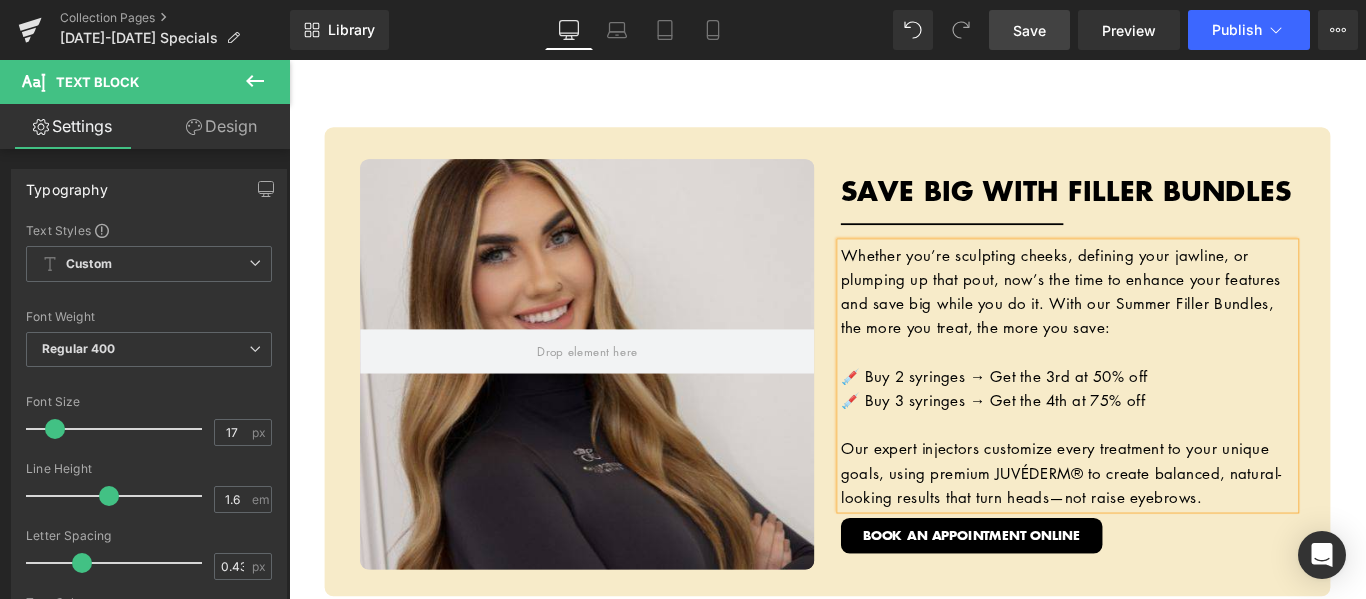 click on "Our expert injectors customize every treatment to your unique goals, using premium JUVÉDERM® to create balanced, natural-looking results that turn heads—not raise eyebrows." at bounding box center (1157, 523) 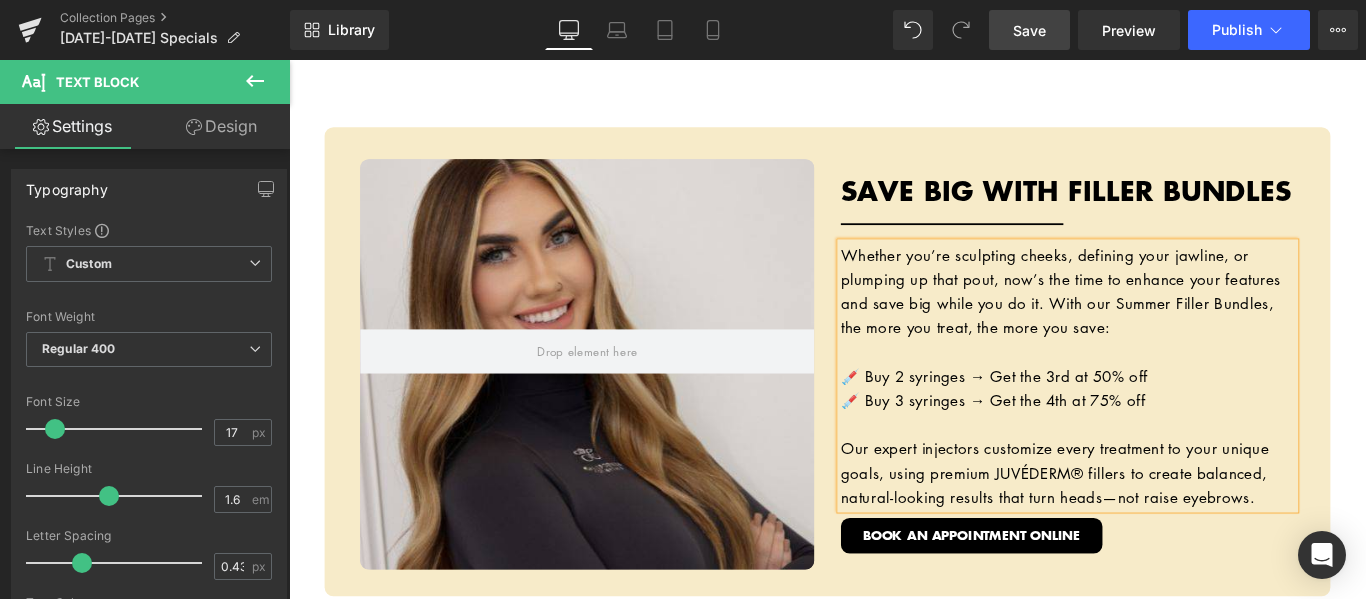 click on "Hero Banner   191px       10% OFF ALL BOOTY BOOST PACKAGES Heading         Separator         If glute workouts haven’t been giving you the lift you’re after—or if Mother Nature skipped you in the curves department—our Booty Boost package is here to change that. This non-surgical treatment uses JUVÉDERM® butt injections to add volume, shape, and contour exactly where you want it. No downtime, no squats—just results. Want even more lift? Add PDO threads to elevate and sculpt your shape while smoothing out cellulite dimples for that ultra-snatched finish. Whether you’re after a subtle enhancement or a full-on booty glow-up, this treatment is fully customizable to your body and goals. Text Block         VIEW BOOTY BOOST ONLINE Button         Row         Row         Row
Hero Banner         $25 OFF ANY HYDRAFACIAL TREATMENT Heading         Separator         Text Block         Button" at bounding box center [894, 741] 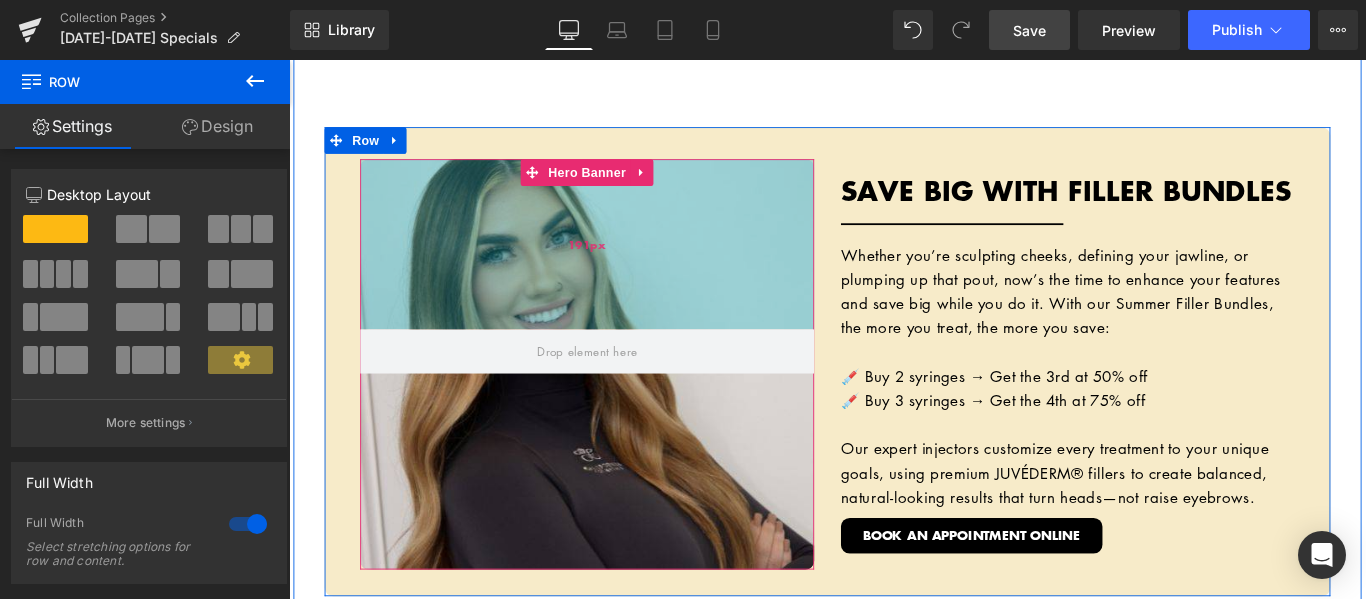 click on "191px" at bounding box center [624, 267] 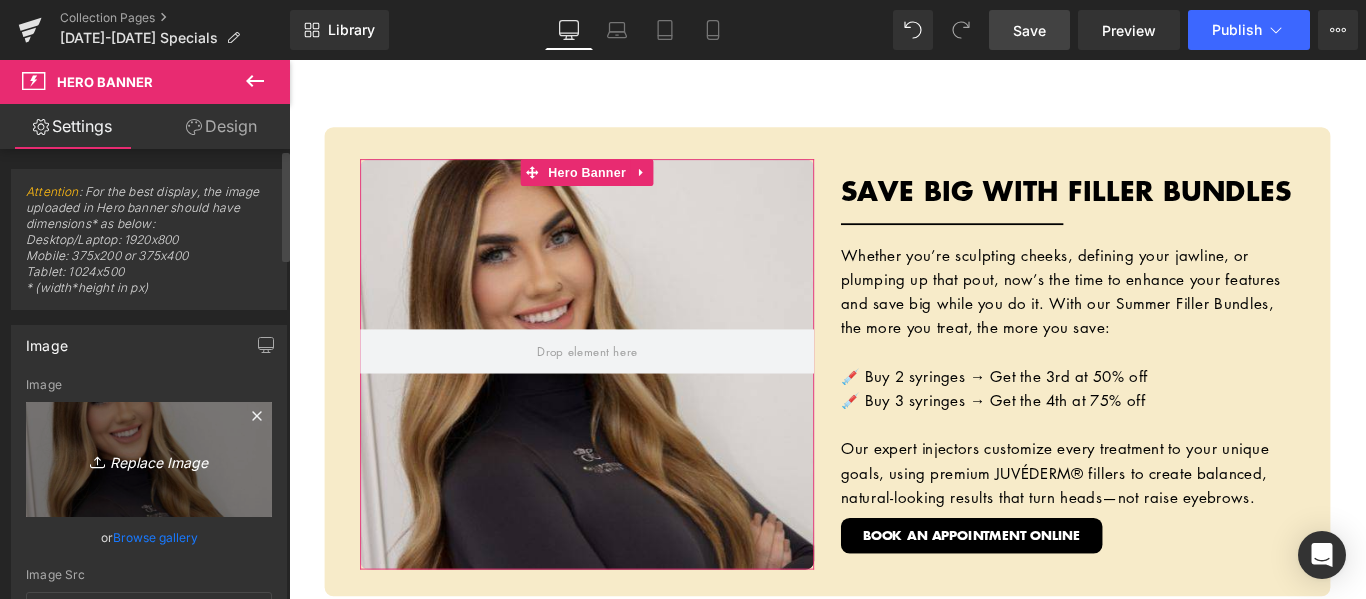click on "Replace Image" at bounding box center (149, 459) 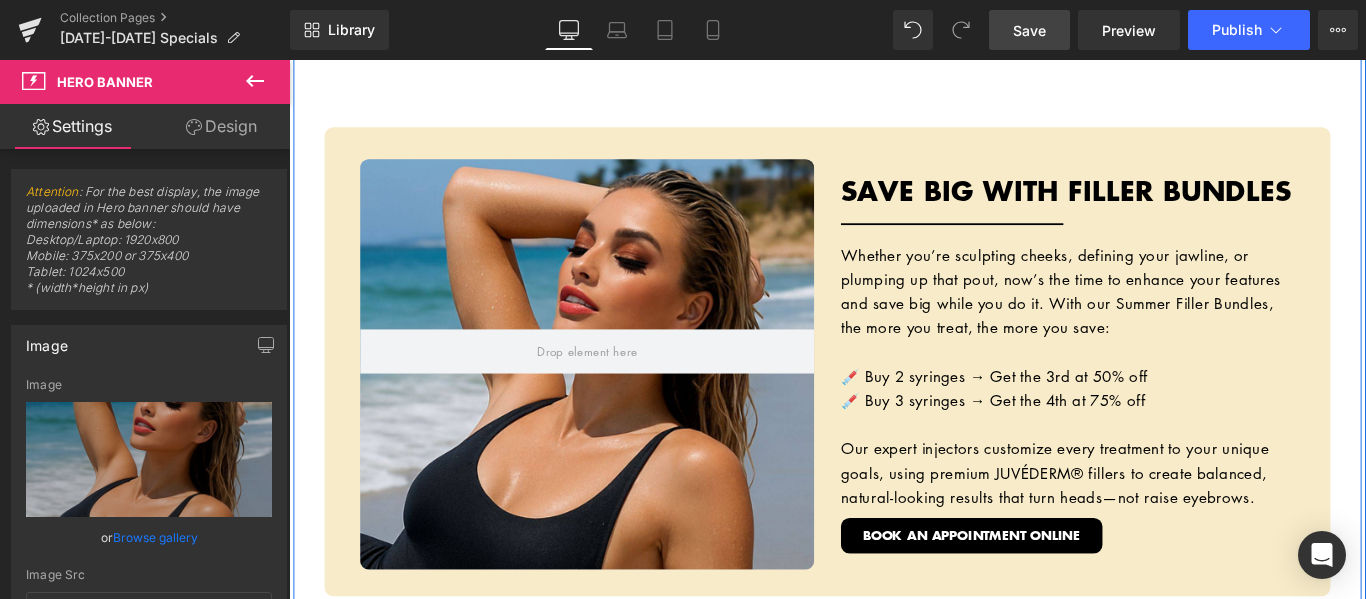 click on "Hero Banner   191px       10% OFF ALL BOOTY BOOST PACKAGES Heading         Separator         If glute workouts haven’t been giving you the lift you’re after—or if Mother Nature skipped you in the curves department—our Booty Boost package is here to change that. This non-surgical treatment uses JUVÉDERM® butt injections to add volume, shape, and contour exactly where you want it. No downtime, no squats—just results. Want even more lift? Add PDO threads to elevate and sculpt your shape while smoothing out cellulite dimples for that ultra-snatched finish. Whether you’re after a subtle enhancement or a full-on booty glow-up, this treatment is fully customizable to your body and goals. Text Block         VIEW BOOTY BOOST ONLINE Button         Row         Row         Row
Hero Banner         $25 OFF ANY HYDRAFACIAL TREATMENT Heading         Separator         Text Block         Button" at bounding box center (894, 741) 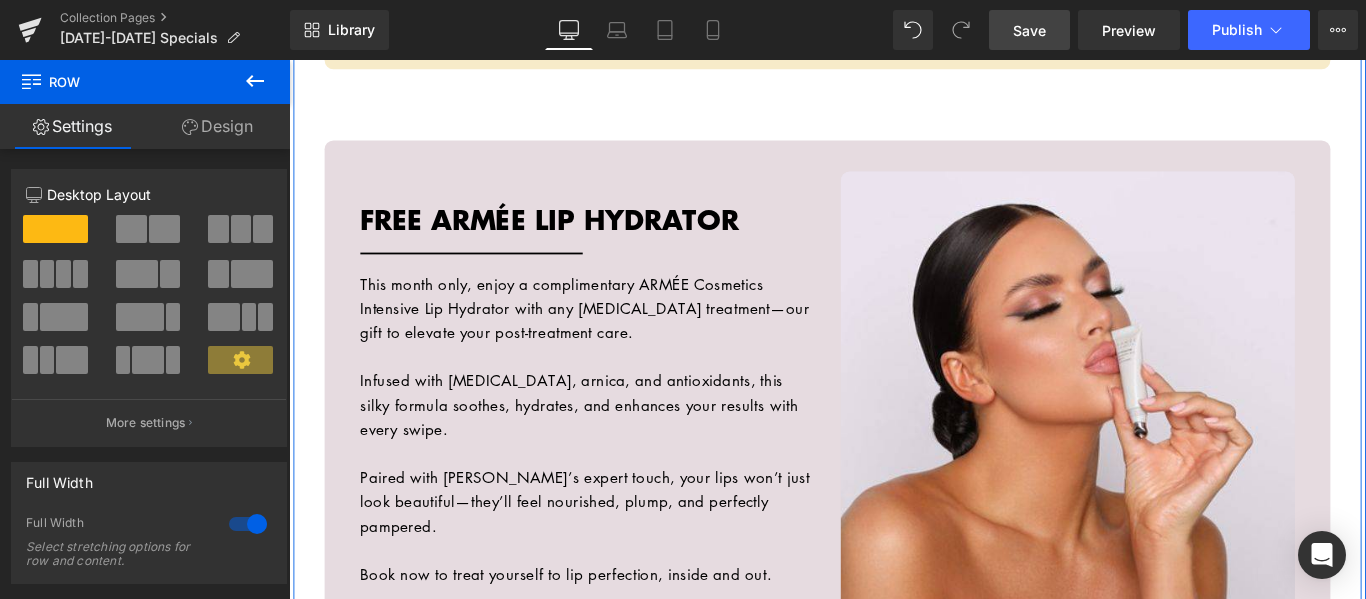 scroll, scrollTop: 2706, scrollLeft: 0, axis: vertical 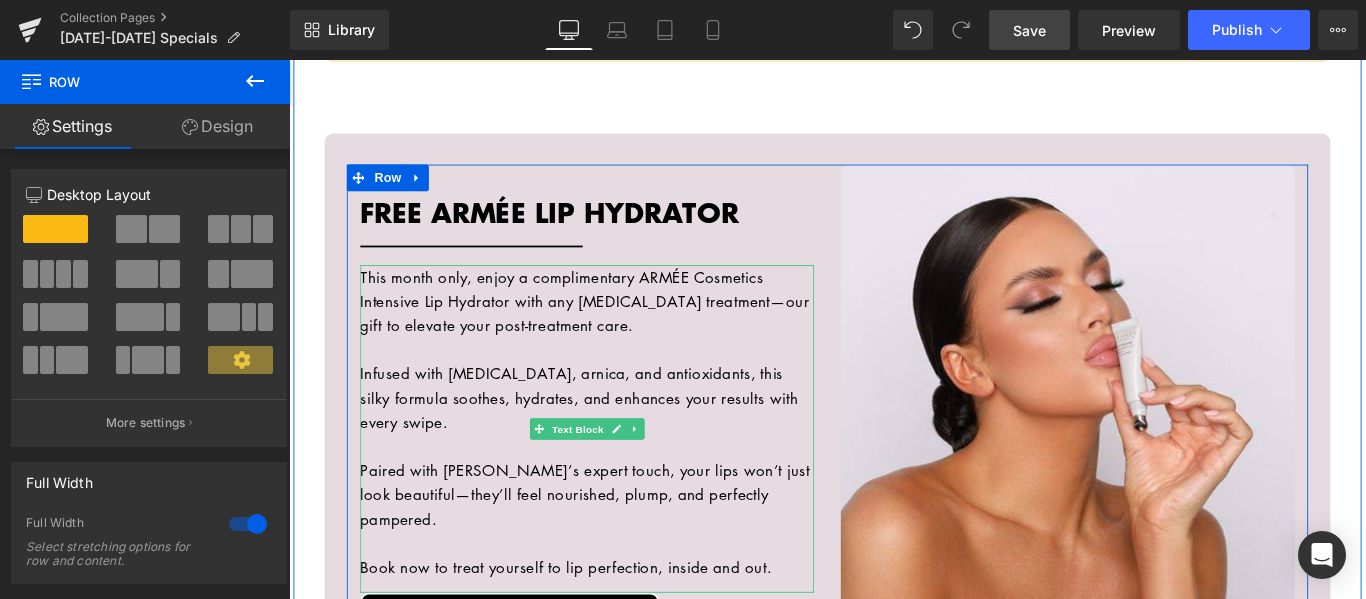click on "This month only, enjoy a complimentary ARMÉE Cosmetics Intensive Lip Hydrator with any [MEDICAL_DATA] treatment—our gift to elevate your post-treatment care." at bounding box center [624, 332] 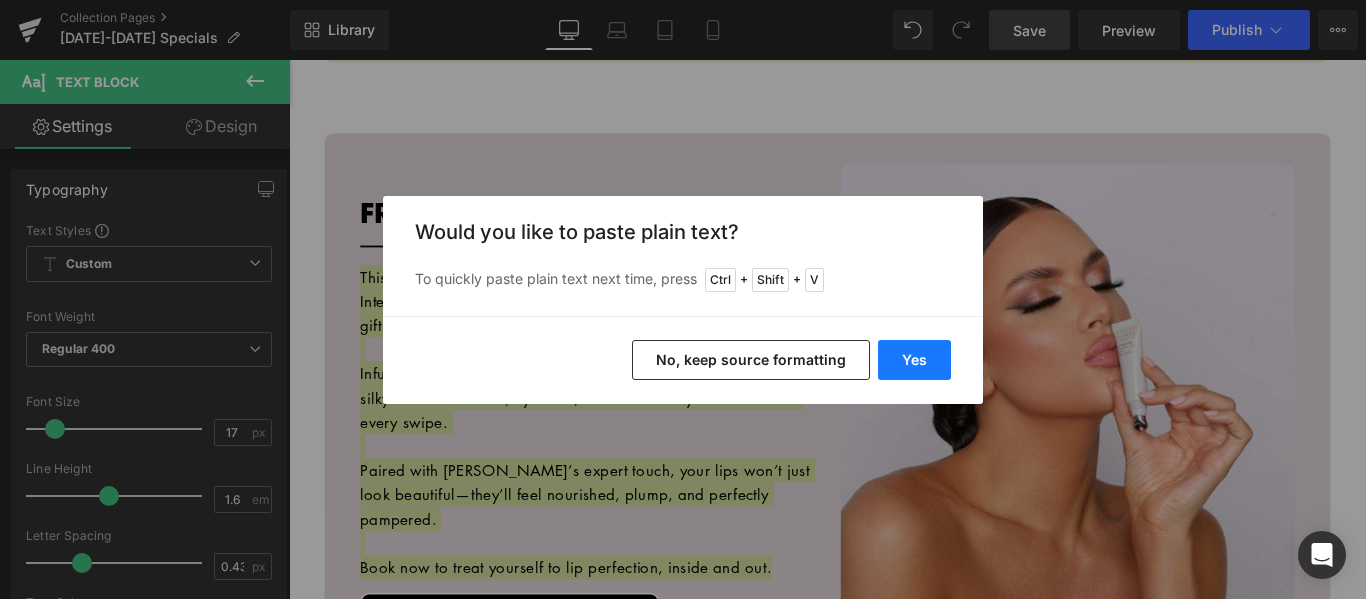 click on "Yes" at bounding box center (914, 360) 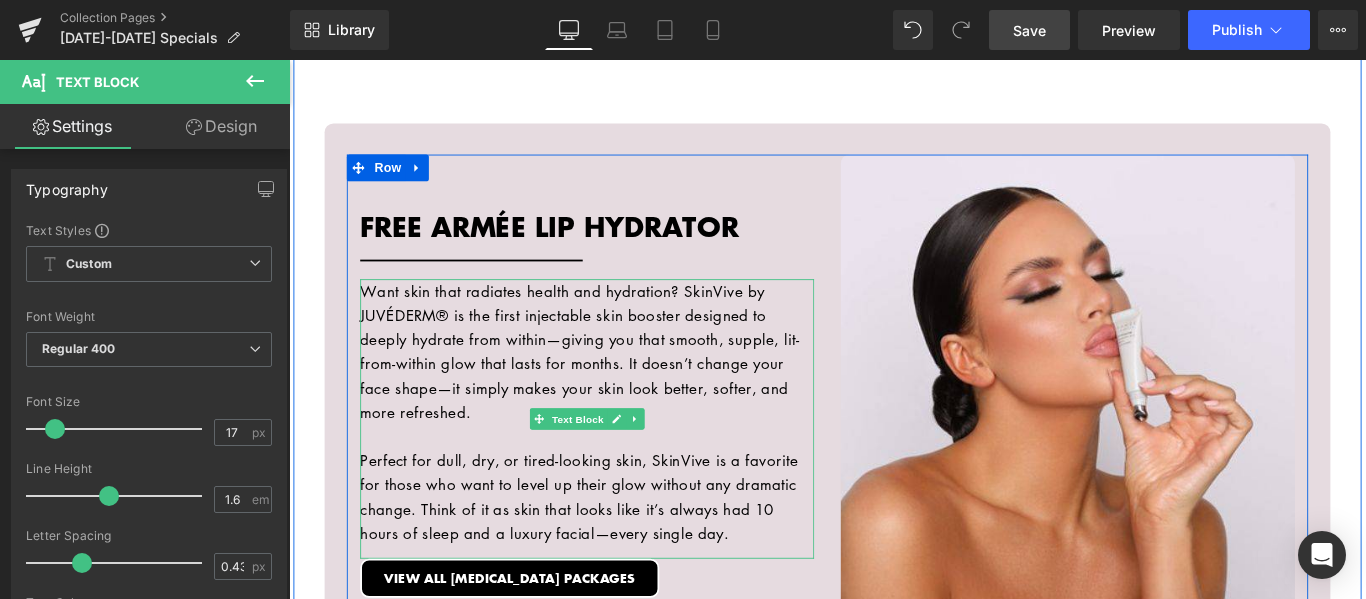 scroll, scrollTop: 2706, scrollLeft: 0, axis: vertical 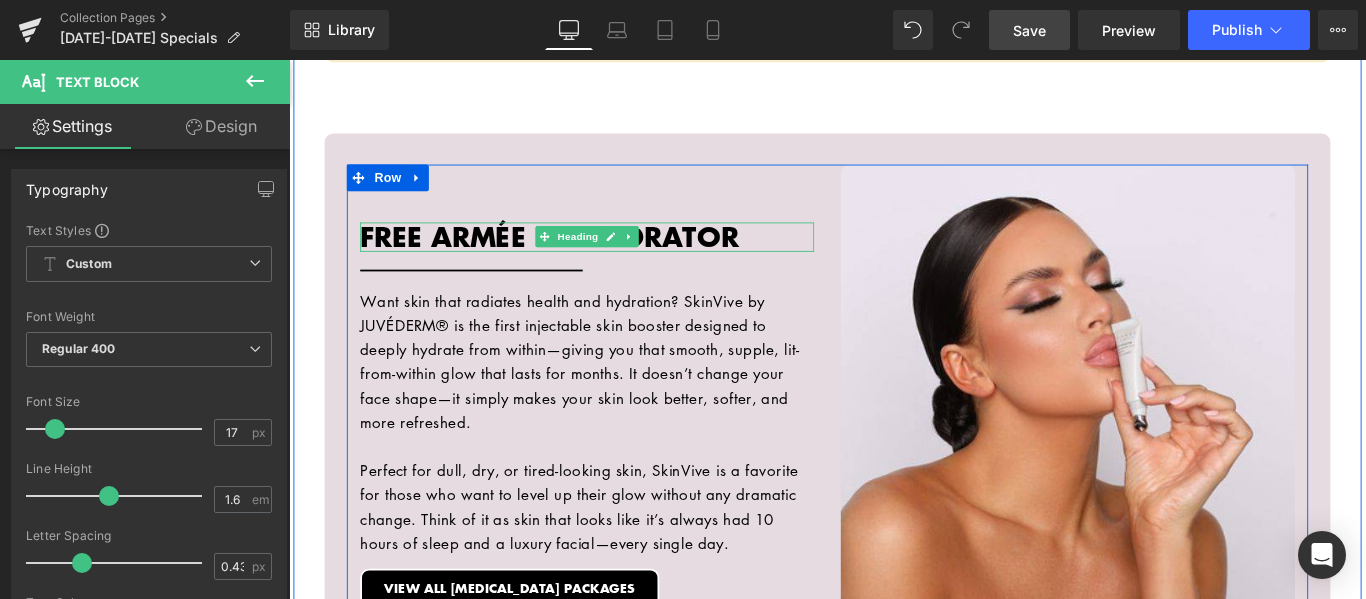 click on "FREE ARMÉE LIP HYDRATOR" at bounding box center [581, 259] 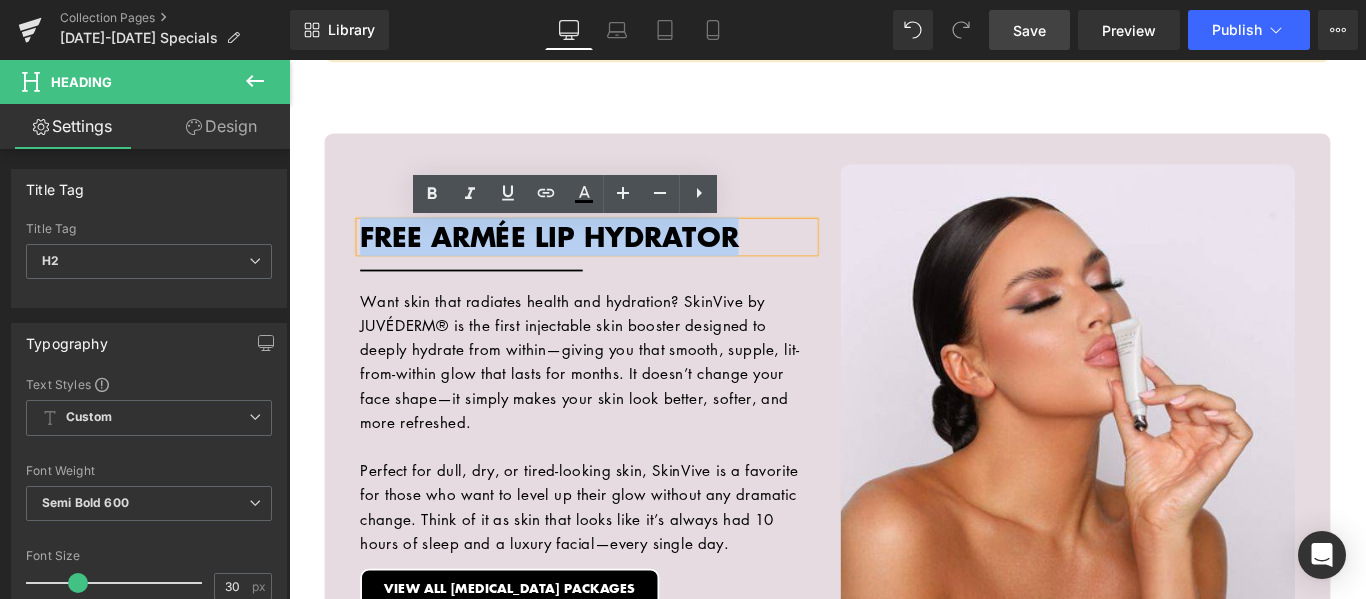 type 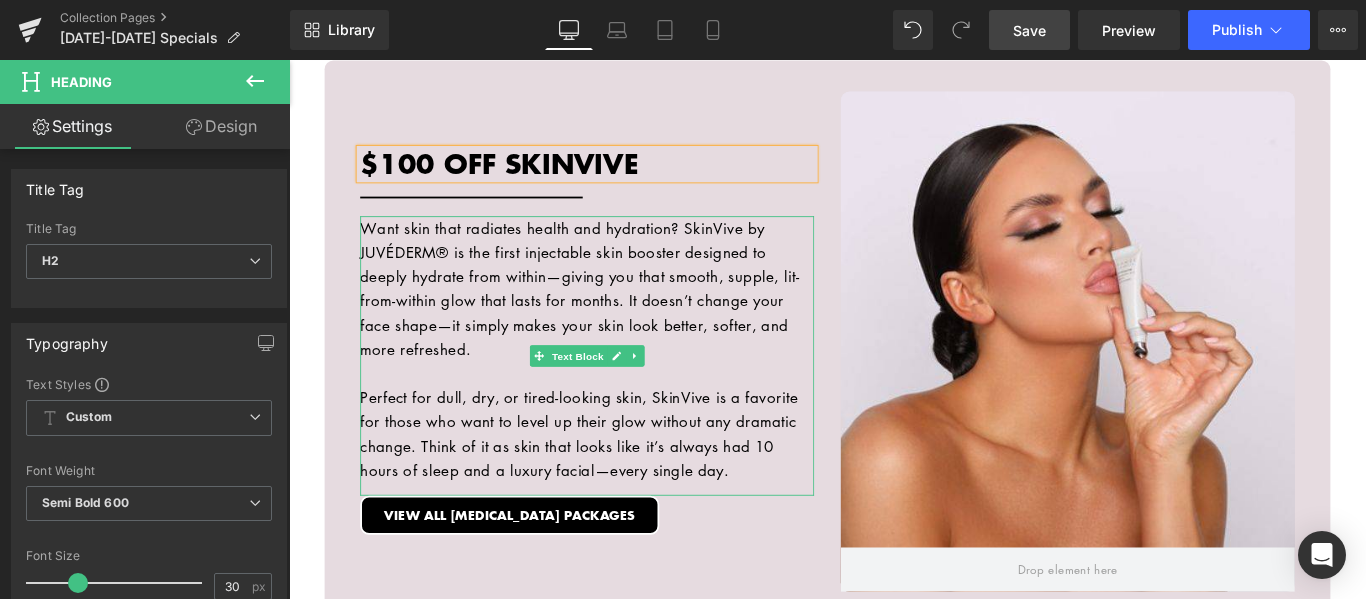 scroll, scrollTop: 2906, scrollLeft: 0, axis: vertical 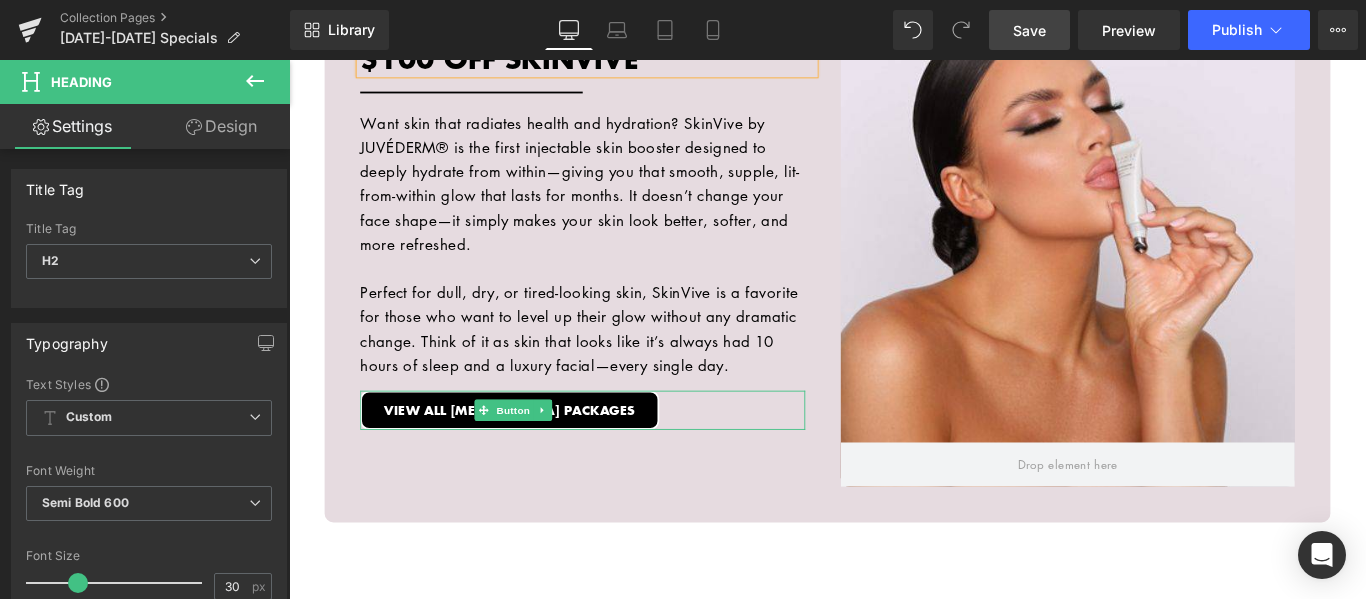 click on "VIEW ALL [MEDICAL_DATA] PACKAGES" at bounding box center [537, 454] 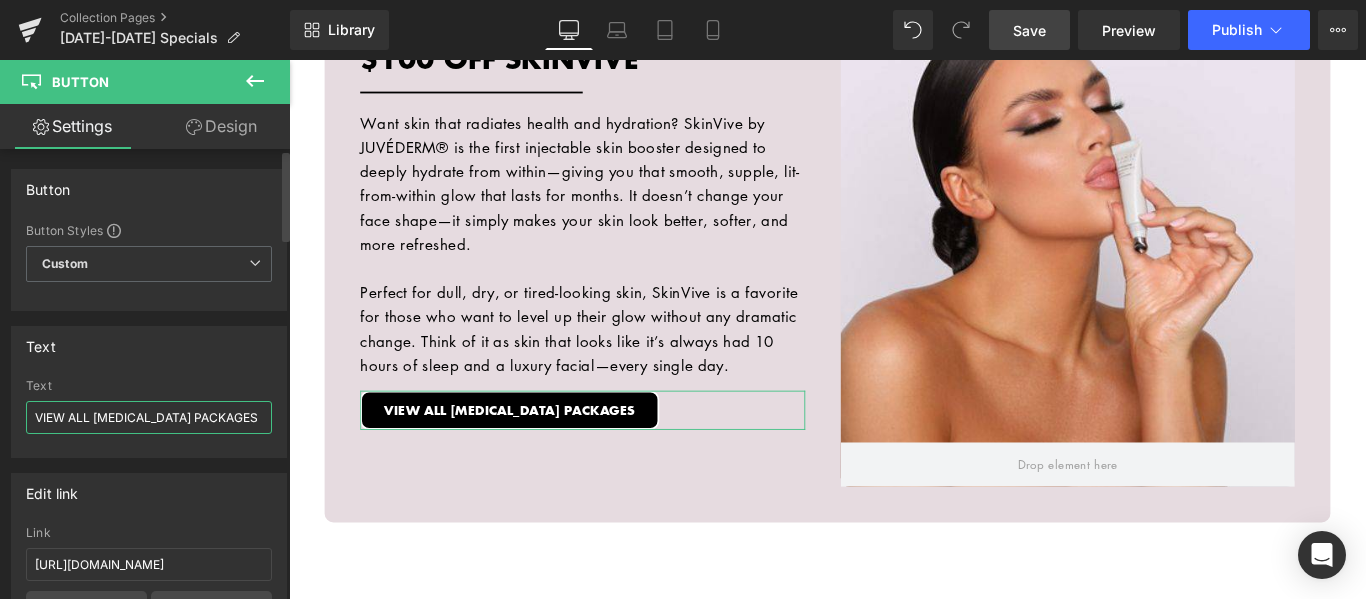 click on "VIEW ALL [MEDICAL_DATA] PACKAGES" at bounding box center [149, 417] 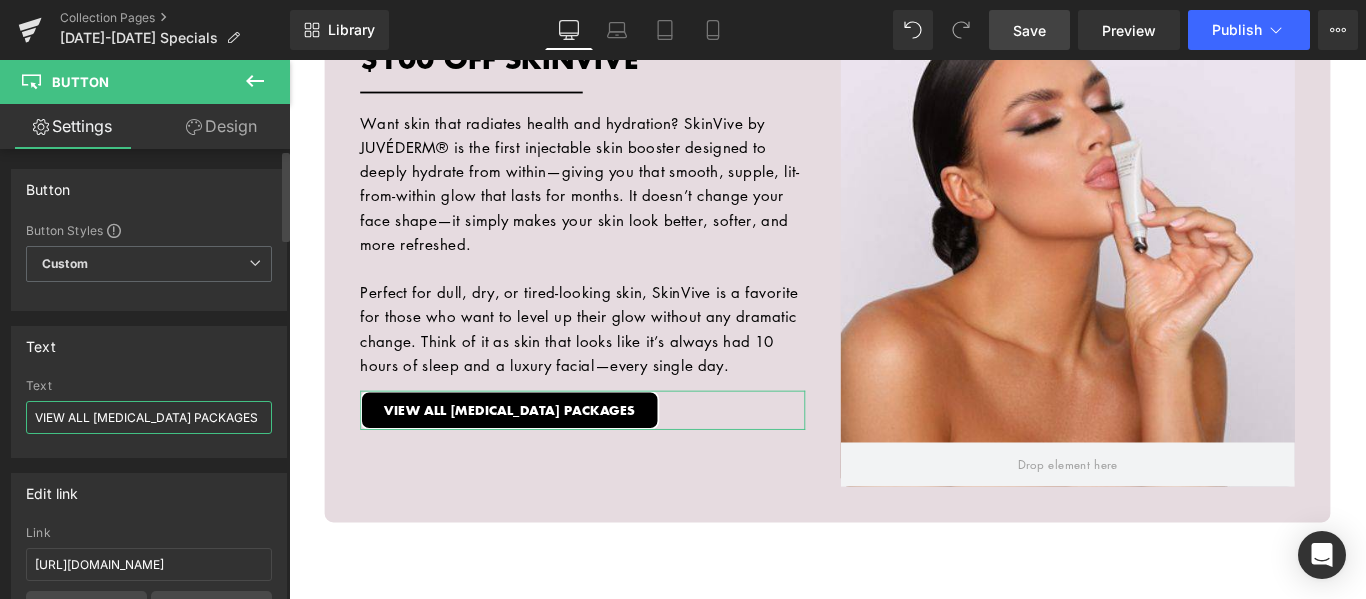 click on "VIEW ALL [MEDICAL_DATA] PACKAGES" at bounding box center [149, 417] 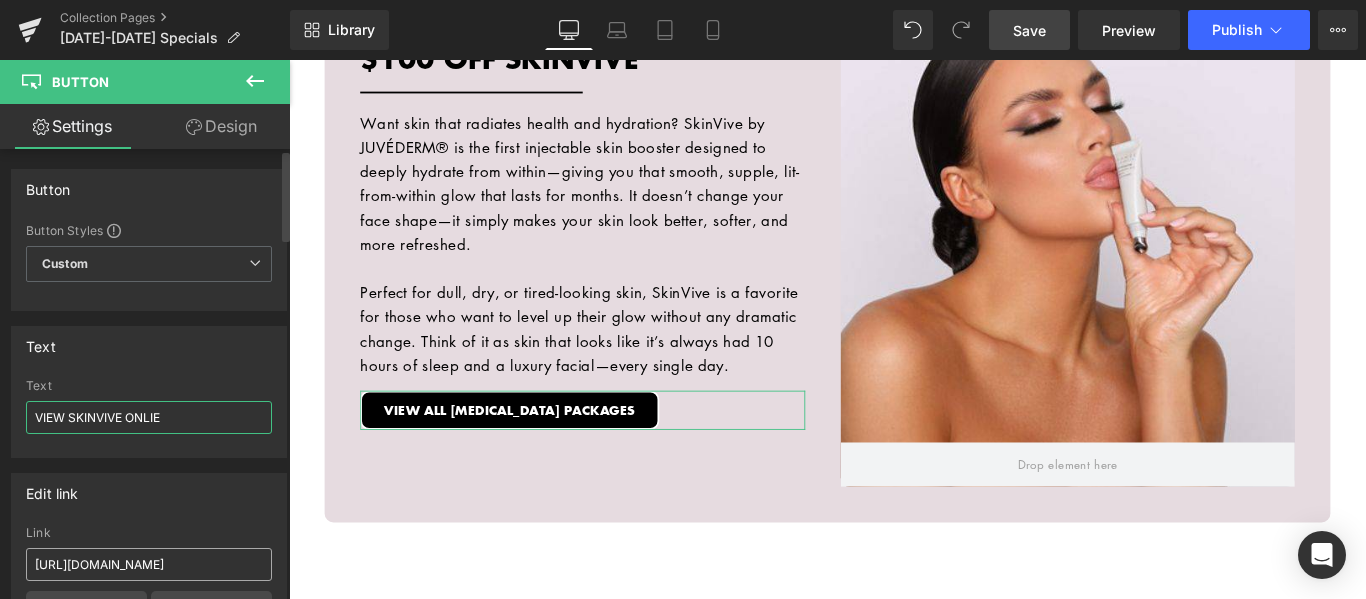 type on "VIEW SKINVIVE ONLIE" 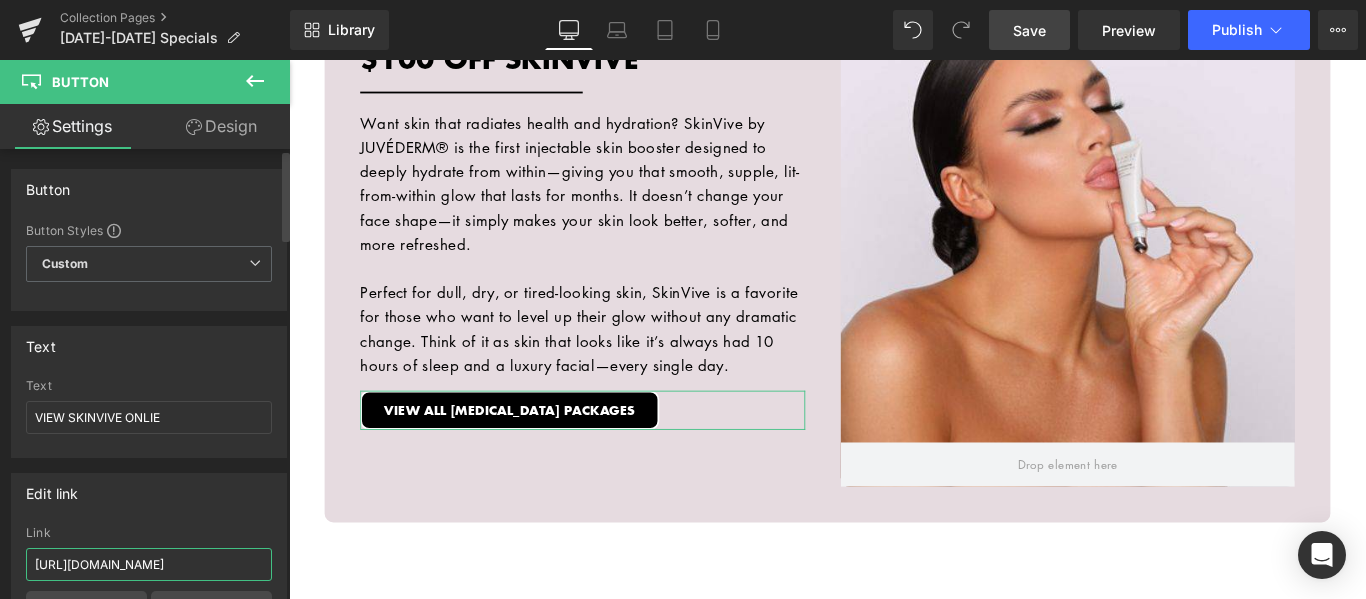 click on "[URL][DOMAIN_NAME]" at bounding box center [149, 564] 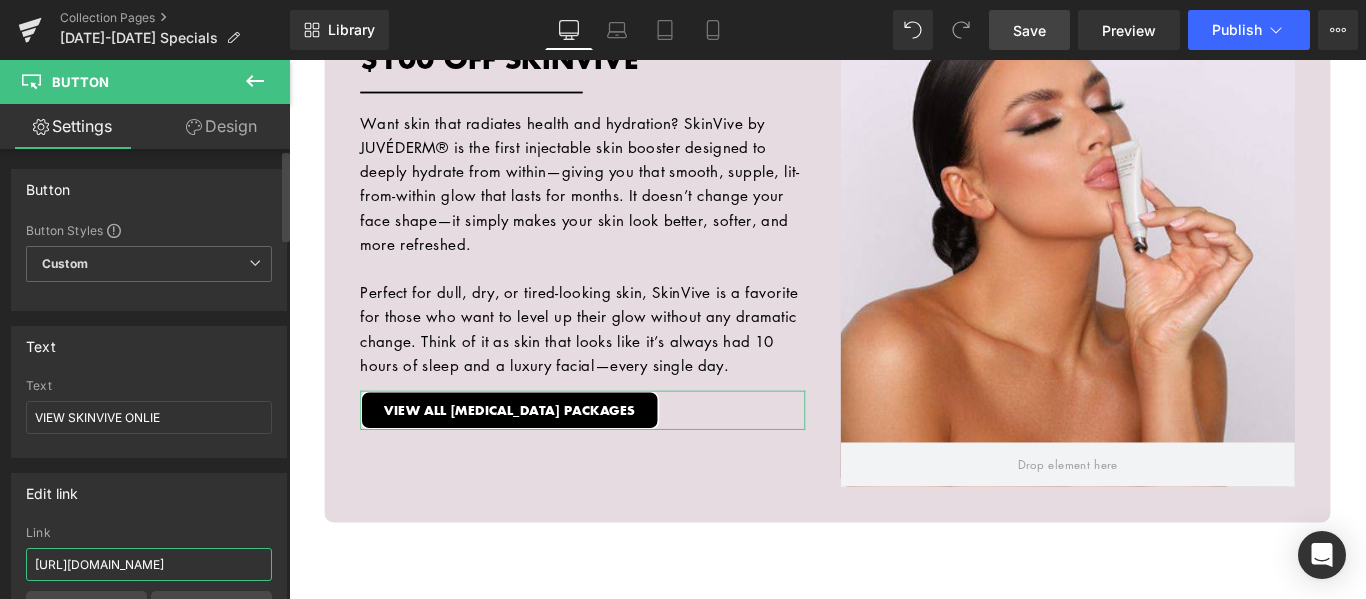 click on "[URL][DOMAIN_NAME]" at bounding box center [149, 564] 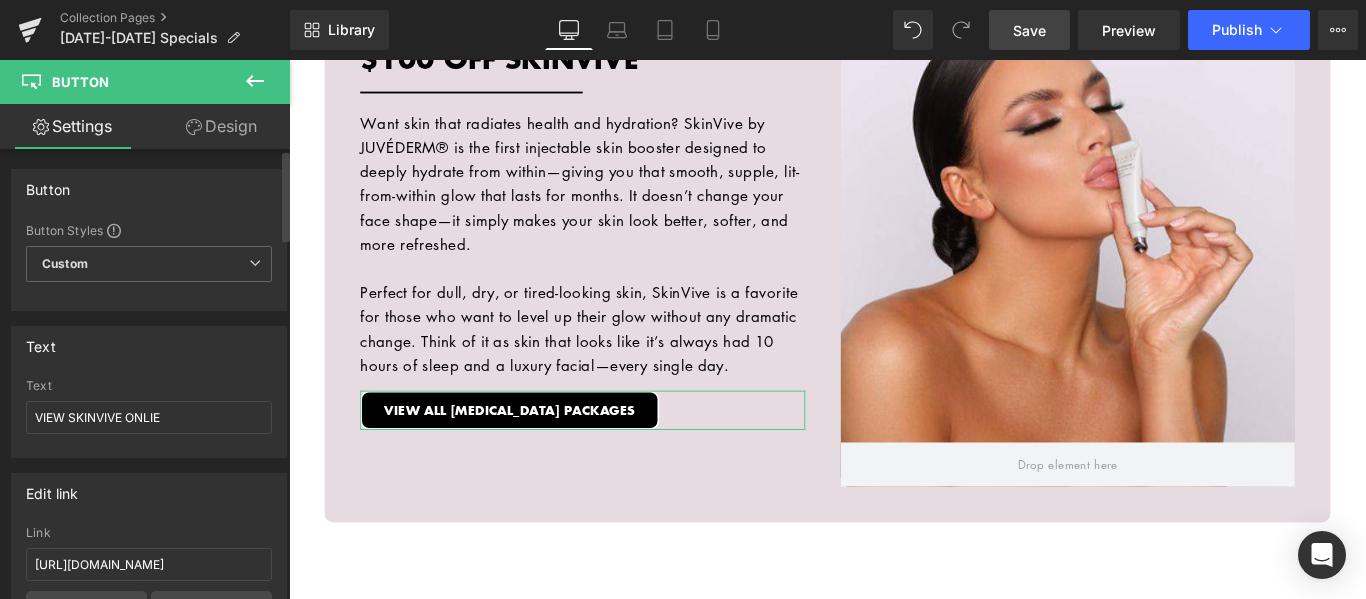 click on "Text VIEW ALL LIP AUGMENTATION PACKAGES Text VIEW SKINVIVE ONLIE" at bounding box center [149, 392] 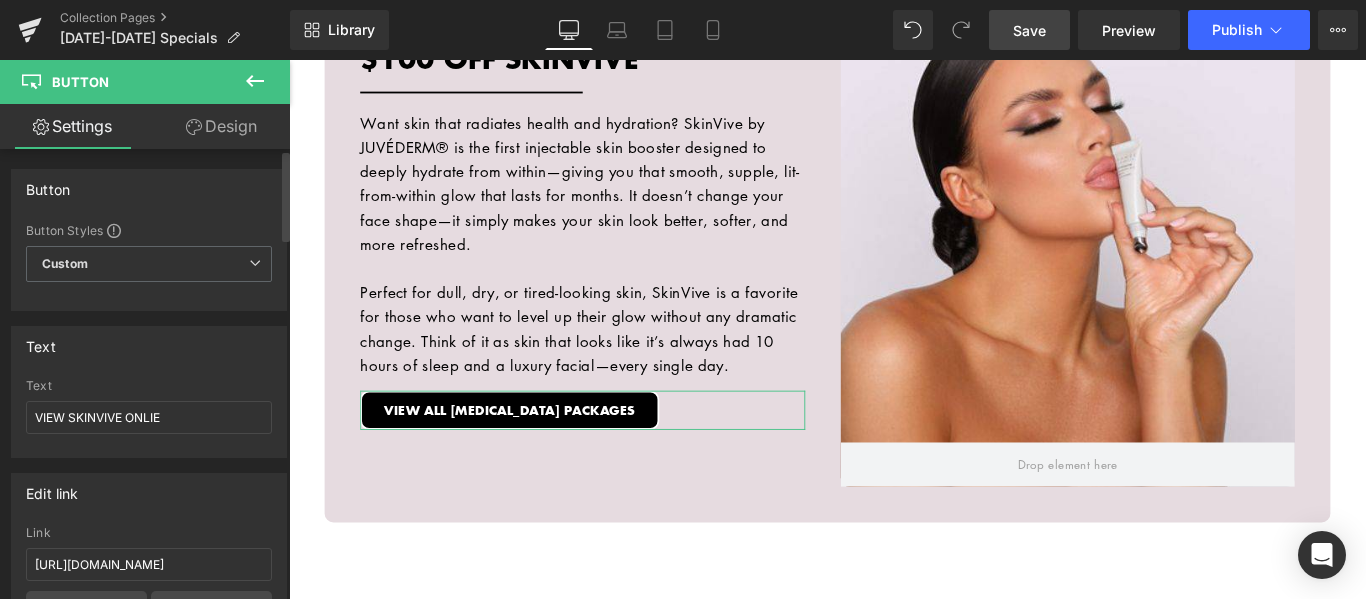 scroll, scrollTop: 0, scrollLeft: 0, axis: both 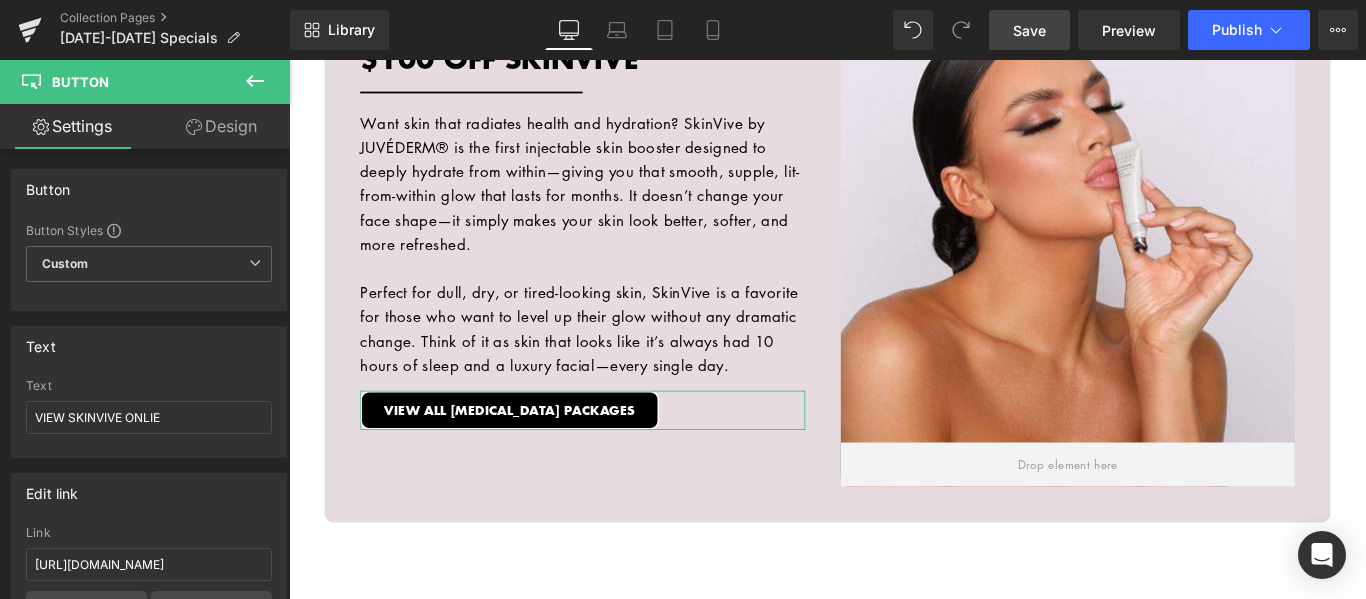 click on "Save" at bounding box center [1029, 30] 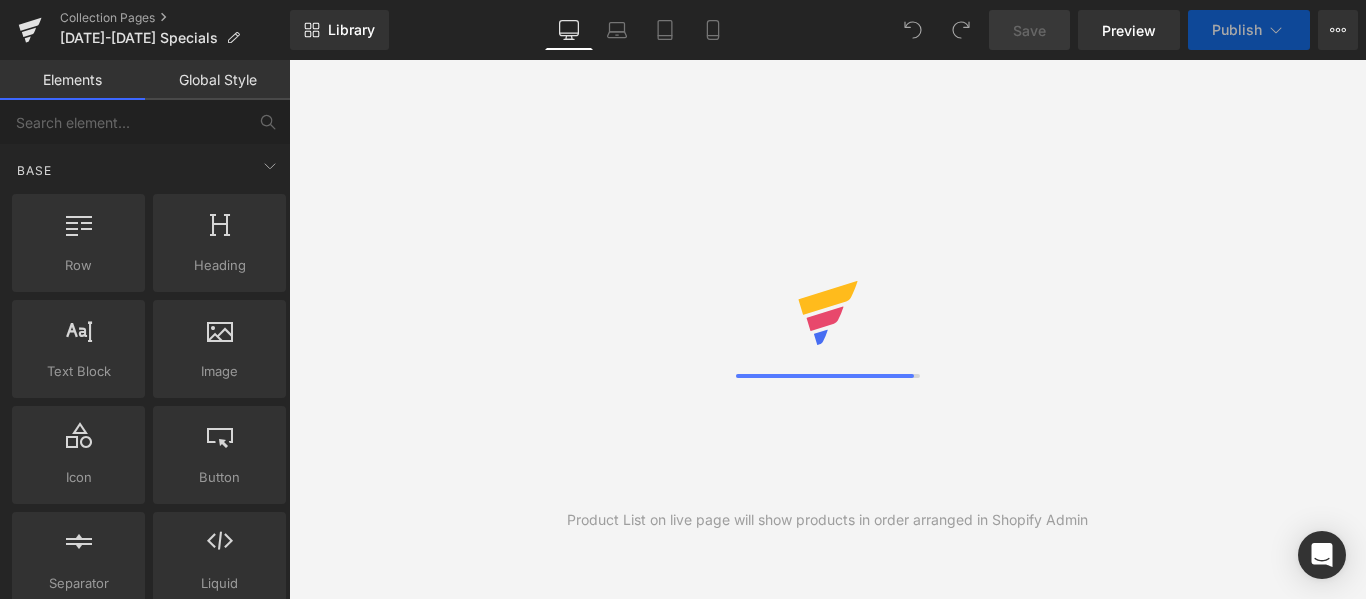 scroll, scrollTop: 0, scrollLeft: 0, axis: both 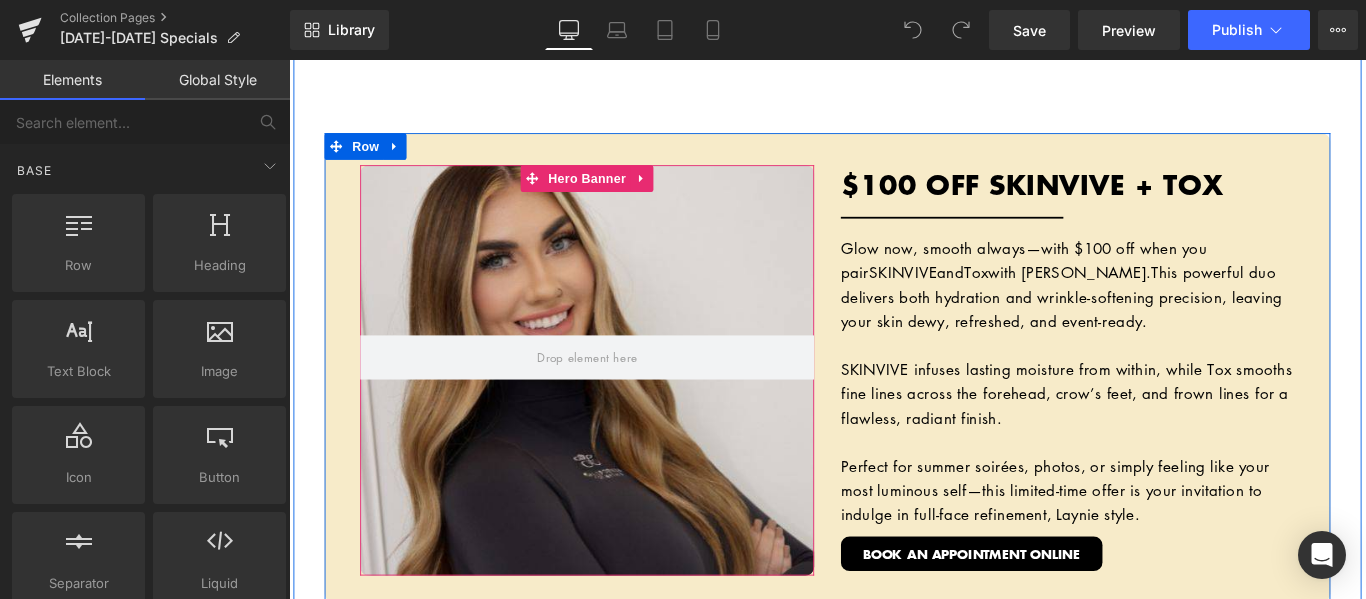 click at bounding box center (624, 408) 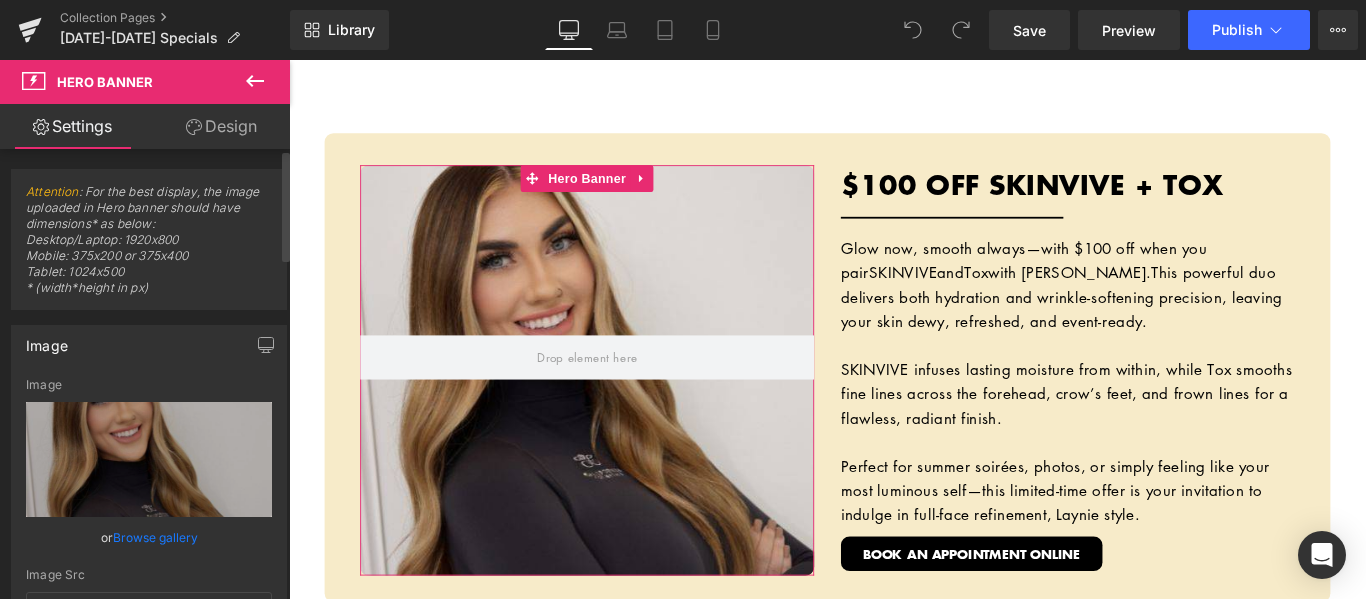 click on "Browse gallery" at bounding box center (155, 537) 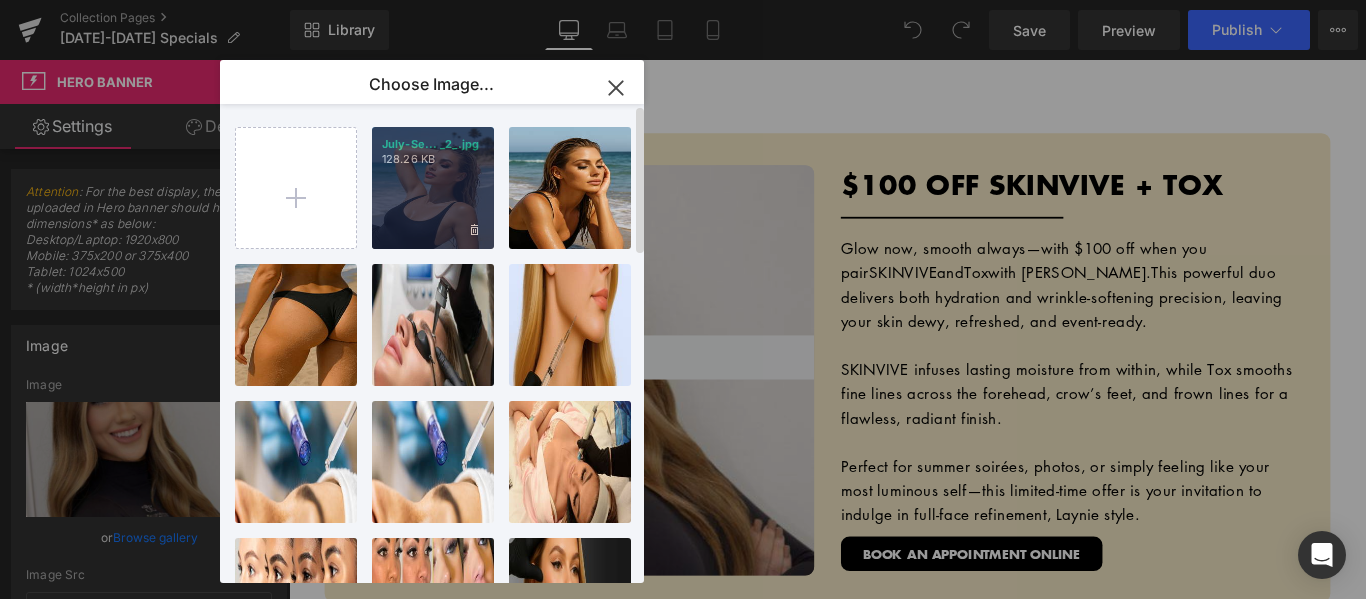 click on "July-Se... _2_.jpg 128.26 KB" at bounding box center (433, 188) 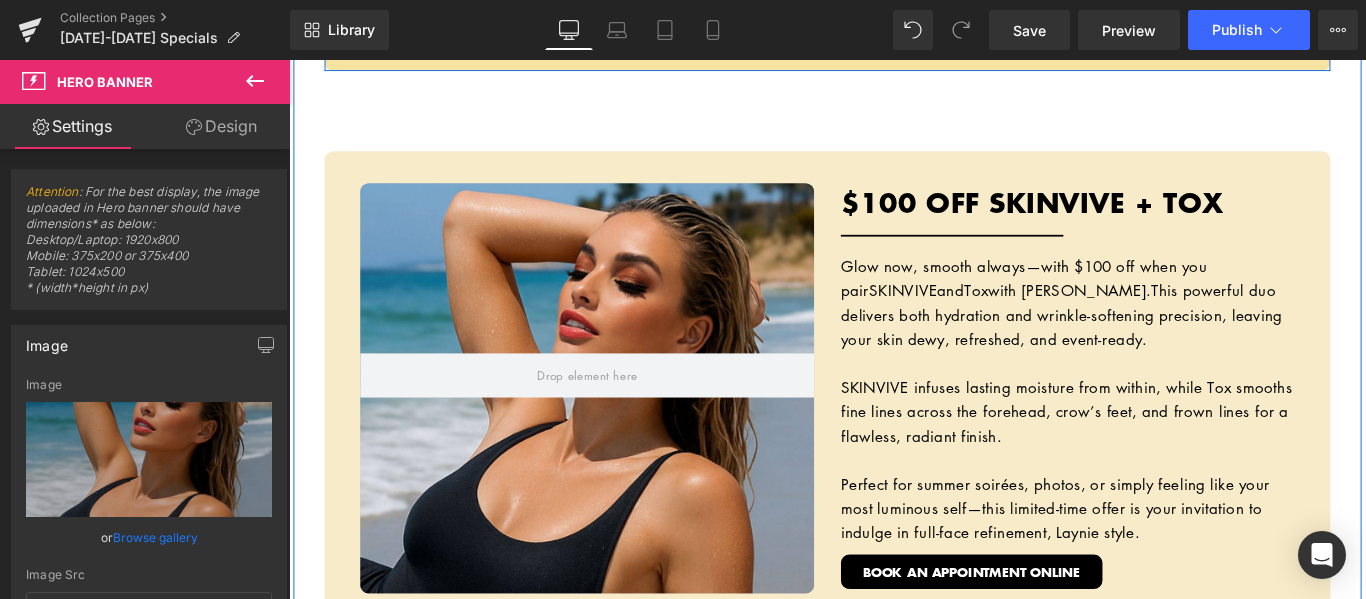 scroll, scrollTop: 2100, scrollLeft: 0, axis: vertical 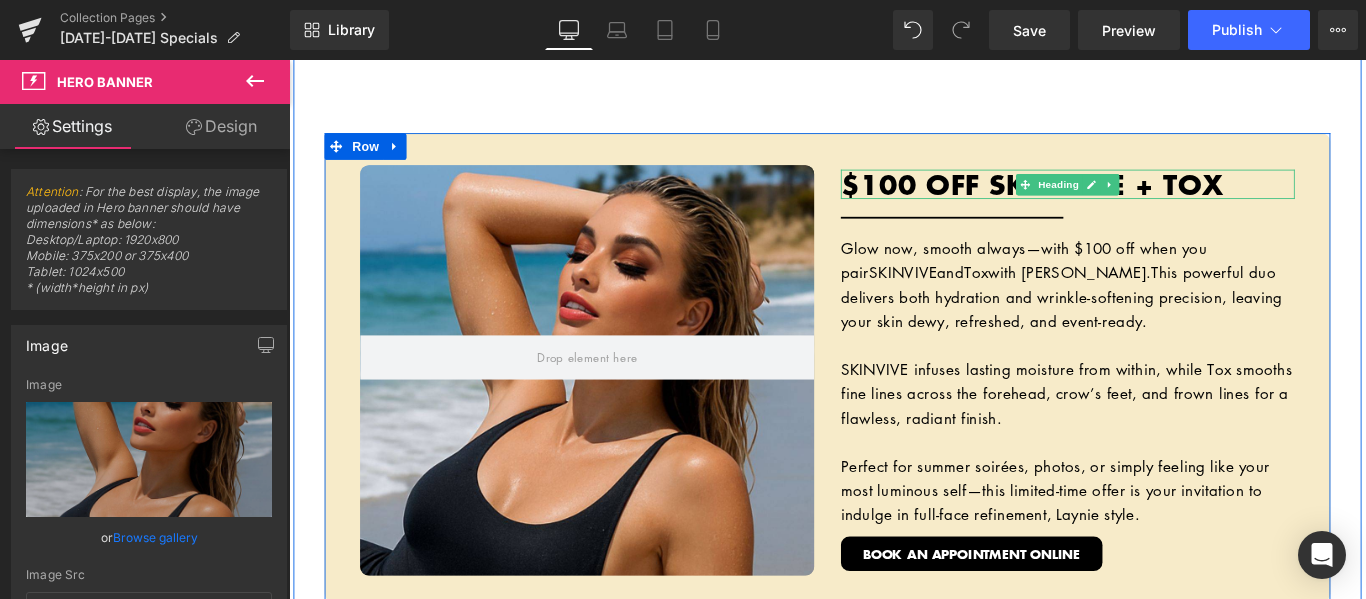 click on "$100 OFF Skinvive + TOx" at bounding box center [1164, 199] 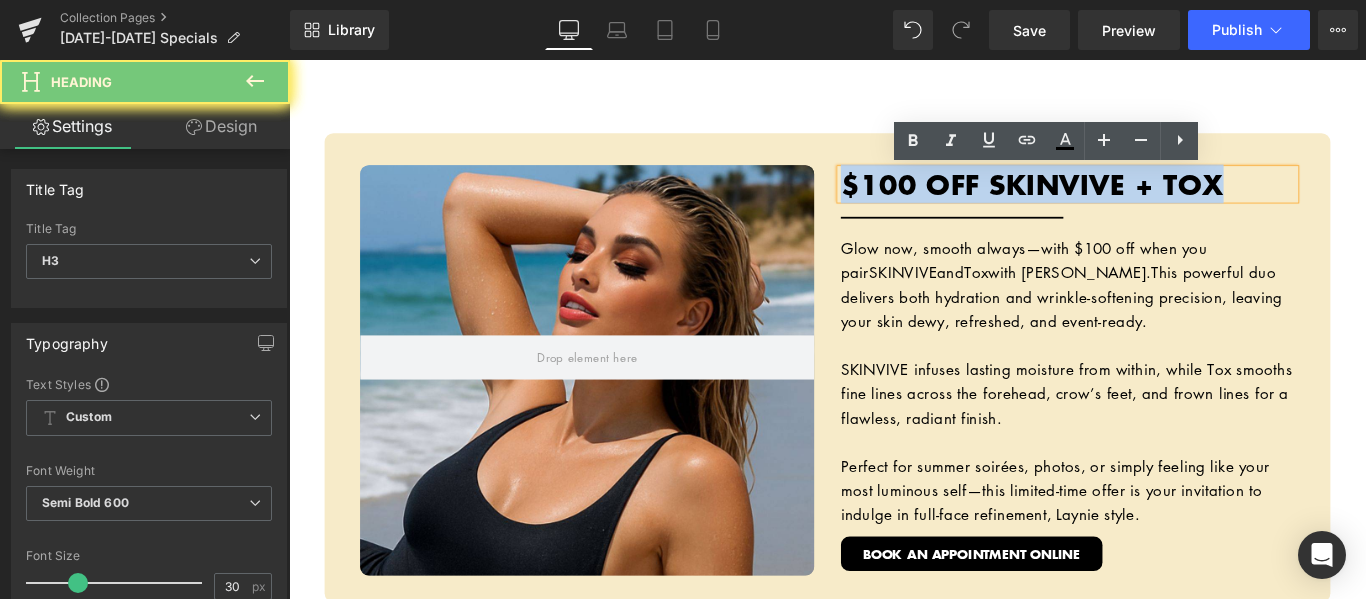 type 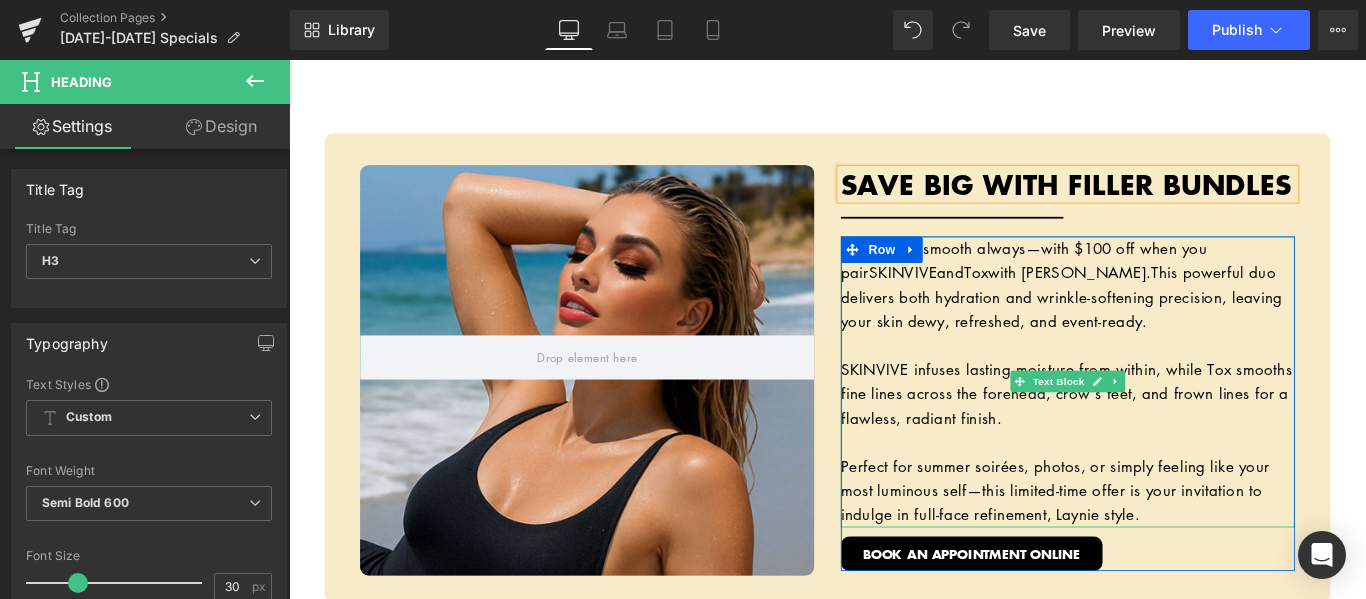 click on "Glow now, smooth always—with $100 off when you pair  SKINVIVE  and  Tox  with [PERSON_NAME]." at bounding box center [1115, 285] 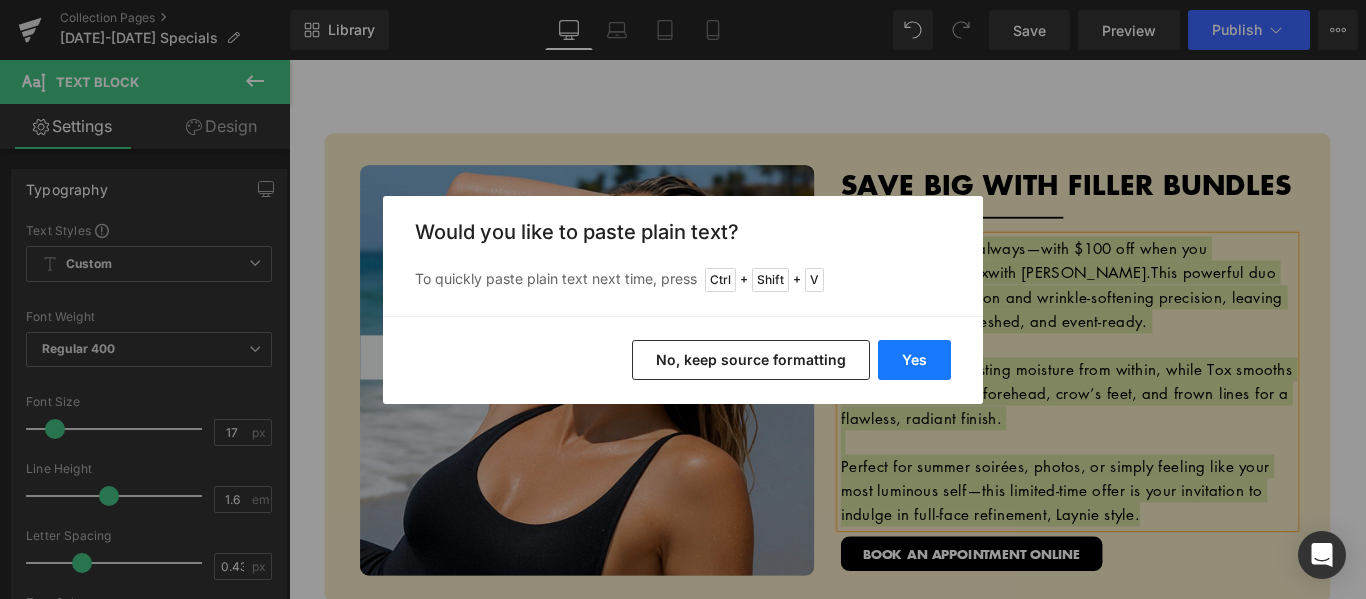 click on "Yes" at bounding box center (914, 360) 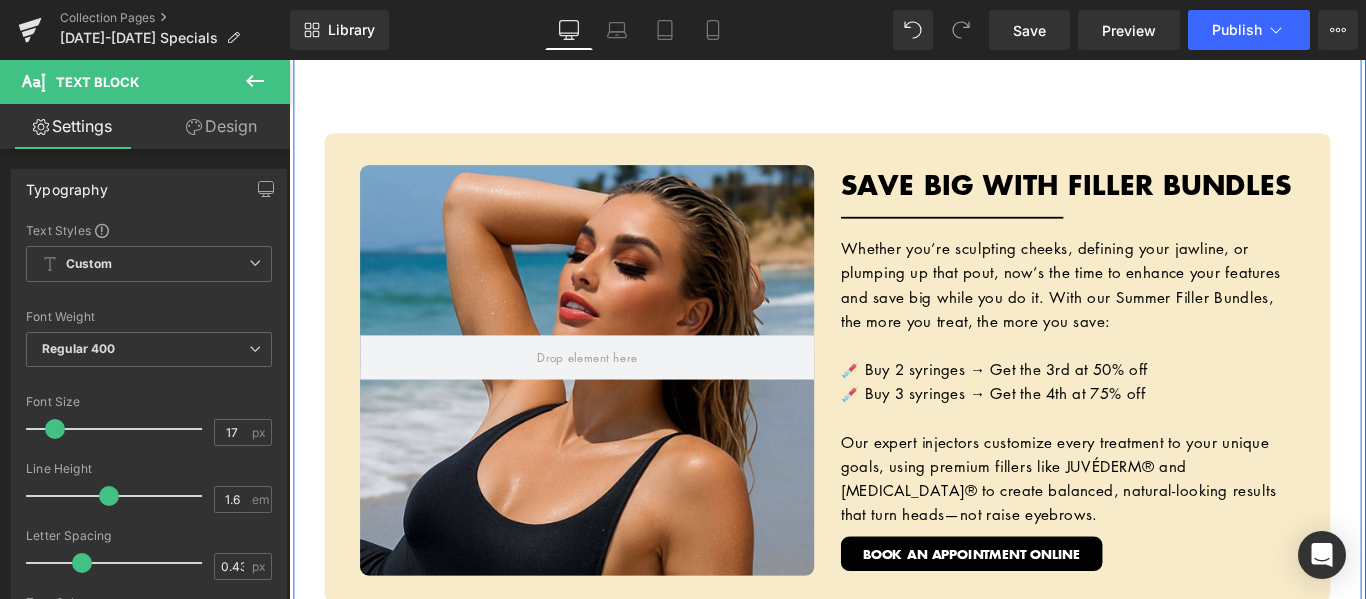 click on "Hero Banner         10% OFF ALL BOOTY BOOST PACKAGES Heading         Separator         If glute workouts haven’t been giving you the lift you’re after—or if Mother Nature skipped you in the curves department—our Booty Boost package is here to change that. This non-surgical treatment uses JUVÉDERM® butt injections to add volume, shape, and contour exactly where you want it. No downtime, no squats—just results. Want even more lift? Add PDO threads to elevate and sculpt your shape while smoothing out [MEDICAL_DATA] dimples for that ultra-snatched finish. Whether you’re after a subtle enhancement or a full-on booty glow-up, this treatment is fully customizable to your body and goals. Text Block         VIEW BOOTY BOOST ONLINE Button         Row         Row         Row
Hero Banner         $25 OFF ANY HYDRAFACIAL TREATMENT Heading         Separator         Text Block         Button" at bounding box center [894, 747] 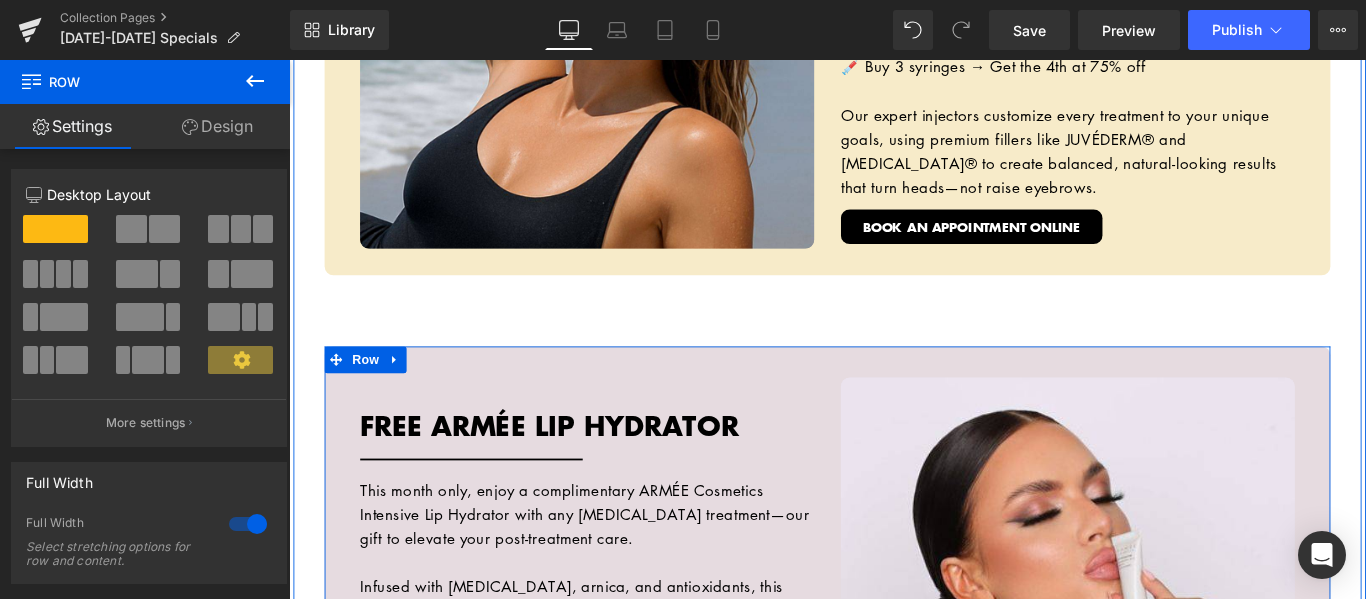 scroll, scrollTop: 2500, scrollLeft: 0, axis: vertical 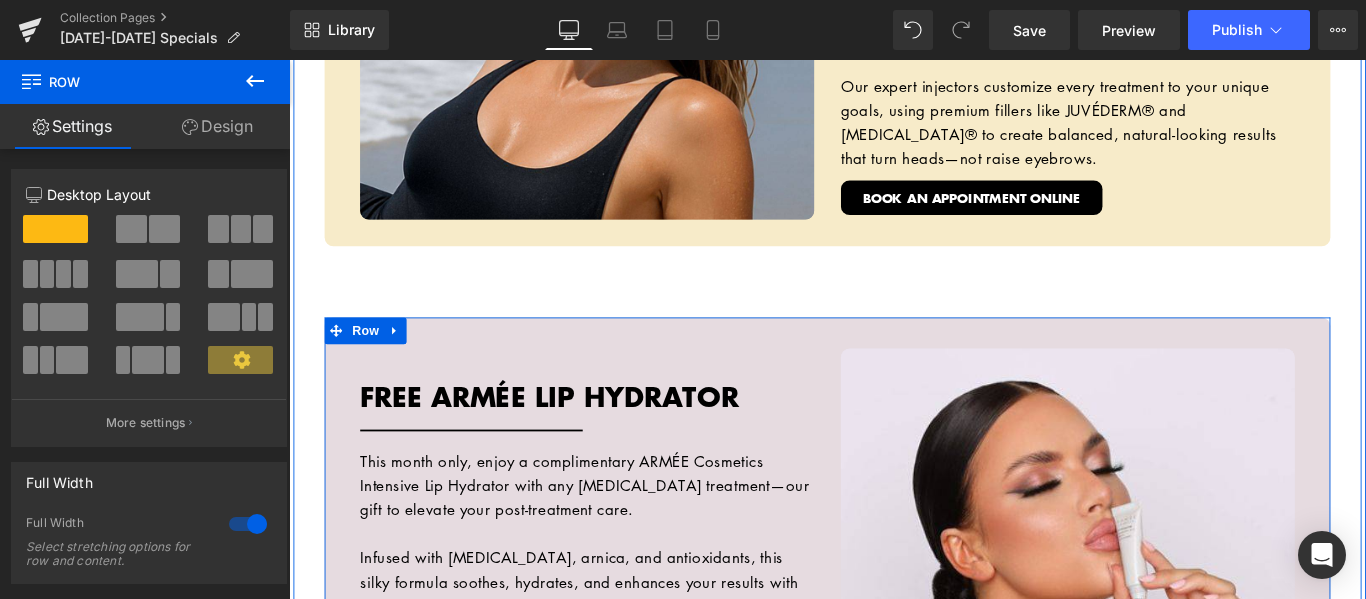 click on "Heading" at bounding box center [614, 438] 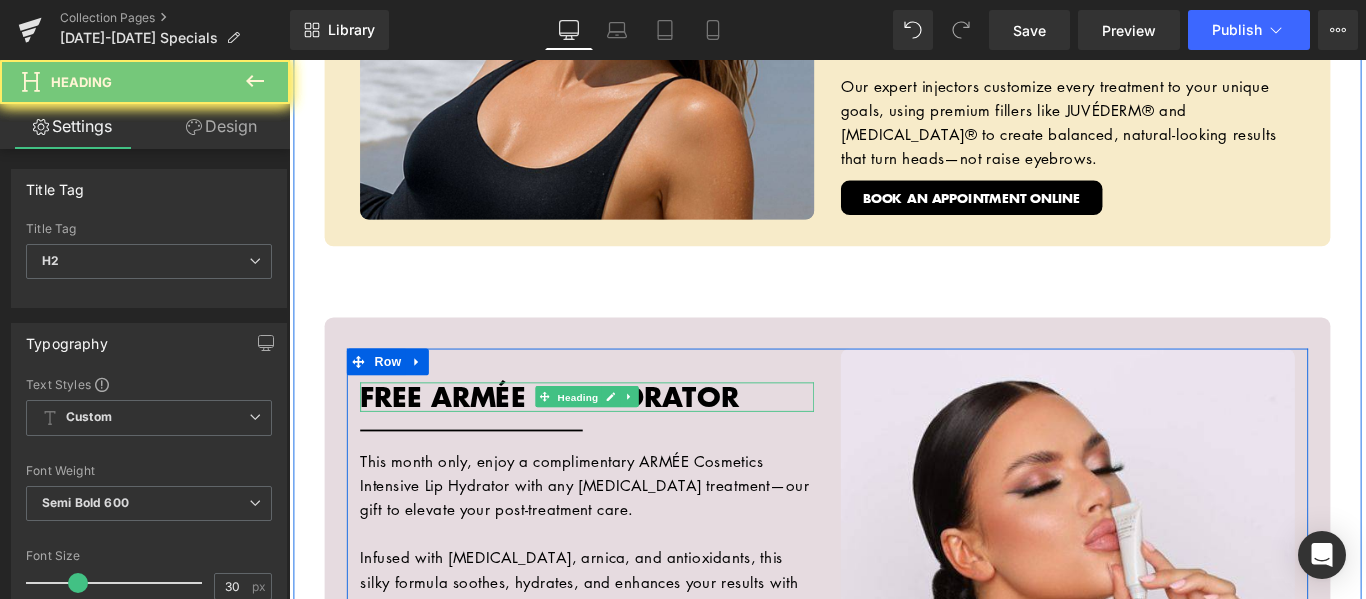 click on "FREE ARMÉE LIP HYDRATOR" at bounding box center (581, 438) 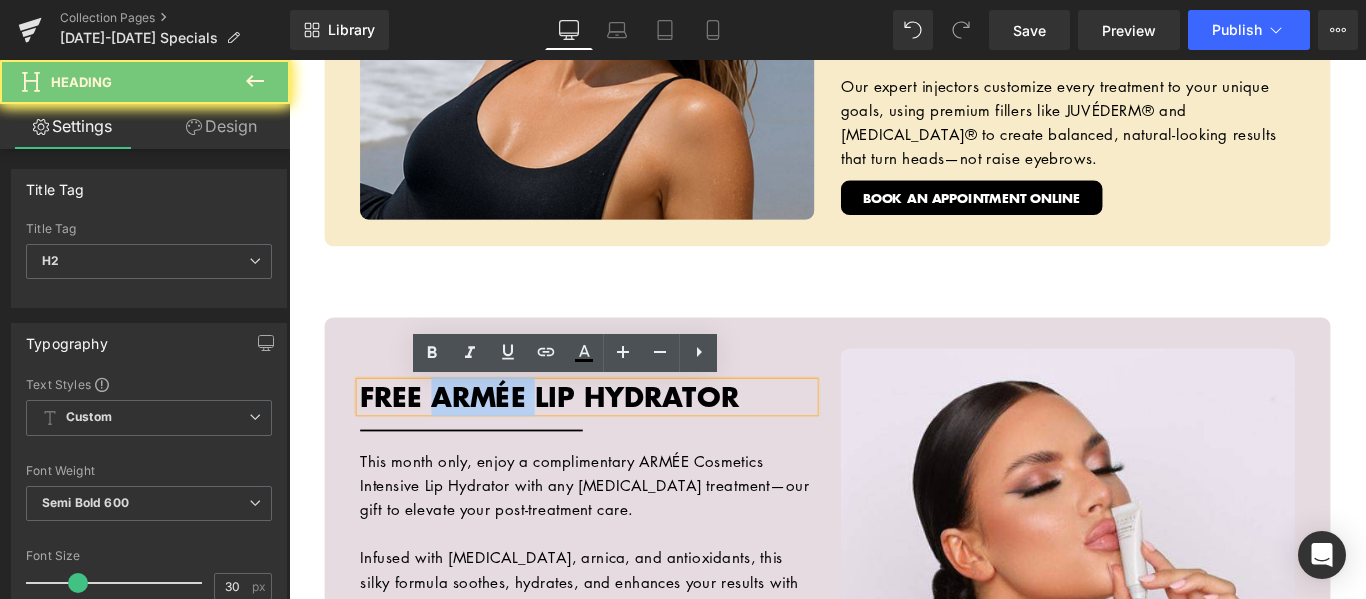 click on "FREE ARMÉE LIP HYDRATOR" at bounding box center (581, 438) 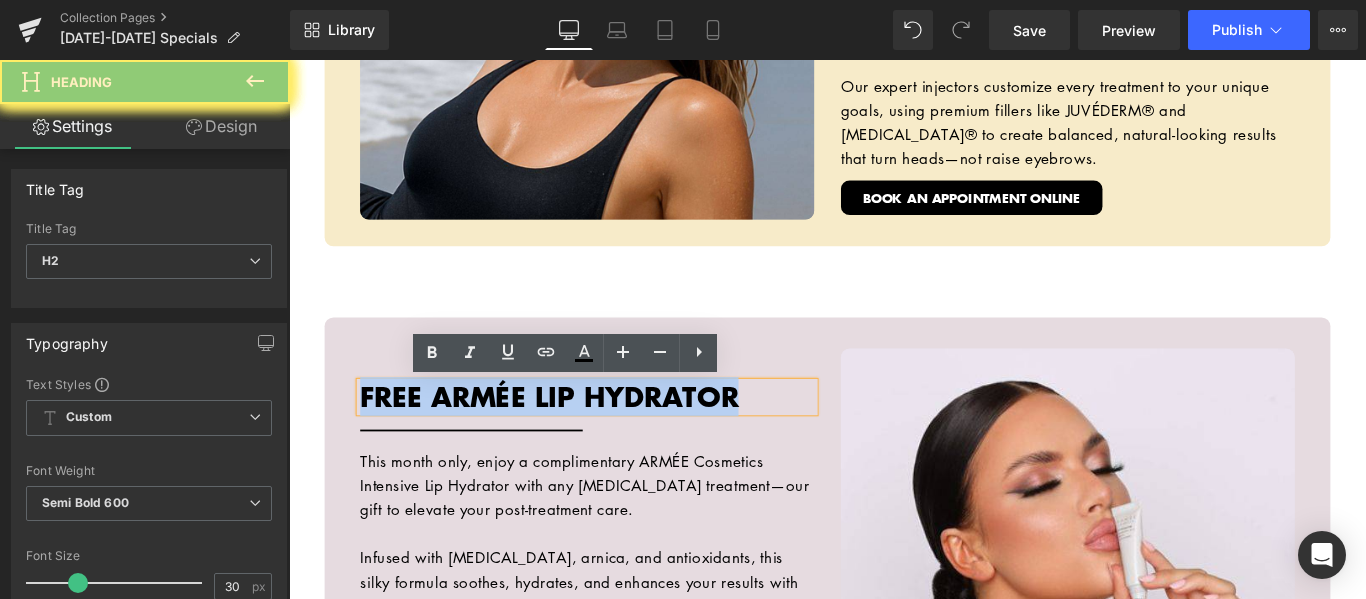 click on "FREE ARMÉE LIP HYDRATOR" at bounding box center (581, 438) 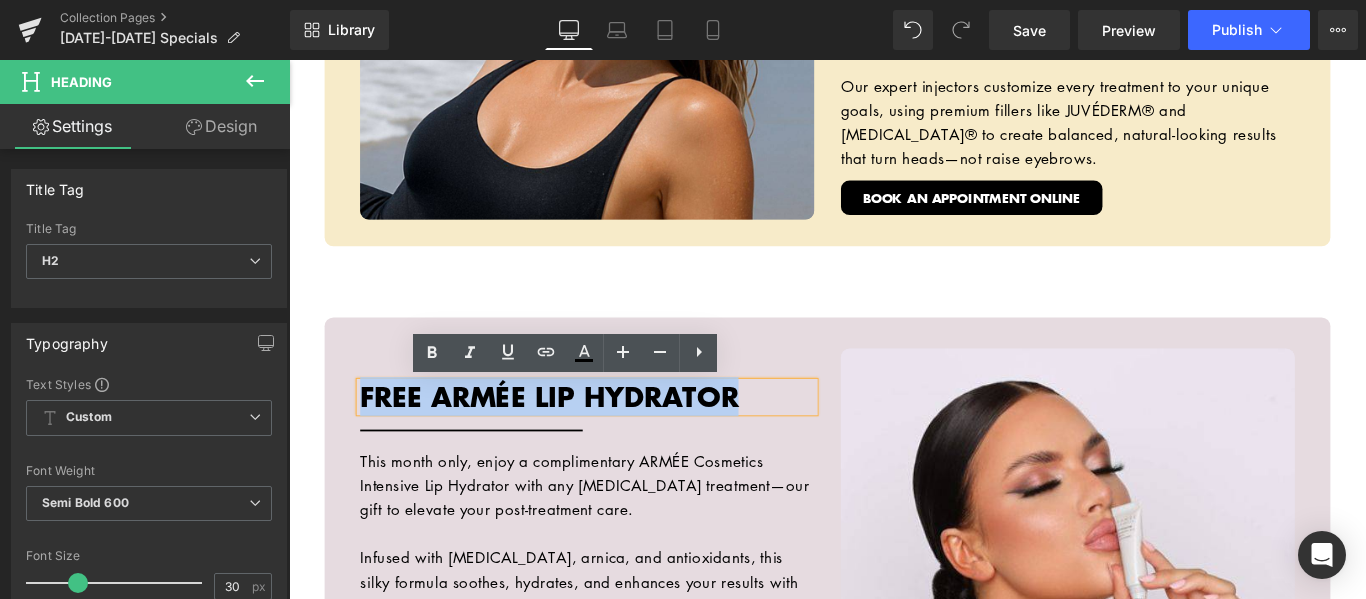 type 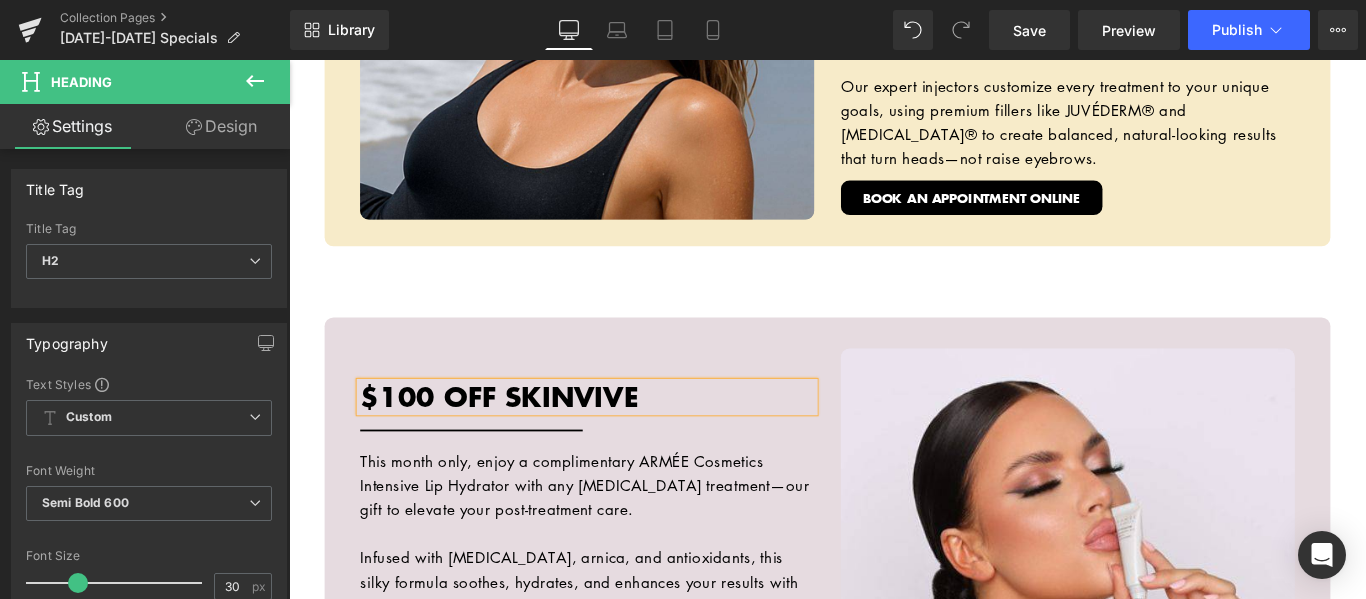 click on "Hero Banner         $100 OFF SKINVIVE Heading         Separator         This month only, enjoy a complimentary ARMÉE Cosmetics Intensive Lip Hydrator with any [MEDICAL_DATA] treatment—our gift to elevate your post-treatment care. Infused with [MEDICAL_DATA], arnica, and antioxidants, this silky formula soothes, hydrates, and enhances your results with every swipe. Paired with [PERSON_NAME]’s expert touch, your lips won’t just look beautiful—they’ll feel nourished, plump, and perfectly pampered. Book now to treat yourself to lip perfection, inside and out. Text Block         VIEW ALL [MEDICAL_DATA] PACKAGES Button
Hero Banner         Row         Row" at bounding box center [894, 667] 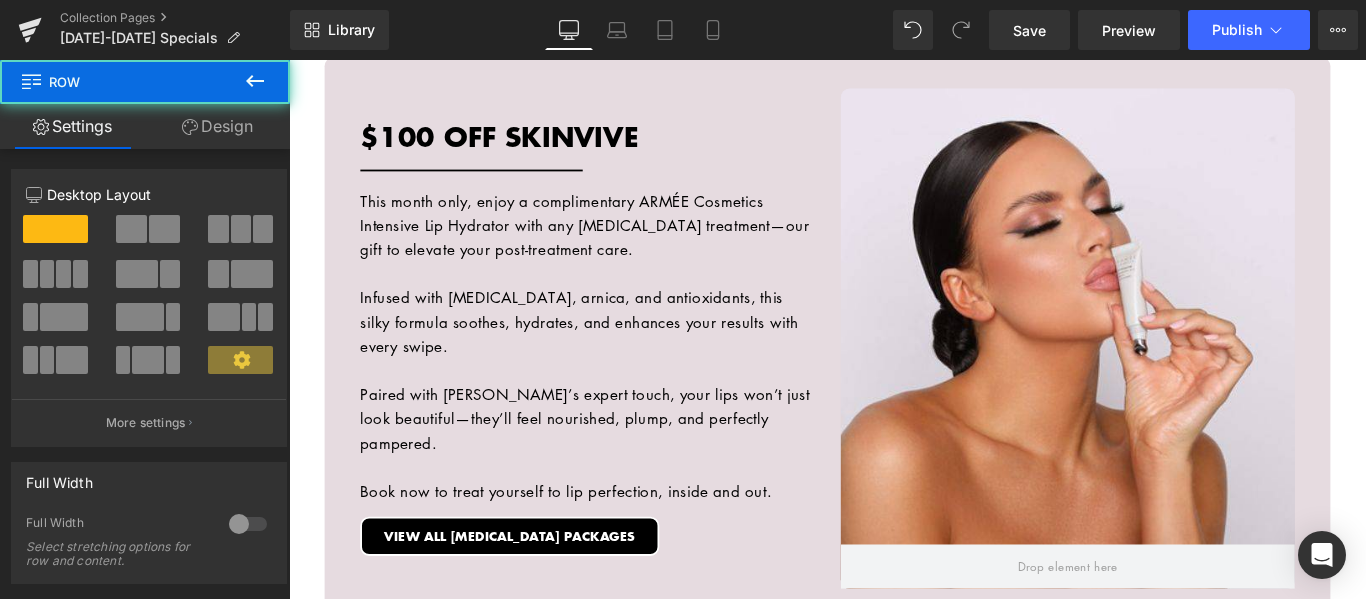 scroll, scrollTop: 2800, scrollLeft: 0, axis: vertical 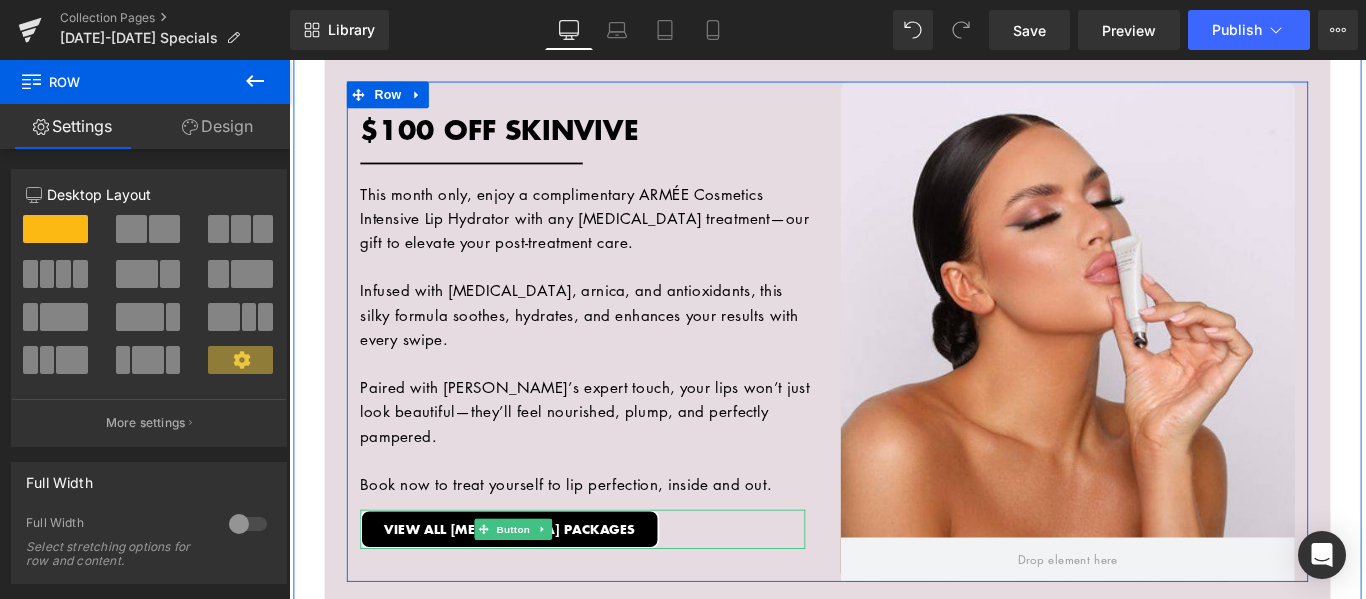 click on "VIEW ALL [MEDICAL_DATA] PACKAGES" at bounding box center [619, 587] 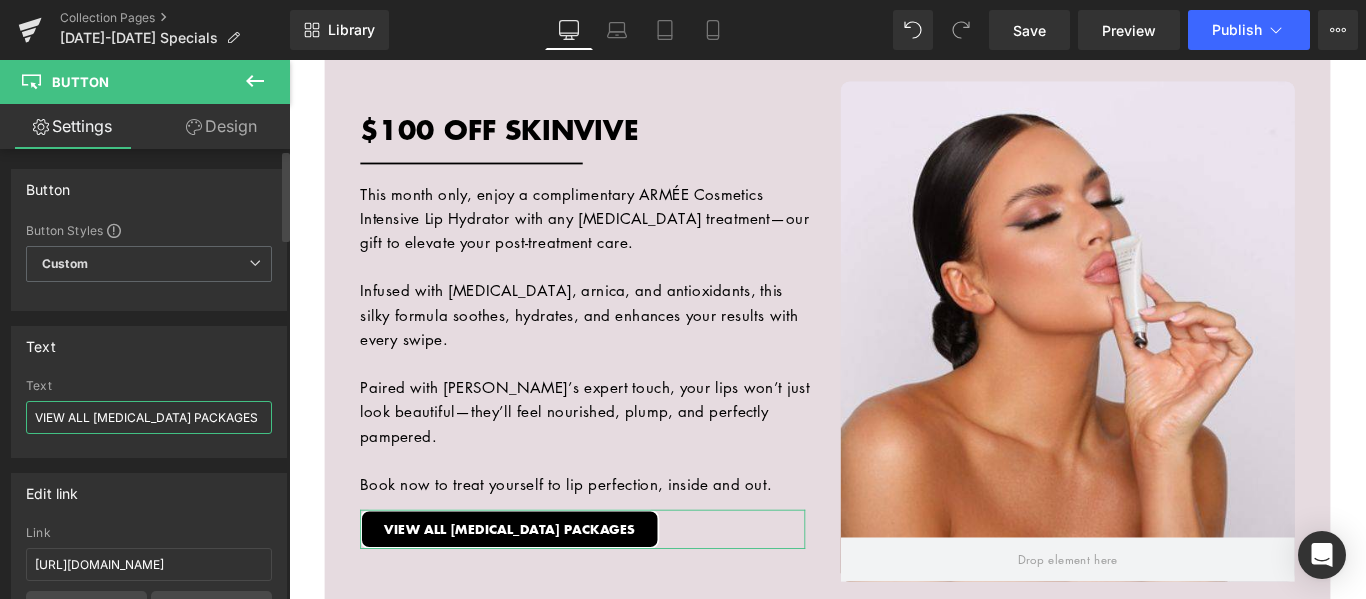 click on "VIEW ALL [MEDICAL_DATA] PACKAGES" at bounding box center (149, 417) 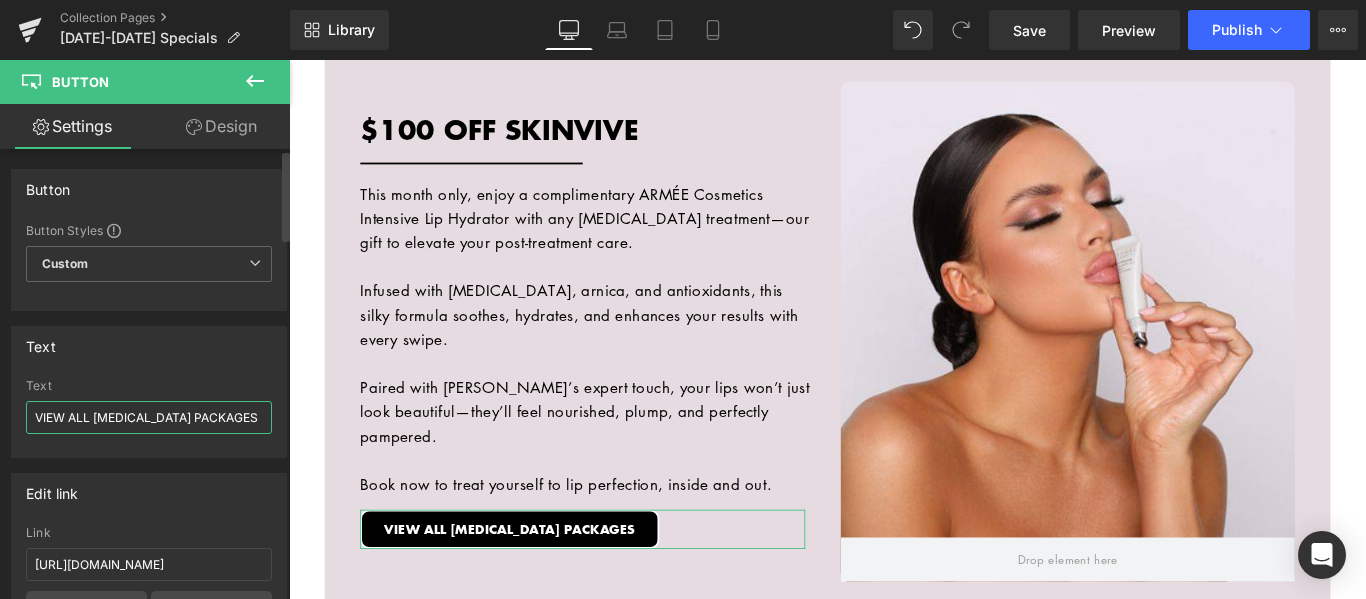 click on "VIEW ALL [MEDICAL_DATA] PACKAGES" at bounding box center [149, 417] 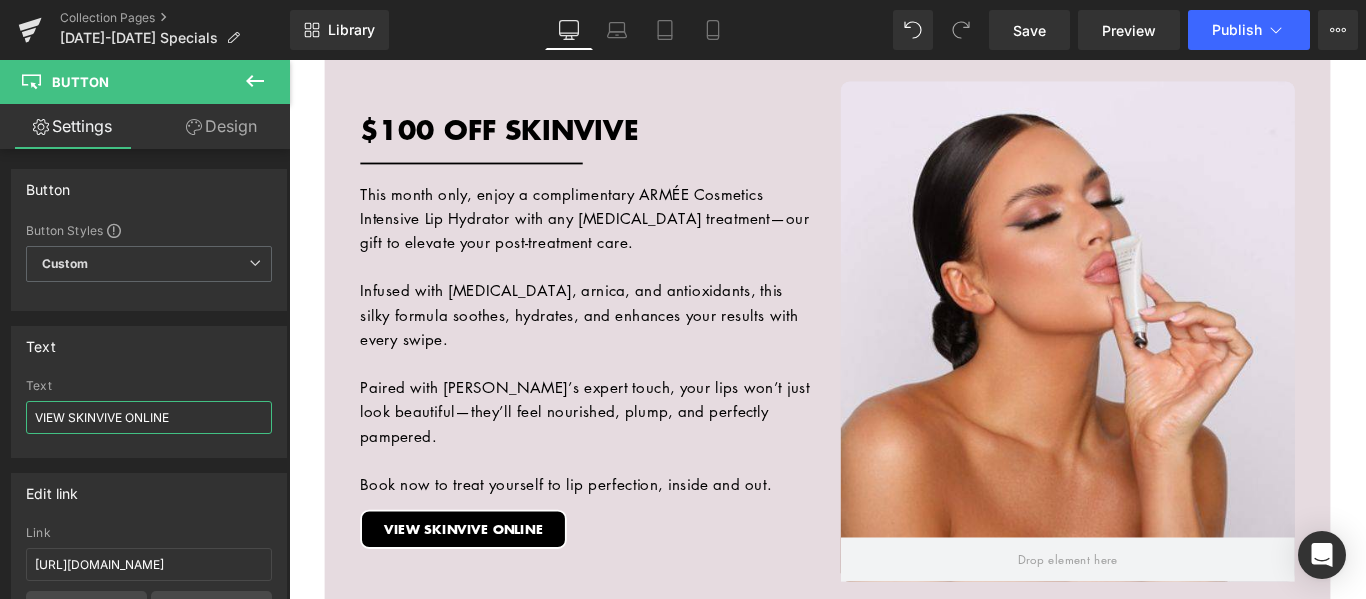 type on "VIEW SKINVIVE ONLINE" 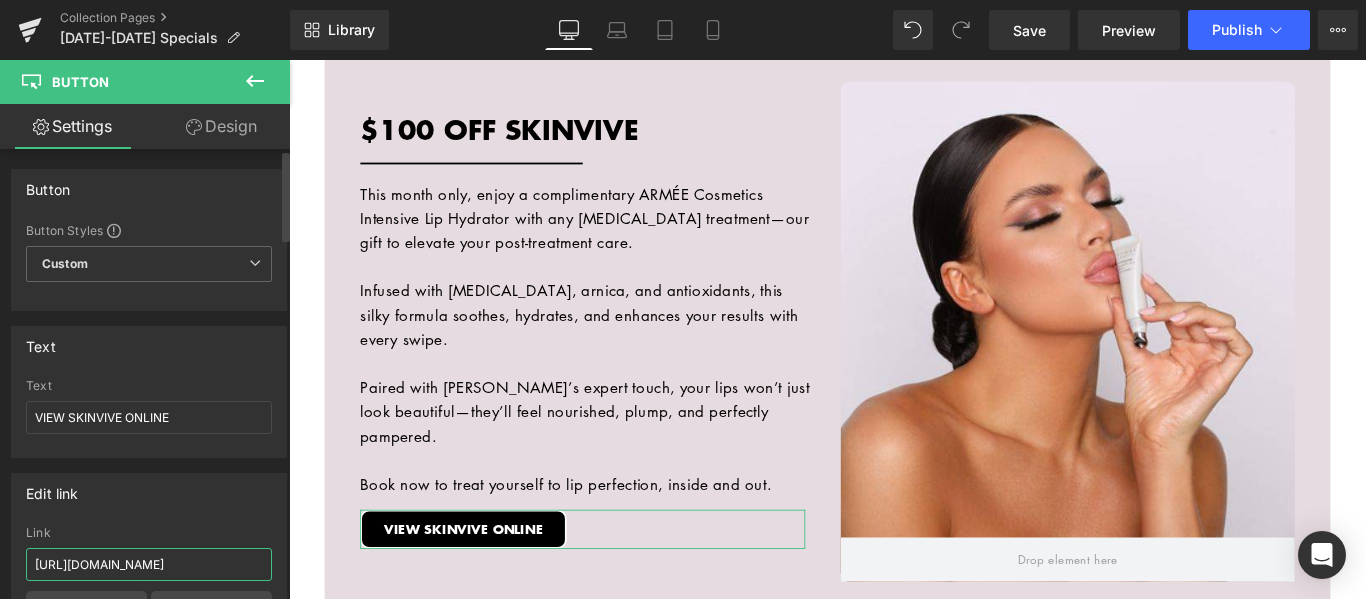 click on "[URL][DOMAIN_NAME]" at bounding box center [149, 564] 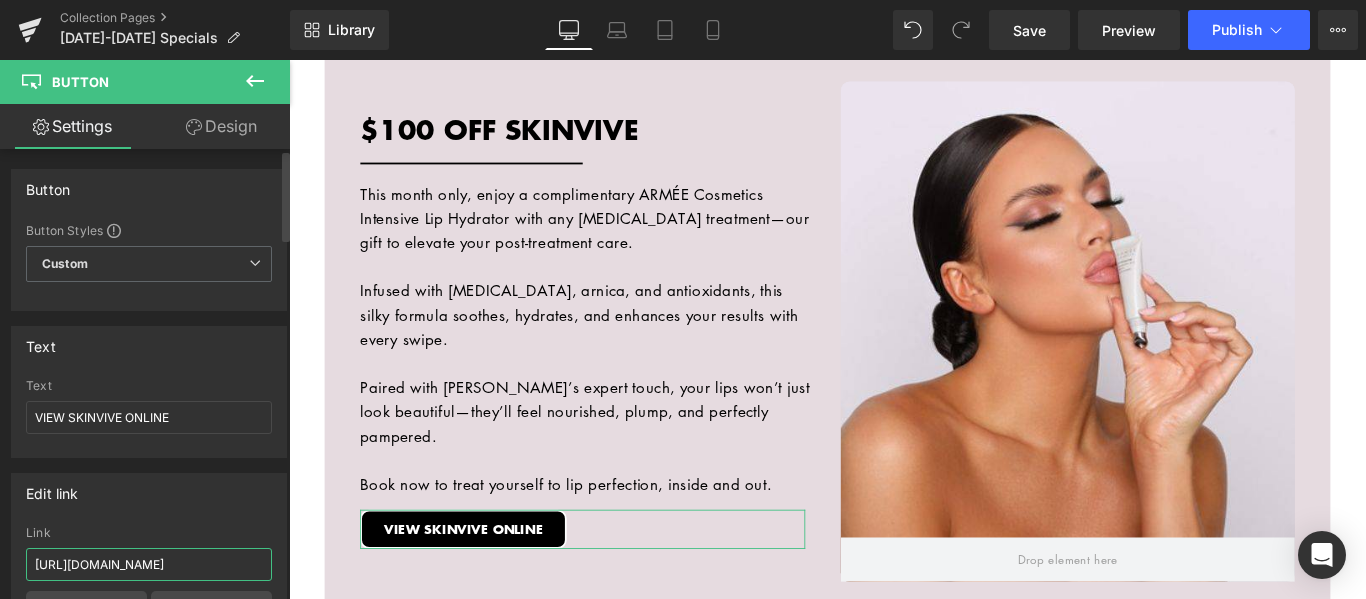 click on "[URL][DOMAIN_NAME]" at bounding box center [149, 564] 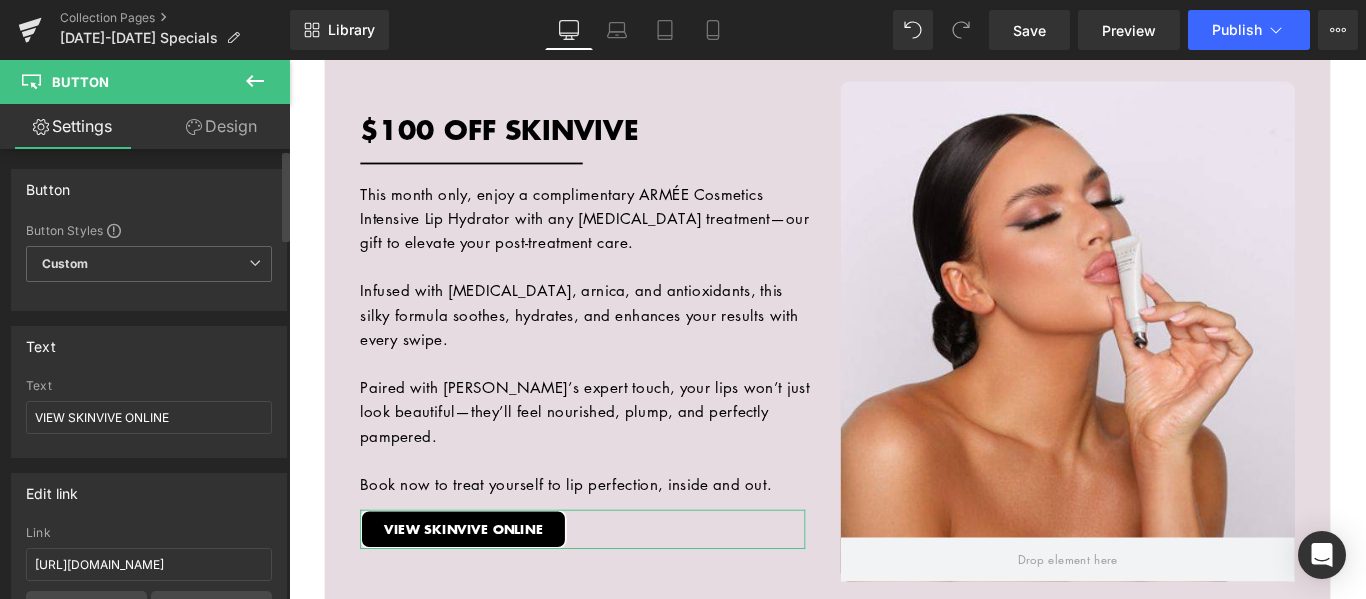 click on "Edit link" at bounding box center (149, 493) 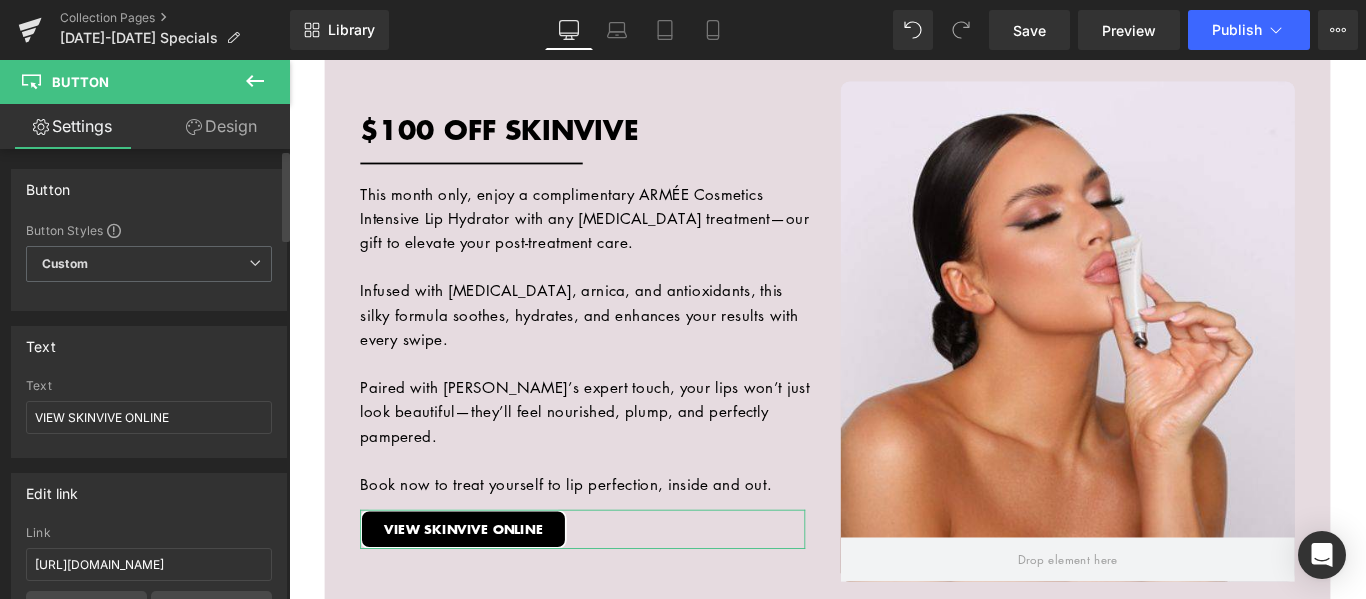 scroll, scrollTop: 0, scrollLeft: 0, axis: both 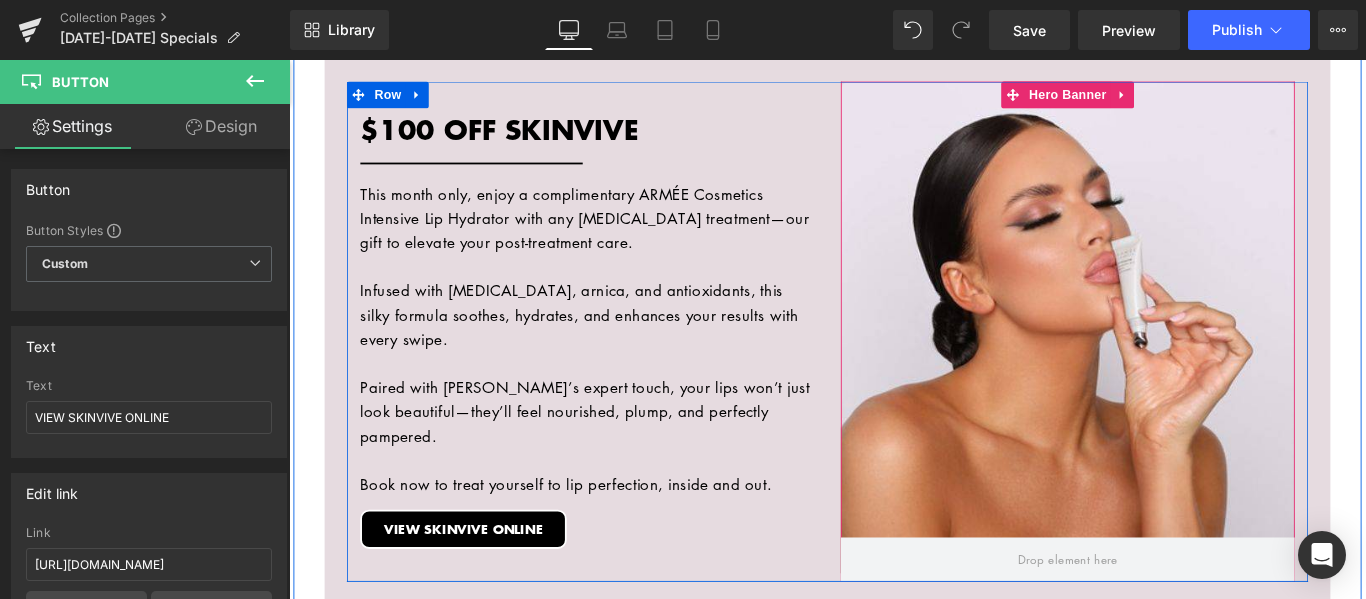 click at bounding box center (1164, 365) 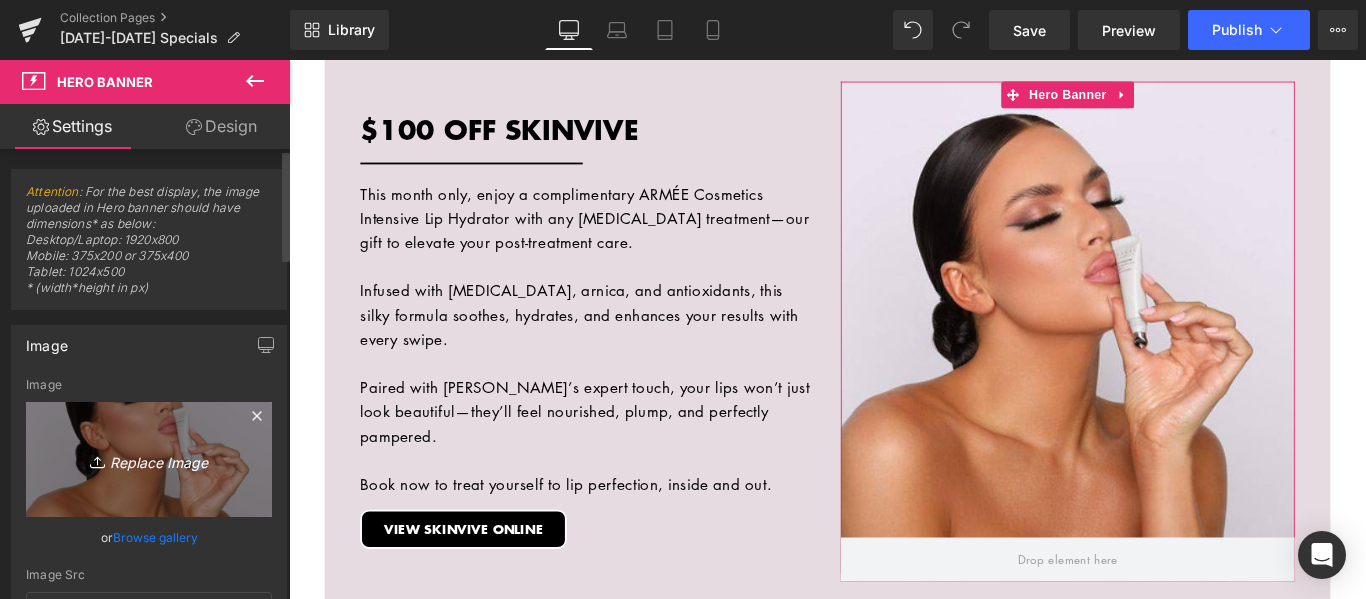click on "Replace Image" at bounding box center [149, 459] 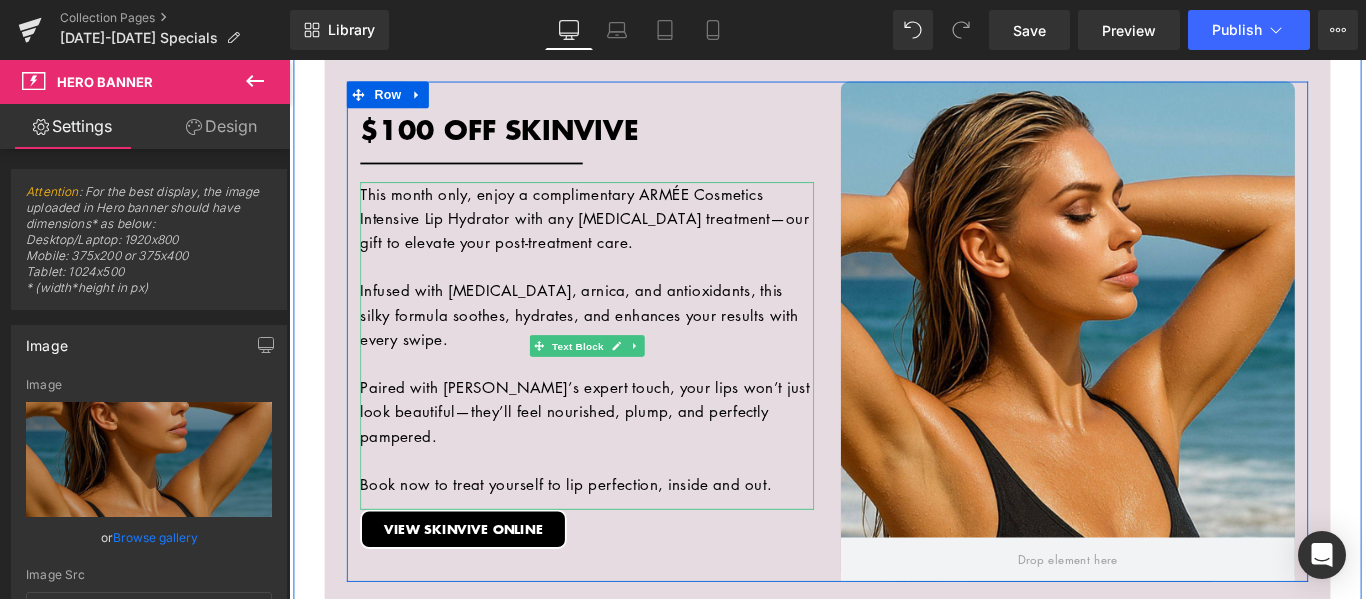 click on "This month only, enjoy a complimentary ARMÉE Cosmetics Intensive Lip Hydrator with any [MEDICAL_DATA] treatment—our gift to elevate your post-treatment care." at bounding box center (624, 238) 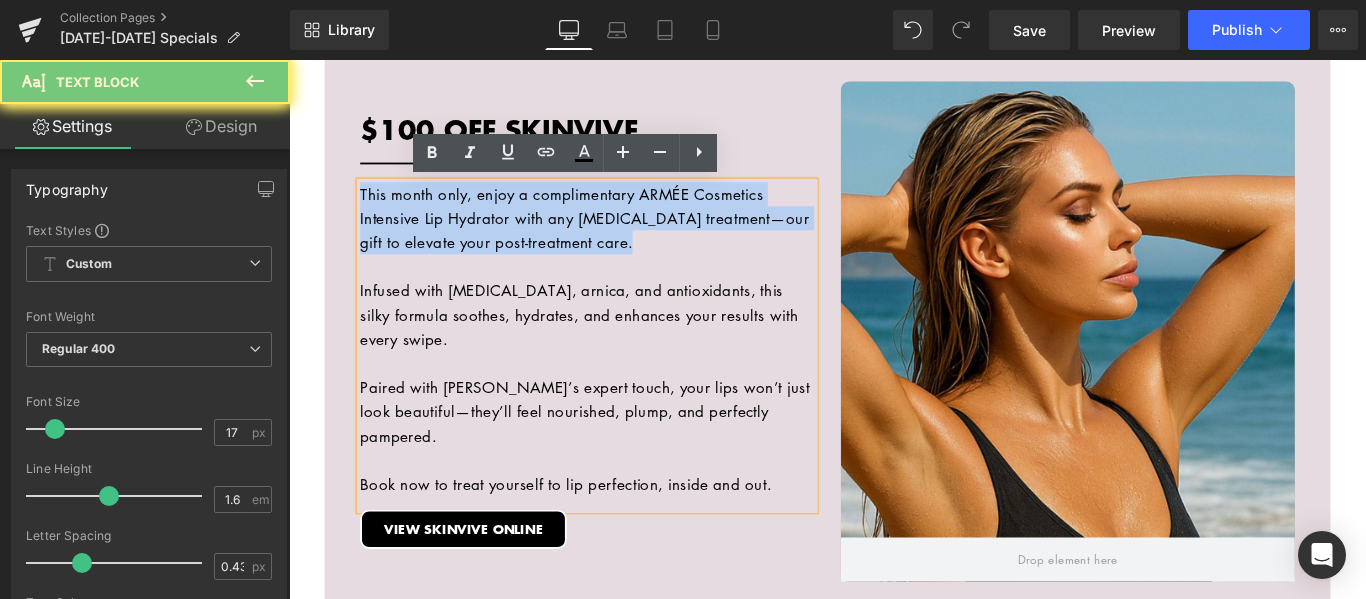 click on "This month only, enjoy a complimentary ARMÉE Cosmetics Intensive Lip Hydrator with any [MEDICAL_DATA] treatment—our gift to elevate your post-treatment care." at bounding box center (624, 238) 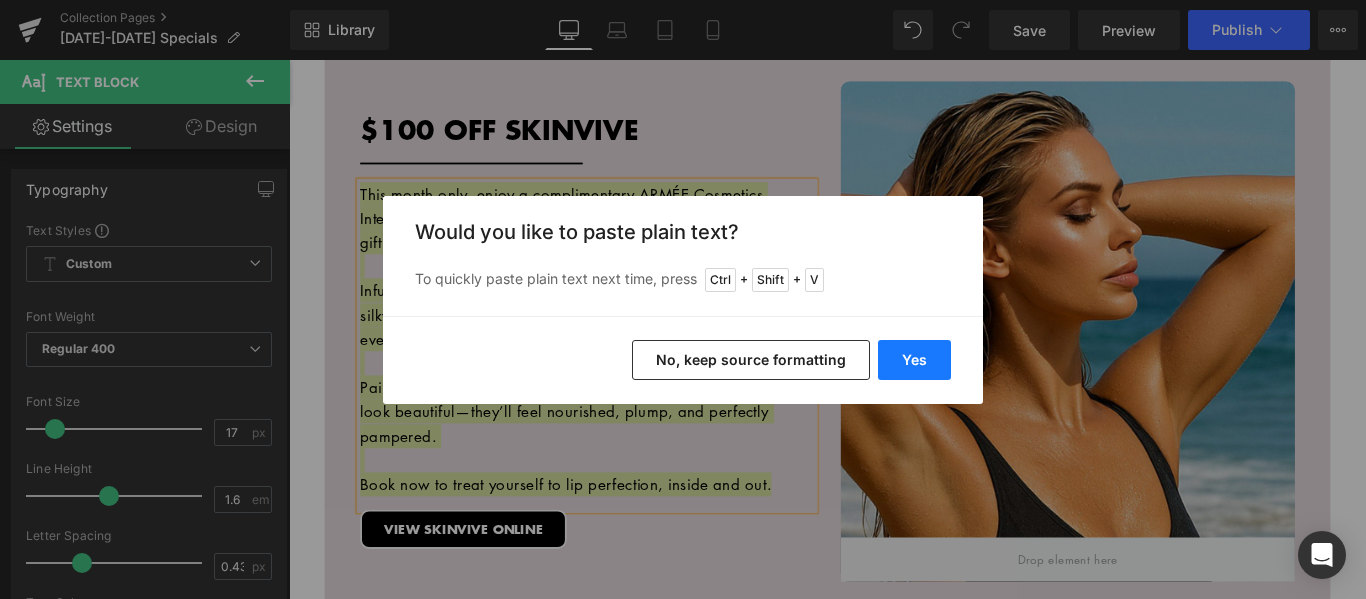 click on "Yes" at bounding box center [914, 360] 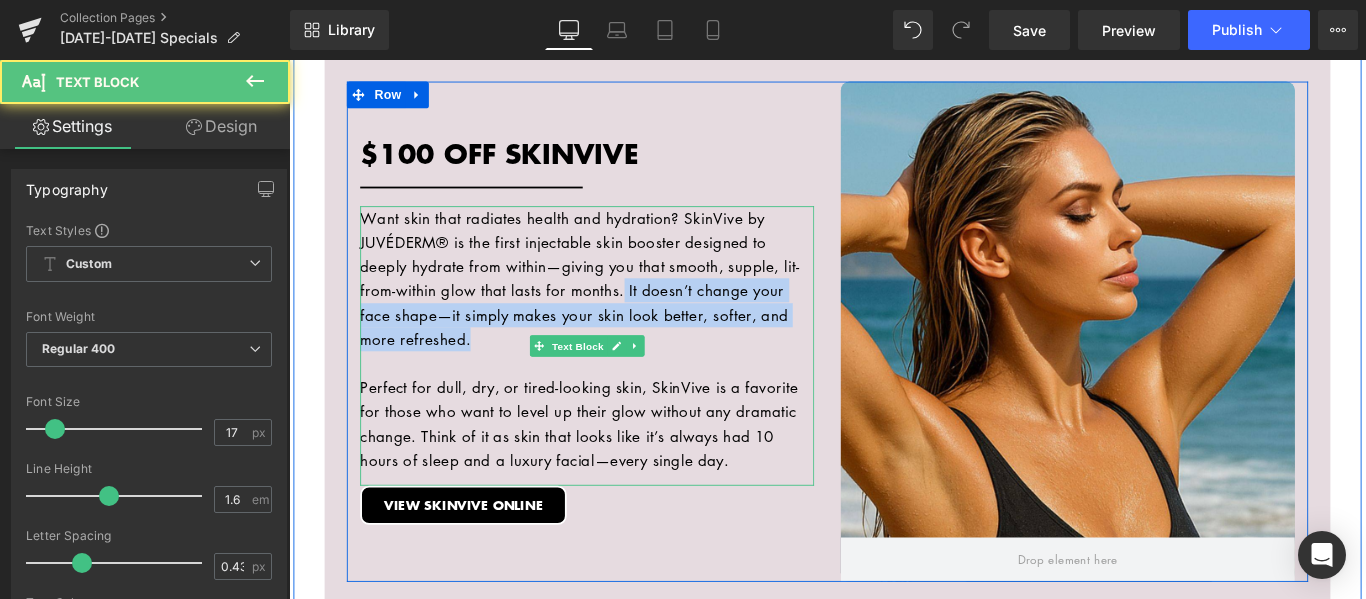 drag, startPoint x: 494, startPoint y: 371, endPoint x: 660, endPoint y: 324, distance: 172.52536 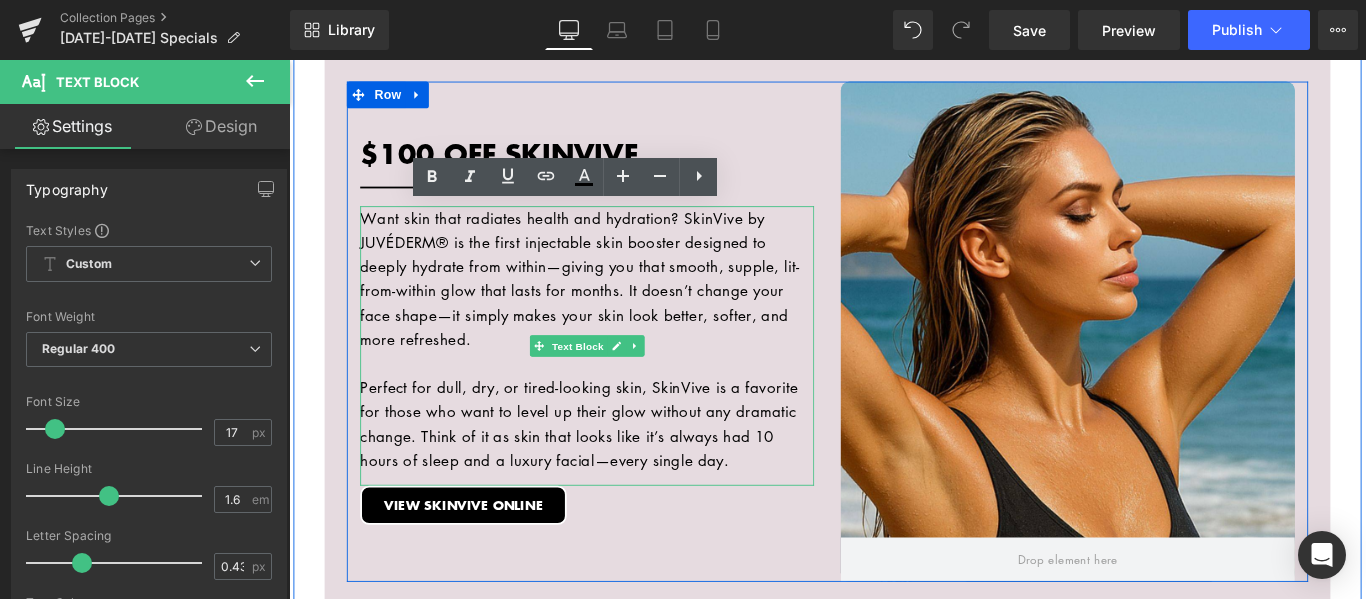 scroll, scrollTop: 2827, scrollLeft: 0, axis: vertical 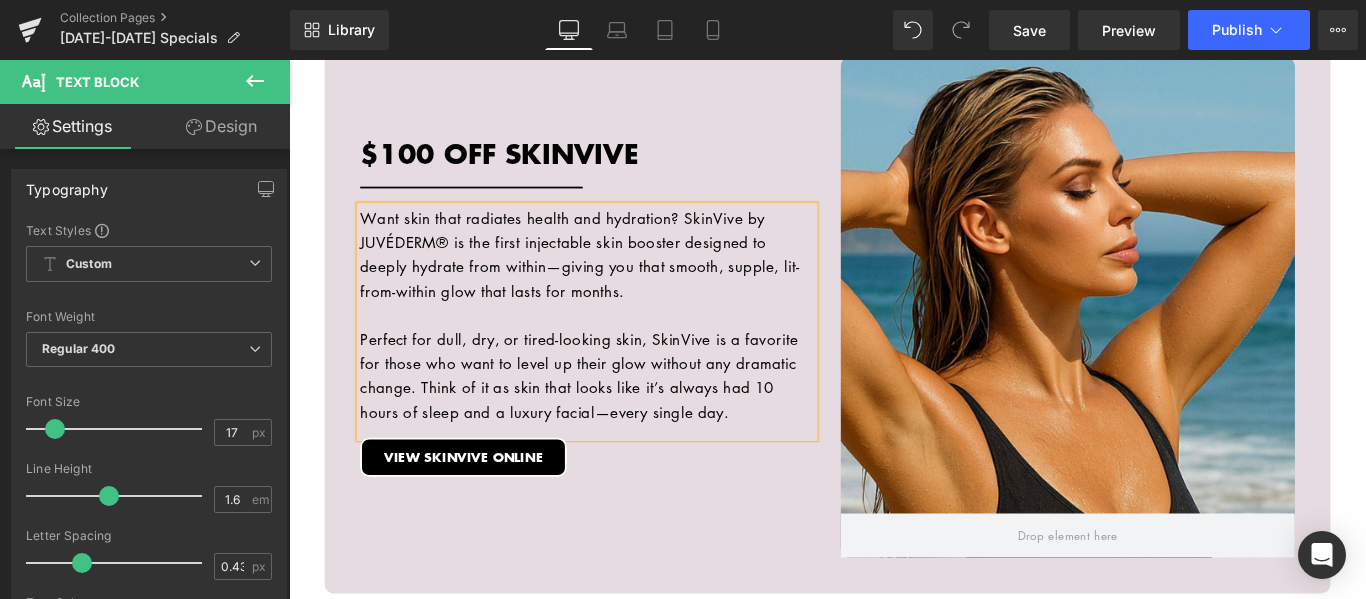 click on "Perfect for dull, dry, or tired-looking skin, SkinVive is a favorite for those who want to level up their glow without any dramatic change. Think of it as skin that looks like it’s always had 10 hours of sleep and a luxury facial—every single day." at bounding box center [624, 414] 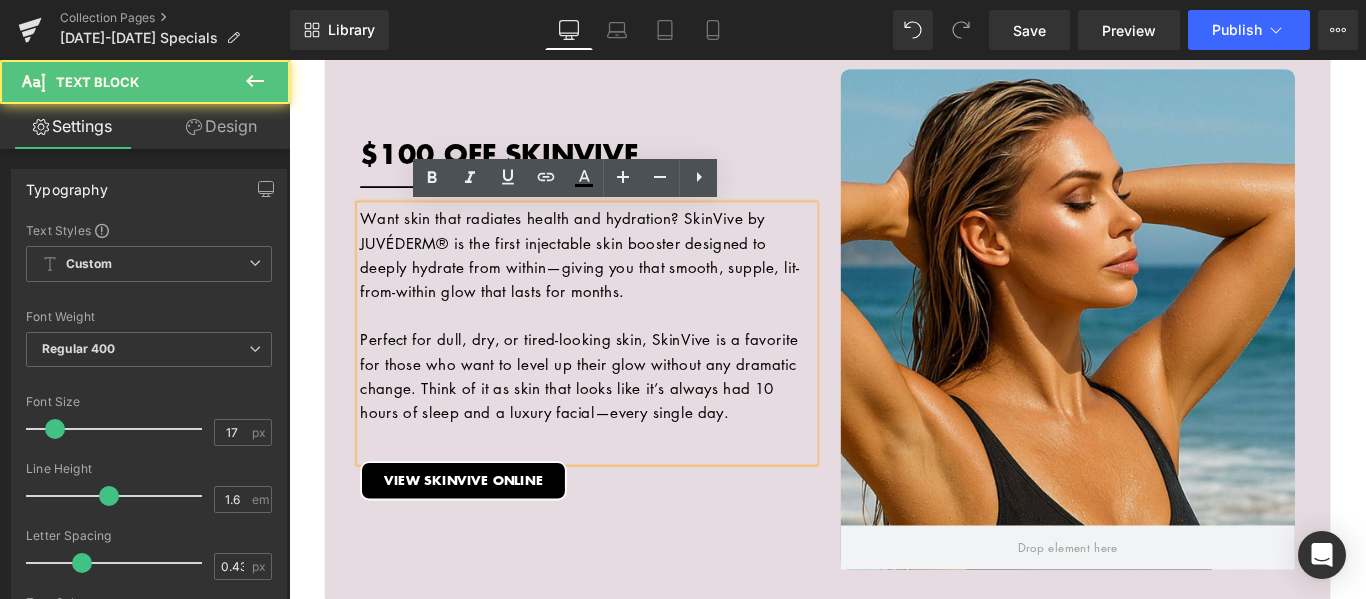 scroll, scrollTop: 2800, scrollLeft: 0, axis: vertical 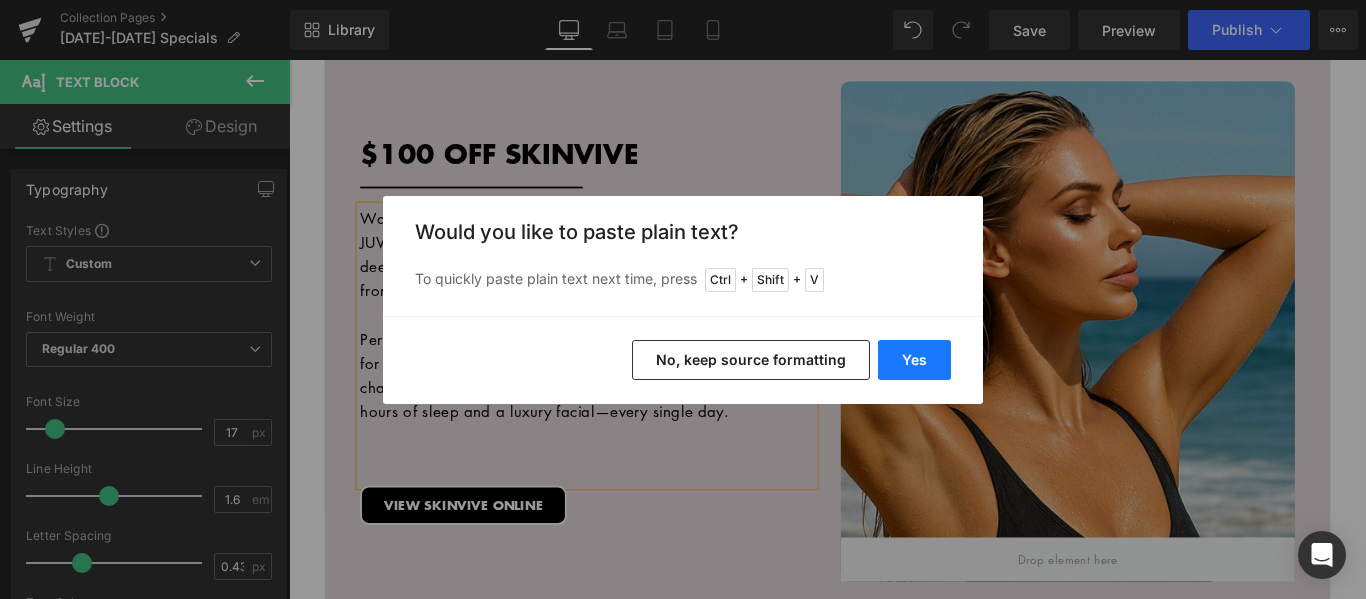 click on "Yes" at bounding box center (914, 360) 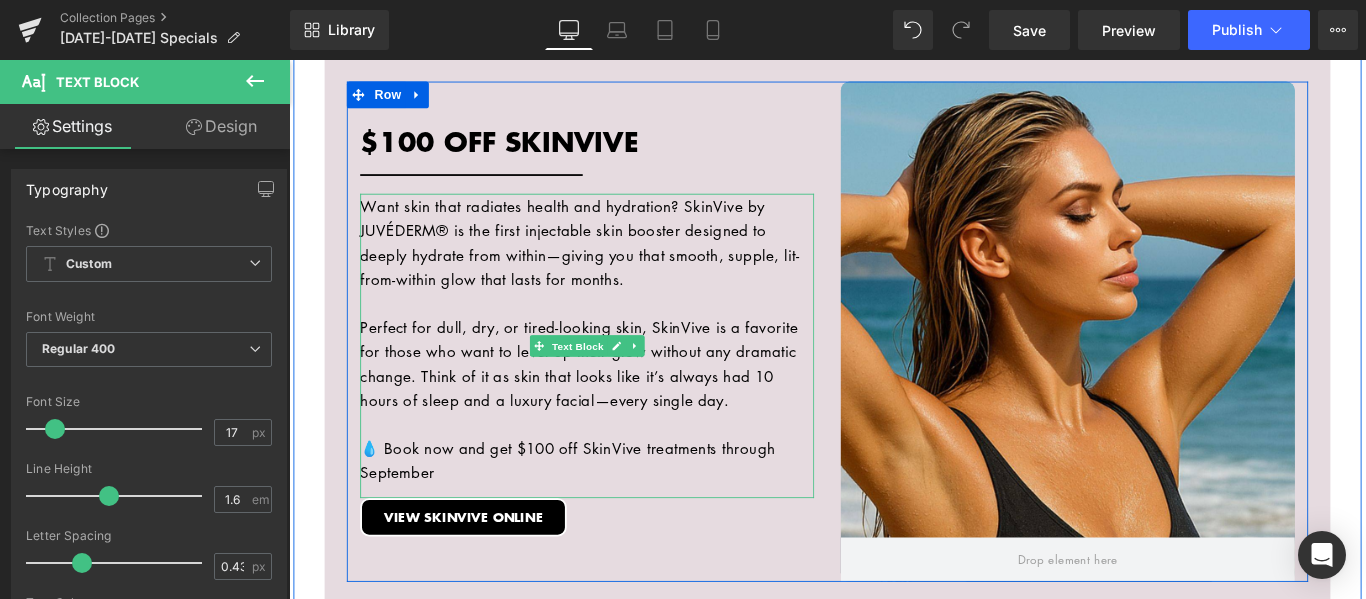 click on "💧 Book now and get $100 off SkinVive treatments through September" at bounding box center [624, 509] 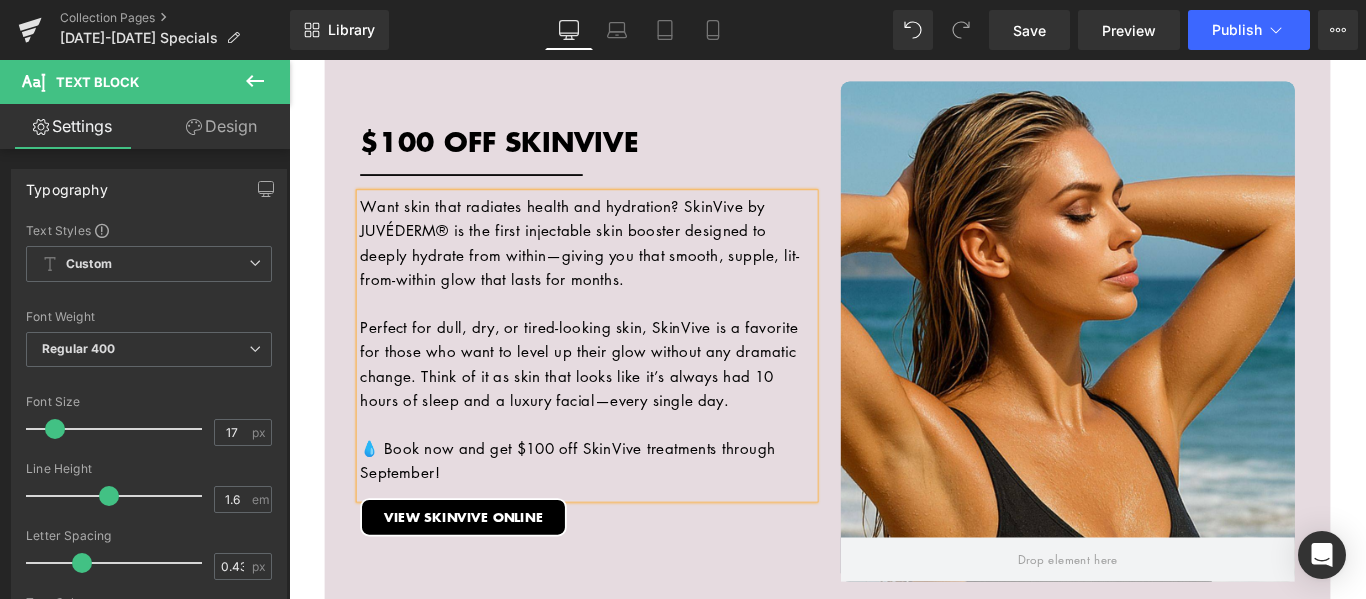 click on "Hero Banner         10% OFF ALL BOOTY BOOST PACKAGES Heading         Separator         If glute workouts haven’t been giving you the lift you’re after—or if Mother Nature skipped you in the curves department—our Booty Boost package is here to change that. This non-surgical treatment uses JUVÉDERM® butt injections to add volume, shape, and contour exactly where you want it. No downtime, no squats—just results. Want even more lift? Add PDO threads to elevate and sculpt your shape while smoothing out [MEDICAL_DATA] dimples for that ultra-snatched finish. Whether you’re after a subtle enhancement or a full-on booty glow-up, this treatment is fully customizable to your body and goals. Text Block         VIEW BOOTY BOOST ONLINE Button         Row         Row         Row
Hero Banner         $25 OFF ANY HYDRAFACIAL TREATMENT Heading         Separator         Text Block         Button" at bounding box center [894, 47] 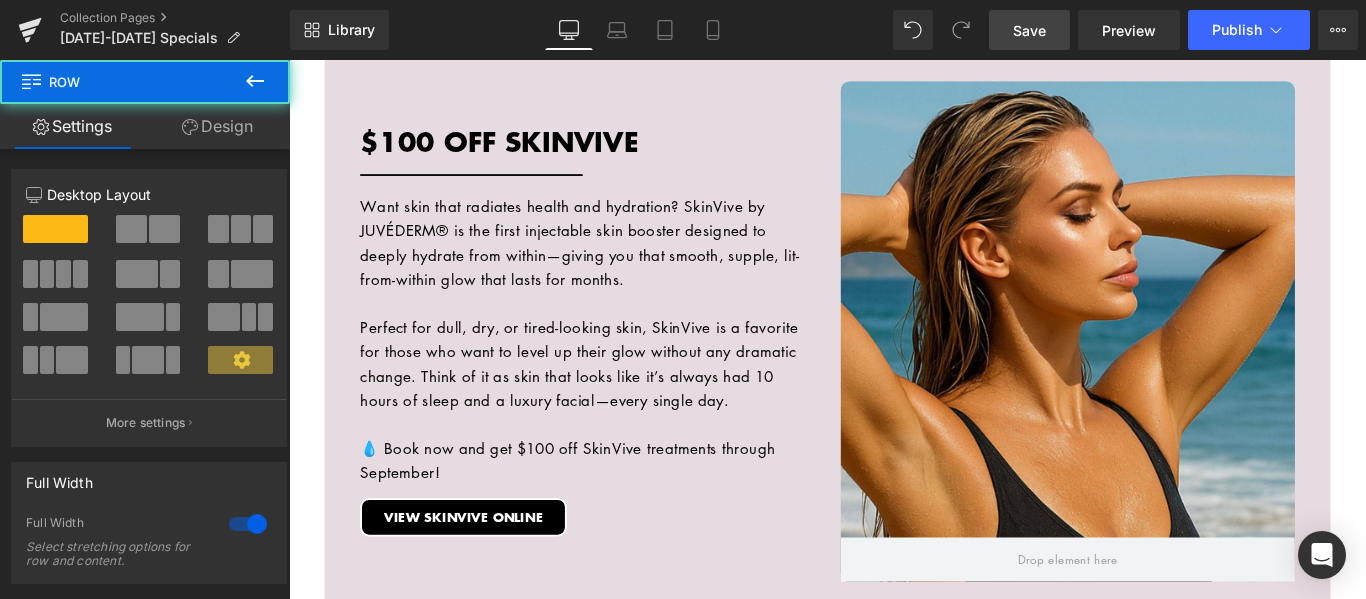 click on "Save" at bounding box center [1029, 30] 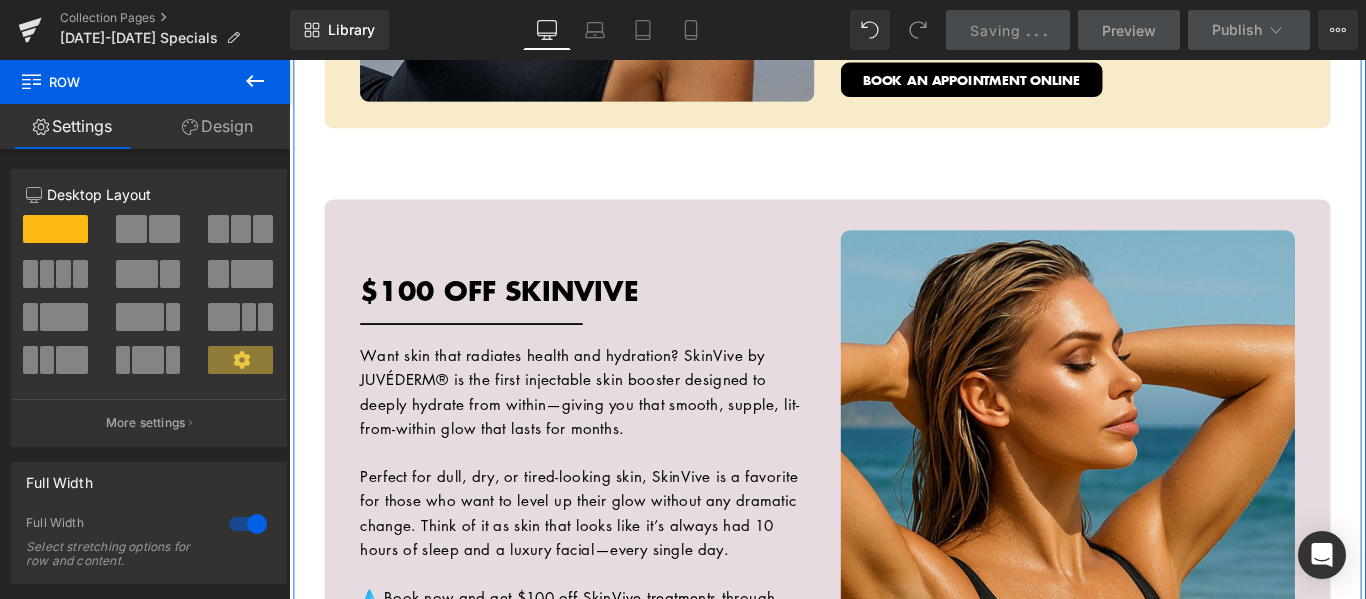scroll, scrollTop: 2600, scrollLeft: 0, axis: vertical 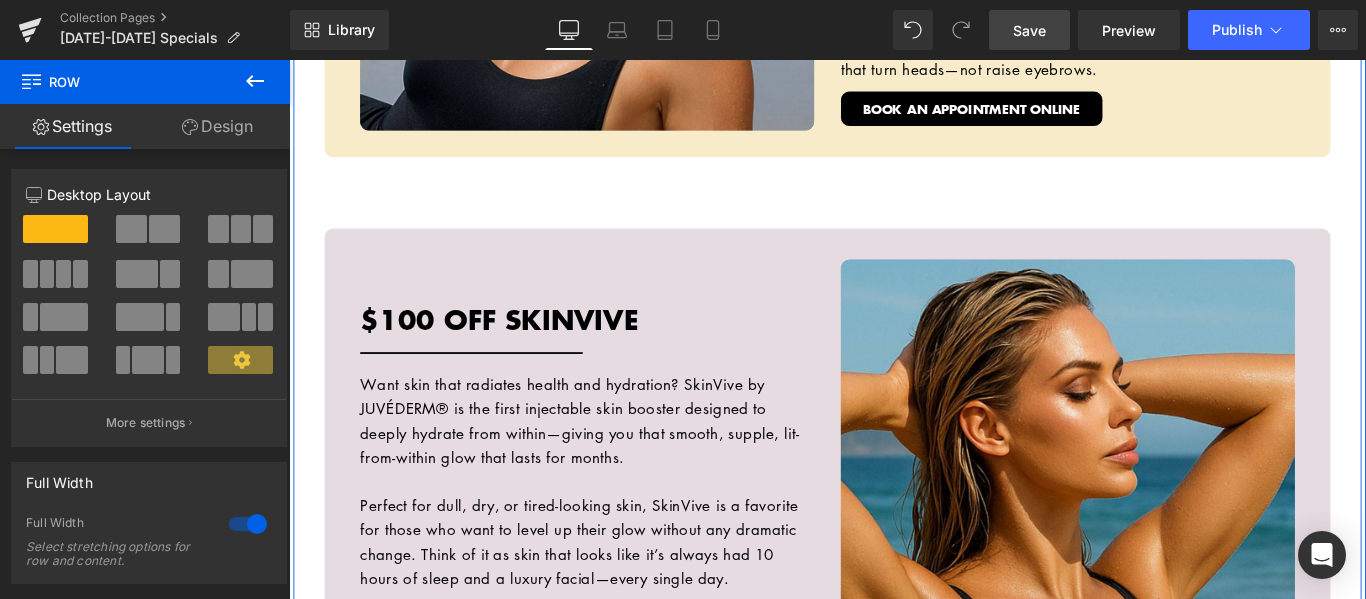 click on "Hero Banner         $100 OFF SKINVIVE Heading         Separator         Want skin that radiates health and hydration? SkinVive by JUVÉDERM® is the first injectable skin booster designed to deeply hydrate from within—giving you that smooth, supple, lit-from-within glow that lasts for months. Perfect for dull, dry, or tired-looking skin, SkinVive is a favorite for those who want to level up their glow without any dramatic change. Think of it as skin that looks like it’s always had 10 hours of sleep and a luxury facial—every single day. 💧 Book now and get $100 off SkinVive treatments through September! Text Block         VIEW SKINVIVE ONLINE Button
Hero Banner   [STREET_ADDRESS]" at bounding box center [894, 567] 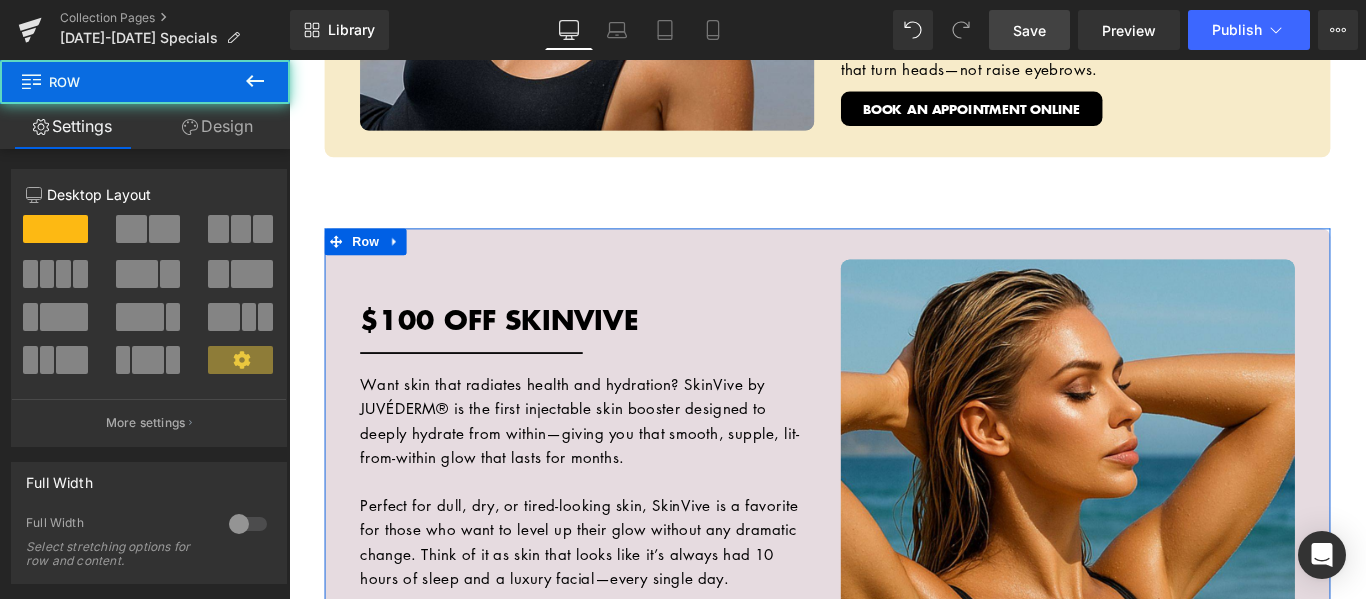 click on "Design" at bounding box center (217, 126) 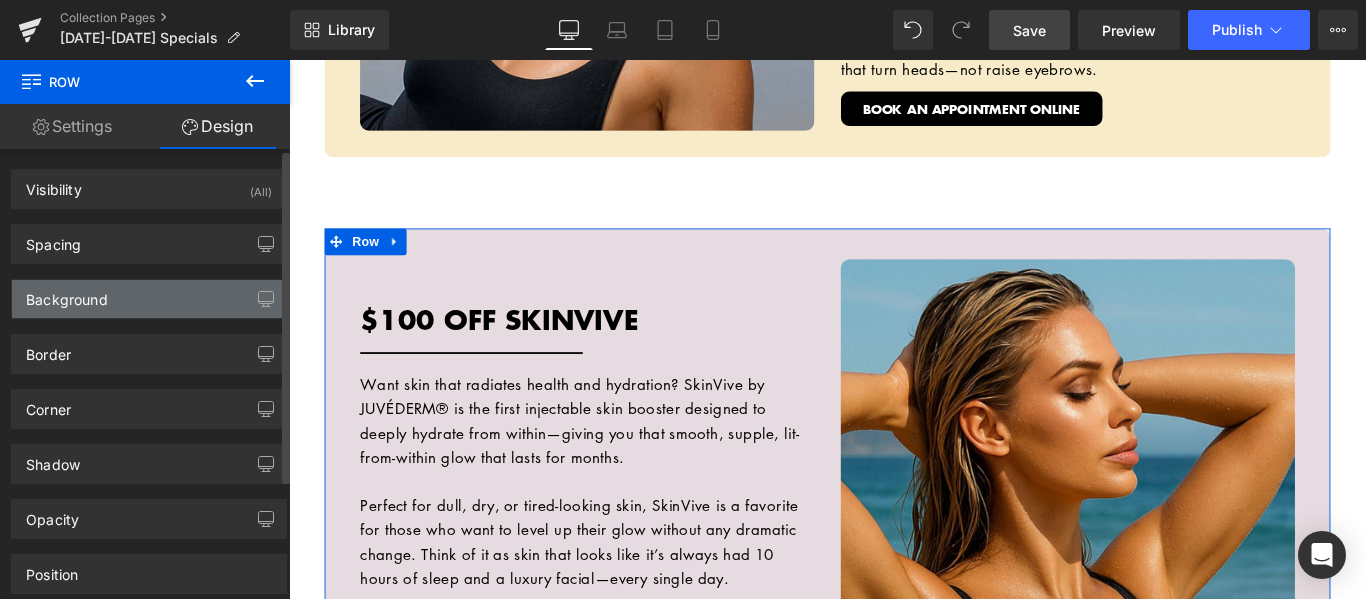 click on "Background" at bounding box center (67, 294) 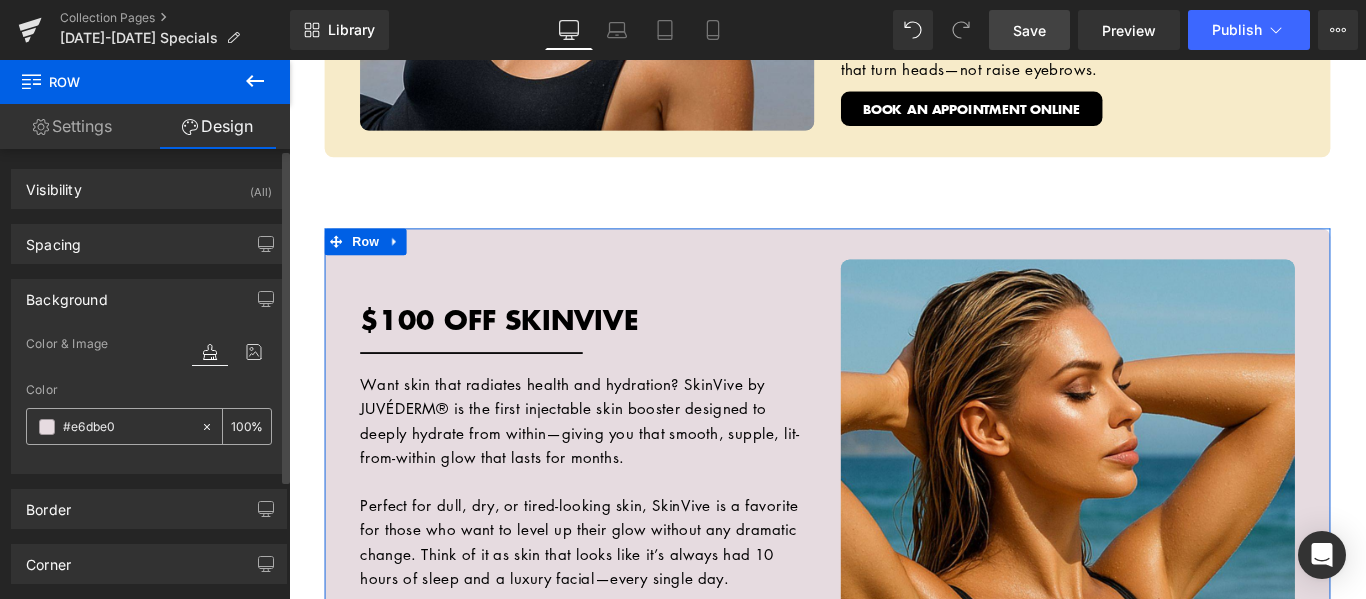 click at bounding box center (127, 427) 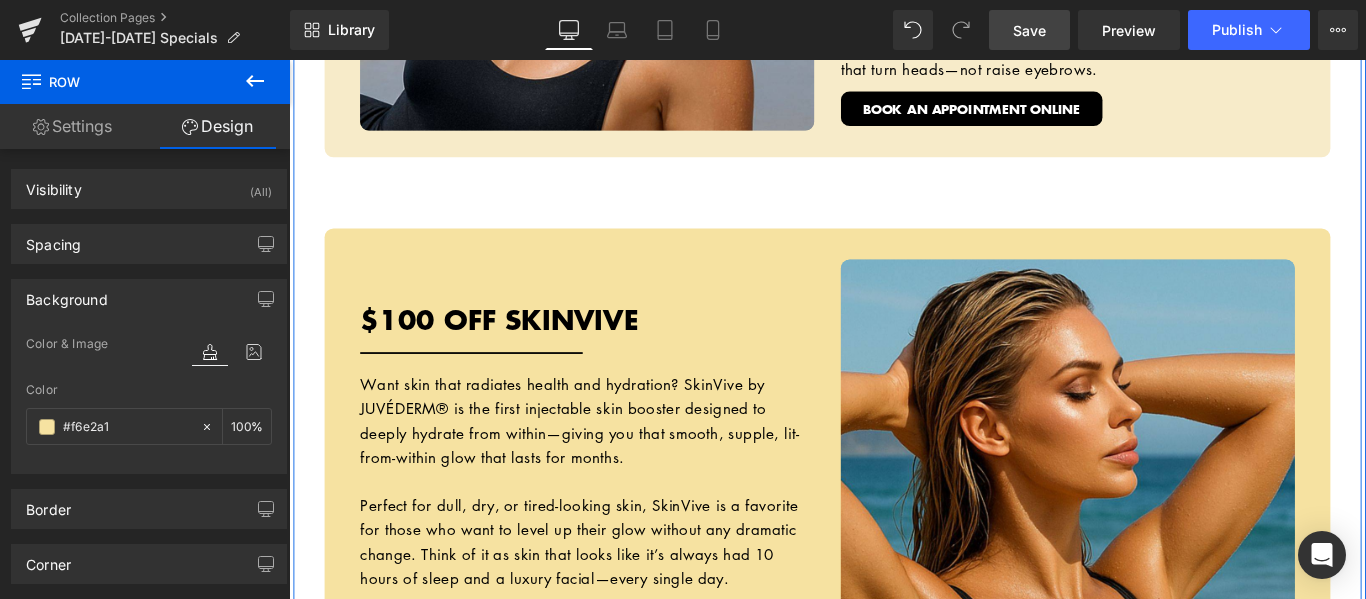 click on "Hero Banner         10% OFF ALL BOOTY BOOST PACKAGES Heading         Separator         If glute workouts haven’t been giving you the lift you’re after—or if Mother Nature skipped you in the curves department—our Booty Boost package is here to change that. This non-surgical treatment uses JUVÉDERM® butt injections to add volume, shape, and contour exactly where you want it. No downtime, no squats—just results. Want even more lift? Add PDO threads to elevate and sculpt your shape while smoothing out [MEDICAL_DATA] dimples for that ultra-snatched finish. Whether you’re after a subtle enhancement or a full-on booty glow-up, this treatment is fully customizable to your body and goals. Text Block         VIEW BOOTY BOOST ONLINE Button         Row         Row         Row
Hero Banner         $25 OFF ANY HYDRAFACIAL TREATMENT Heading         Separator         Text Block         Button" at bounding box center (894, 247) 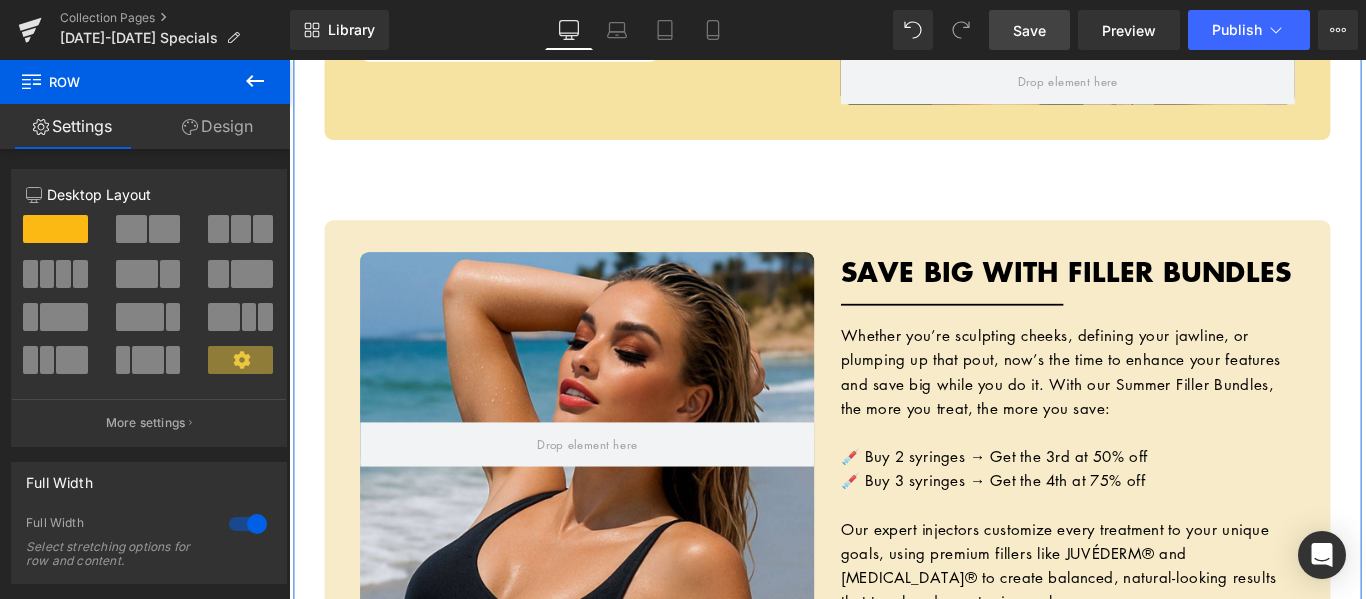 scroll, scrollTop: 2000, scrollLeft: 0, axis: vertical 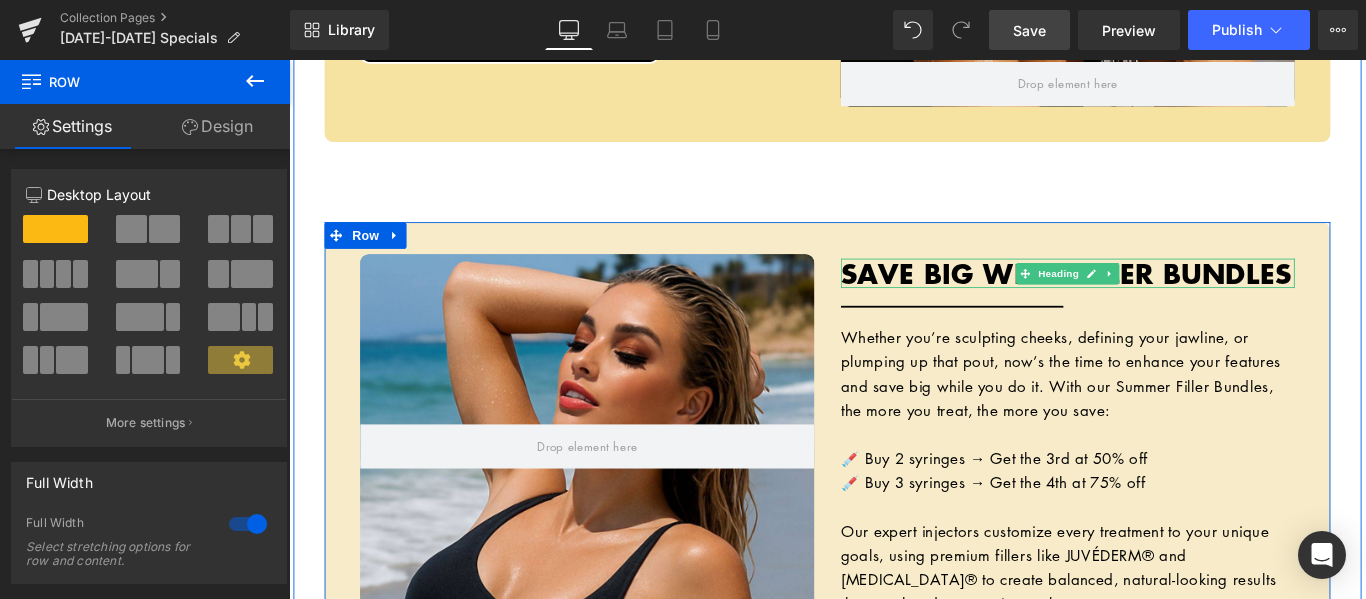 click on "SAVE BIG WITH FILLER BUNDLES" at bounding box center [1164, 299] 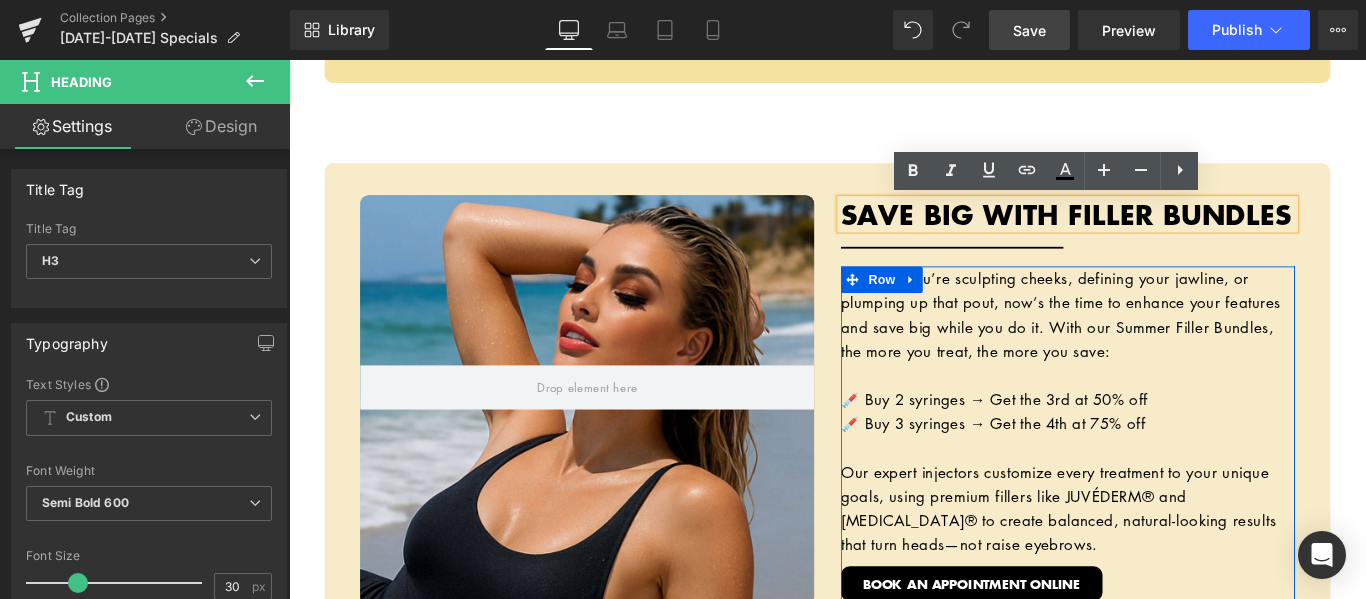 scroll, scrollTop: 2100, scrollLeft: 0, axis: vertical 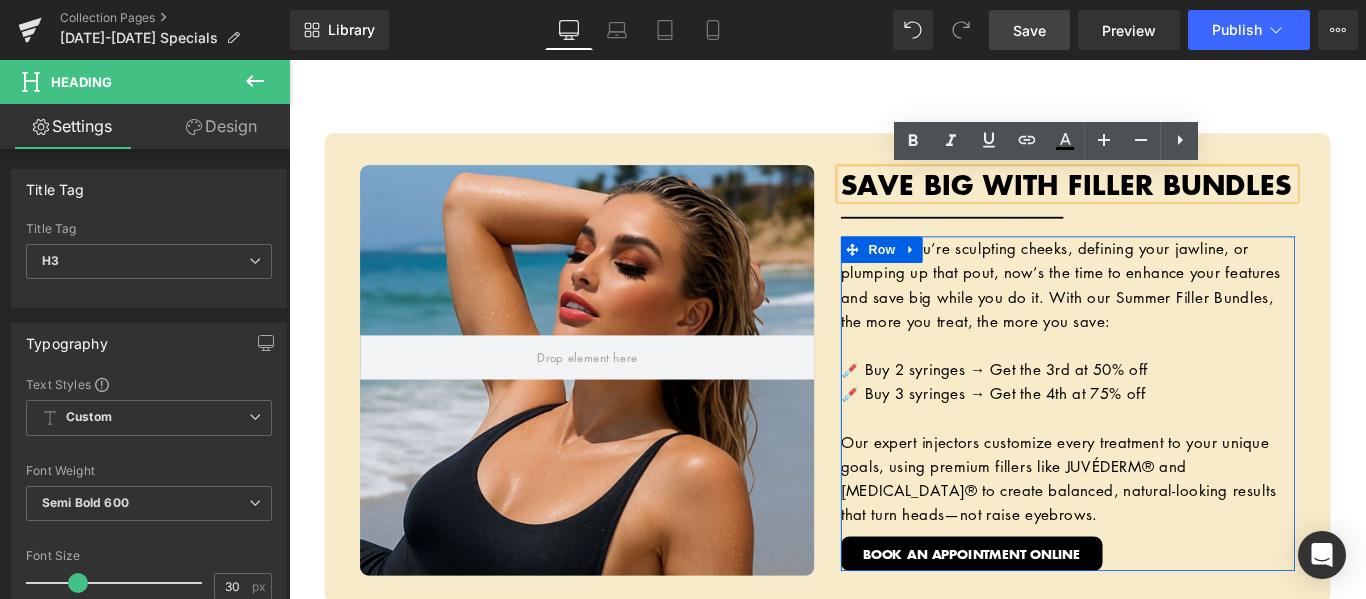 click on "Whether you’re sculpting cheeks, defining your jawline, or plumping up that pout, now’s the time to enhance your features and save big while you do it. With our Summer Filler Bundles, the more you treat, the more you save:" at bounding box center (1156, 312) 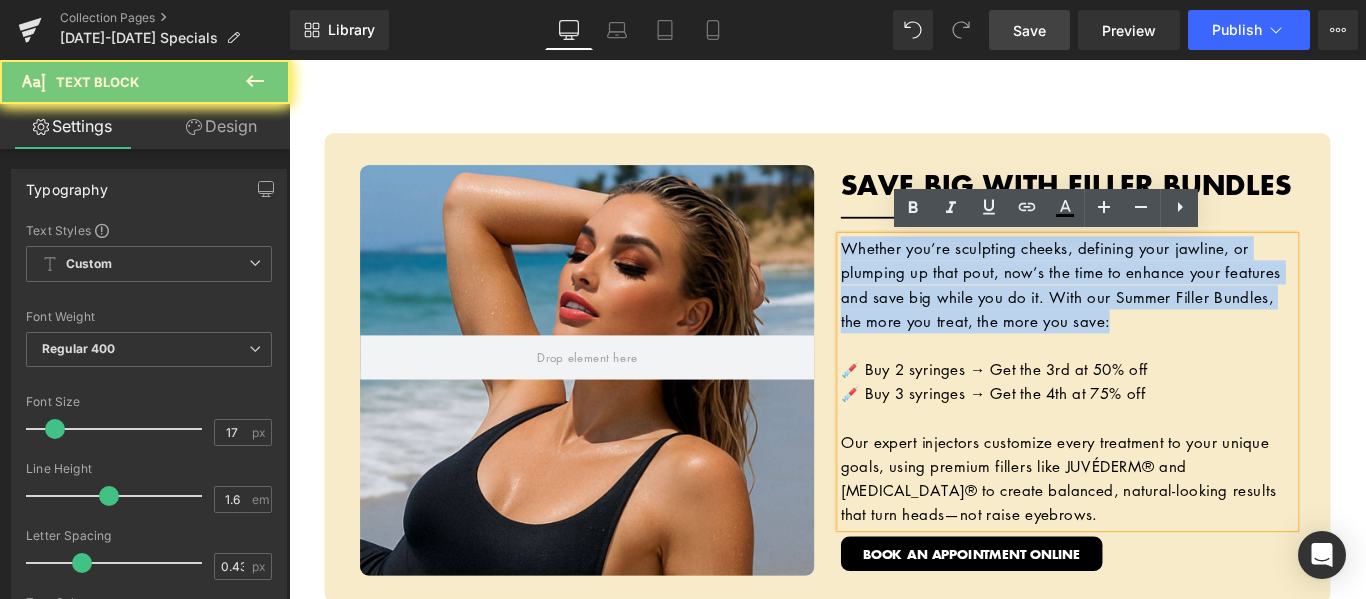 click on "Whether you’re sculpting cheeks, defining your jawline, or plumping up that pout, now’s the time to enhance your features and save big while you do it. With our Summer Filler Bundles, the more you treat, the more you save:" at bounding box center [1156, 312] 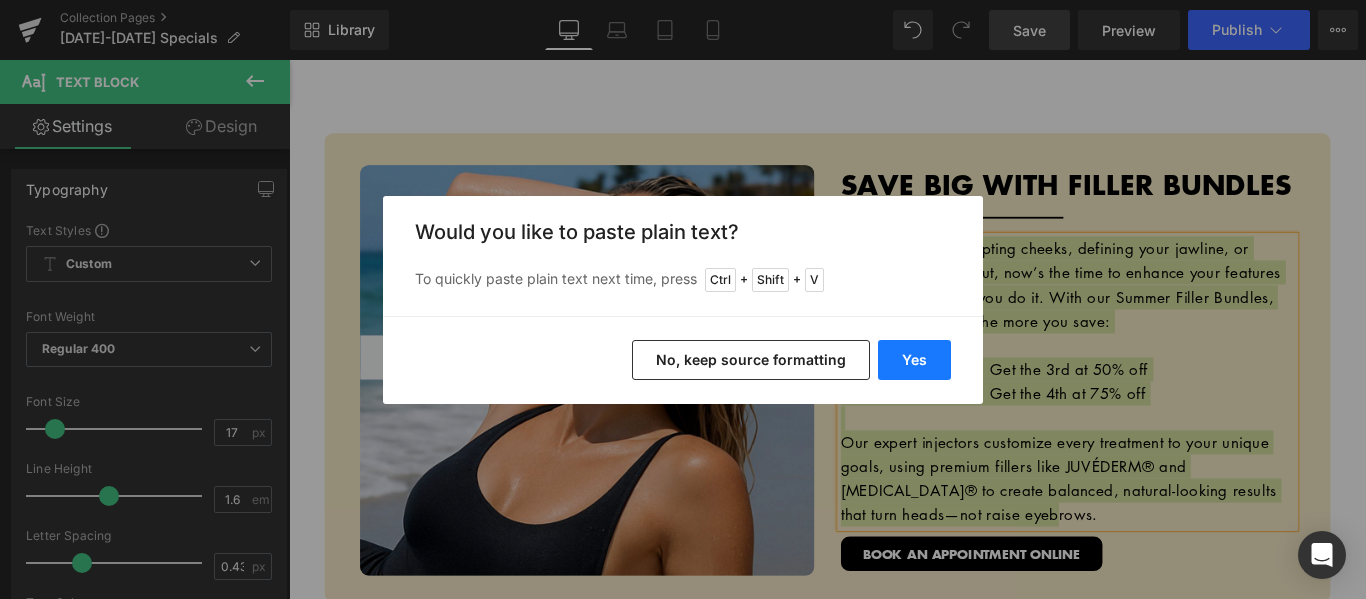click on "Yes" at bounding box center [914, 360] 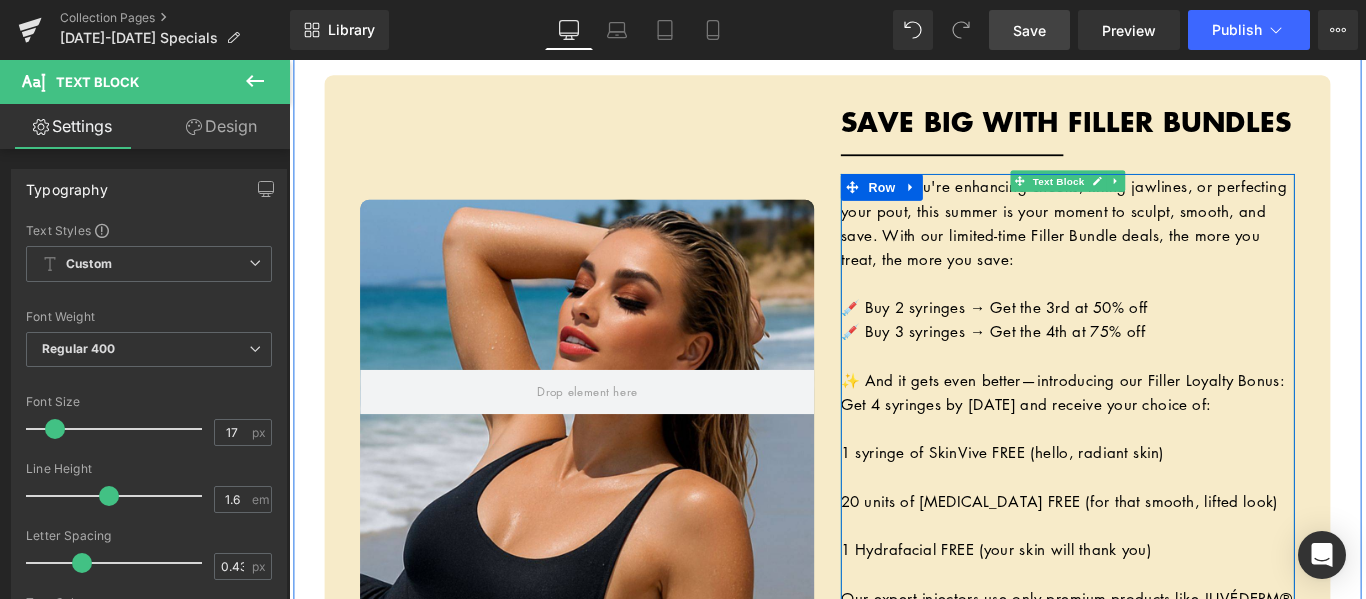 scroll, scrollTop: 2200, scrollLeft: 0, axis: vertical 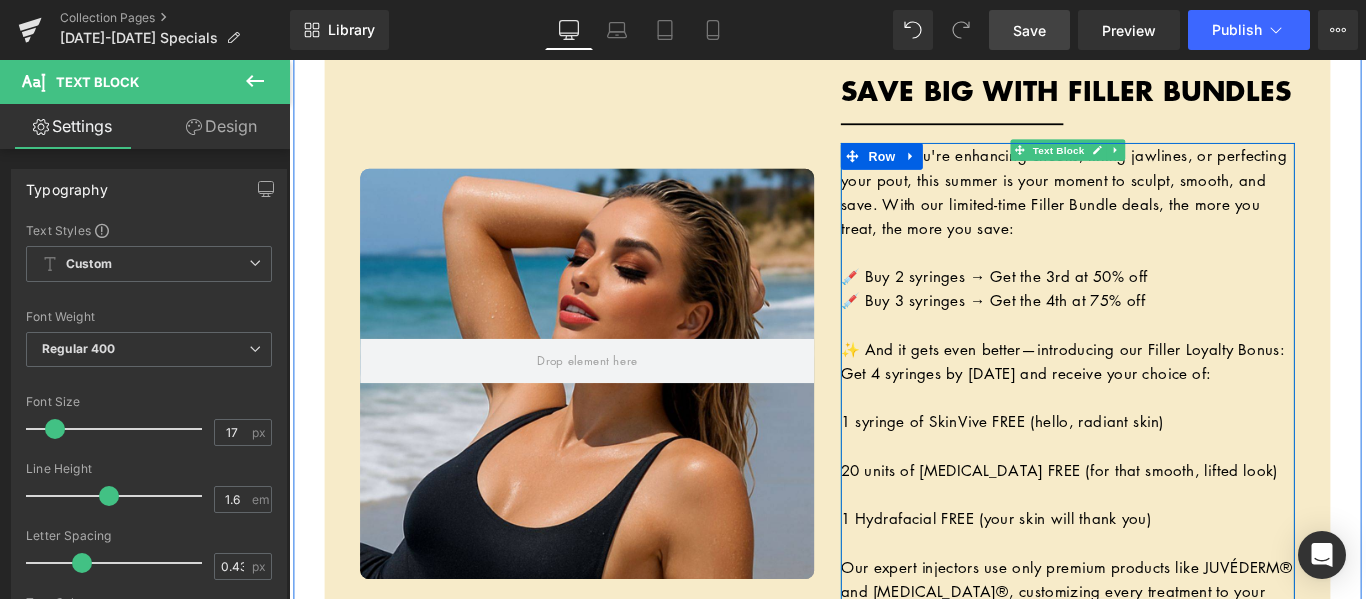 click on "✨ And it gets even better—introducing our Filler Loyalty Bonus:" at bounding box center (1164, 384) 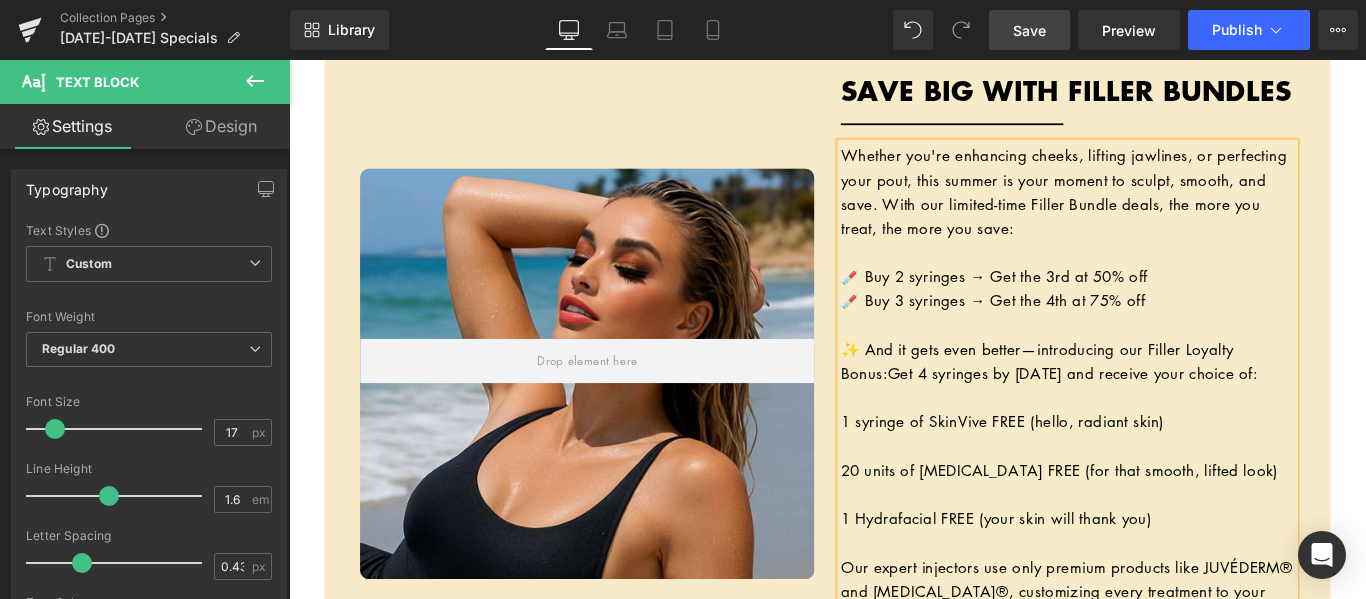 click at bounding box center [1164, 493] 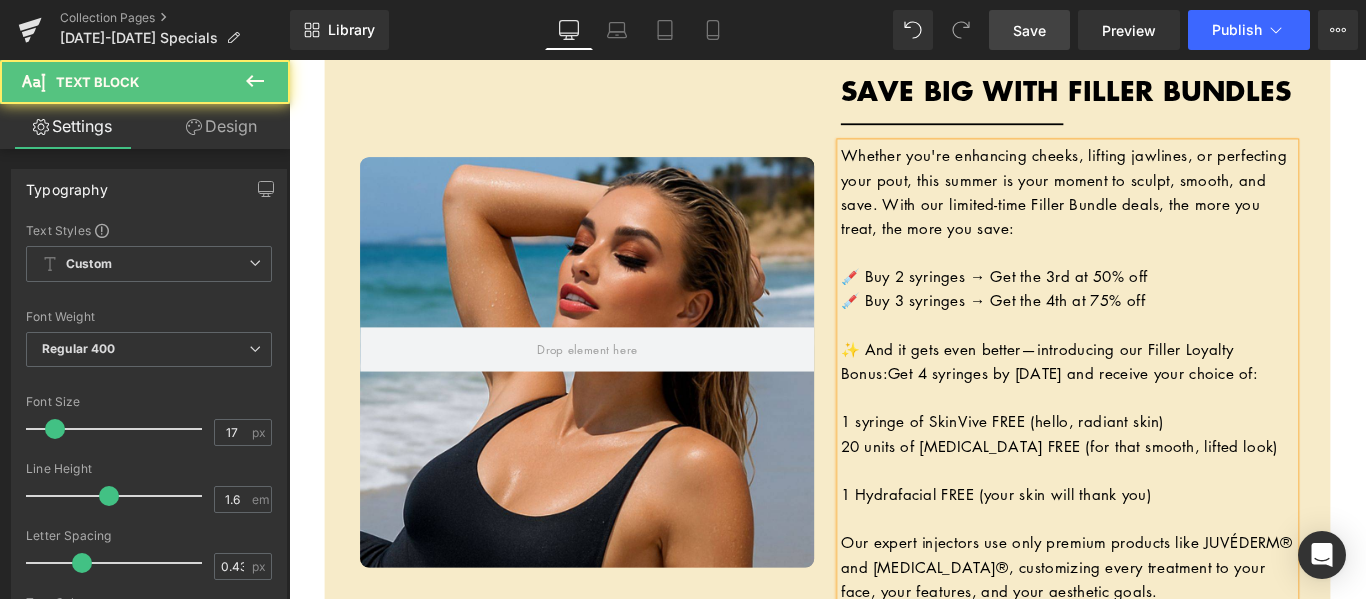 click at bounding box center [1164, 520] 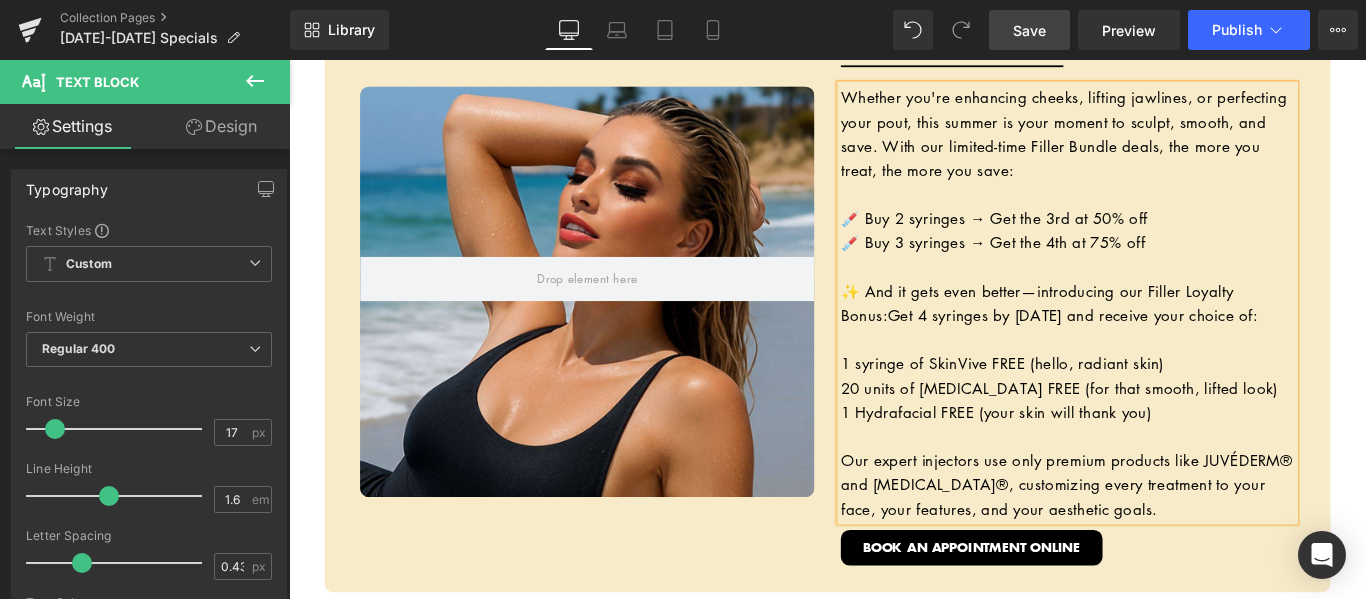 scroll, scrollTop: 2300, scrollLeft: 0, axis: vertical 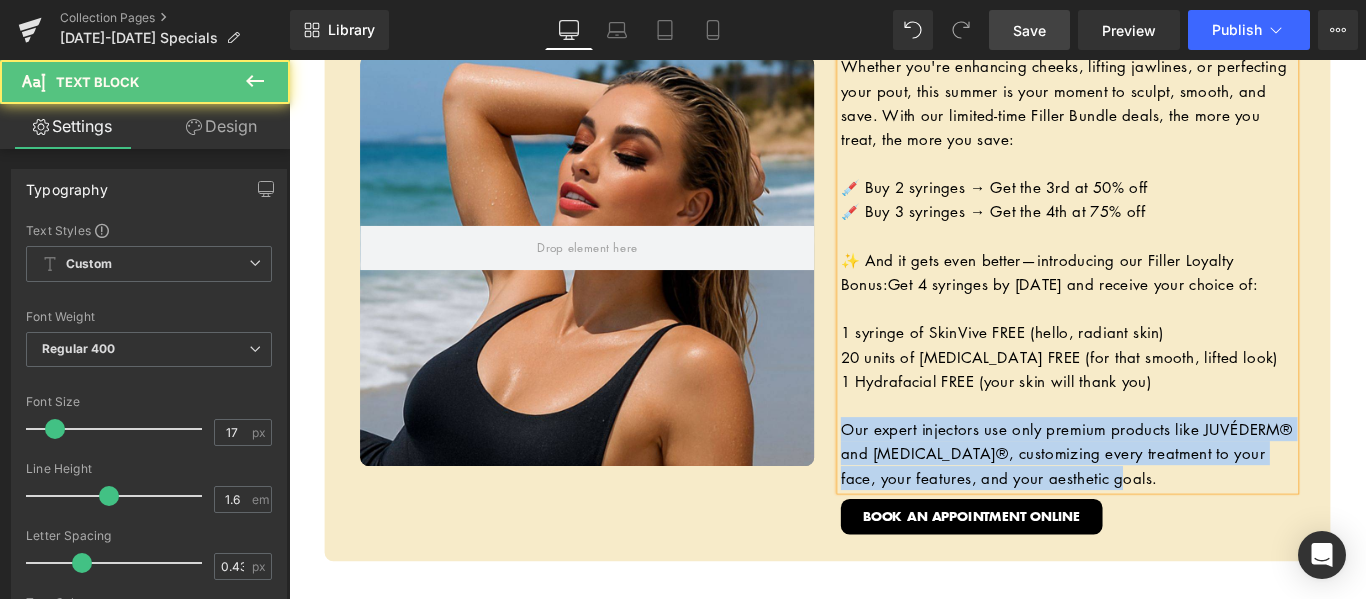 drag, startPoint x: 1327, startPoint y: 553, endPoint x: 903, endPoint y: 500, distance: 427.29965 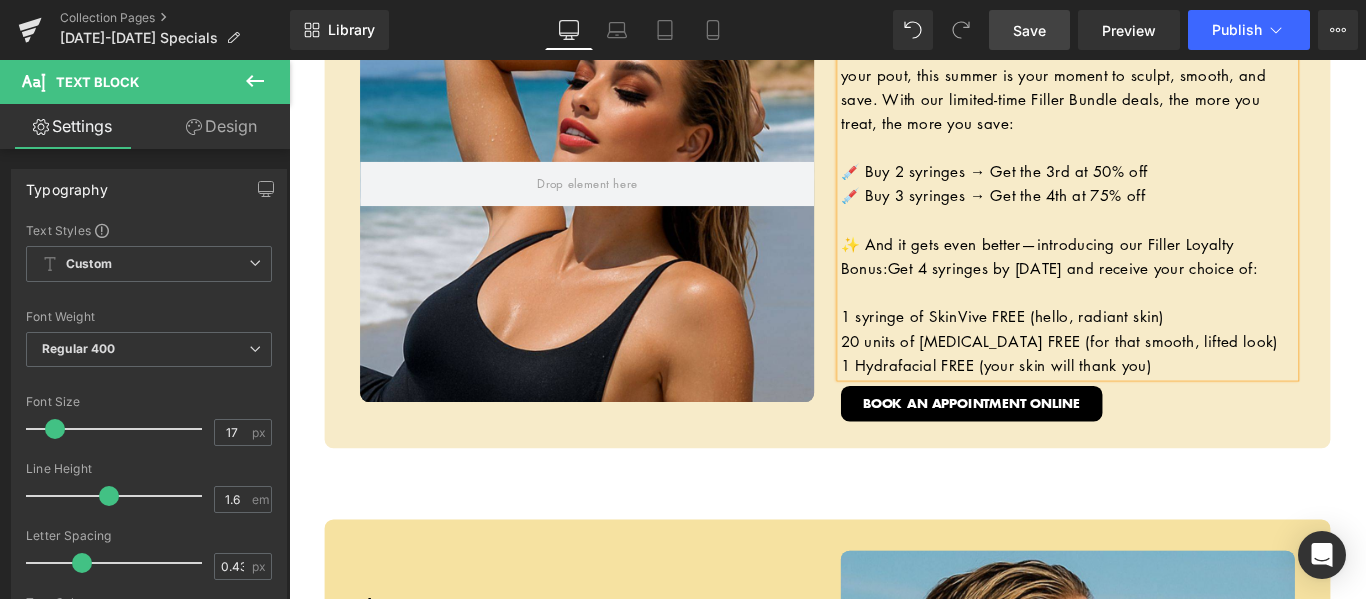 scroll, scrollTop: 2300, scrollLeft: 0, axis: vertical 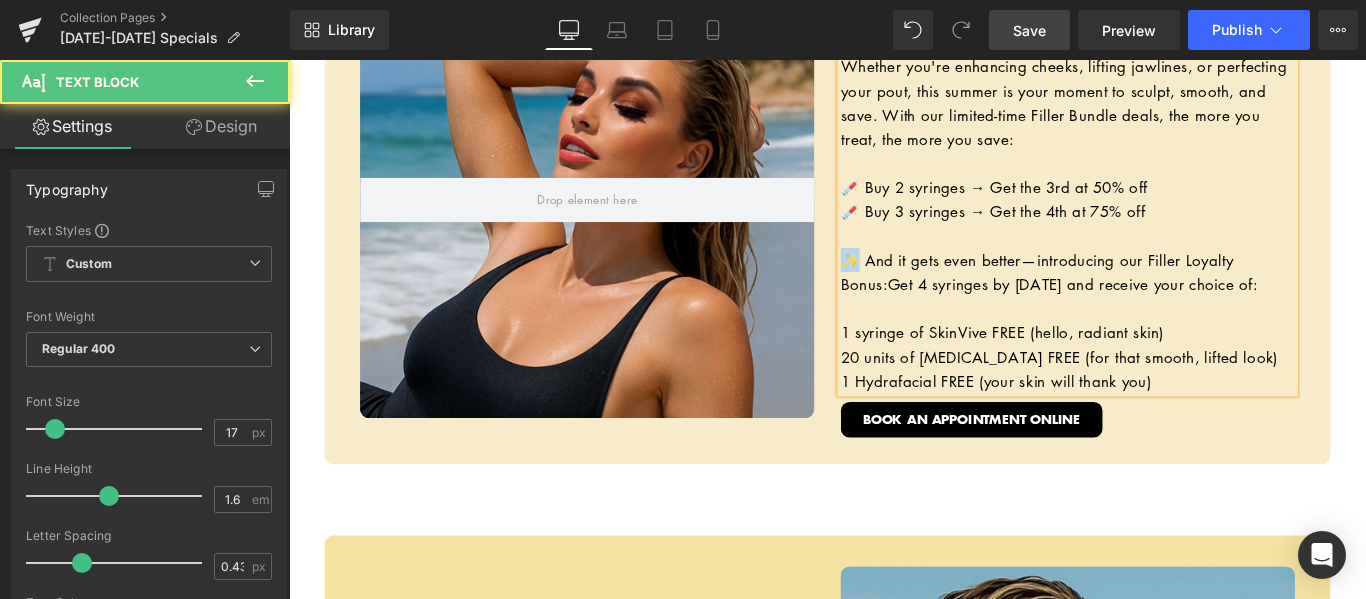 click on "✨ And it gets even better—introducing our Filler Loyalty Bonus:" at bounding box center (1129, 298) 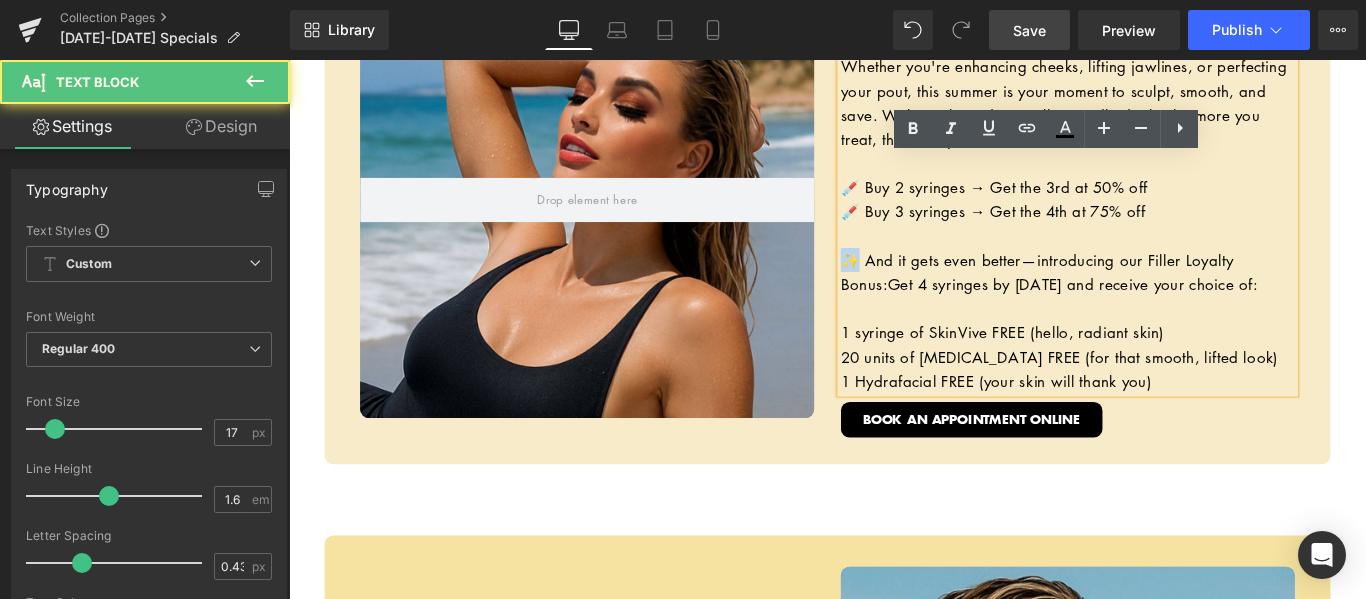 copy on "✨" 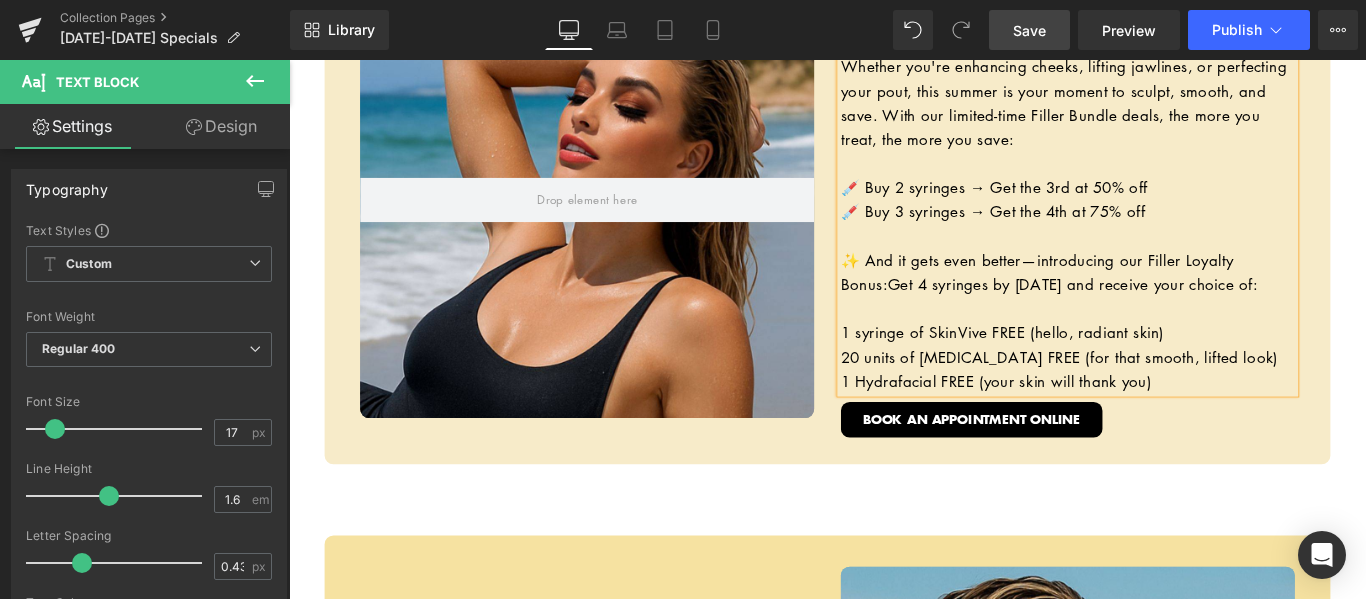 click on "1 syringe of SkinVive FREE (hello, radiant skin)" at bounding box center (1090, 365) 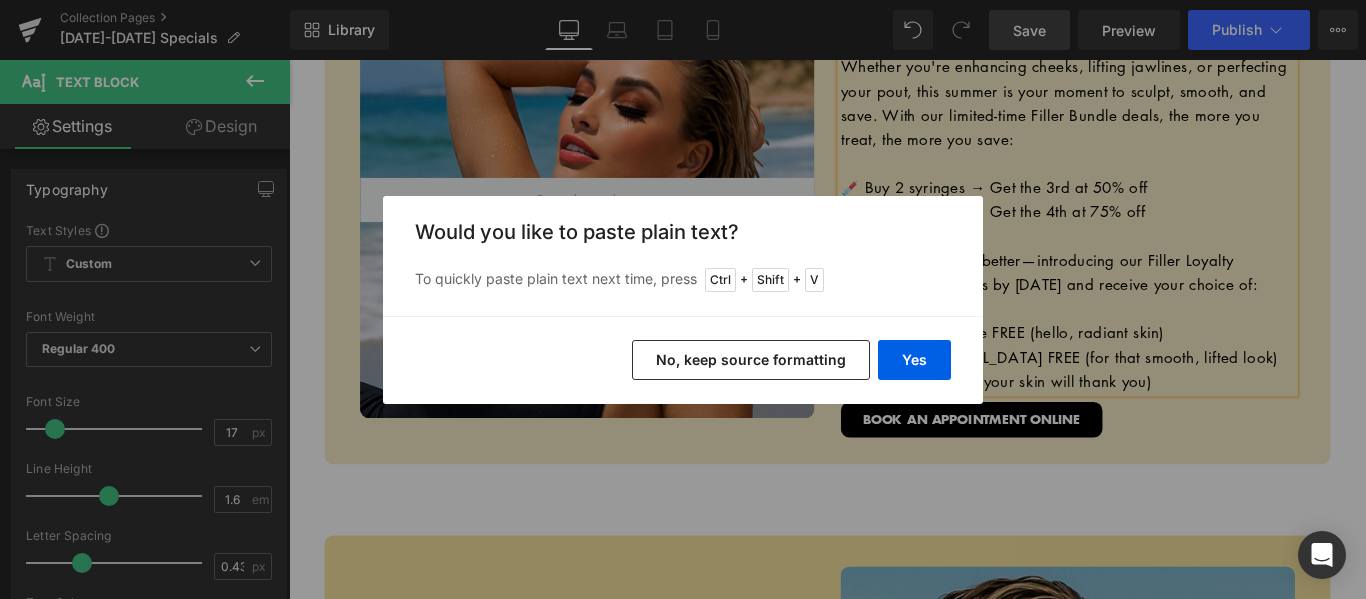 click on "No, keep source formatting" at bounding box center (751, 360) 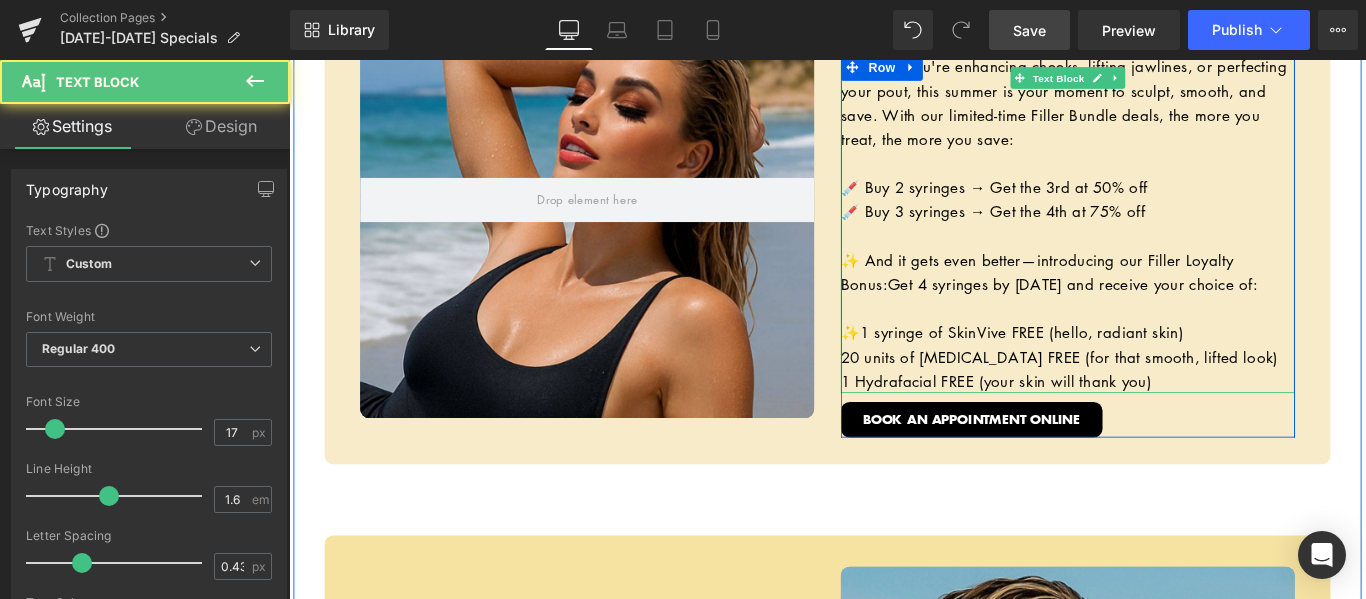 click on "1 syringe of SkinVive FREE (hello, radiant skin)" at bounding box center (1111, 365) 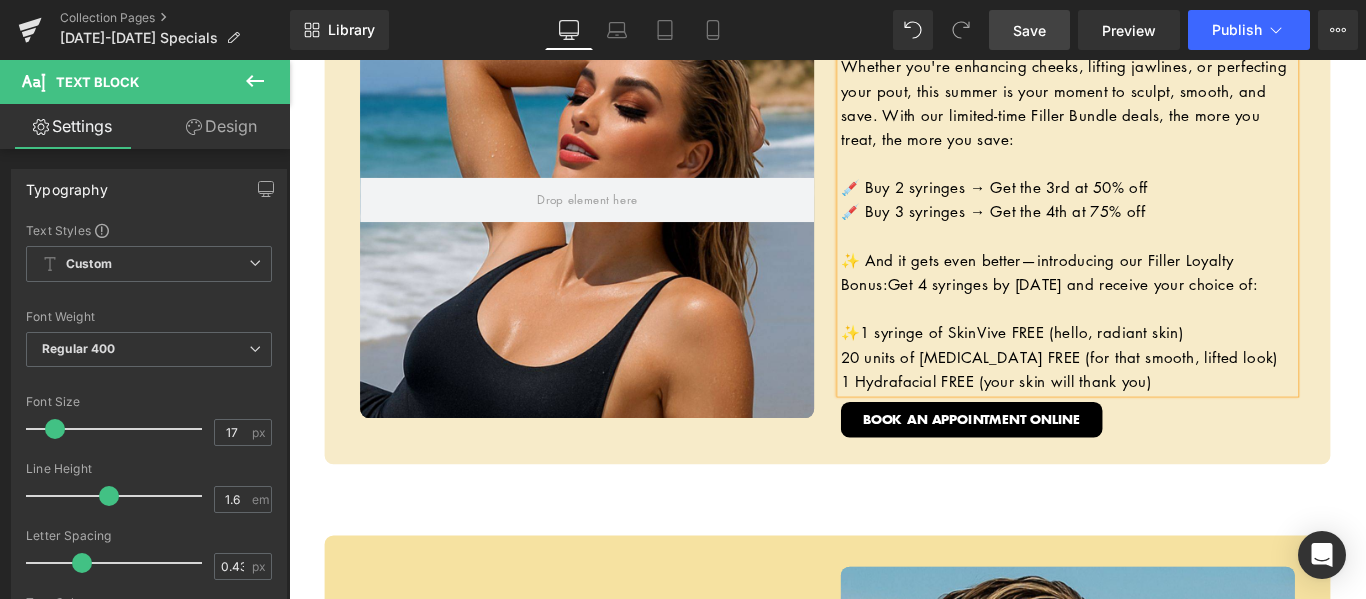click on "20 units of [MEDICAL_DATA] FREE (for that smooth, lifted look)" at bounding box center (1164, 393) 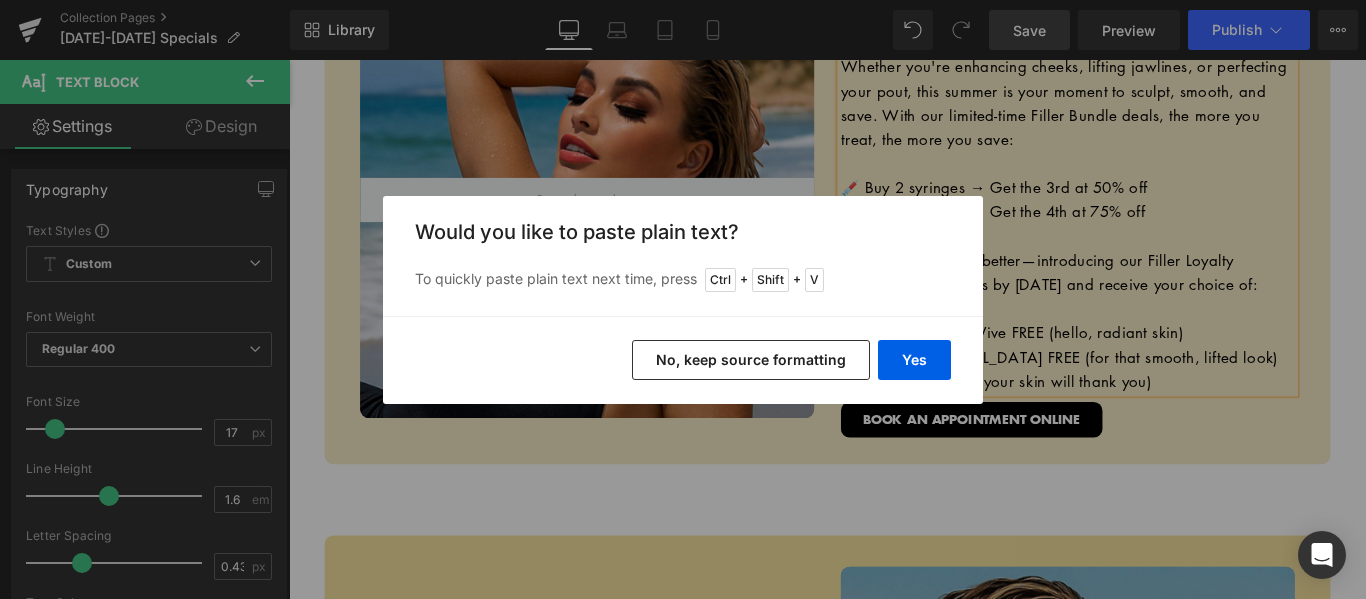 click on "No, keep source formatting" at bounding box center (751, 360) 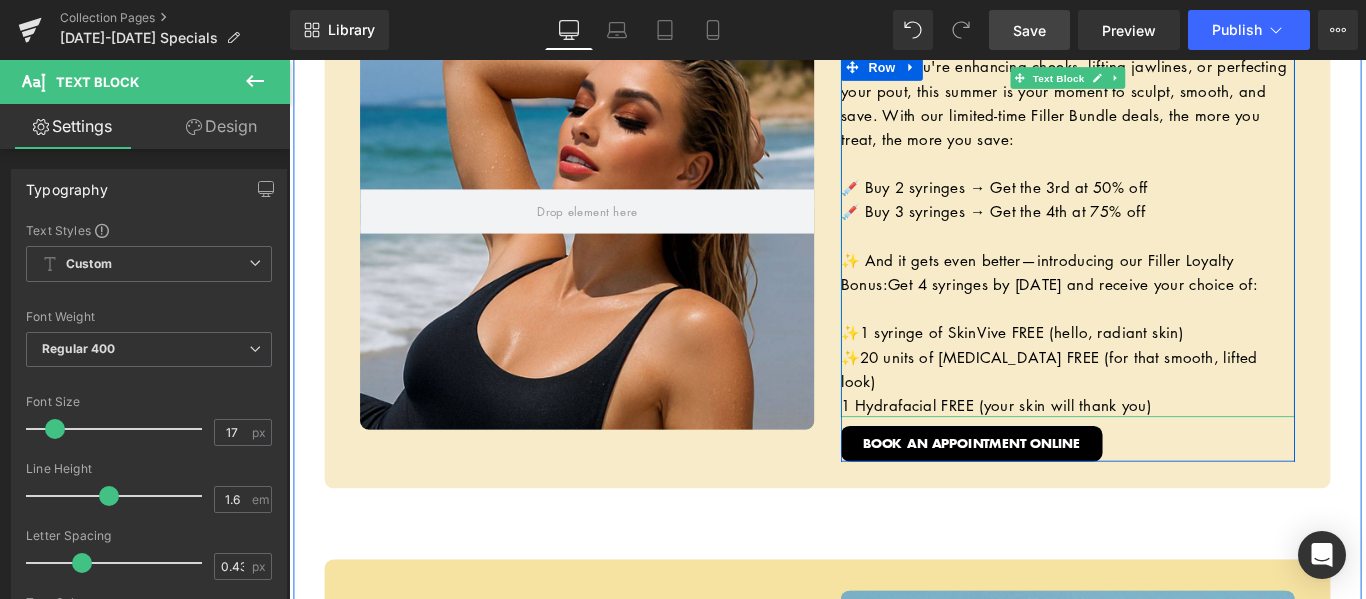 click on "20 units of [MEDICAL_DATA] FREE (for that smooth, lifted look)" at bounding box center (1143, 407) 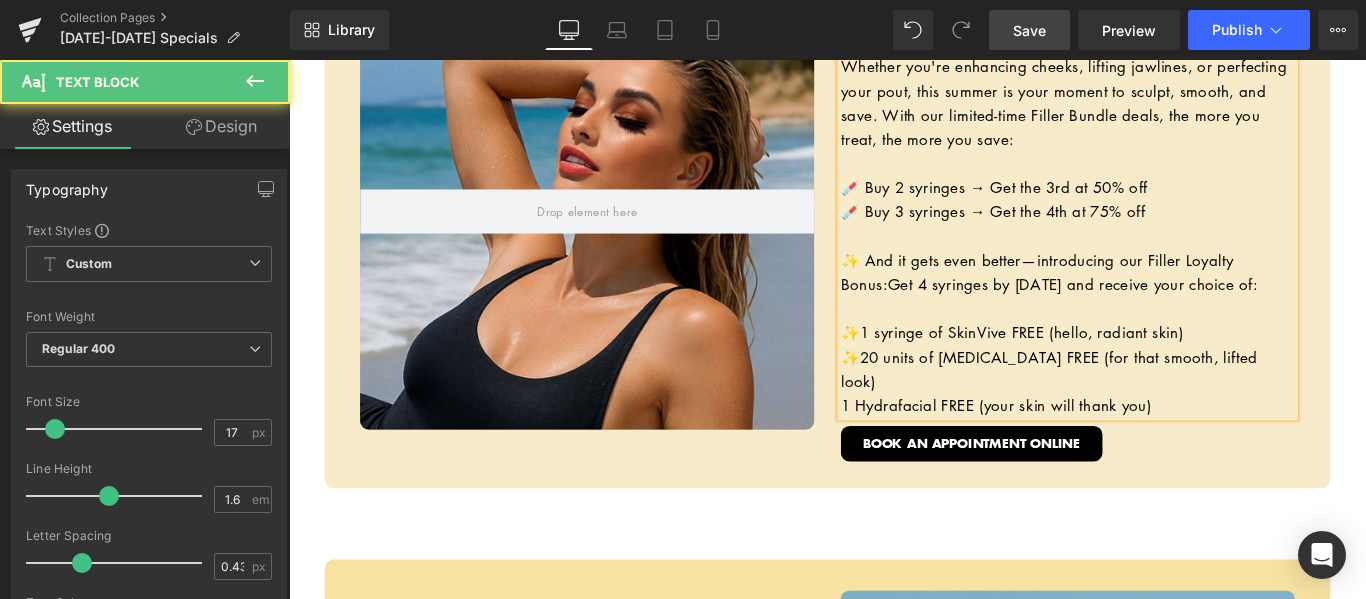 click on "1 Hydrafacial FREE (your skin will thank you)" at bounding box center [1083, 447] 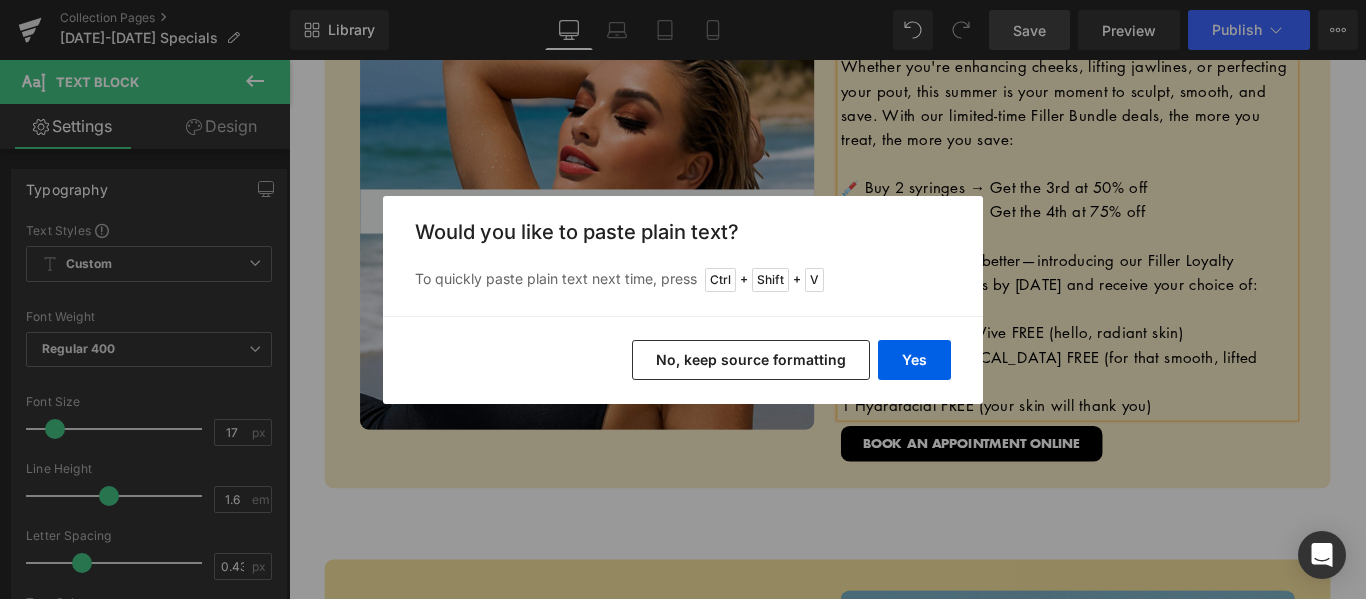click on "No, keep source formatting" at bounding box center (751, 360) 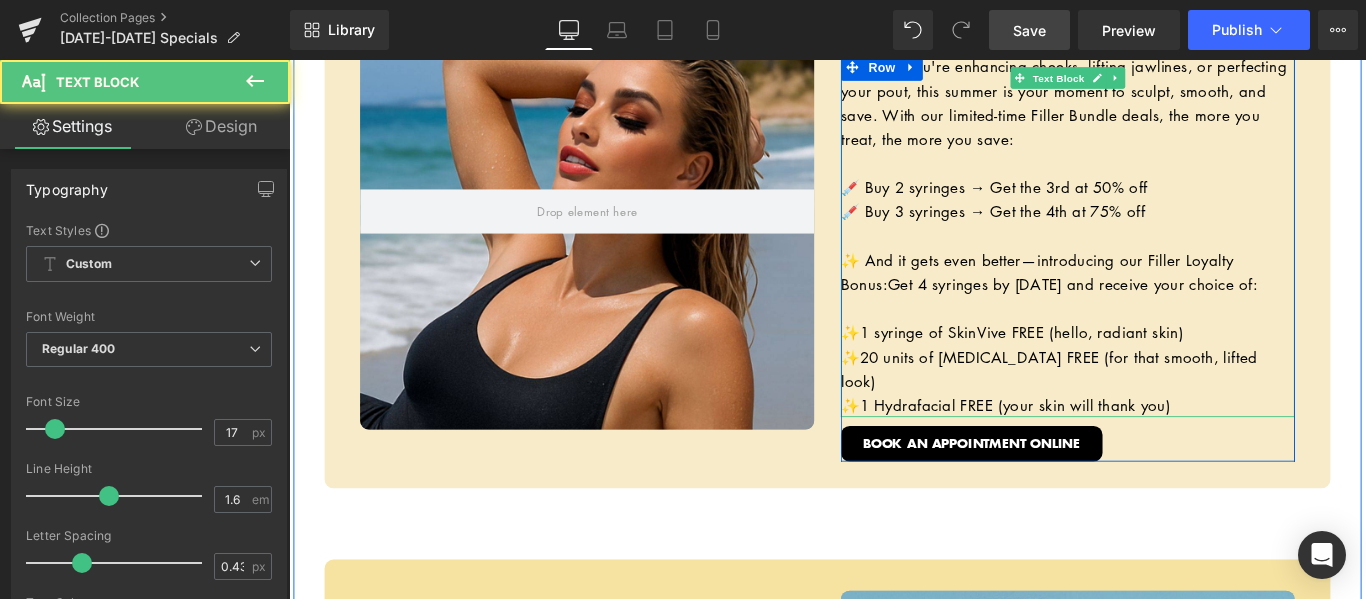 click on "✨" at bounding box center (919, 447) 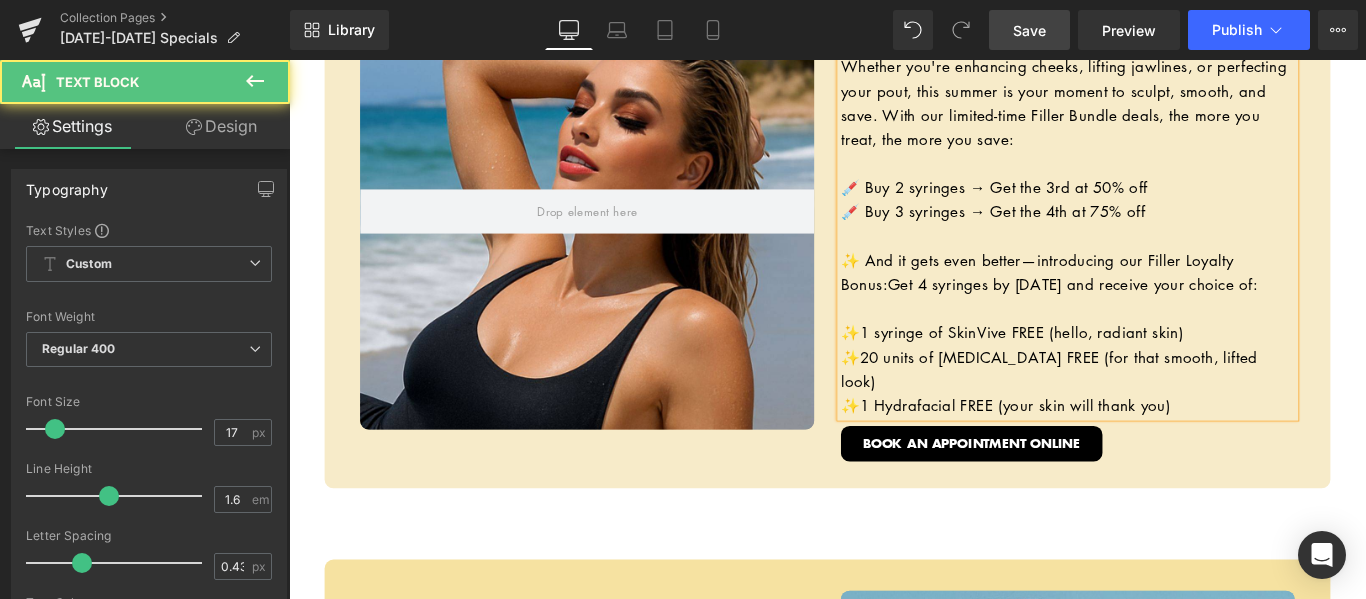 click on "✨  1 syringe of SkinVive FREE (hello, radiant skin)" at bounding box center (1164, 365) 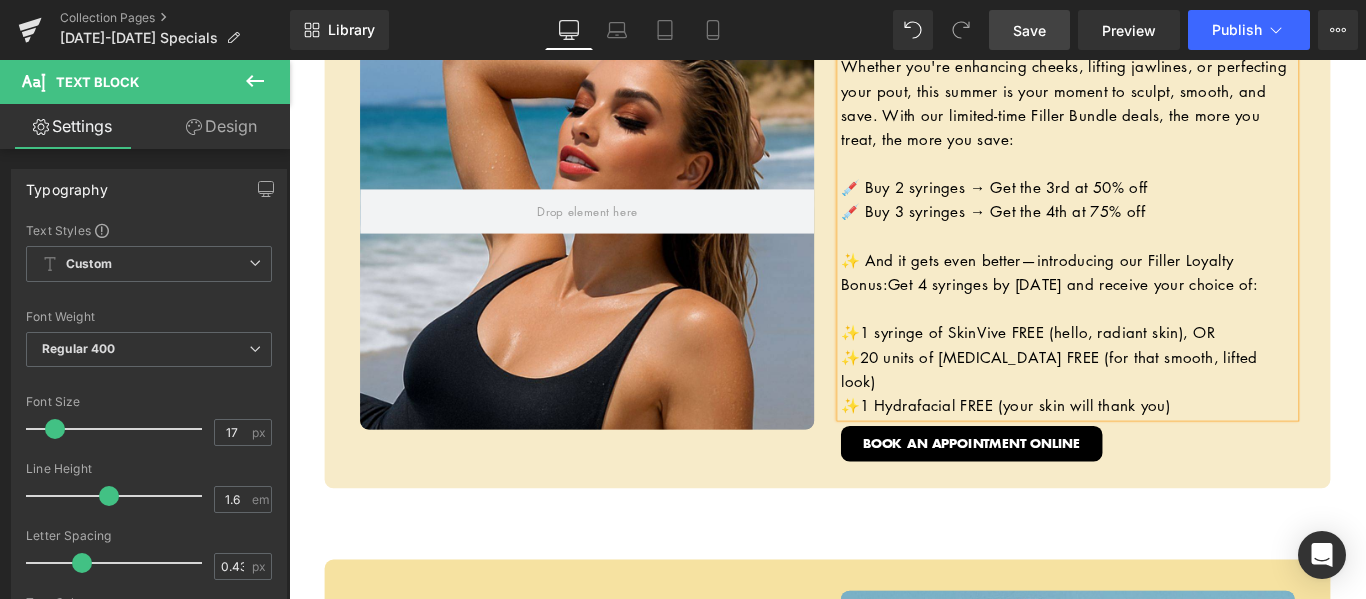 click on "20 units of [MEDICAL_DATA] FREE (for that smooth, lifted look)" at bounding box center [1143, 407] 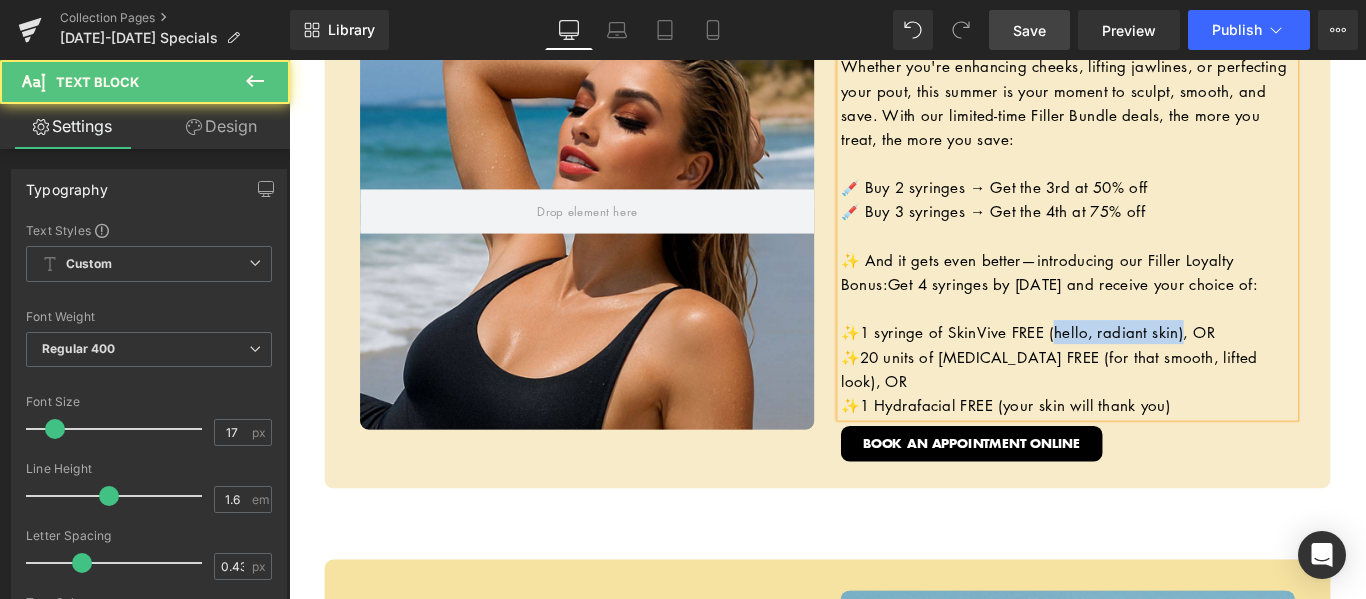 drag, startPoint x: 1304, startPoint y: 390, endPoint x: 1163, endPoint y: 383, distance: 141.17365 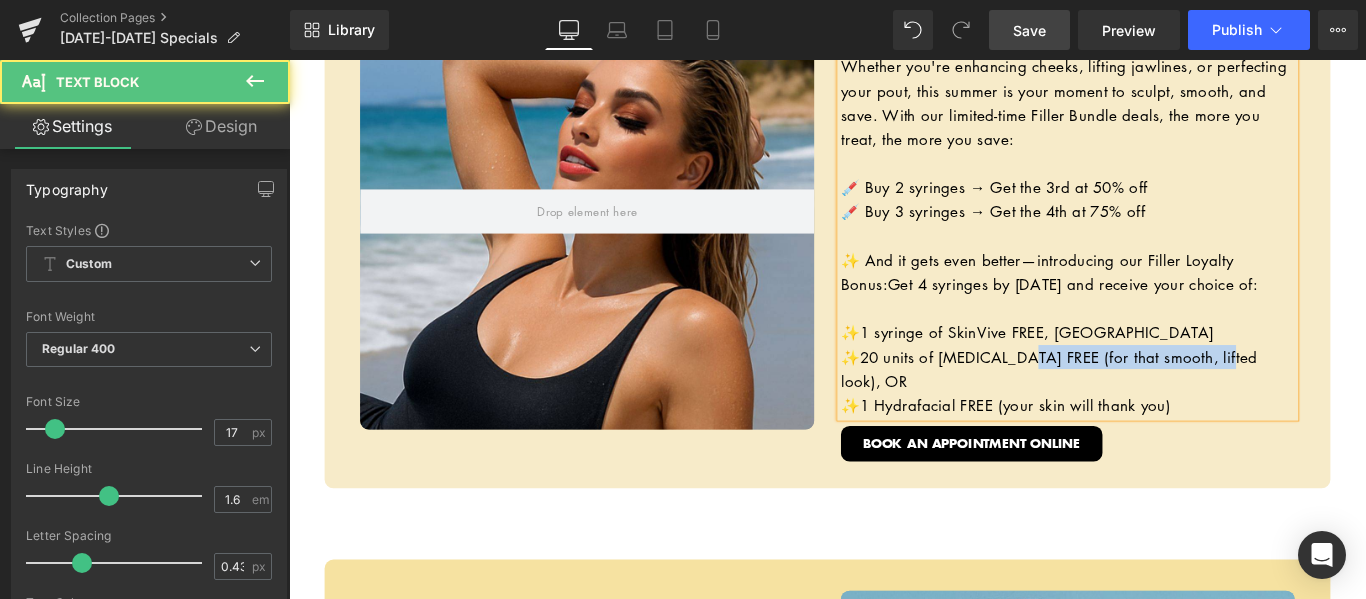 drag, startPoint x: 1340, startPoint y: 420, endPoint x: 1123, endPoint y: 421, distance: 217.0023 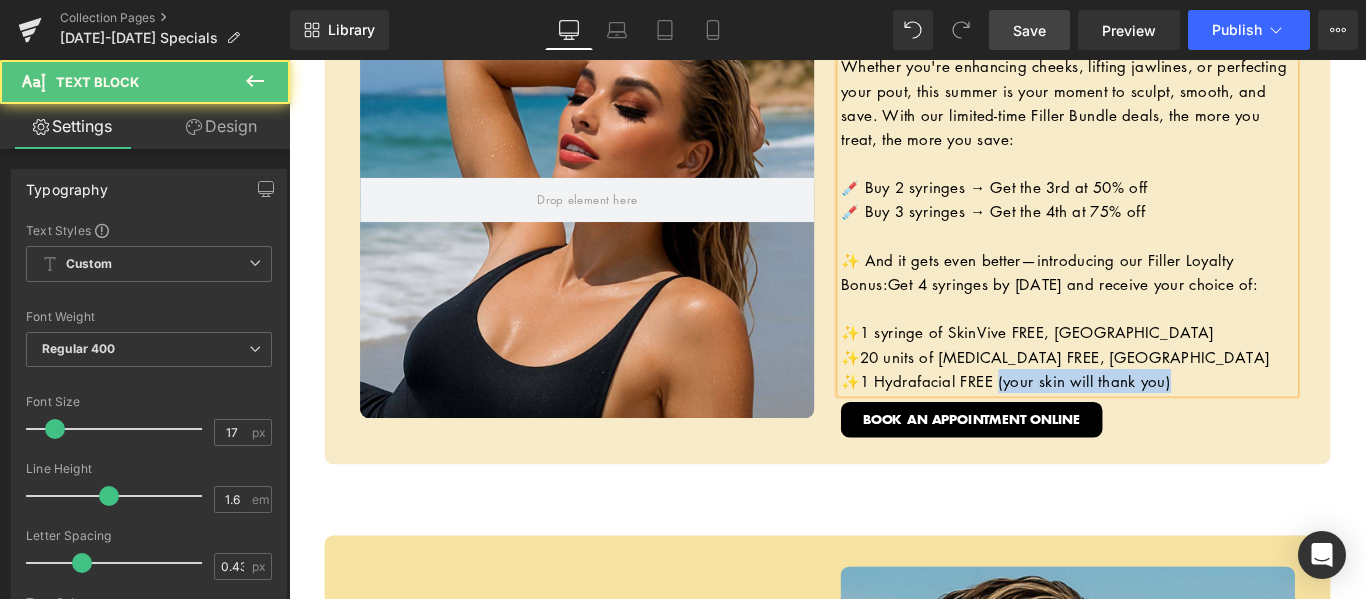 drag, startPoint x: 1297, startPoint y: 446, endPoint x: 1091, endPoint y: 445, distance: 206.00243 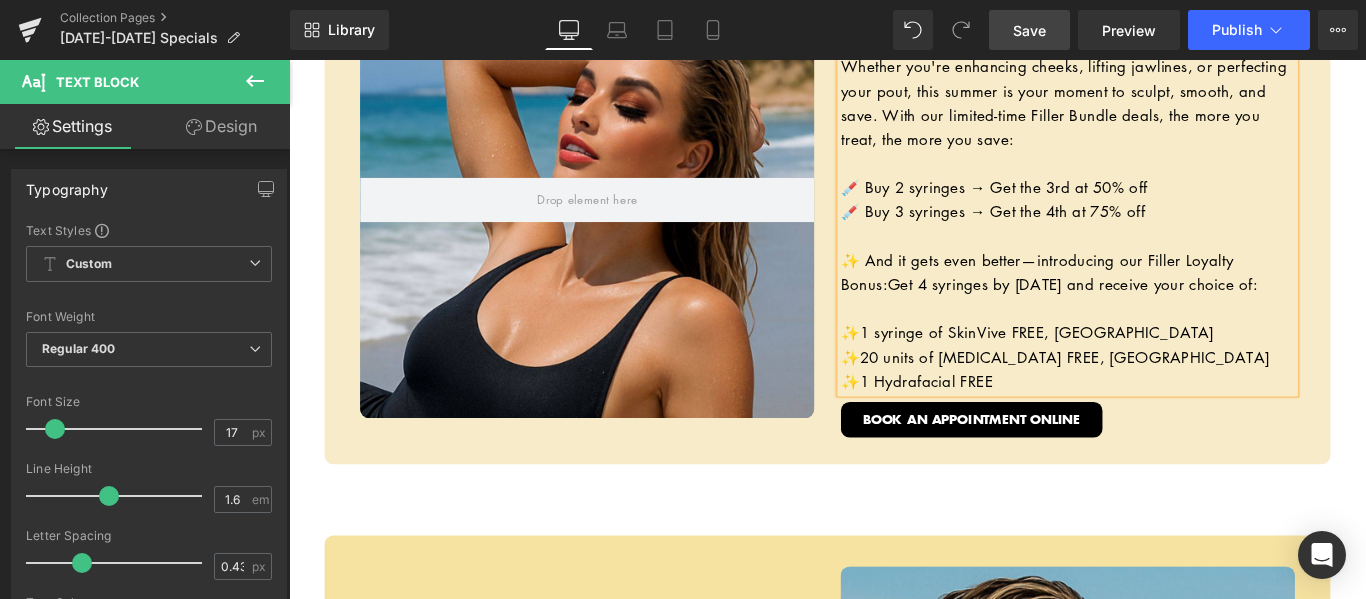 click on "Hero Banner         10% OFF ALL BOOTY BOOST PACKAGES Heading         Separator         If glute workouts haven’t been giving you the lift you’re after—or if Mother Nature skipped you in the curves department—our Booty Boost package is here to change that. This non-surgical treatment uses JUVÉDERM® butt injections to add volume, shape, and contour exactly where you want it. No downtime, no squats—just results. Want even more lift? Add PDO threads to elevate and sculpt your shape while smoothing out [MEDICAL_DATA] dimples for that ultra-snatched finish. Whether you’re after a subtle enhancement or a full-on booty glow-up, this treatment is fully customizable to your body and goals. Text Block         VIEW BOOTY BOOST ONLINE Button         Row         Row         Row
Hero Banner         $25 OFF ANY HYDRAFACIAL TREATMENT Heading         Separator         Text Block         Button" at bounding box center [894, 569] 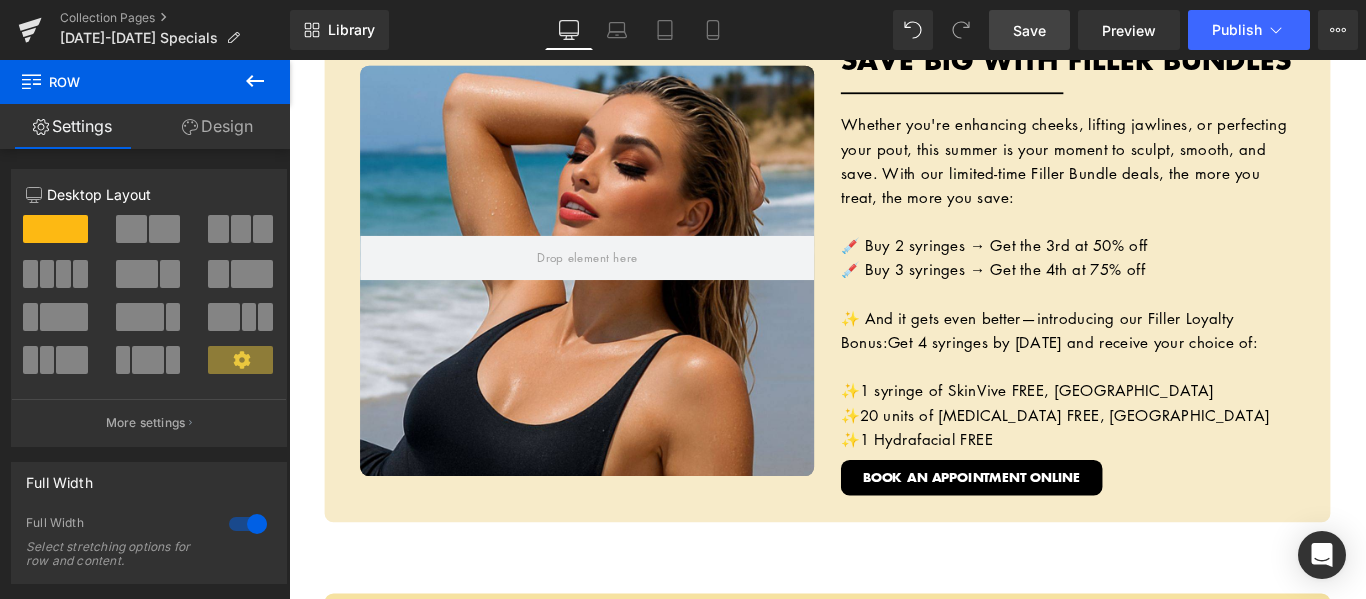 scroll, scrollTop: 2200, scrollLeft: 0, axis: vertical 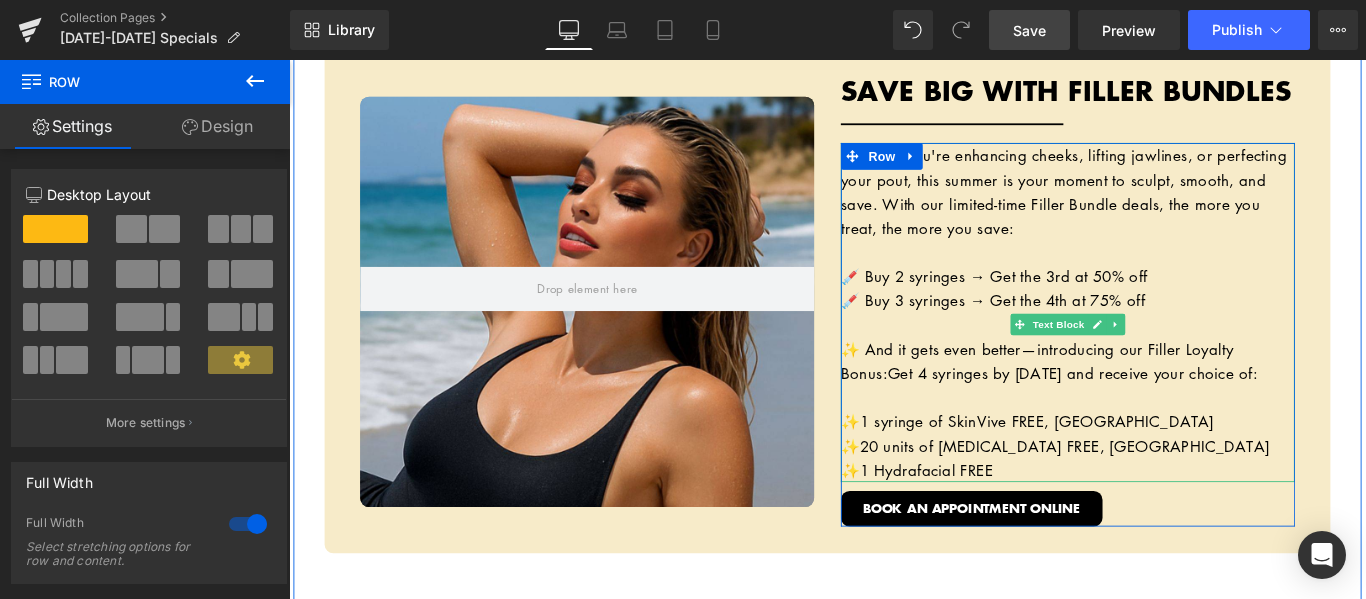 click on "✨ And it gets even better—introducing our Filler Loyalty Bonus:" at bounding box center (1129, 398) 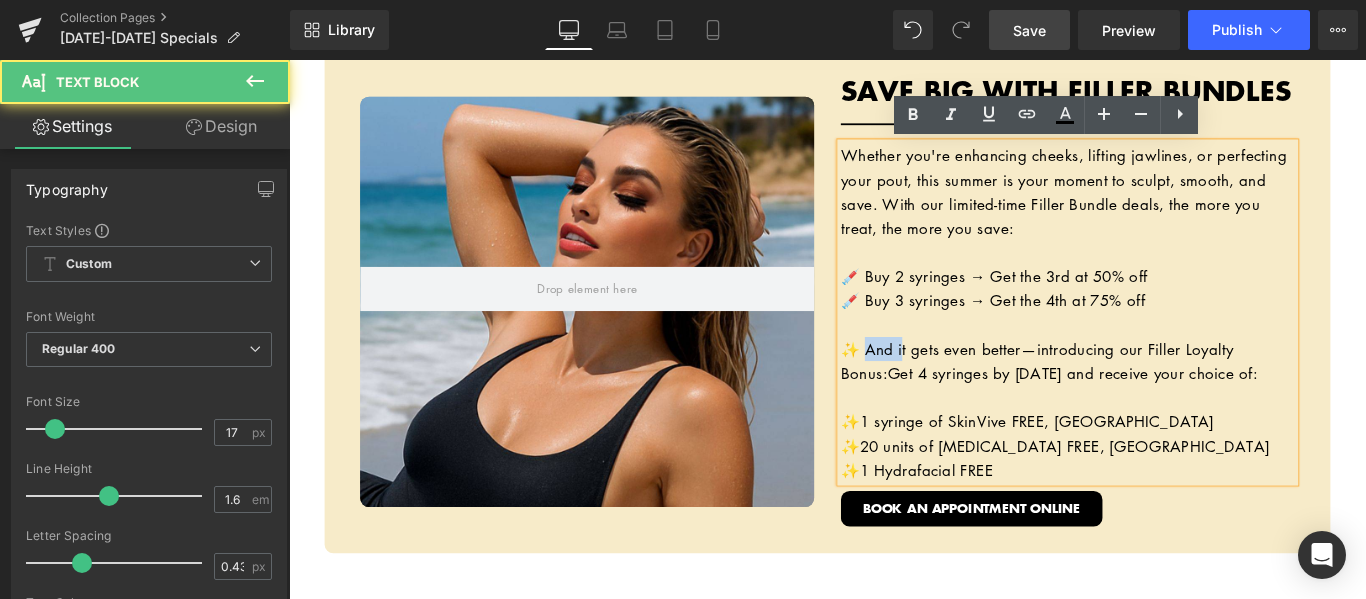 drag, startPoint x: 969, startPoint y: 385, endPoint x: 928, endPoint y: 382, distance: 41.109608 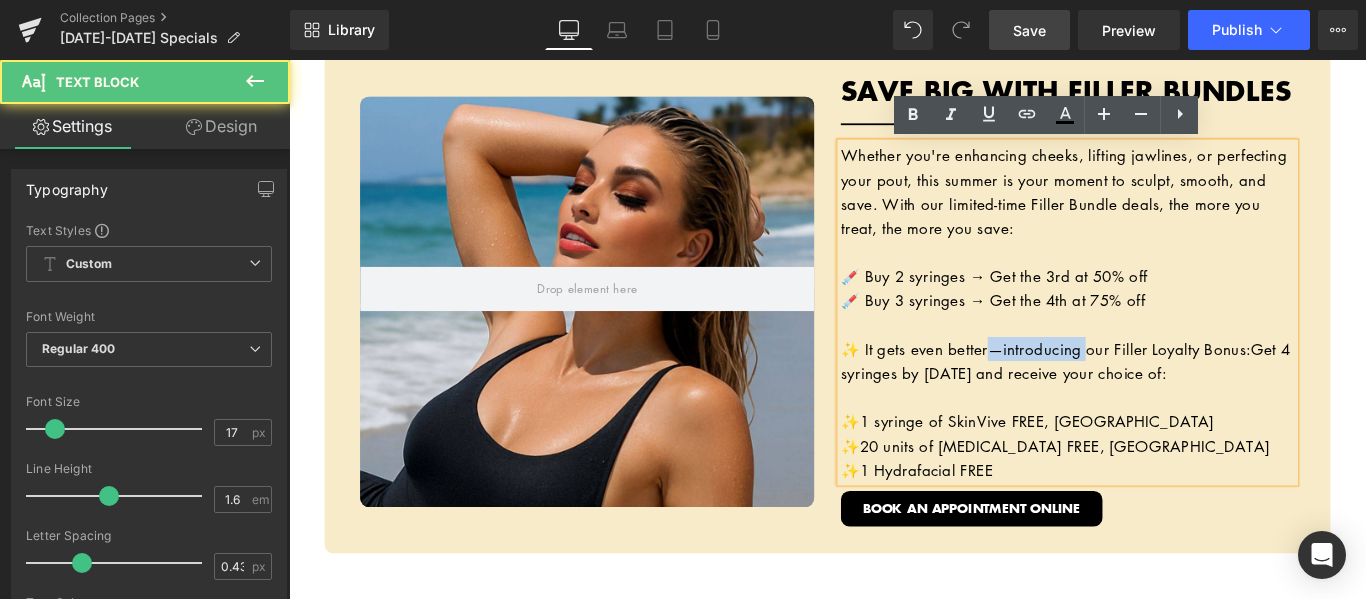 drag, startPoint x: 1184, startPoint y: 384, endPoint x: 1082, endPoint y: 384, distance: 102 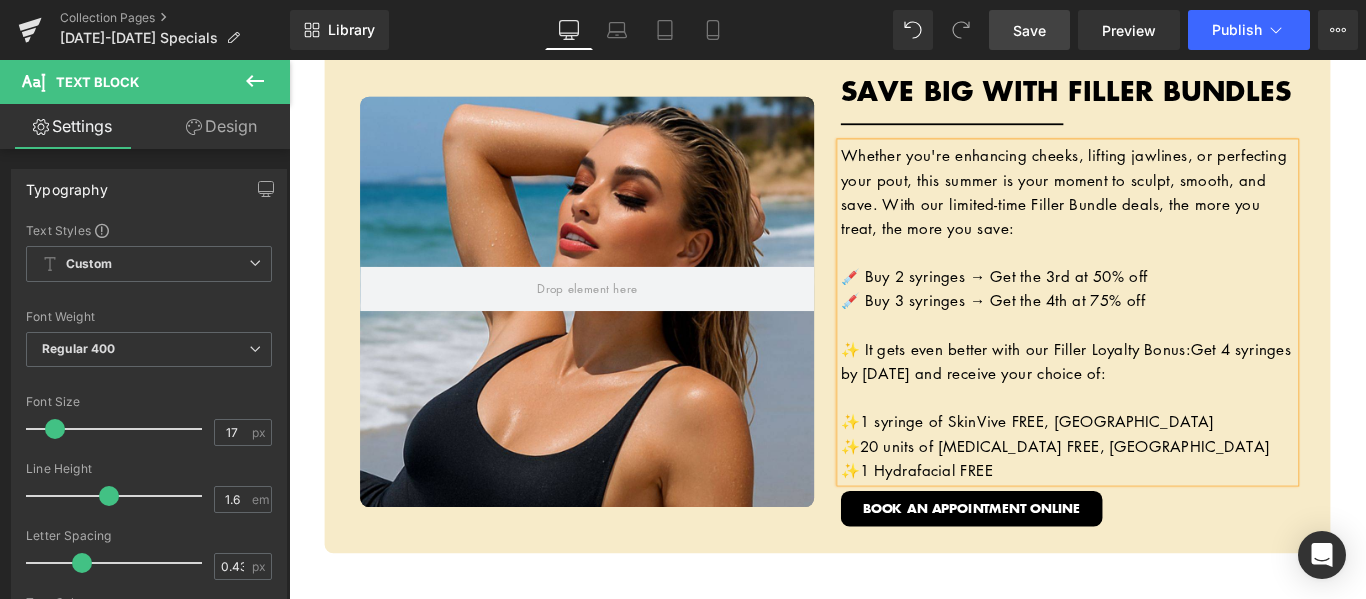 click on "Hero Banner         10% OFF ALL BOOTY BOOST PACKAGES Heading         Separator         If glute workouts haven’t been giving you the lift you’re after—or if Mother Nature skipped you in the curves department—our Booty Boost package is here to change that. This non-surgical treatment uses JUVÉDERM® butt injections to add volume, shape, and contour exactly where you want it. No downtime, no squats—just results. Want even more lift? Add PDO threads to elevate and sculpt your shape while smoothing out [MEDICAL_DATA] dimples for that ultra-snatched finish. Whether you’re after a subtle enhancement or a full-on booty glow-up, this treatment is fully customizable to your body and goals. Text Block         VIEW BOOTY BOOST ONLINE Button         Row         Row         Row
Hero Banner         $25 OFF ANY HYDRAFACIAL TREATMENT Heading         Separator         Text Block         Button" at bounding box center [894, 669] 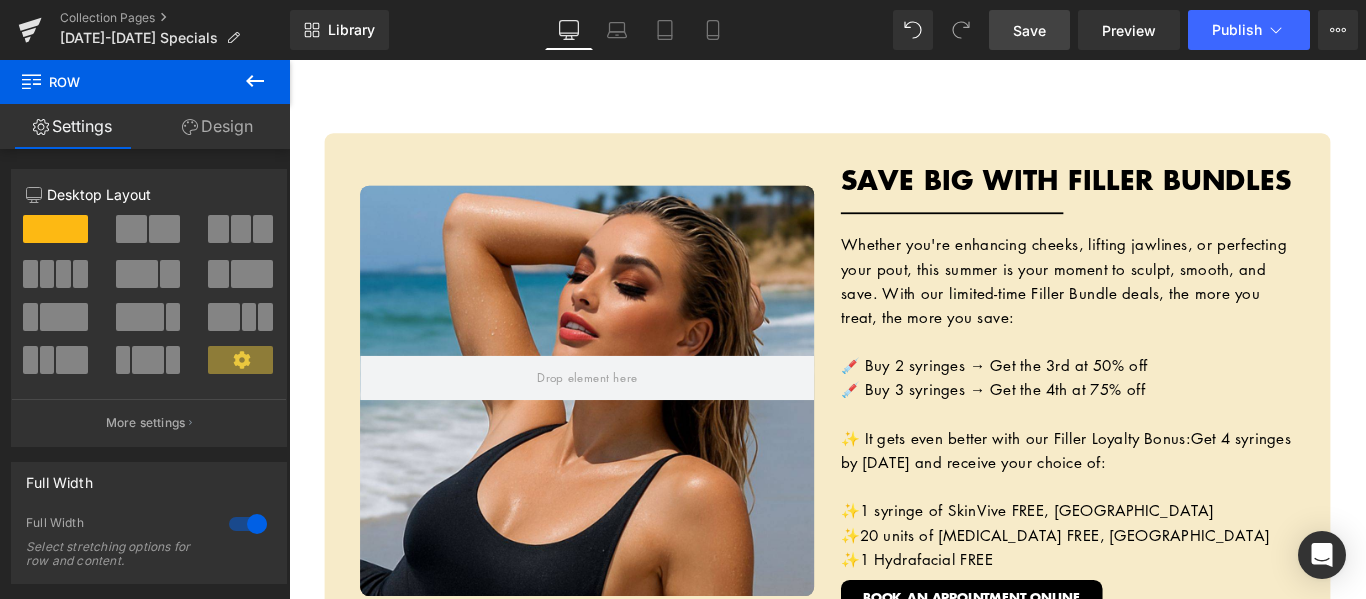 scroll, scrollTop: 2200, scrollLeft: 0, axis: vertical 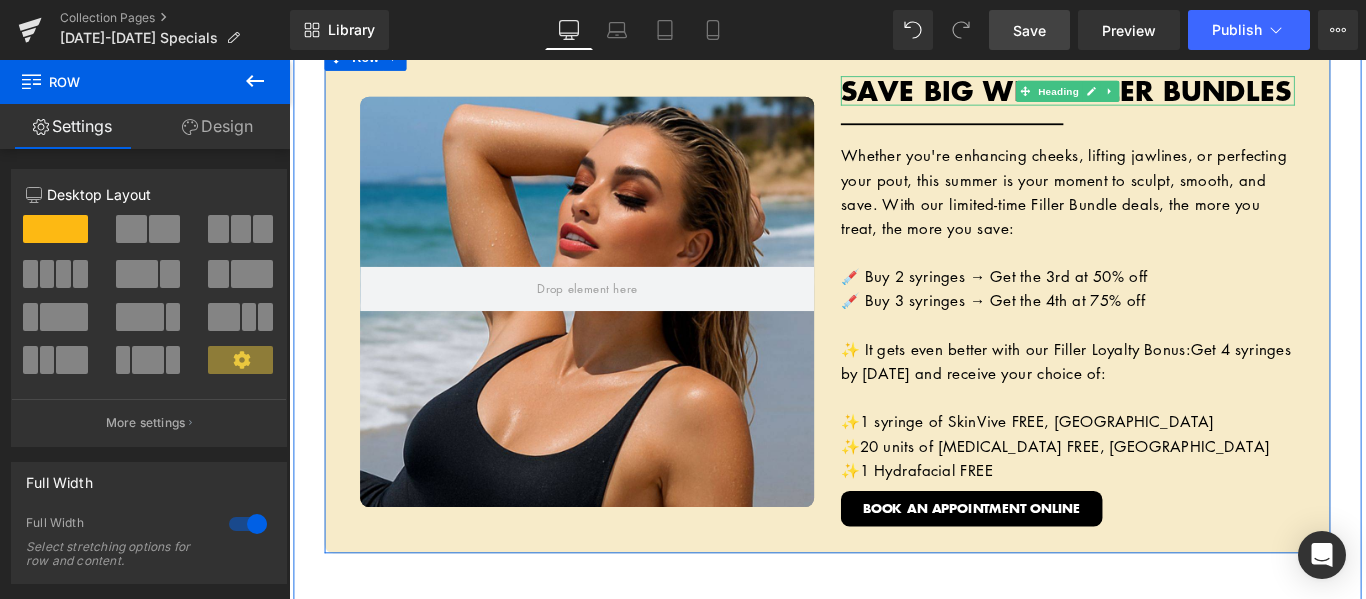 click on "SAVE BIG WITH FILLER BUNDLES" at bounding box center (1164, 94) 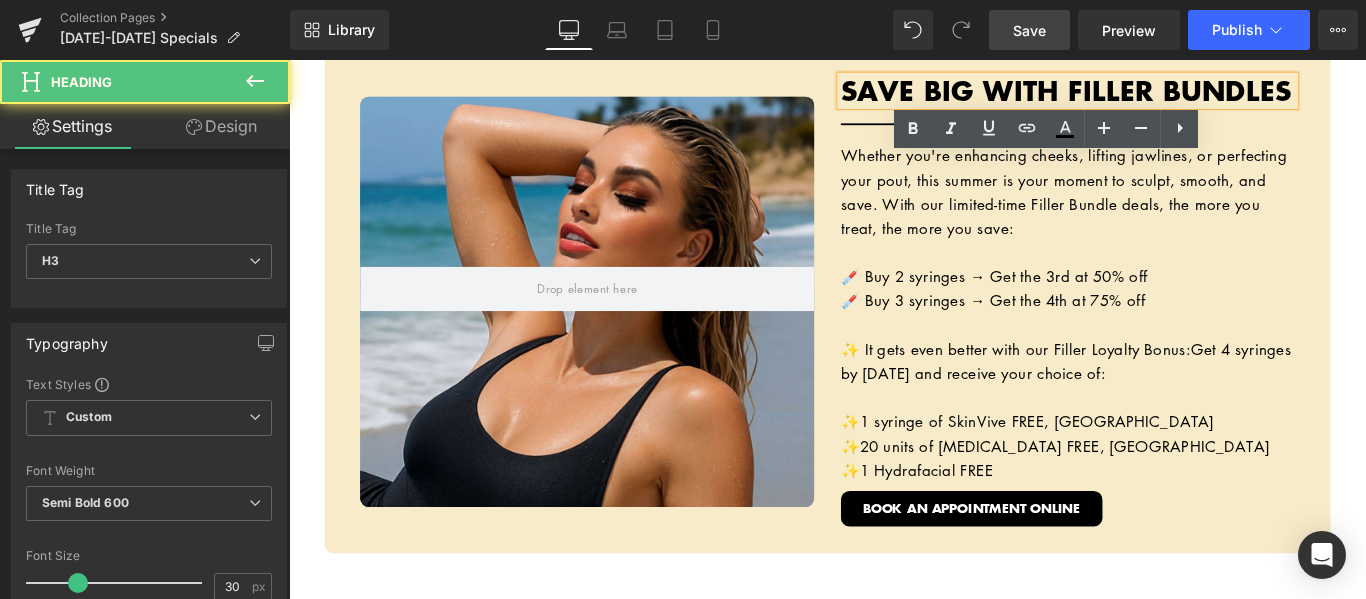 click on "SAVE BIG WITH FILLER BUNDLES" at bounding box center (1164, 94) 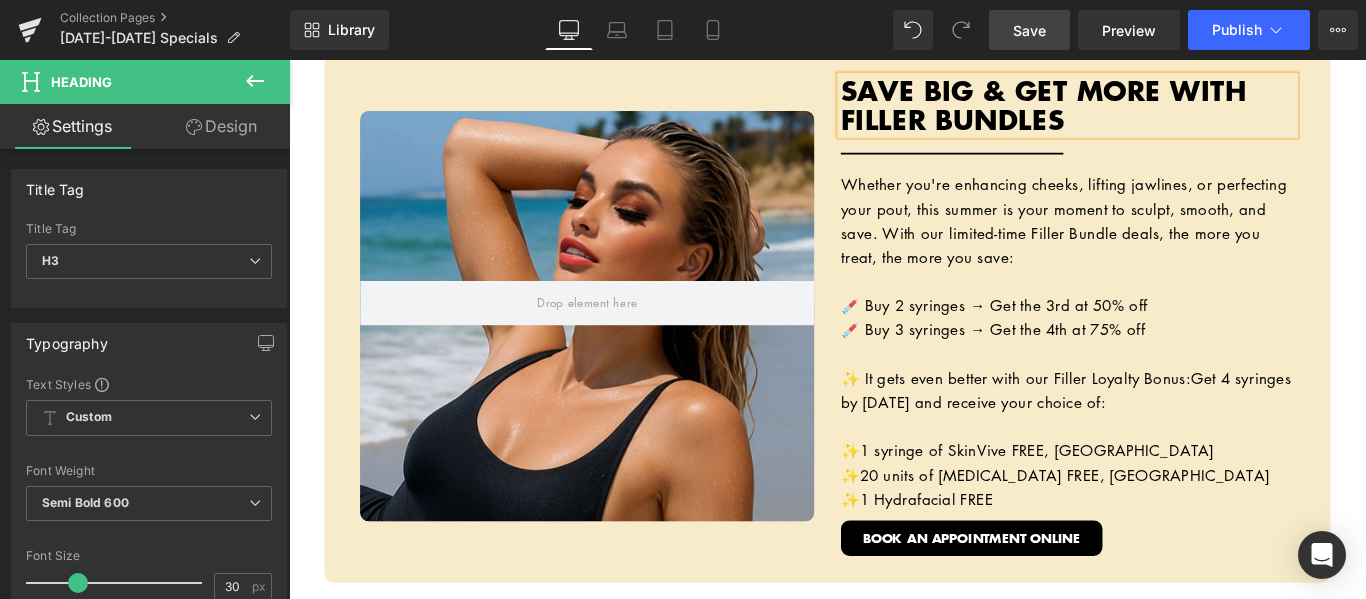 click on "Hero Banner         10% OFF ALL BOOTY BOOST PACKAGES Heading         Separator         If glute workouts haven’t been giving you the lift you’re after—or if Mother Nature skipped you in the curves department—our Booty Boost package is here to change that. This non-surgical treatment uses JUVÉDERM® butt injections to add volume, shape, and contour exactly where you want it. No downtime, no squats—just results. Want even more lift? Add PDO threads to elevate and sculpt your shape while smoothing out [MEDICAL_DATA] dimples for that ultra-snatched finish. Whether you’re after a subtle enhancement or a full-on booty glow-up, this treatment is fully customizable to your body and goals. Text Block         VIEW BOOTY BOOST ONLINE Button         Row         Row         Row
Hero Banner         $25 OFF ANY HYDRAFACIAL TREATMENT Heading         Separator         Text Block         Button" at bounding box center [894, 686] 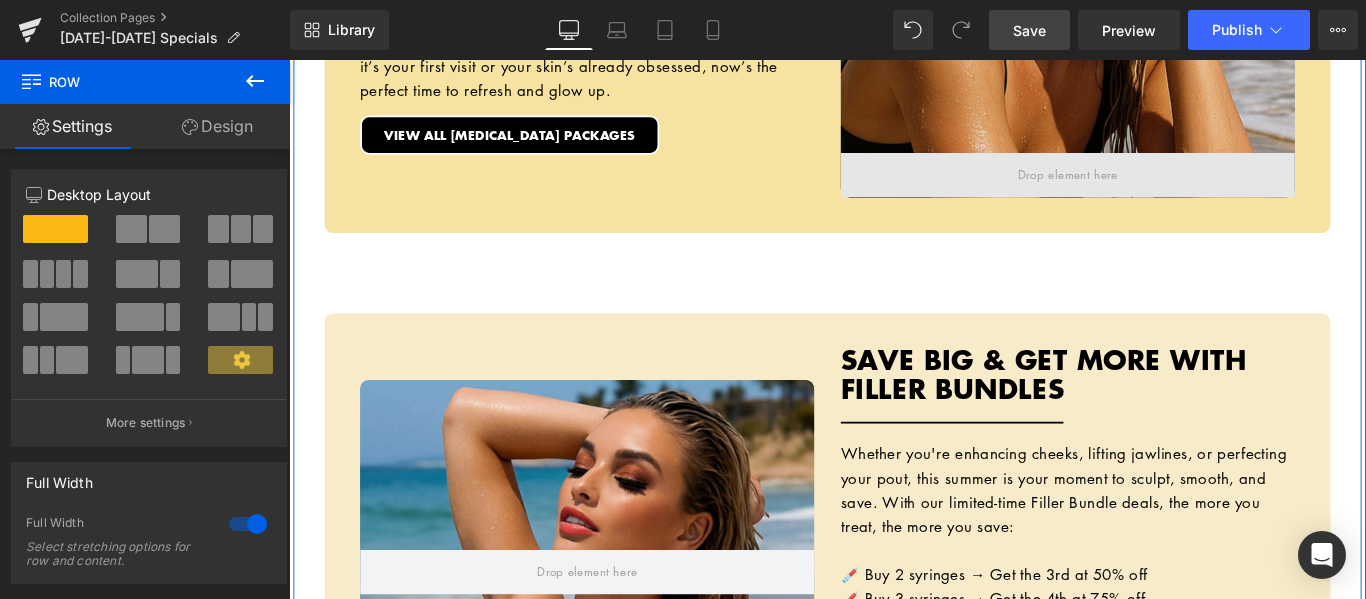 scroll, scrollTop: 1900, scrollLeft: 0, axis: vertical 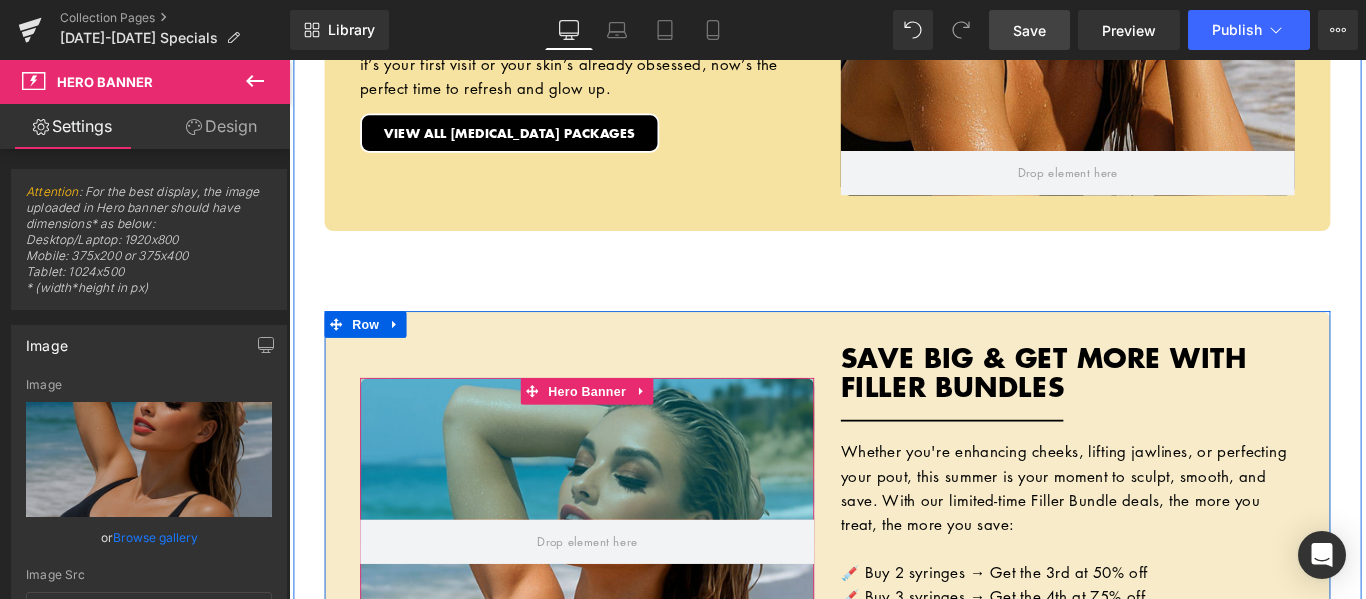 drag, startPoint x: 706, startPoint y: 422, endPoint x: 702, endPoint y: 390, distance: 32.24903 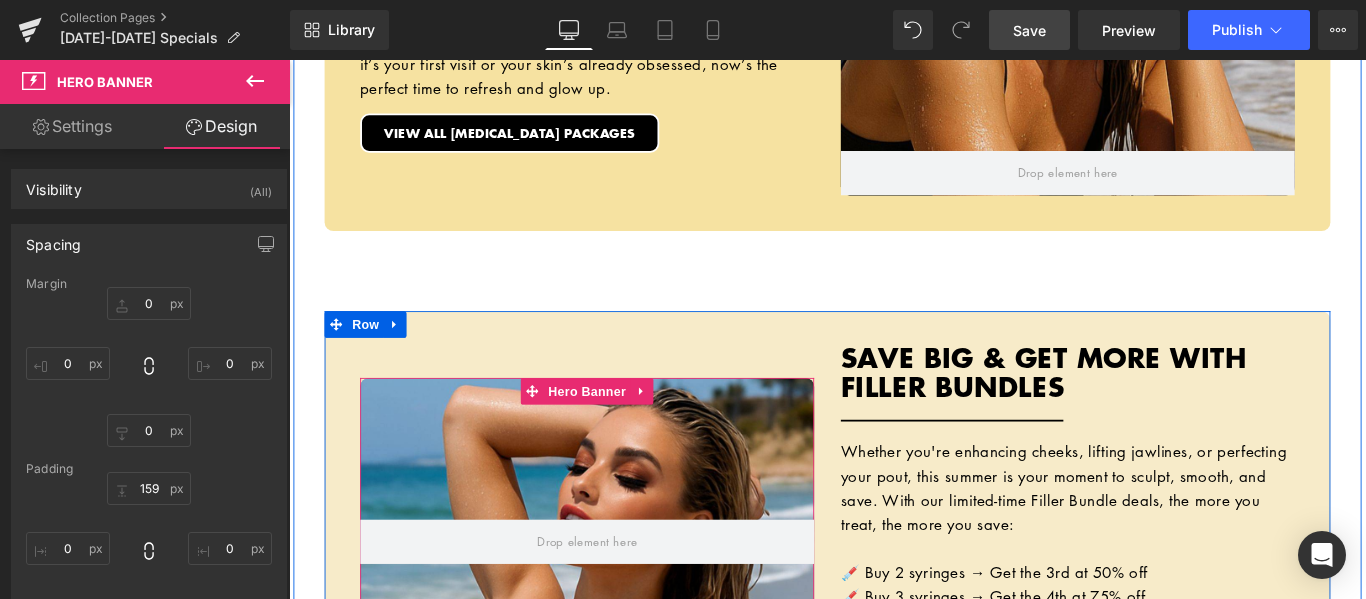 scroll, scrollTop: 2200, scrollLeft: 0, axis: vertical 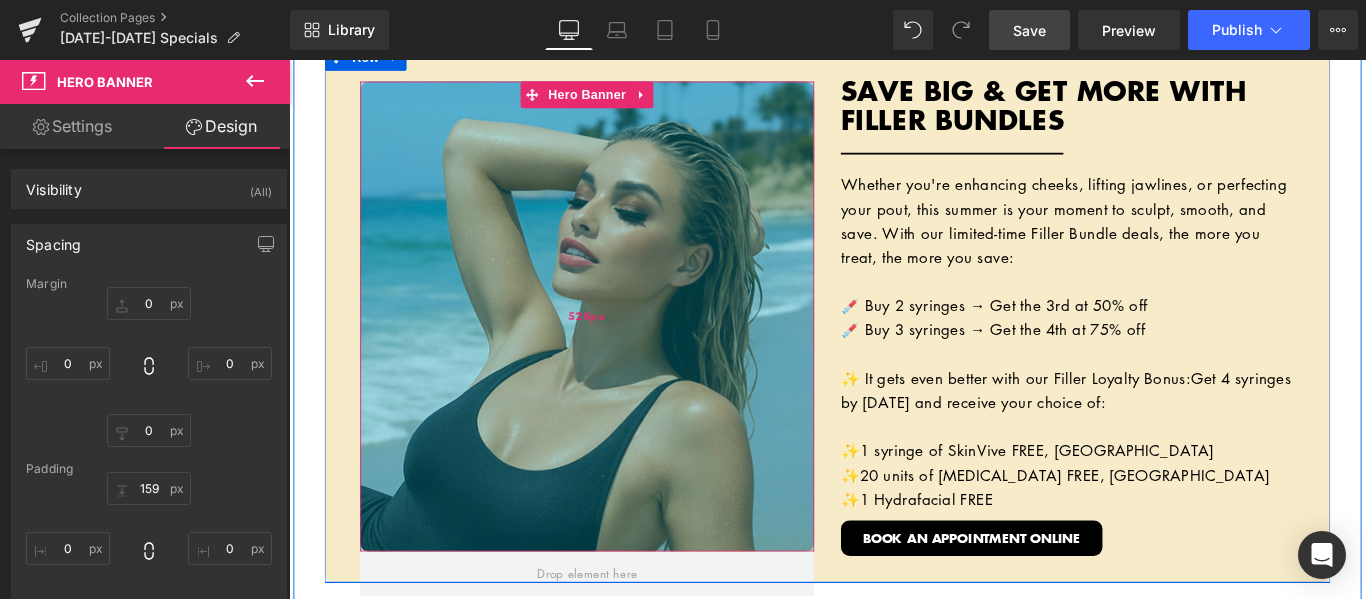 drag, startPoint x: 704, startPoint y: 142, endPoint x: 673, endPoint y: 511, distance: 370.29987 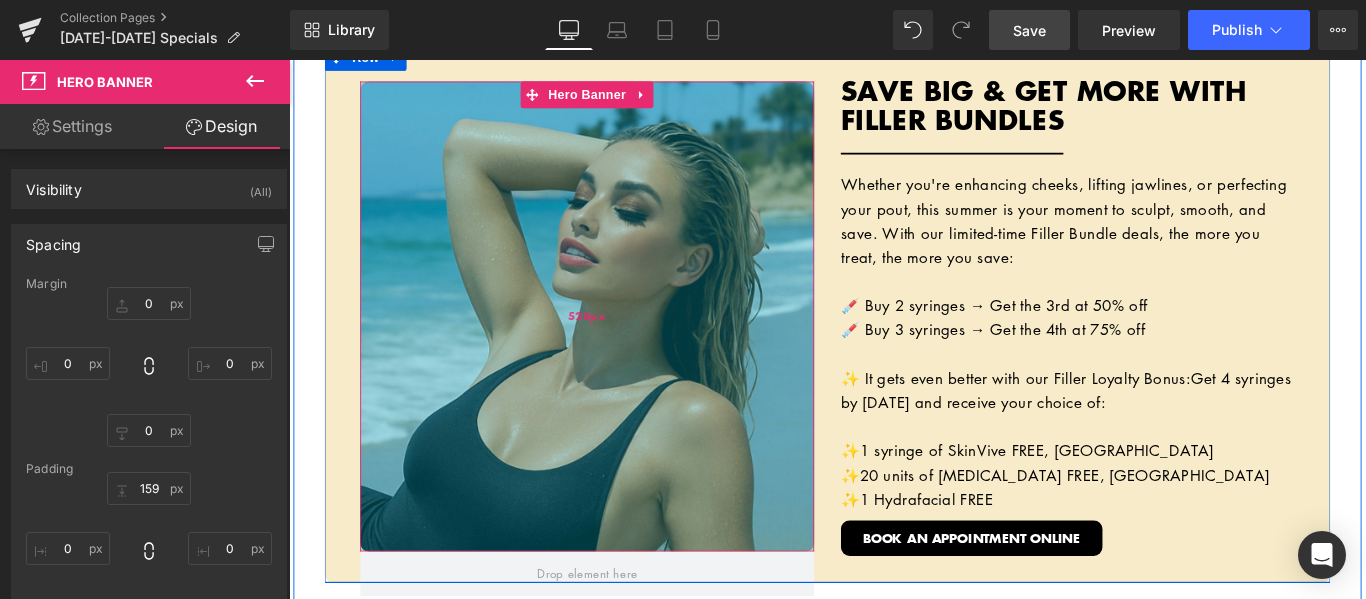 click on "528px" at bounding box center (624, 348) 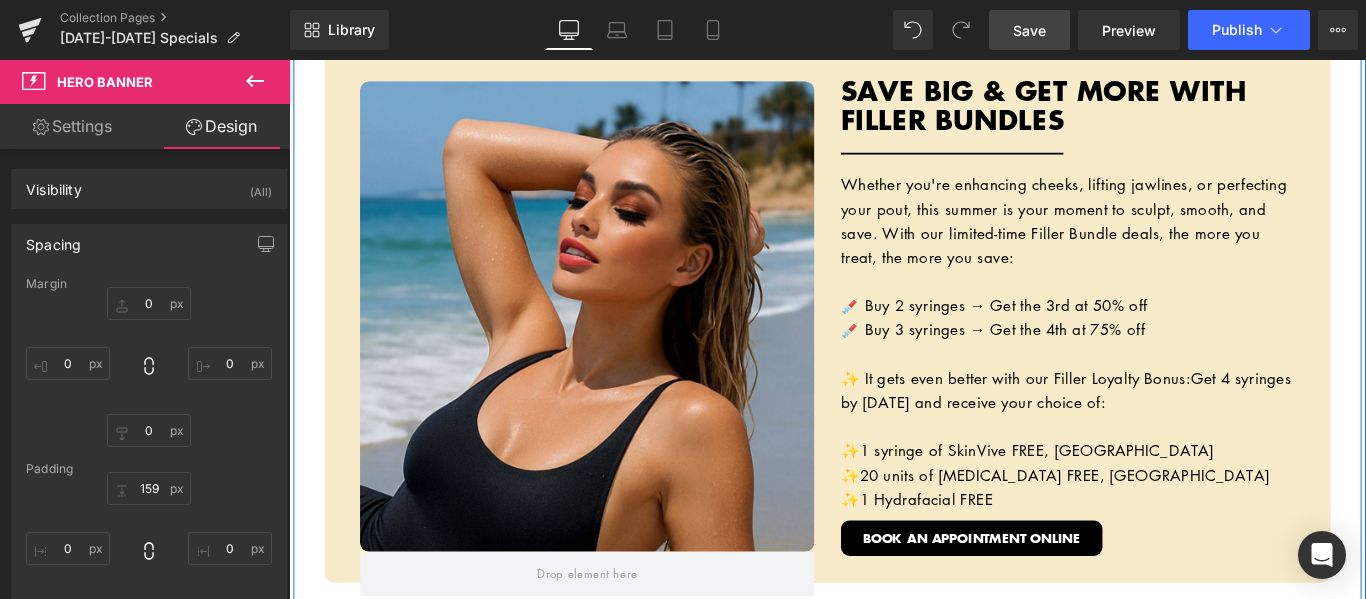 click on "Hero Banner         10% OFF ALL BOOTY BOOST PACKAGES Heading         Separator         If glute workouts haven’t been giving you the lift you’re after—or if Mother Nature skipped you in the curves department—our Booty Boost package is here to change that. This non-surgical treatment uses JUVÉDERM® butt injections to add volume, shape, and contour exactly where you want it. No downtime, no squats—just results. Want even more lift? Add PDO threads to elevate and sculpt your shape while smoothing out [MEDICAL_DATA] dimples for that ultra-snatched finish. Whether you’re after a subtle enhancement or a full-on booty glow-up, this treatment is fully customizable to your body and goals. Text Block         VIEW BOOTY BOOST ONLINE Button         Row         Row         Row
Hero Banner         $25 OFF ANY HYDRAFACIAL TREATMENT Heading         Separator         Text Block         Button" at bounding box center [894, 686] 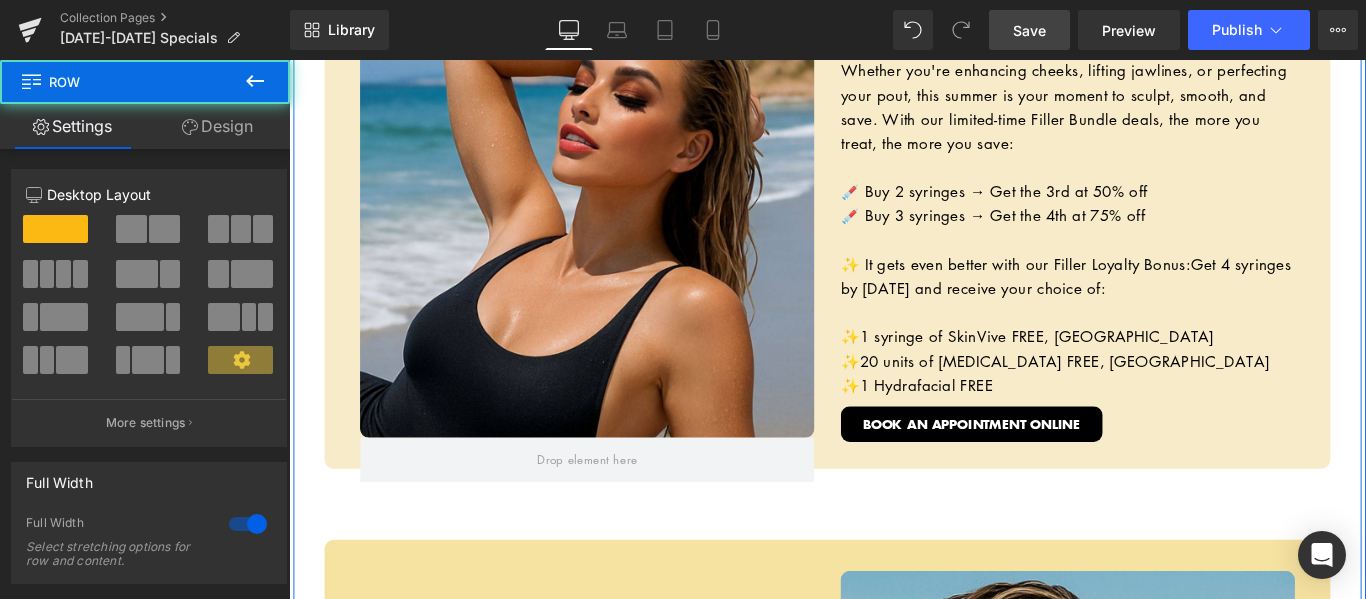 scroll, scrollTop: 2400, scrollLeft: 0, axis: vertical 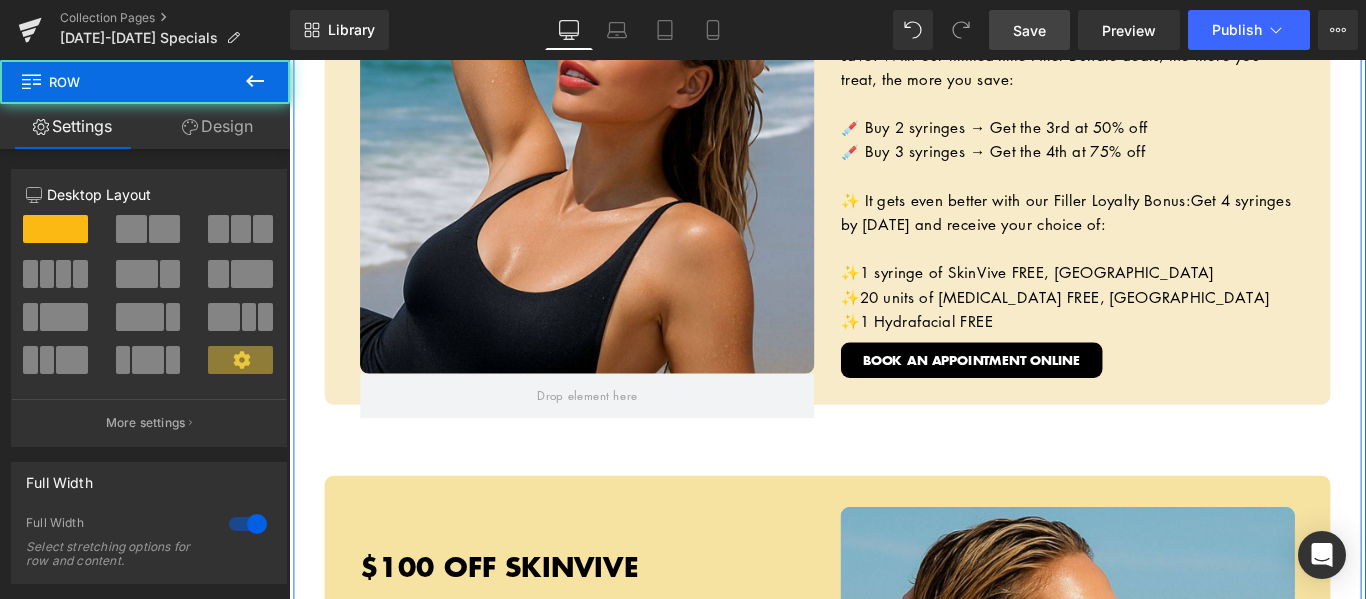 click on "Hero Banner         10% OFF ALL BOOTY BOOST PACKAGES Heading         Separator         If glute workouts haven’t been giving you the lift you’re after—or if Mother Nature skipped you in the curves department—our Booty Boost package is here to change that. This non-surgical treatment uses JUVÉDERM® butt injections to add volume, shape, and contour exactly where you want it. No downtime, no squats—just results. Want even more lift? Add PDO threads to elevate and sculpt your shape while smoothing out [MEDICAL_DATA] dimples for that ultra-snatched finish. Whether you’re after a subtle enhancement or a full-on booty glow-up, this treatment is fully customizable to your body and goals. Text Block         VIEW BOOTY BOOST ONLINE Button         Row         Row         Row
Hero Banner         $25 OFF ANY HYDRAFACIAL TREATMENT Heading         Separator         Text Block         Button" at bounding box center [894, 486] 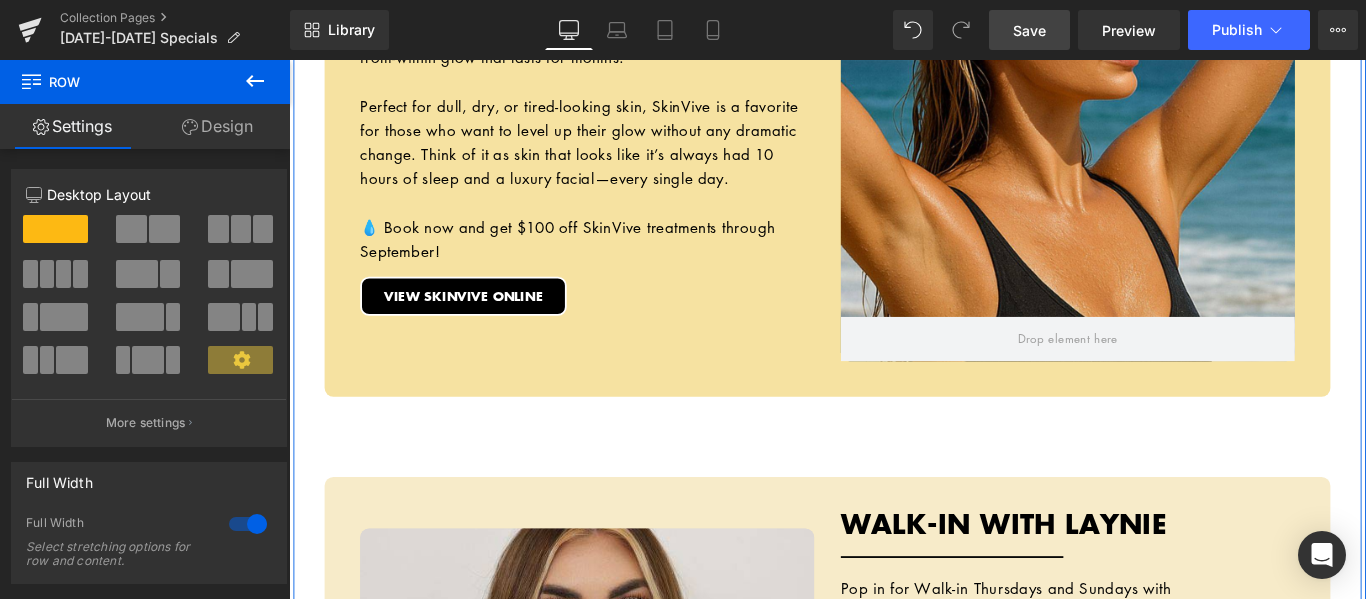 scroll, scrollTop: 3000, scrollLeft: 0, axis: vertical 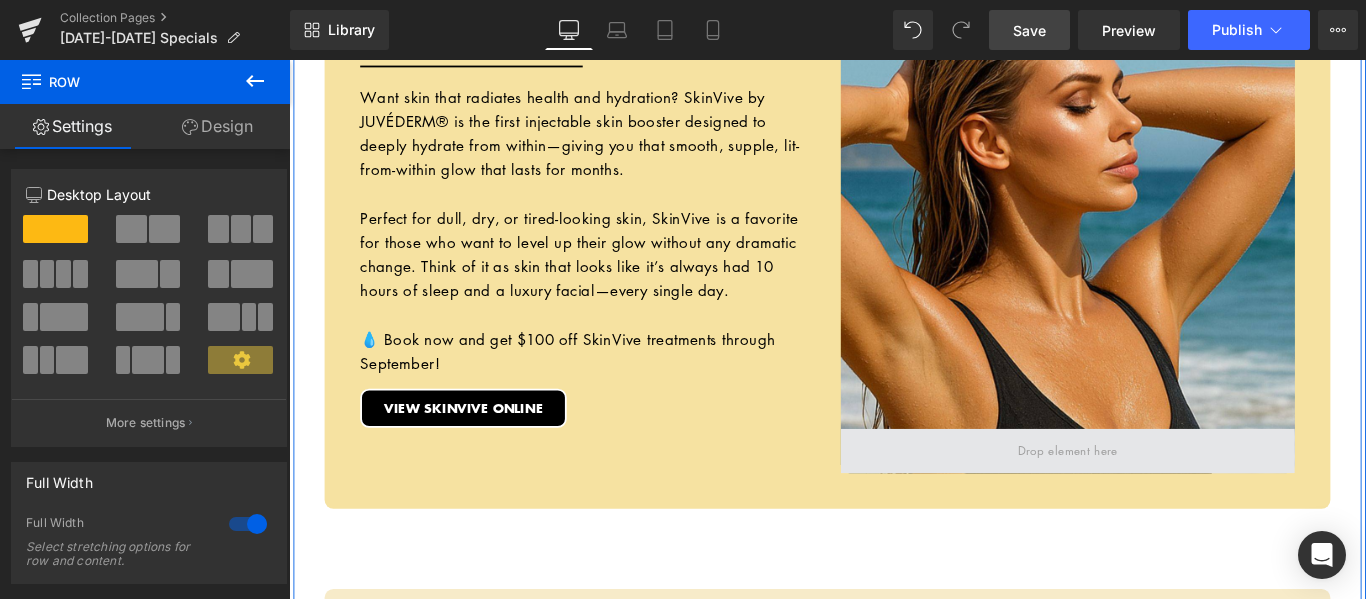 click at bounding box center [1164, 499] 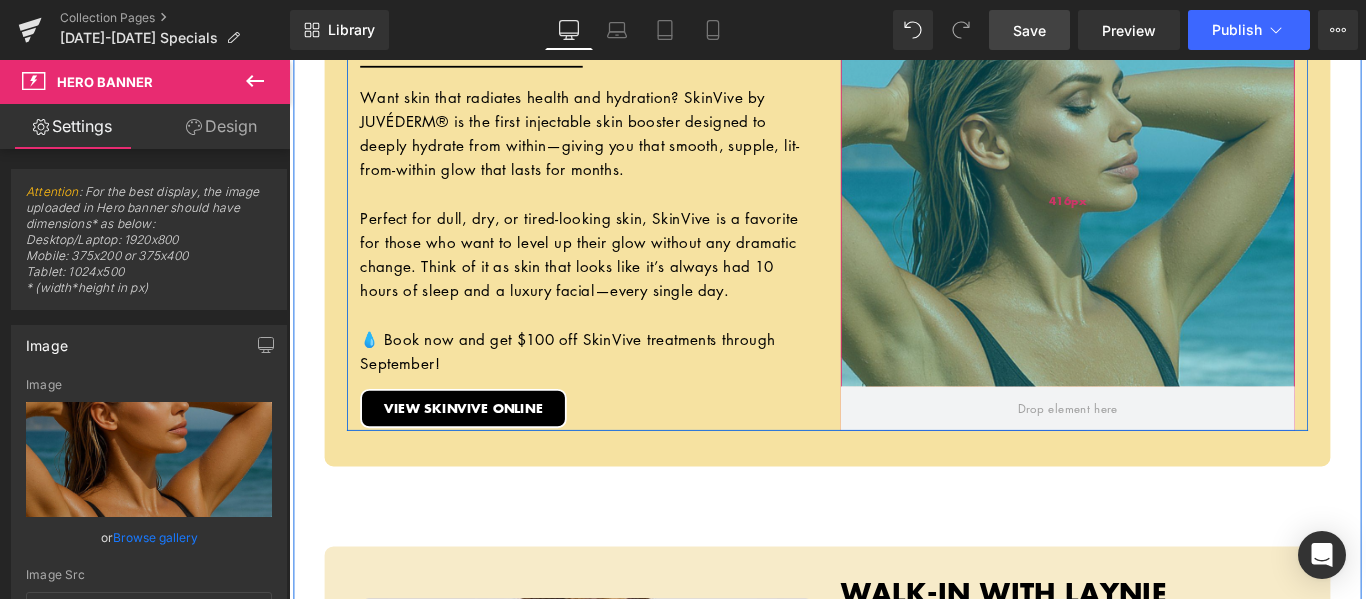 scroll, scrollTop: 2949, scrollLeft: 0, axis: vertical 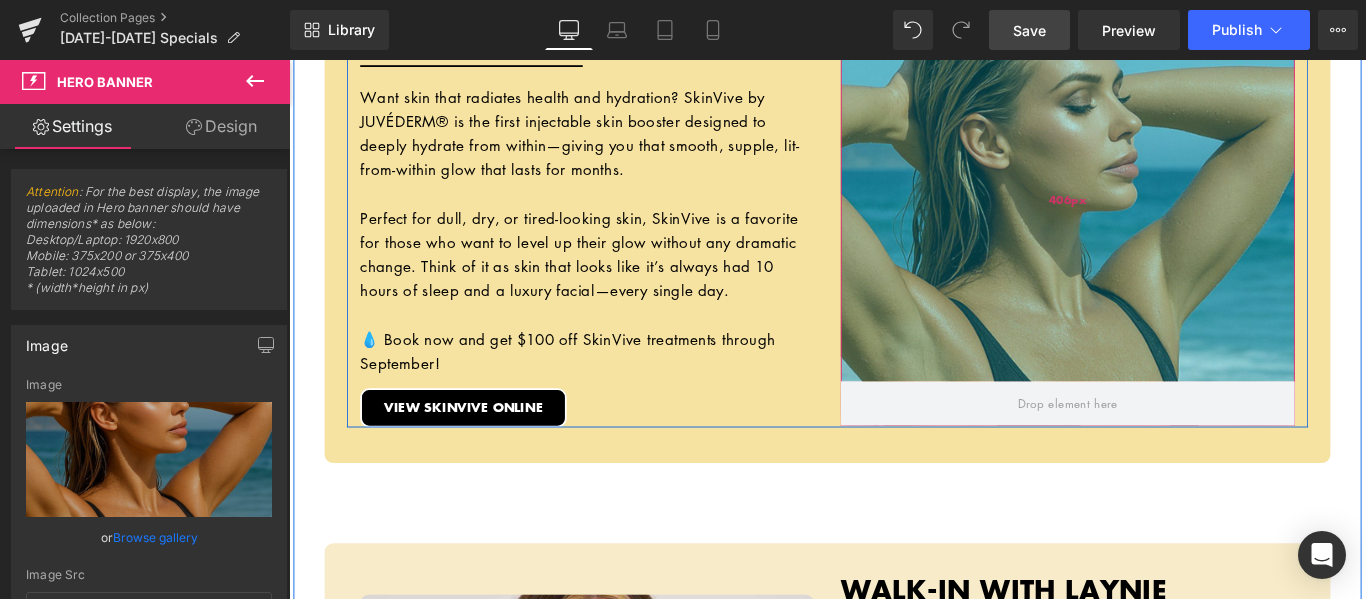 drag, startPoint x: 1241, startPoint y: 440, endPoint x: 1225, endPoint y: 385, distance: 57.280014 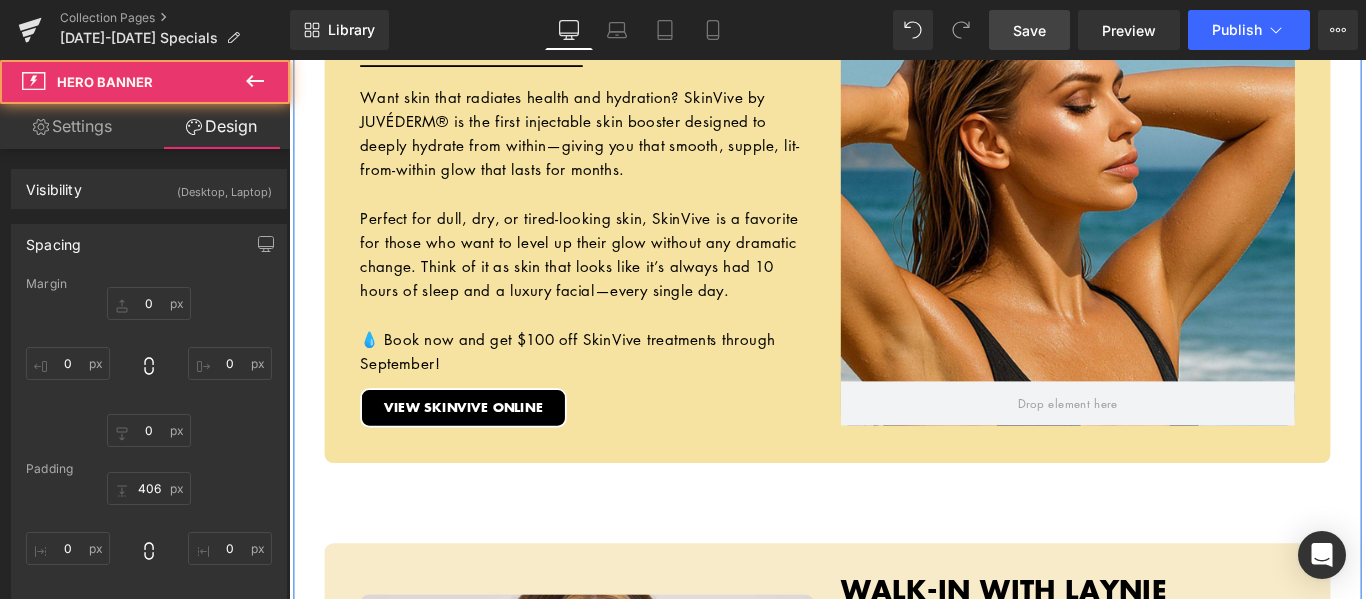 click on "Hero Banner         10% OFF ALL BOOTY BOOST PACKAGES Heading         Separator         If glute workouts haven’t been giving you the lift you’re after—or if Mother Nature skipped you in the curves department—our Booty Boost package is here to change that. This non-surgical treatment uses JUVÉDERM® butt injections to add volume, shape, and contour exactly where you want it. No downtime, no squats—just results. Want even more lift? Add PDO threads to elevate and sculpt your shape while smoothing out [MEDICAL_DATA] dimples for that ultra-snatched finish. Whether you’re after a subtle enhancement or a full-on booty glow-up, this treatment is fully customizable to your body and goals. Text Block         VIEW BOOTY BOOST ONLINE Button         Row         Row         Row
Hero Banner         $25 OFF ANY HYDRAFACIAL TREATMENT Heading         Separator         Text Block         Button" at bounding box center [894, -114] 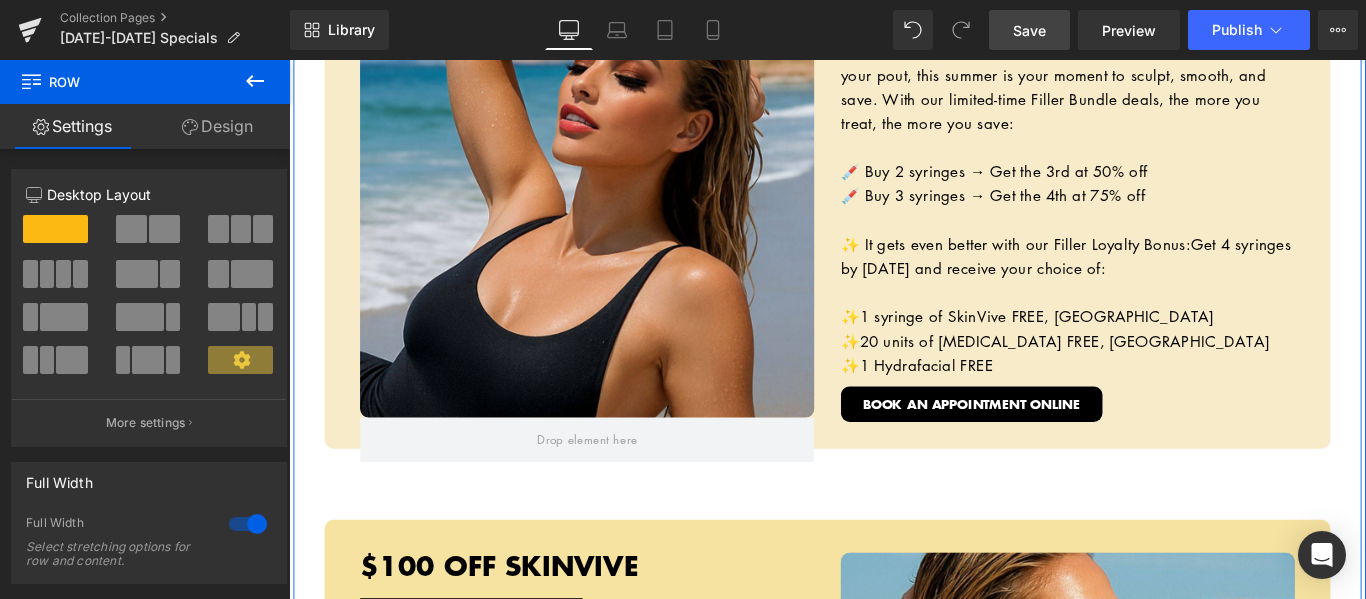 scroll, scrollTop: 2349, scrollLeft: 0, axis: vertical 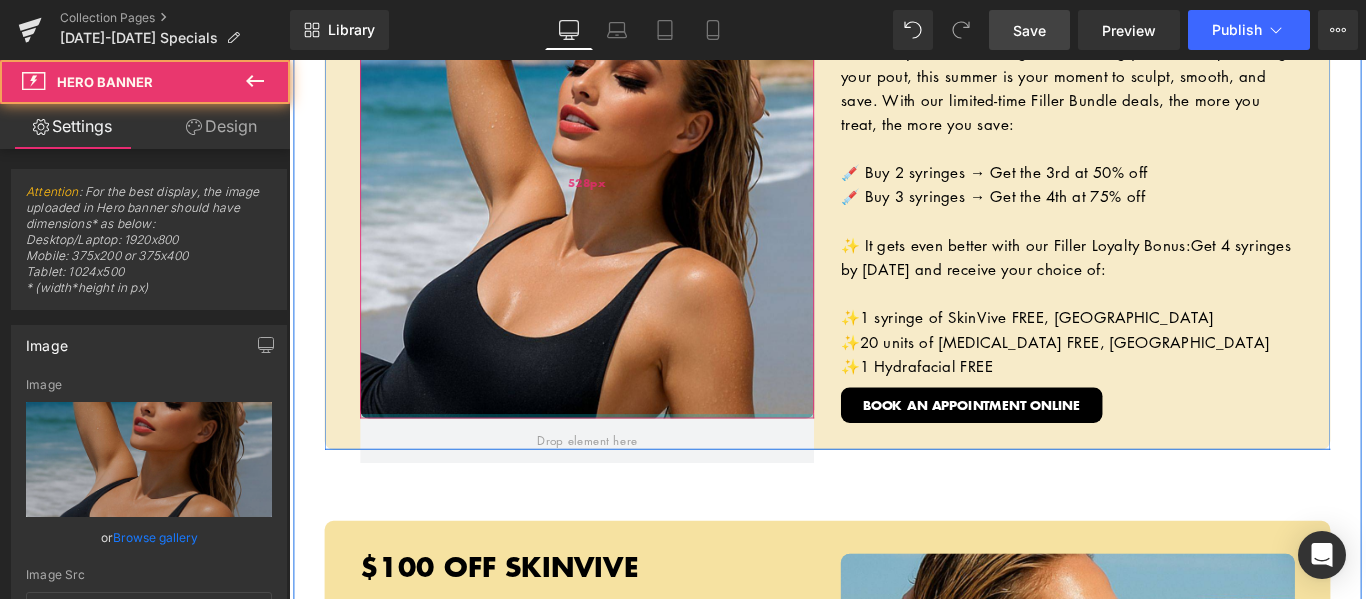 drag, startPoint x: 685, startPoint y: 458, endPoint x: 683, endPoint y: 413, distance: 45.044422 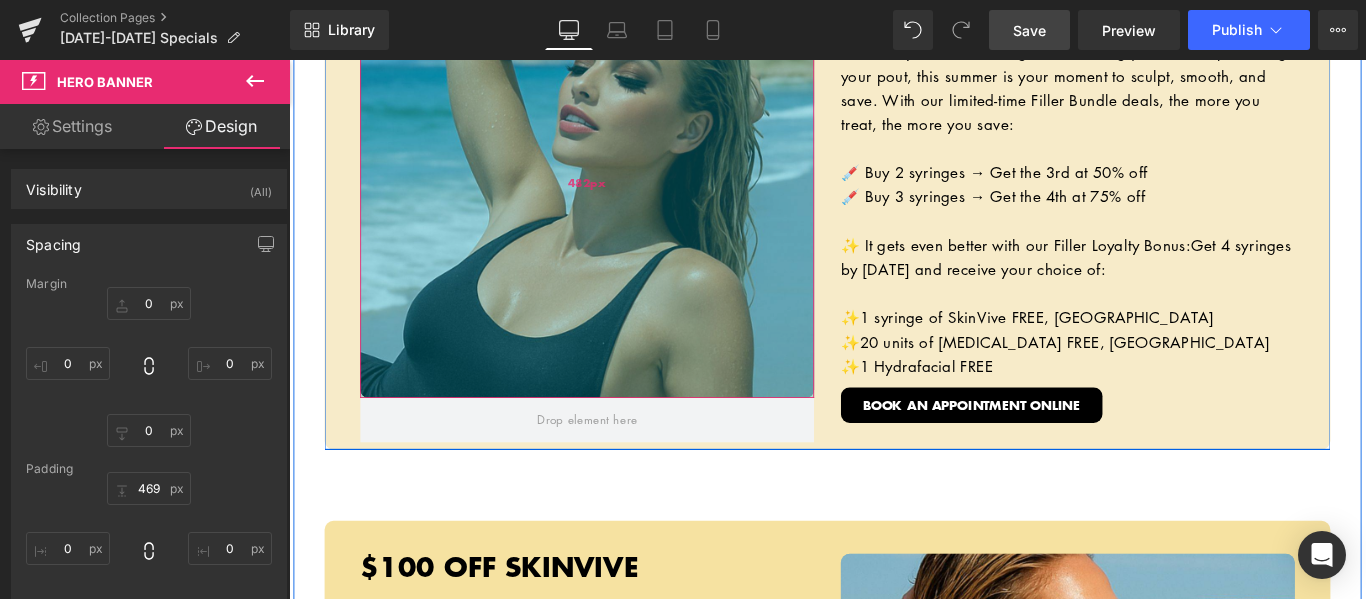 drag, startPoint x: 687, startPoint y: 363, endPoint x: 687, endPoint y: 350, distance: 13 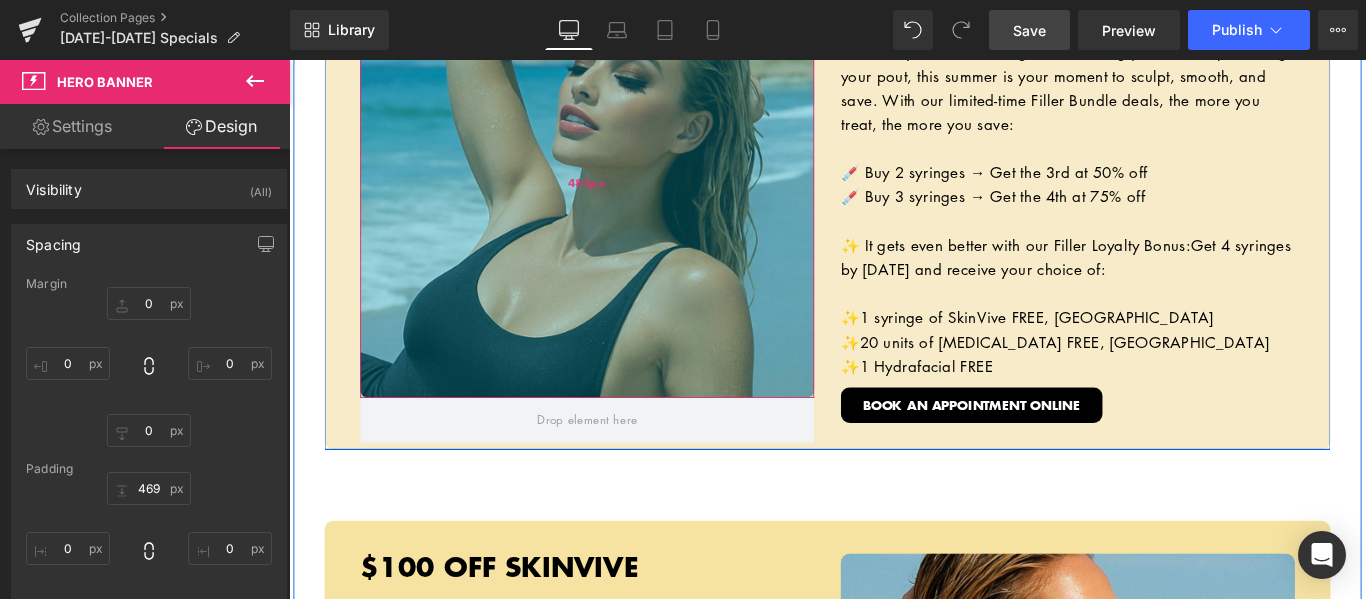 click on "482px" at bounding box center (624, 199) 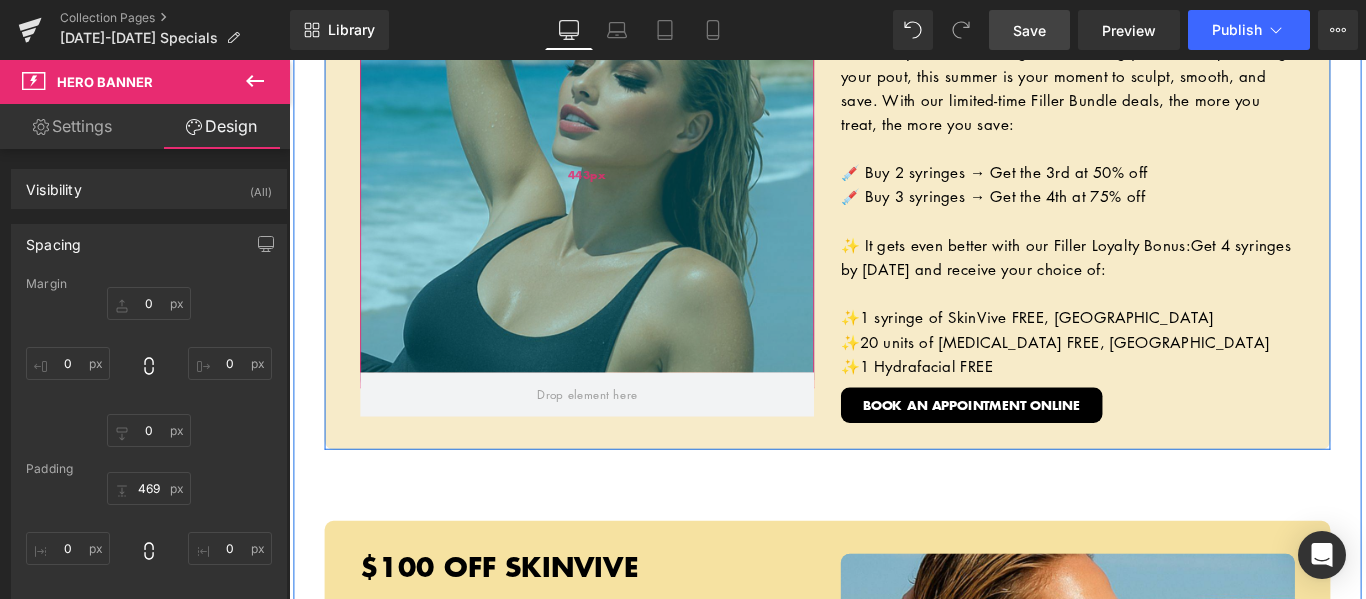 drag, startPoint x: 699, startPoint y: 362, endPoint x: 684, endPoint y: 336, distance: 30.016663 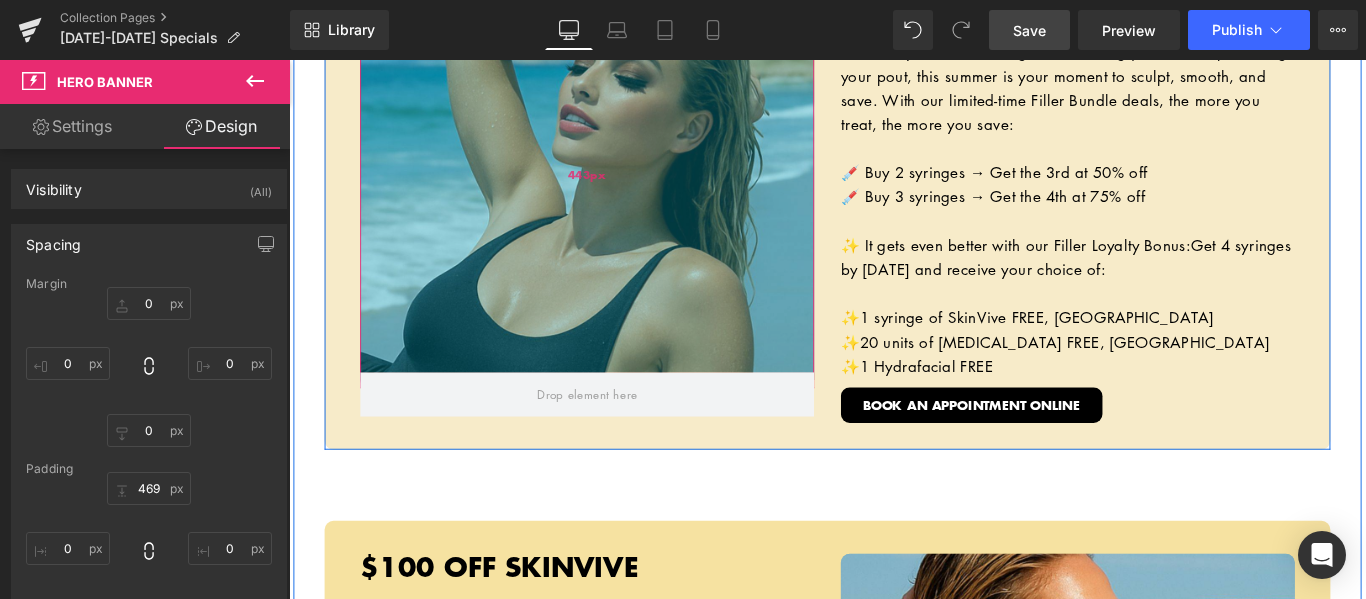 click on "443px" at bounding box center [624, 189] 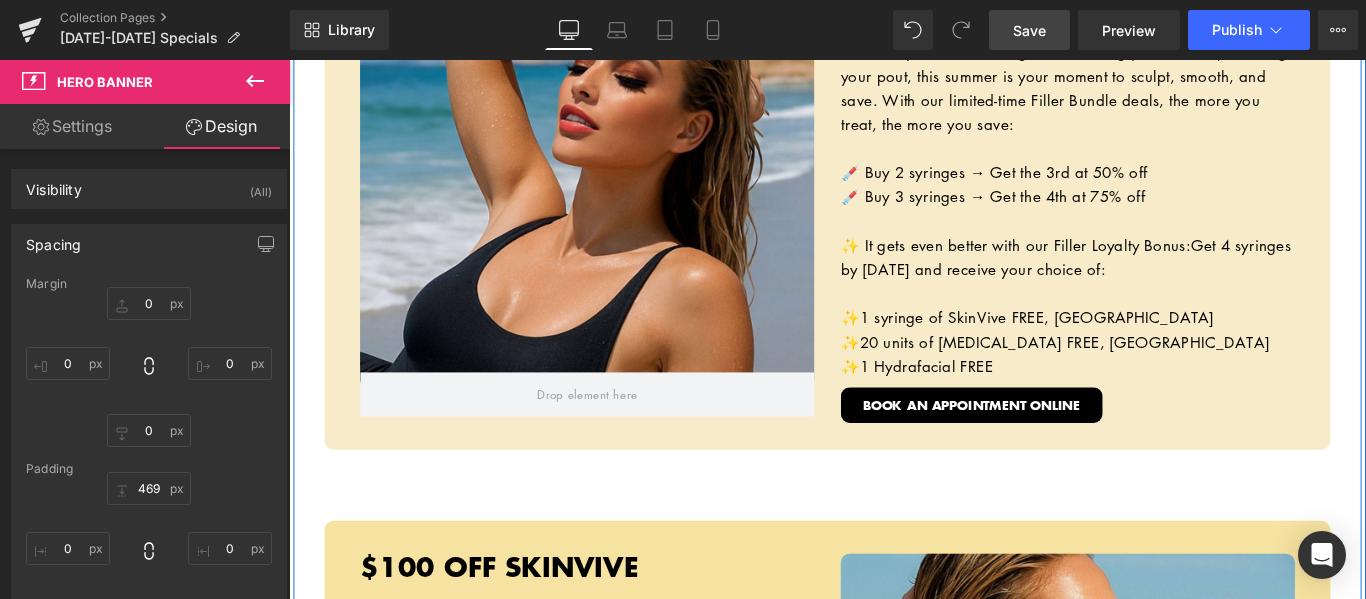 click on "Hero Banner         10% OFF ALL BOOTY BOOST PACKAGES Heading         Separator         If glute workouts haven’t been giving you the lift you’re after—or if Mother Nature skipped you in the curves department—our Booty Boost package is here to change that. This non-surgical treatment uses JUVÉDERM® butt injections to add volume, shape, and contour exactly where you want it. No downtime, no squats—just results. Want even more lift? Add PDO threads to elevate and sculpt your shape while smoothing out [MEDICAL_DATA] dimples for that ultra-snatched finish. Whether you’re after a subtle enhancement or a full-on booty glow-up, this treatment is fully customizable to your body and goals. Text Block         VIEW BOOTY BOOST ONLINE Button         Row         Row         Row
Hero Banner         $25 OFF ANY HYDRAFACIAL TREATMENT Heading         Separator         Text Block         Button" at bounding box center [894, 486] 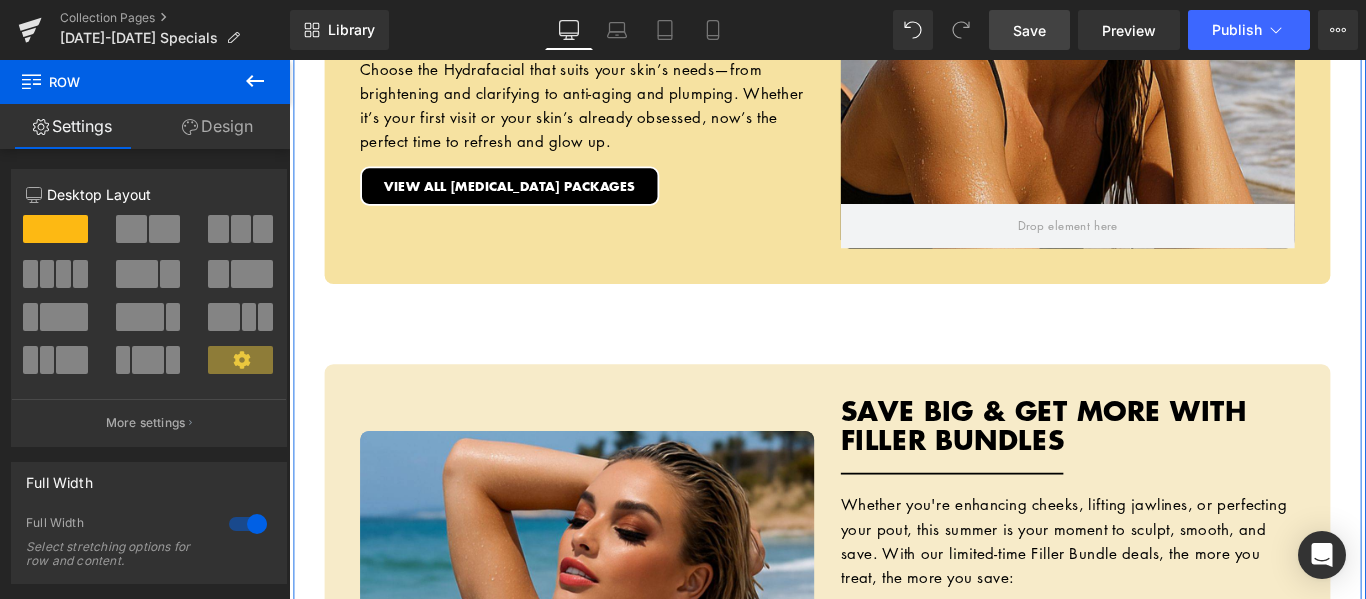 scroll, scrollTop: 1849, scrollLeft: 0, axis: vertical 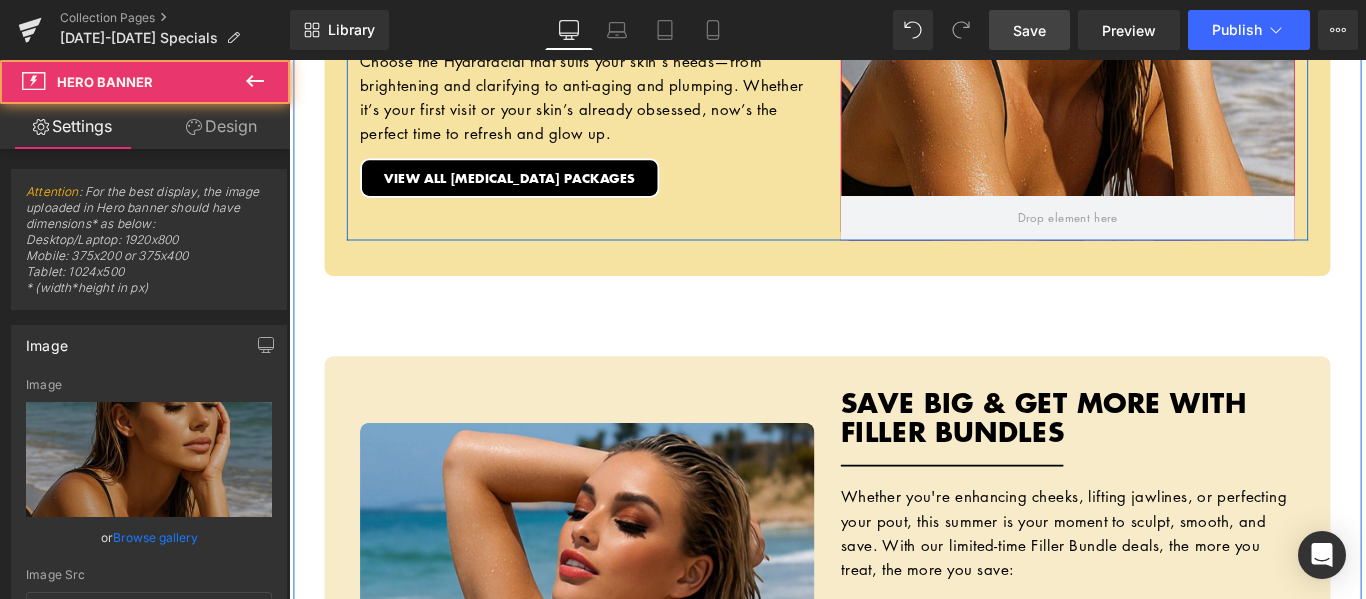 drag, startPoint x: 1219, startPoint y: 198, endPoint x: 1219, endPoint y: 173, distance: 25 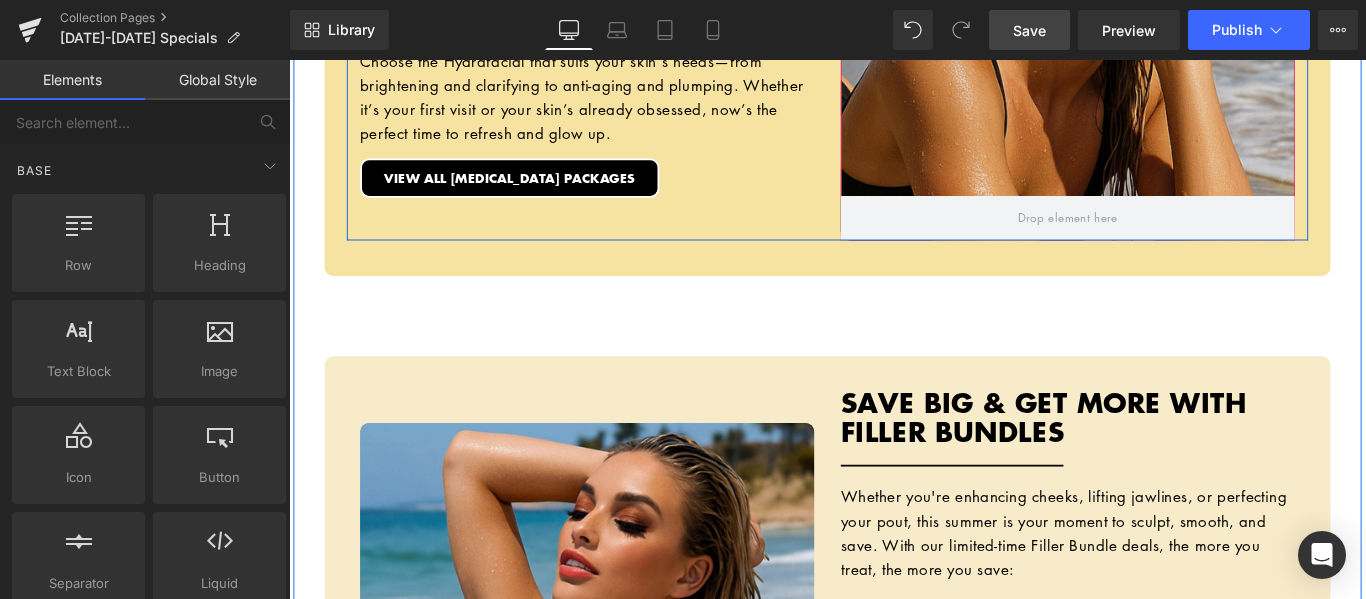 drag, startPoint x: 1218, startPoint y: 228, endPoint x: 1218, endPoint y: 184, distance: 44 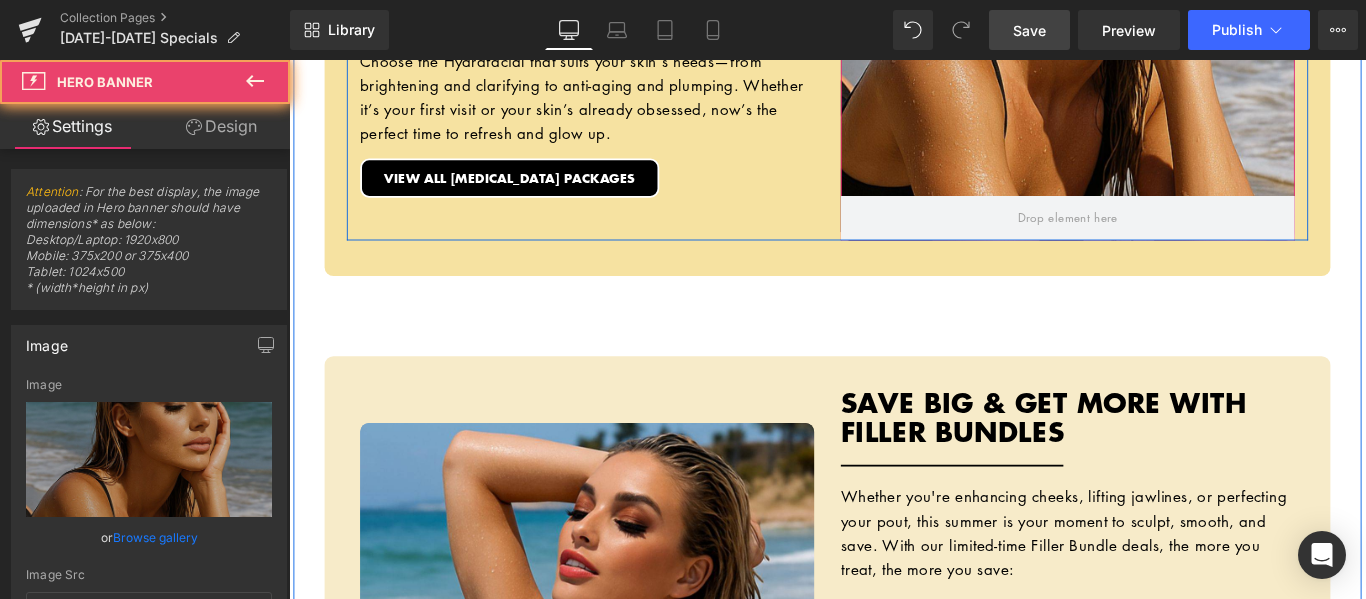 drag, startPoint x: 1218, startPoint y: 143, endPoint x: 1215, endPoint y: 91, distance: 52.086468 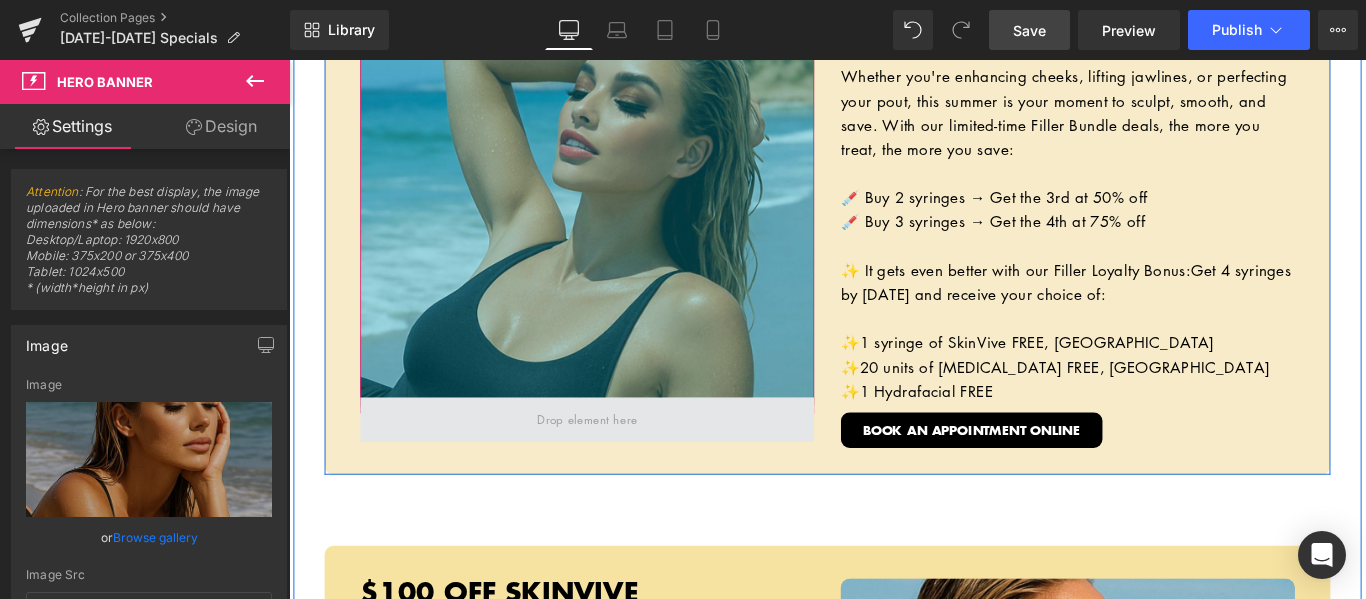 scroll, scrollTop: 2349, scrollLeft: 0, axis: vertical 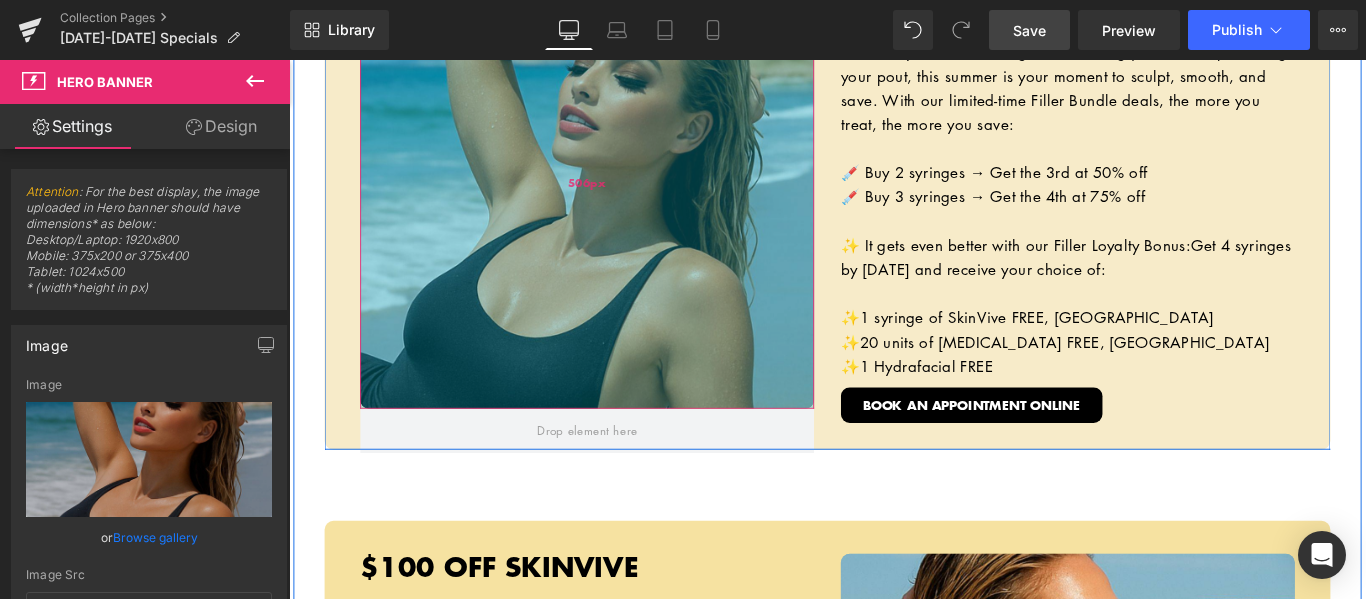 drag, startPoint x: 741, startPoint y: 374, endPoint x: 730, endPoint y: 437, distance: 63.953106 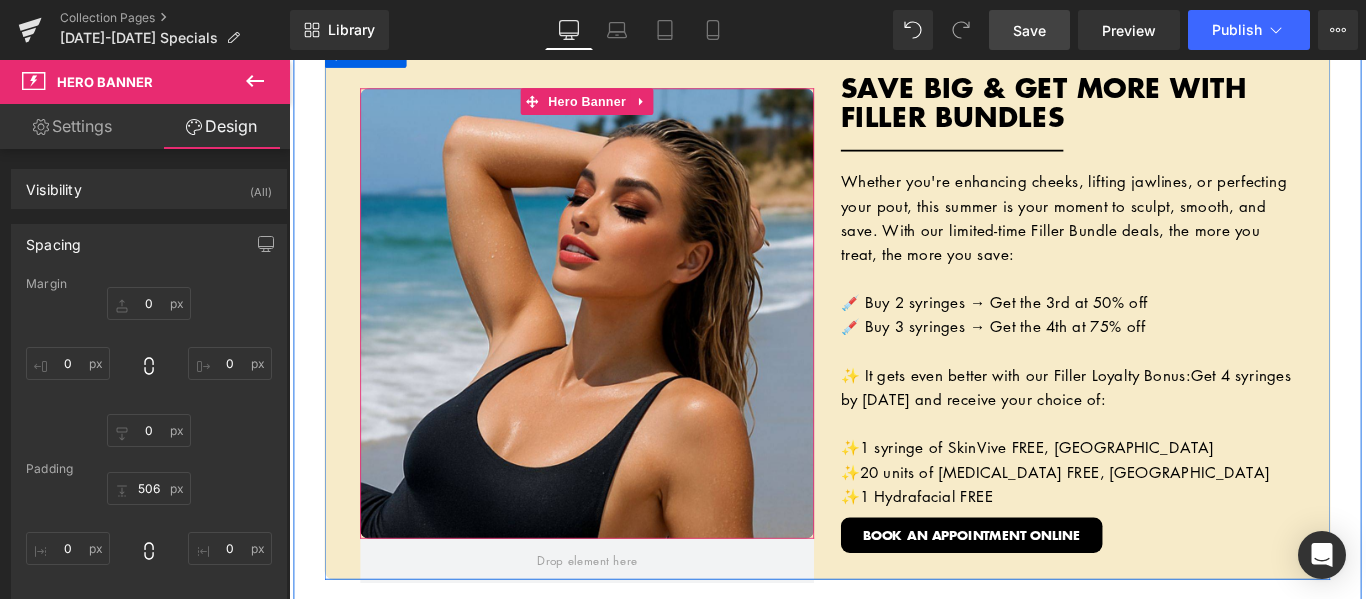 scroll, scrollTop: 2249, scrollLeft: 0, axis: vertical 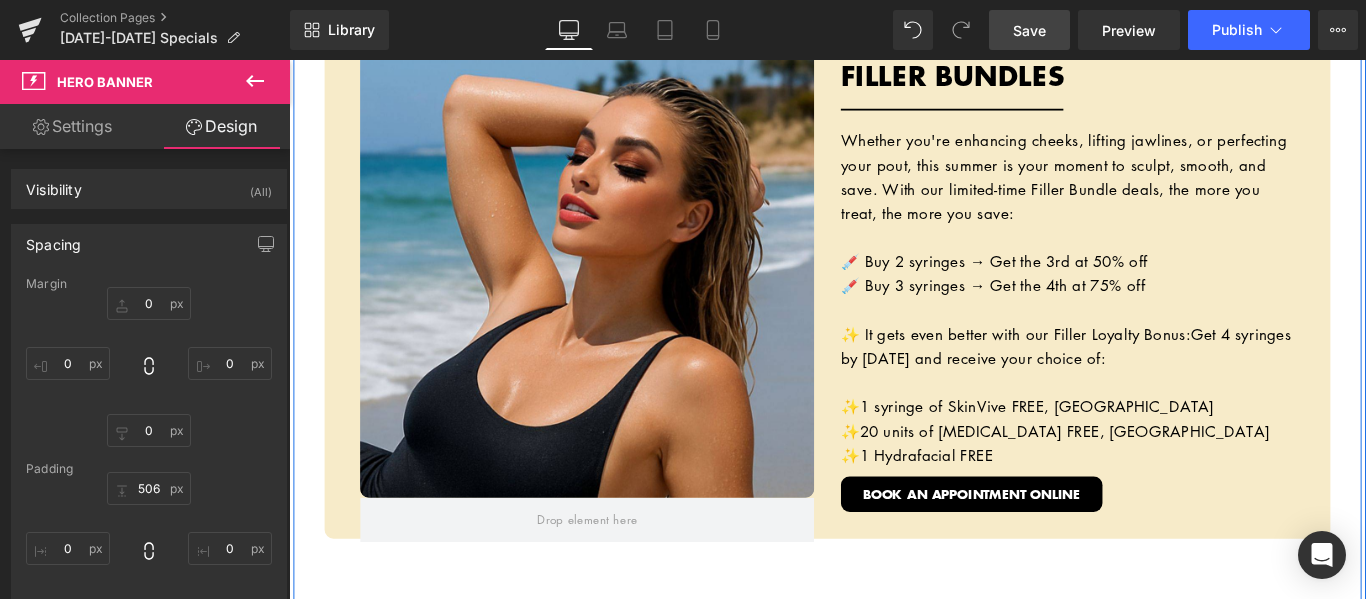 click on "Hero Banner         10% OFF ALL BOOTY BOOST PACKAGES Heading         Separator         If glute workouts haven’t been giving you the lift you’re after—or if Mother Nature skipped you in the curves department—our Booty Boost package is here to change that. This non-surgical treatment uses JUVÉDERM® butt injections to add volume, shape, and contour exactly where you want it. No downtime, no squats—just results. Want even more lift? Add PDO threads to elevate and sculpt your shape while smoothing out [MEDICAL_DATA] dimples for that ultra-snatched finish. Whether you’re after a subtle enhancement or a full-on booty glow-up, this treatment is fully customizable to your body and goals. Text Block         VIEW BOOTY BOOST ONLINE Button         Row         Row         Row
Hero Banner         $25 OFF ANY HYDRAFACIAL TREATMENT Heading         Separator         Text Block         Button" at bounding box center [894, 586] 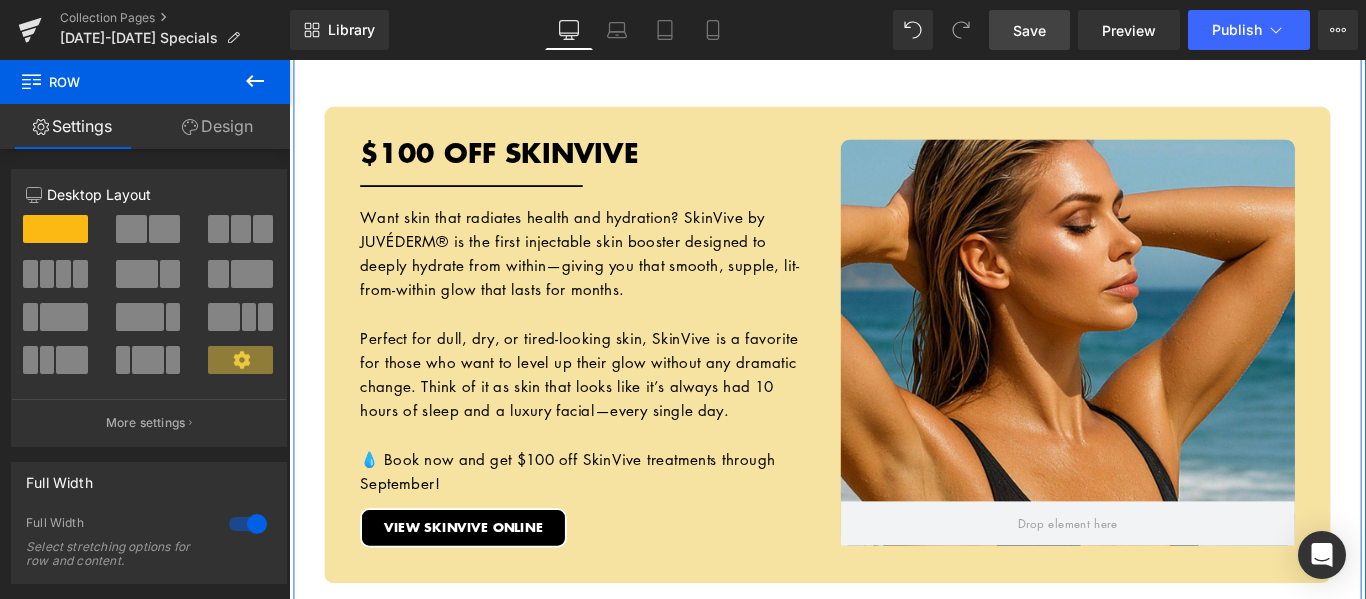 scroll, scrollTop: 2849, scrollLeft: 0, axis: vertical 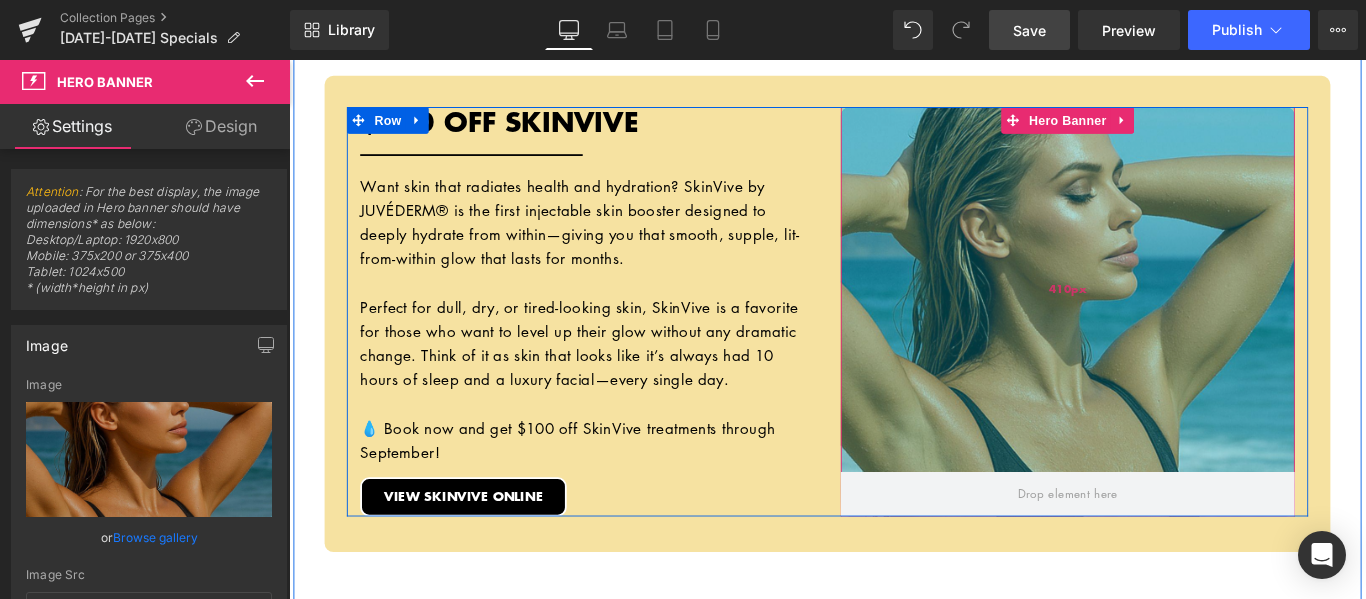 click on "410px" at bounding box center (1164, 318) 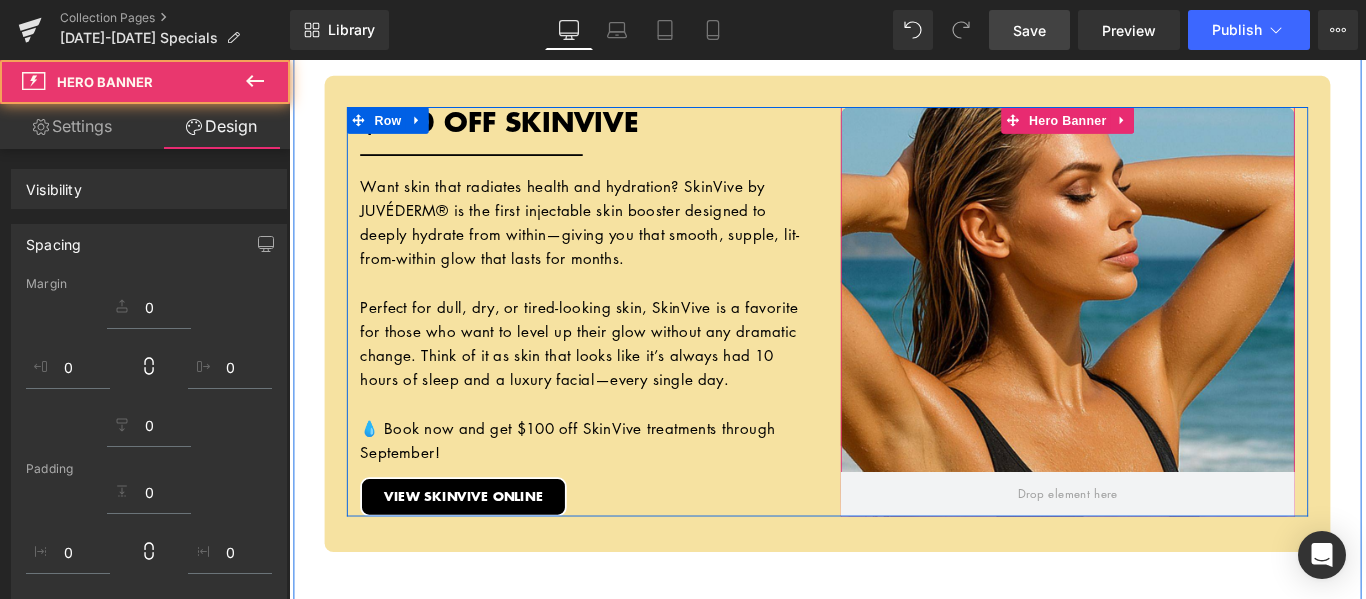click on "Hero Banner         10% OFF ALL BOOTY BOOST PACKAGES Heading         Separator         If glute workouts haven’t been giving you the lift you’re after—or if Mother Nature skipped you in the curves department—our Booty Boost package is here to change that. This non-surgical treatment uses JUVÉDERM® butt injections to add volume, shape, and contour exactly where you want it. No downtime, no squats—just results. Want even more lift? Add PDO threads to elevate and sculpt your shape while smoothing out [MEDICAL_DATA] dimples for that ultra-snatched finish. Whether you’re after a subtle enhancement or a full-on booty glow-up, this treatment is fully customizable to your body and goals. Text Block         VIEW BOOTY BOOST ONLINE Button         Row         Row         Row
Hero Banner         $25 OFF ANY HYDRAFACIAL TREATMENT Heading         Separator         Text Block         Button" at bounding box center [894, -14] 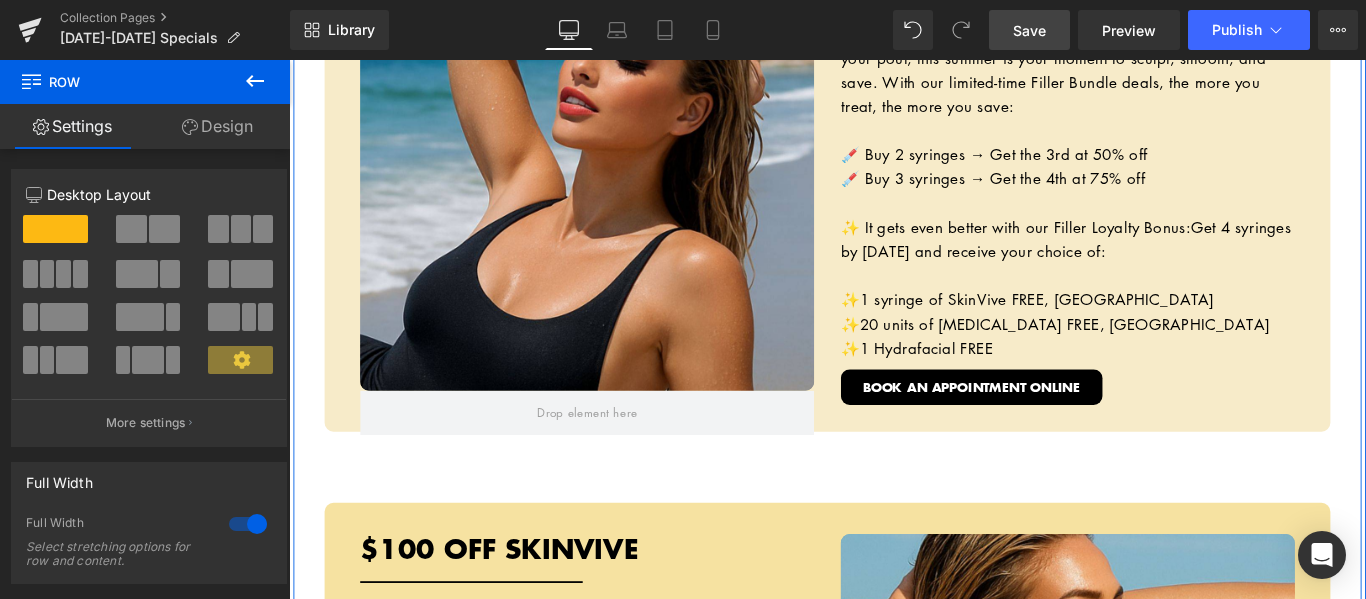 scroll, scrollTop: 2349, scrollLeft: 0, axis: vertical 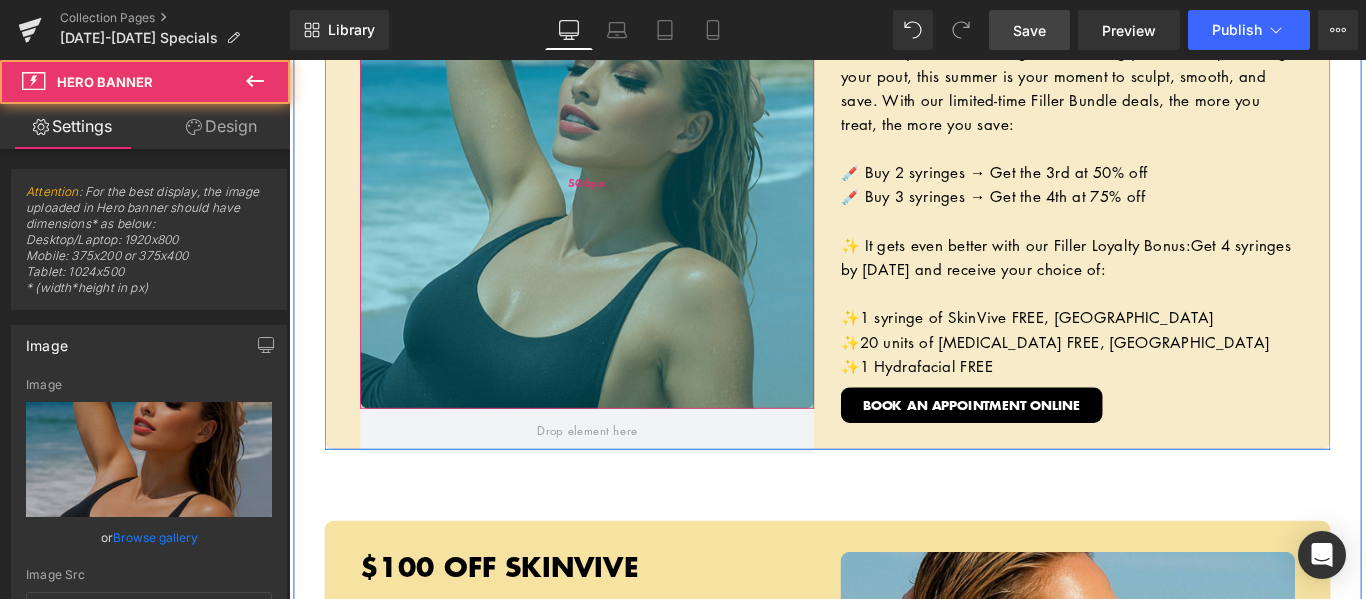 drag, startPoint x: 697, startPoint y: 331, endPoint x: 697, endPoint y: 311, distance: 20 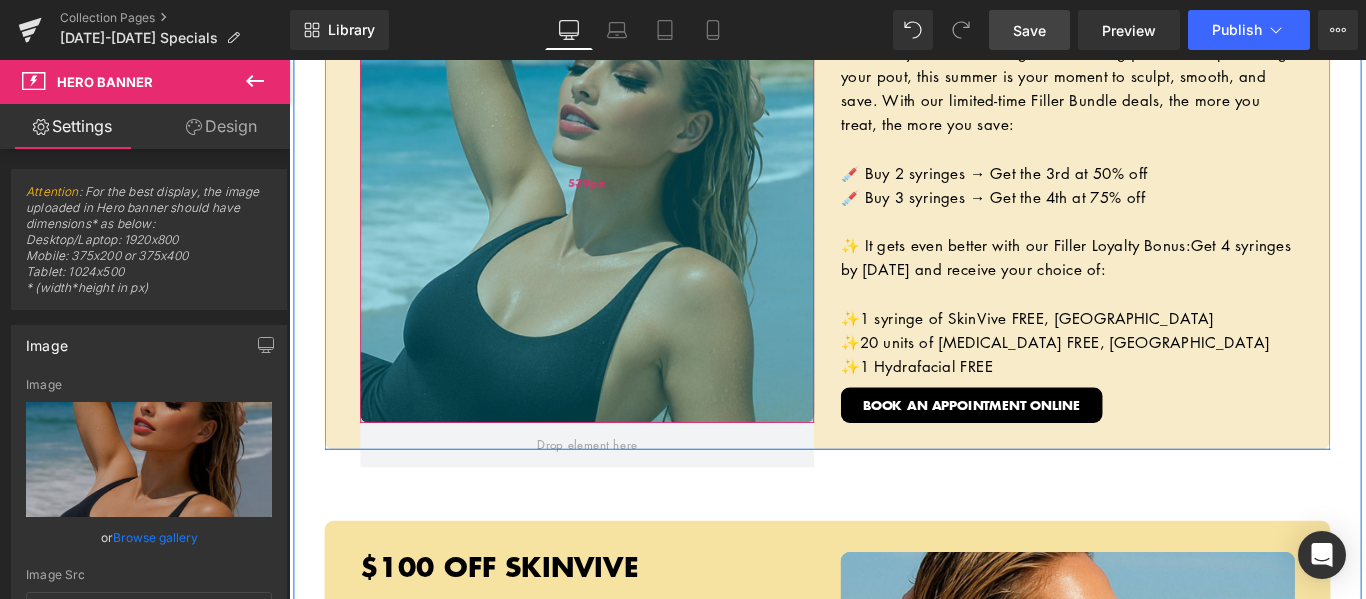 drag, startPoint x: 682, startPoint y: 424, endPoint x: 629, endPoint y: 457, distance: 62.433964 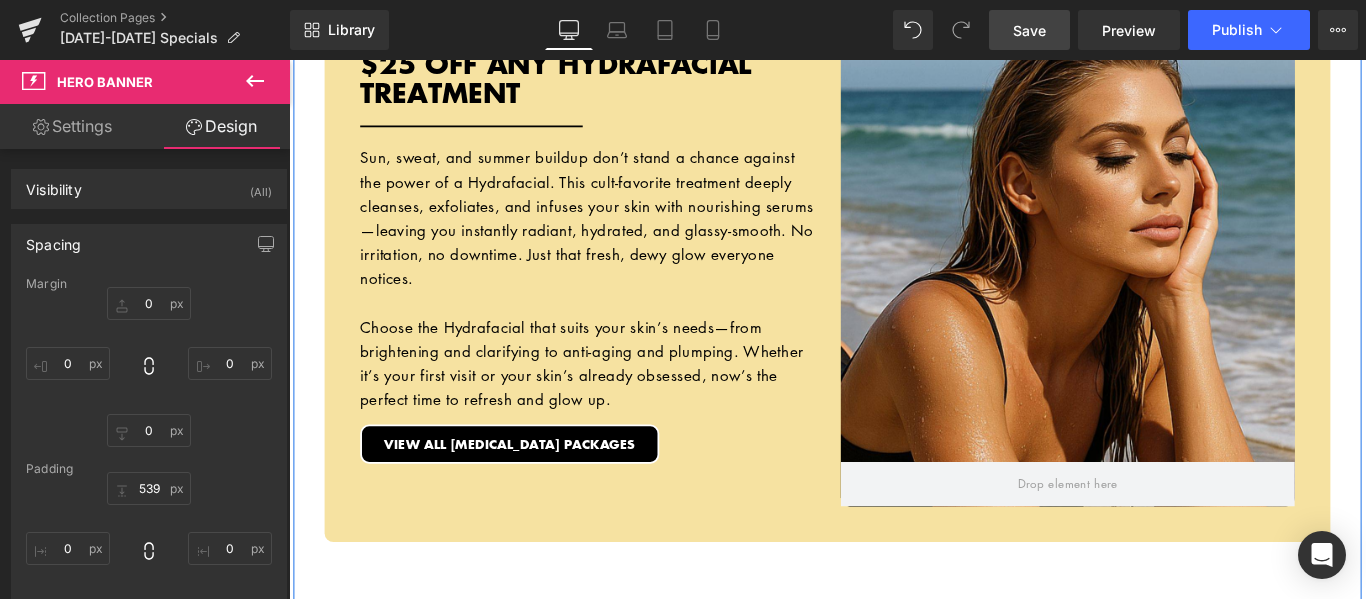 scroll, scrollTop: 1549, scrollLeft: 0, axis: vertical 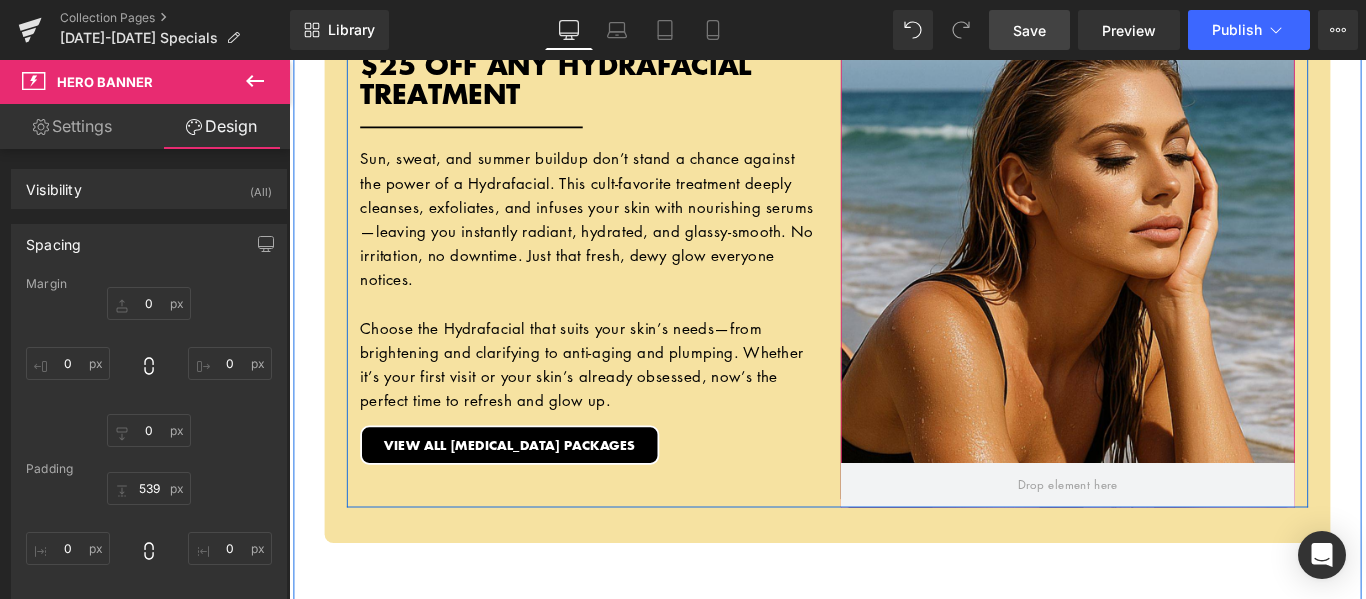 click at bounding box center [1164, 282] 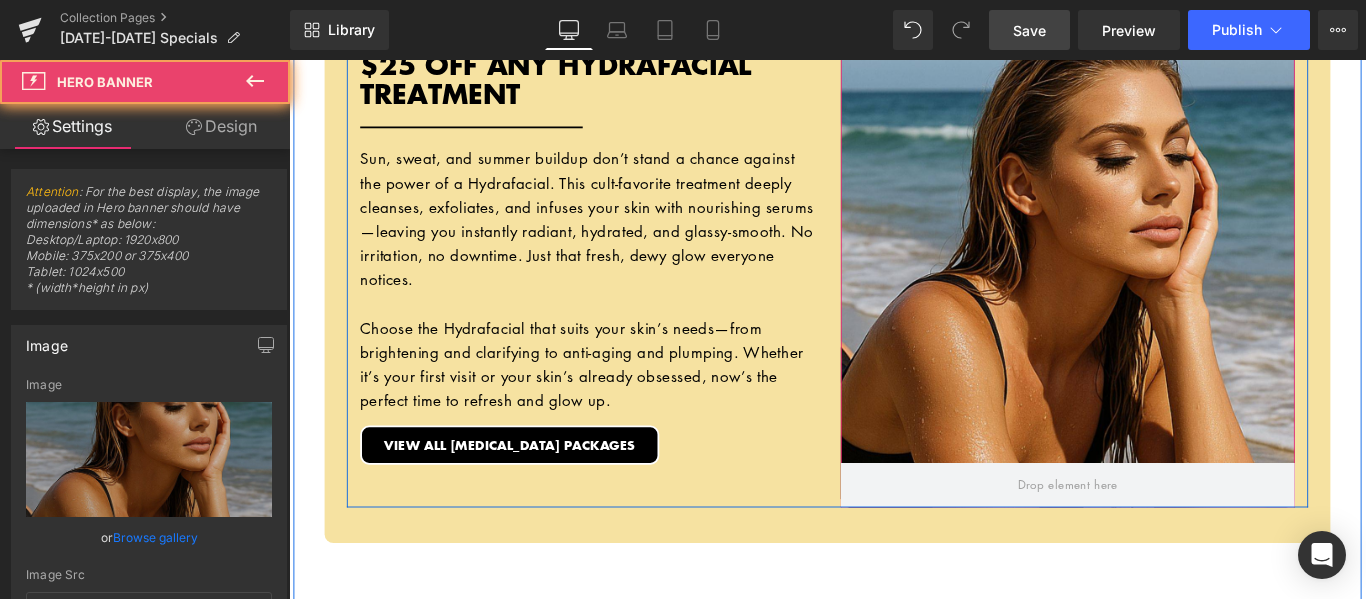 drag, startPoint x: 1194, startPoint y: 419, endPoint x: 1195, endPoint y: 348, distance: 71.00704 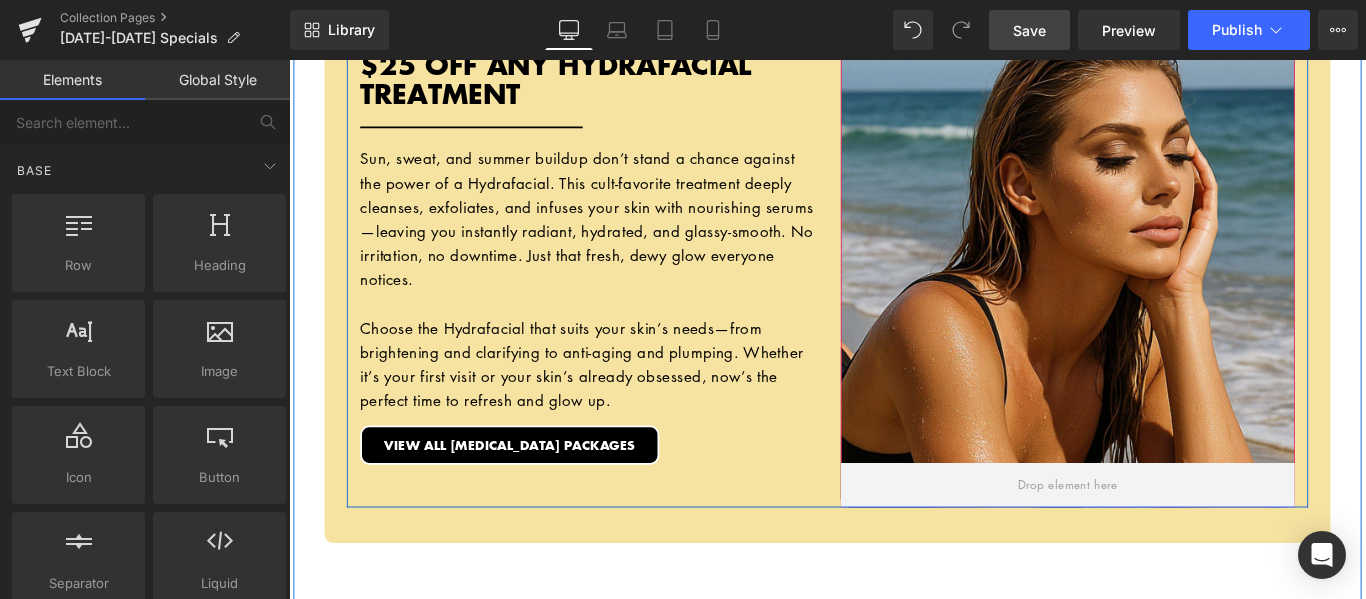 drag, startPoint x: 1167, startPoint y: 525, endPoint x: 1164, endPoint y: 408, distance: 117.03845 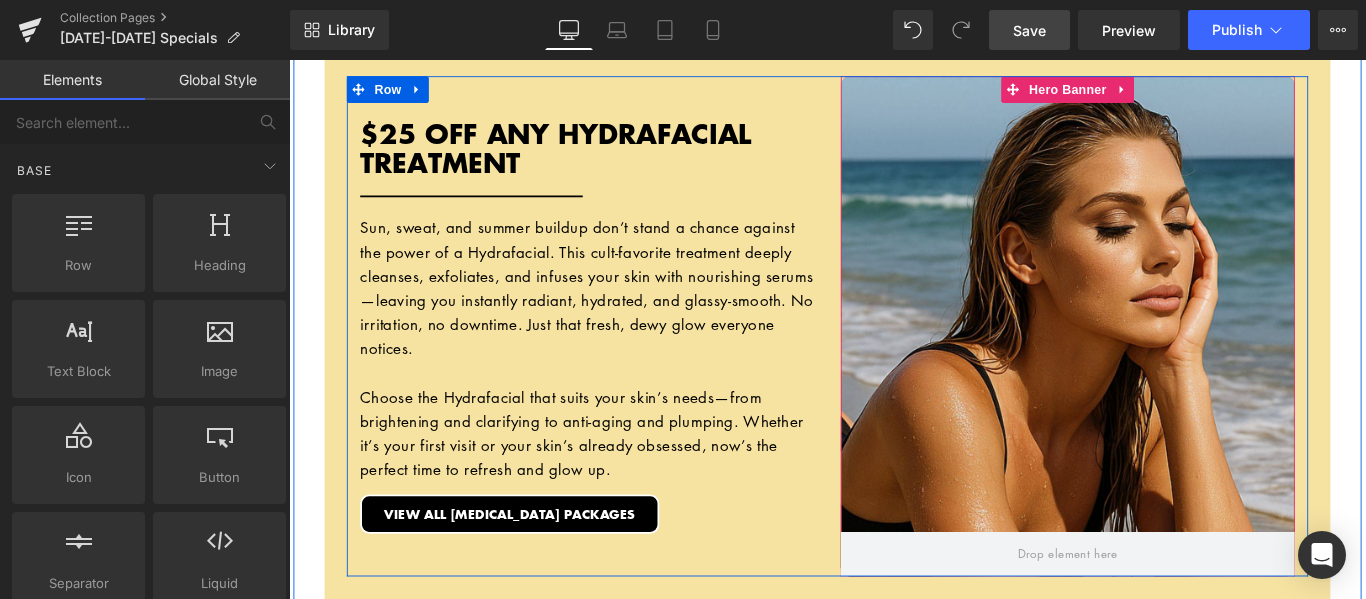 scroll, scrollTop: 1249, scrollLeft: 0, axis: vertical 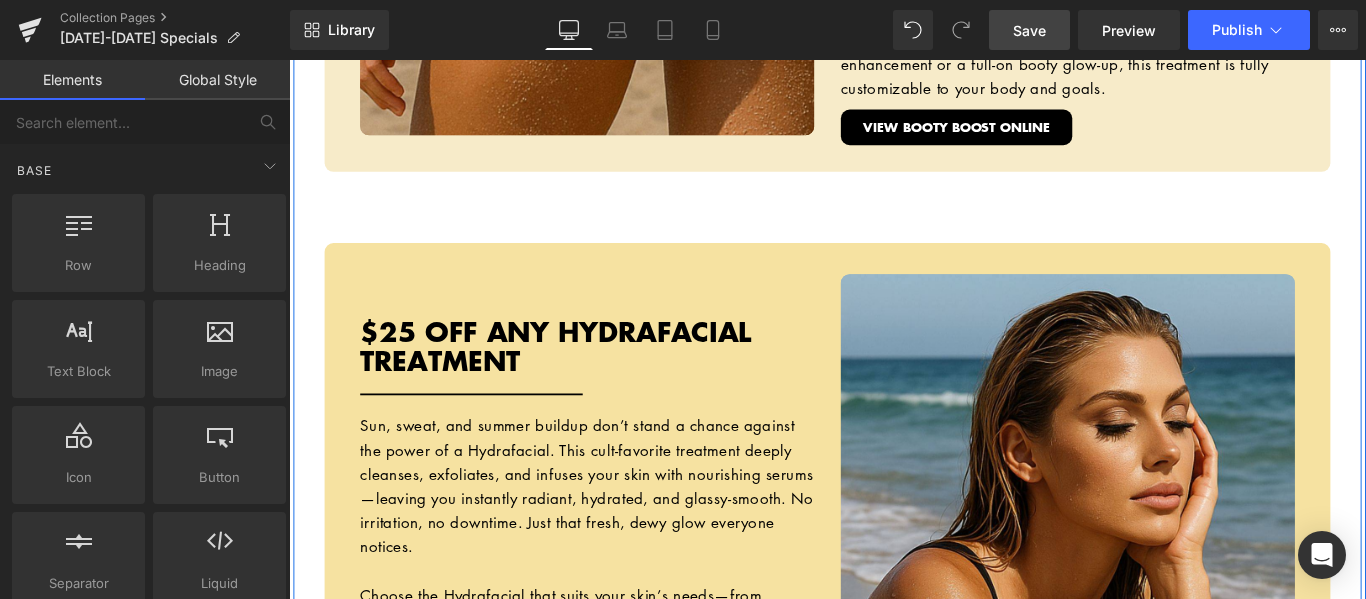 click on "Hero Banner         10% OFF ALL BOOTY BOOST PACKAGES Heading         Separator         If glute workouts haven’t been giving you the lift you’re after—or if Mother Nature skipped you in the curves department—our Booty Boost package is here to change that. This non-surgical treatment uses JUVÉDERM® butt injections to add volume, shape, and contour exactly where you want it. No downtime, no squats—just results. Want even more lift? Add PDO threads to elevate and sculpt your shape while smoothing out [MEDICAL_DATA] dimples for that ultra-snatched finish. Whether you’re after a subtle enhancement or a full-on booty glow-up, this treatment is fully customizable to your body and goals. Text Block         VIEW BOOTY BOOST ONLINE Button         Row         Row         Row
Hero Banner         $25 OFF ANY HYDRAFACIAL TREATMENT Heading         Separator         Text Block         Button" at bounding box center (894, 1586) 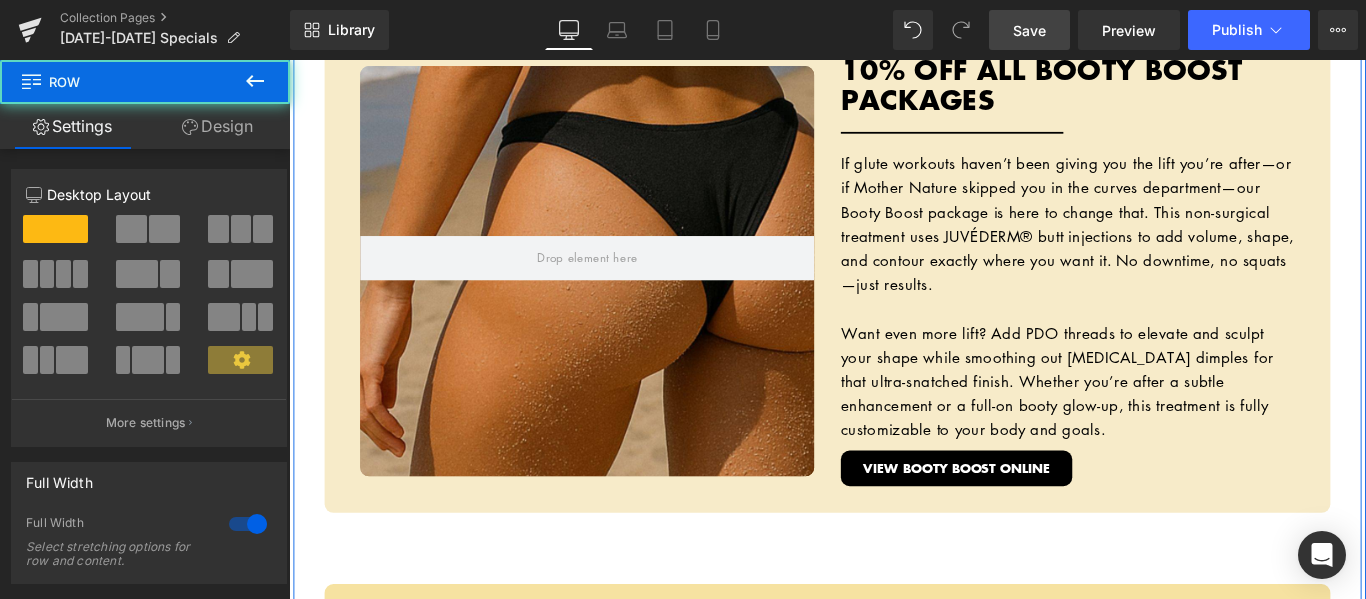 scroll, scrollTop: 849, scrollLeft: 0, axis: vertical 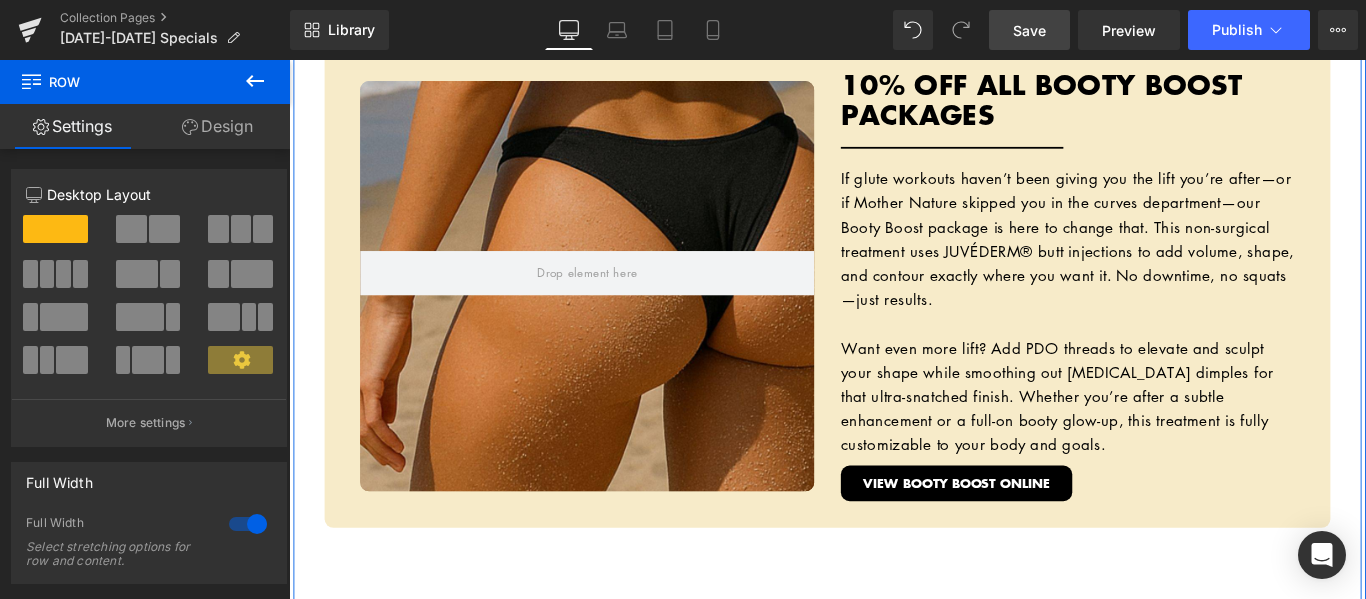 click at bounding box center [624, 314] 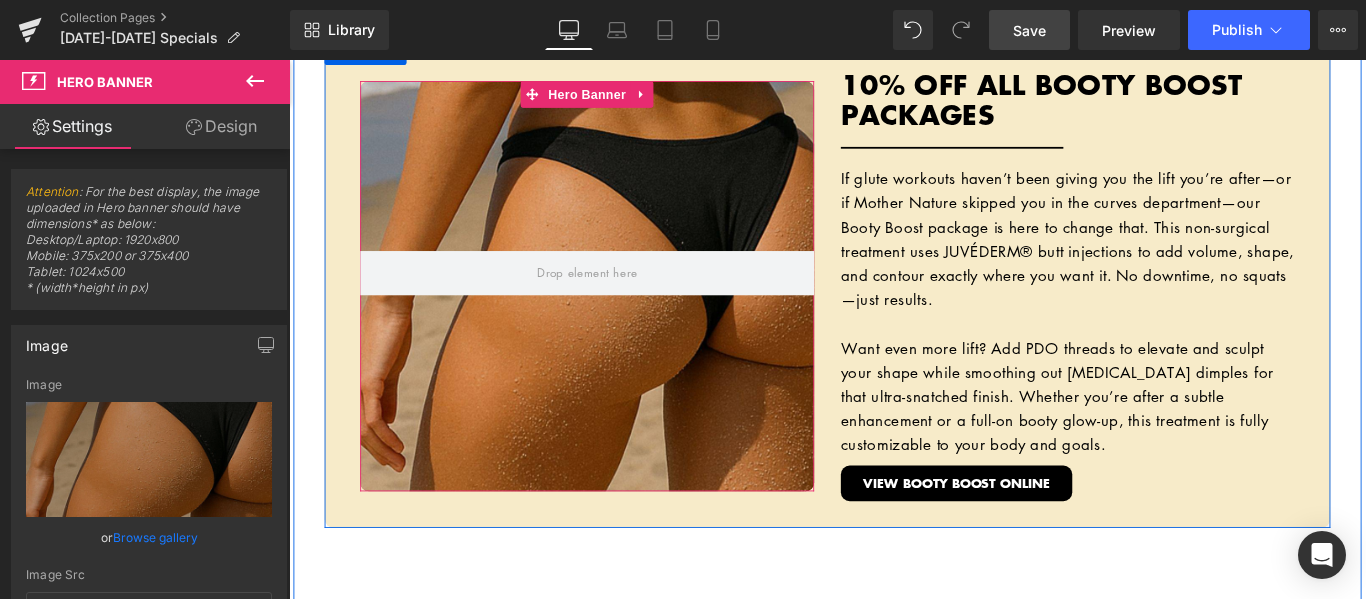 drag, startPoint x: 684, startPoint y: 303, endPoint x: 706, endPoint y: 231, distance: 75.28612 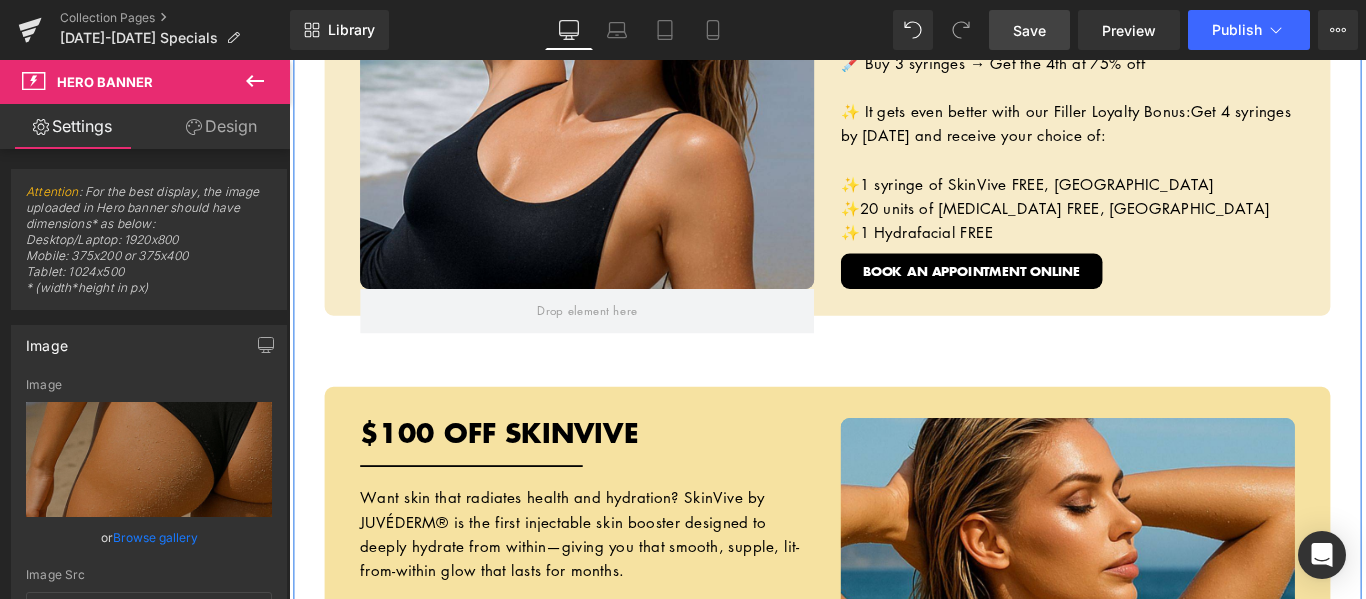 scroll, scrollTop: 2549, scrollLeft: 0, axis: vertical 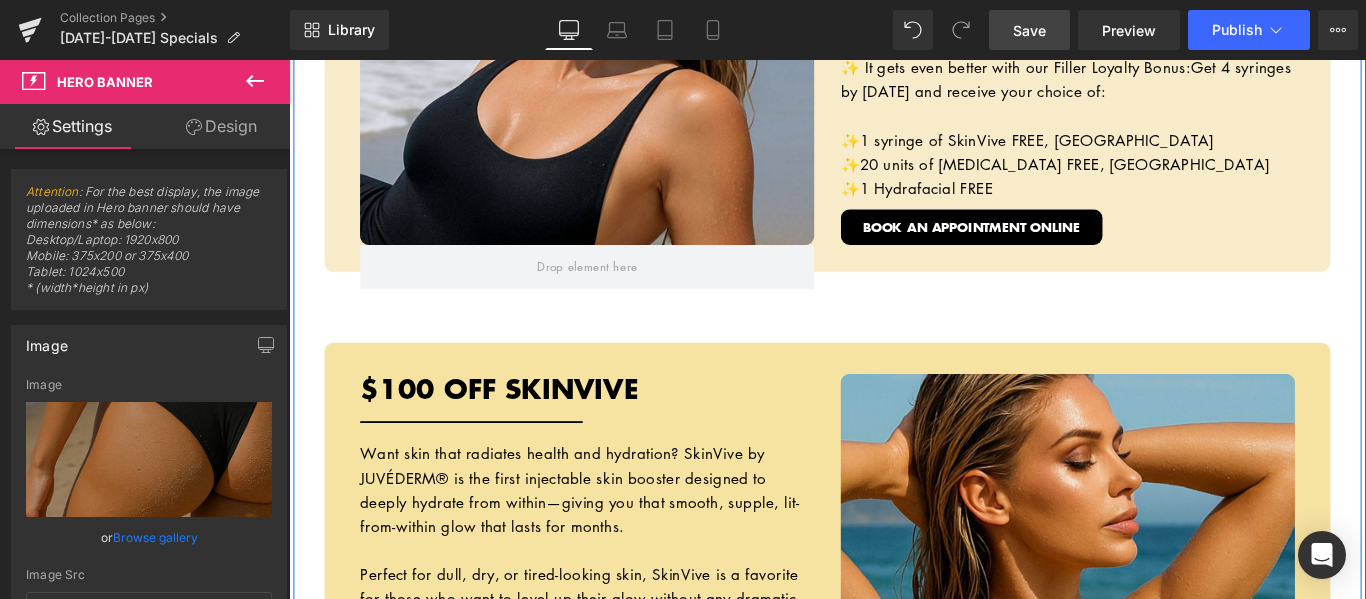 click on "Hero Banner         10% OFF ALL BOOTY BOOST PACKAGES Heading         Separator         If glute workouts haven’t been giving you the lift you’re after—or if Mother Nature skipped you in the curves department—our Booty Boost package is here to change that. This non-surgical treatment uses JUVÉDERM® butt injections to add volume, shape, and contour exactly where you want it. No downtime, no squats—just results. Want even more lift? Add PDO threads to elevate and sculpt your shape while smoothing out [MEDICAL_DATA] dimples for that ultra-snatched finish. Whether you’re after a subtle enhancement or a full-on booty glow-up, this treatment is fully customizable to your body and goals. Text Block         VIEW BOOTY BOOST ONLINE Button         Row         Row         Row
Hero Banner         $25 OFF ANY HYDRAFACIAL TREATMENT Heading         Separator         Text Block         Button" at bounding box center (894, 286) 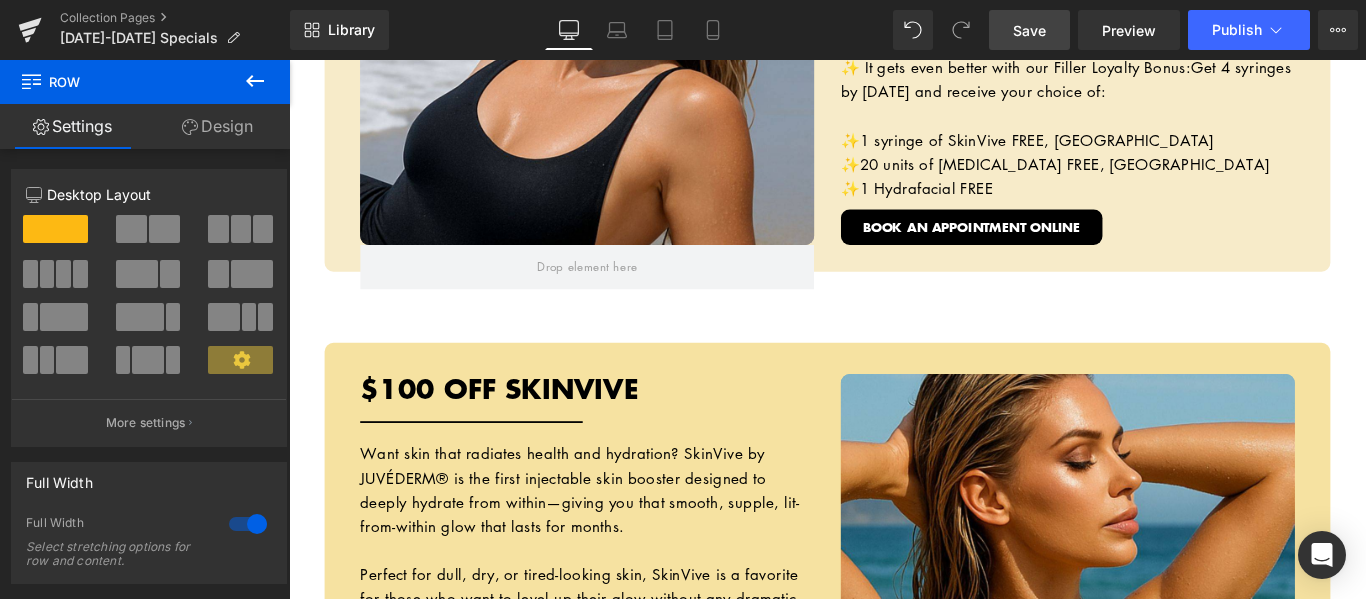 click on "Save" at bounding box center [1029, 30] 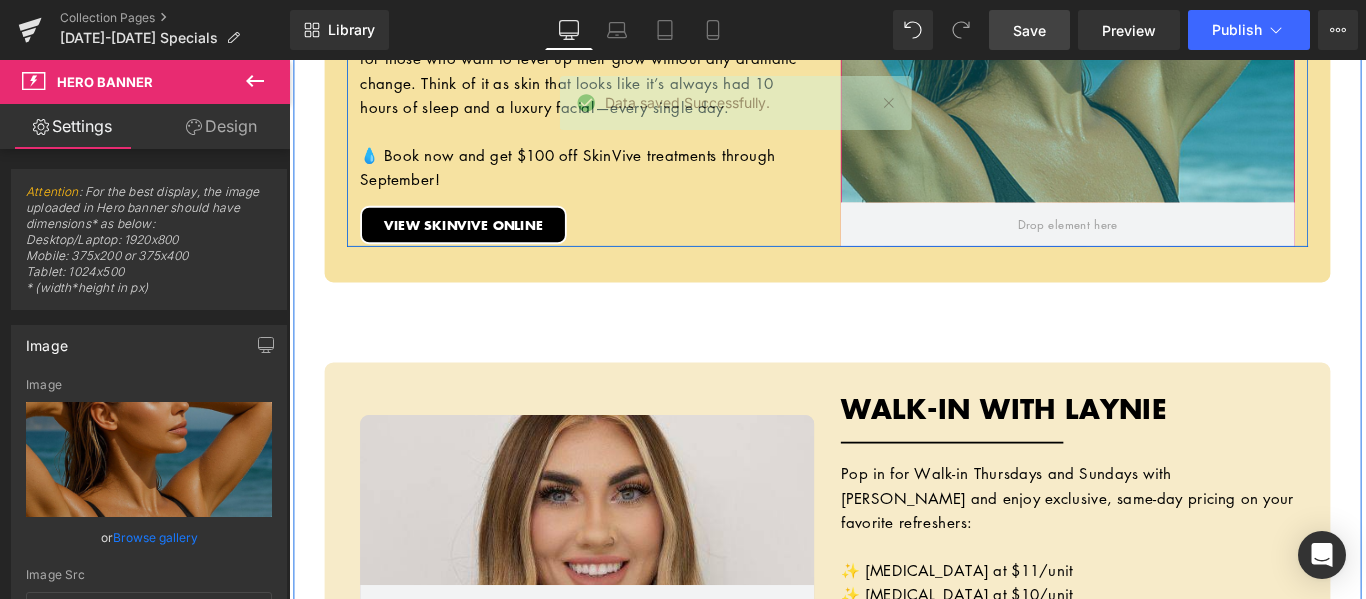scroll, scrollTop: 3152, scrollLeft: 0, axis: vertical 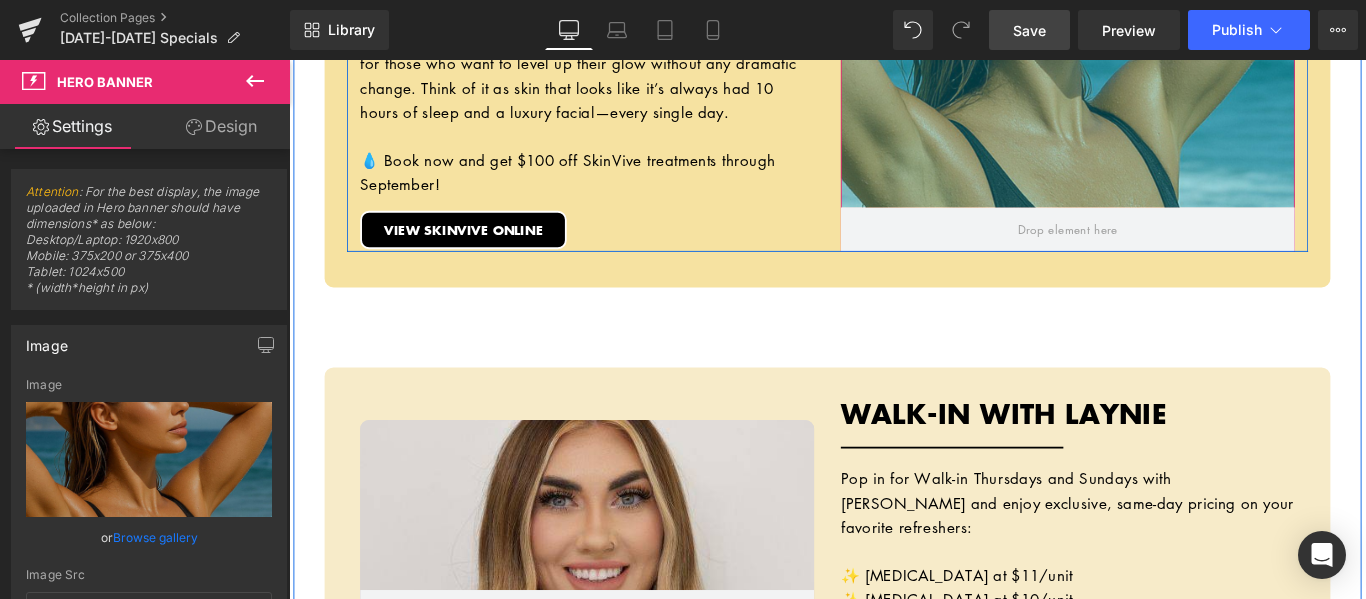 drag, startPoint x: 1148, startPoint y: 221, endPoint x: 1146, endPoint y: 183, distance: 38.052597 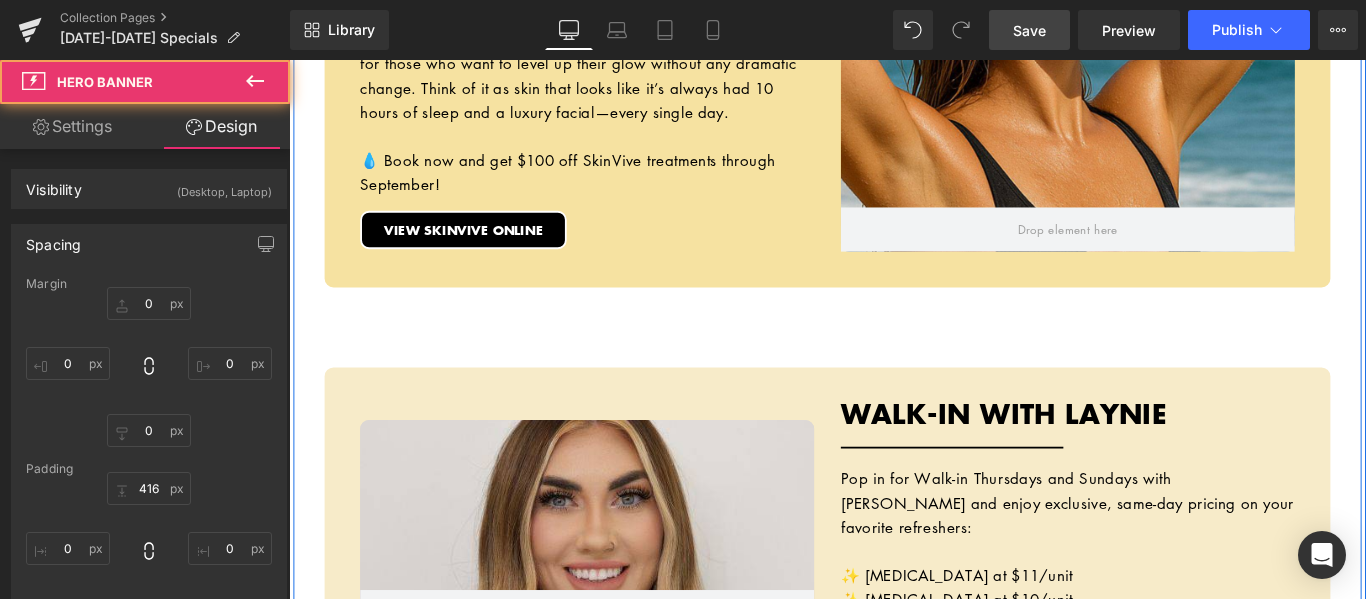 click on "Hero Banner         10% OFF ALL BOOTY BOOST PACKAGES Heading         Separator         If glute workouts haven’t been giving you the lift you’re after—or if Mother Nature skipped you in the curves department—our Booty Boost package is here to change that. This non-surgical treatment uses JUVÉDERM® butt injections to add volume, shape, and contour exactly where you want it. No downtime, no squats—just results. Want even more lift? Add PDO threads to elevate and sculpt your shape while smoothing out [MEDICAL_DATA] dimples for that ultra-snatched finish. Whether you’re after a subtle enhancement or a full-on booty glow-up, this treatment is fully customizable to your body and goals. Text Block         VIEW BOOTY BOOST ONLINE Button         Row         Row         Row
Hero Banner         $25 OFF ANY HYDRAFACIAL TREATMENT Heading         Separator         Text Block         Button" at bounding box center (894, -314) 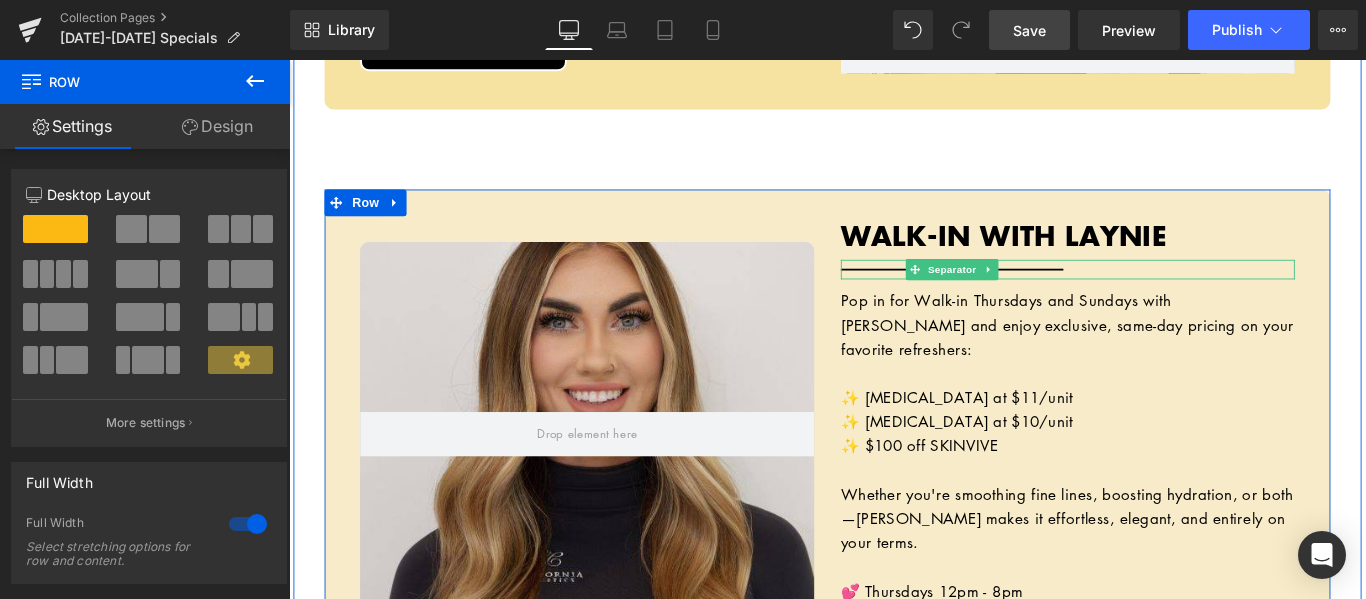 scroll, scrollTop: 3452, scrollLeft: 0, axis: vertical 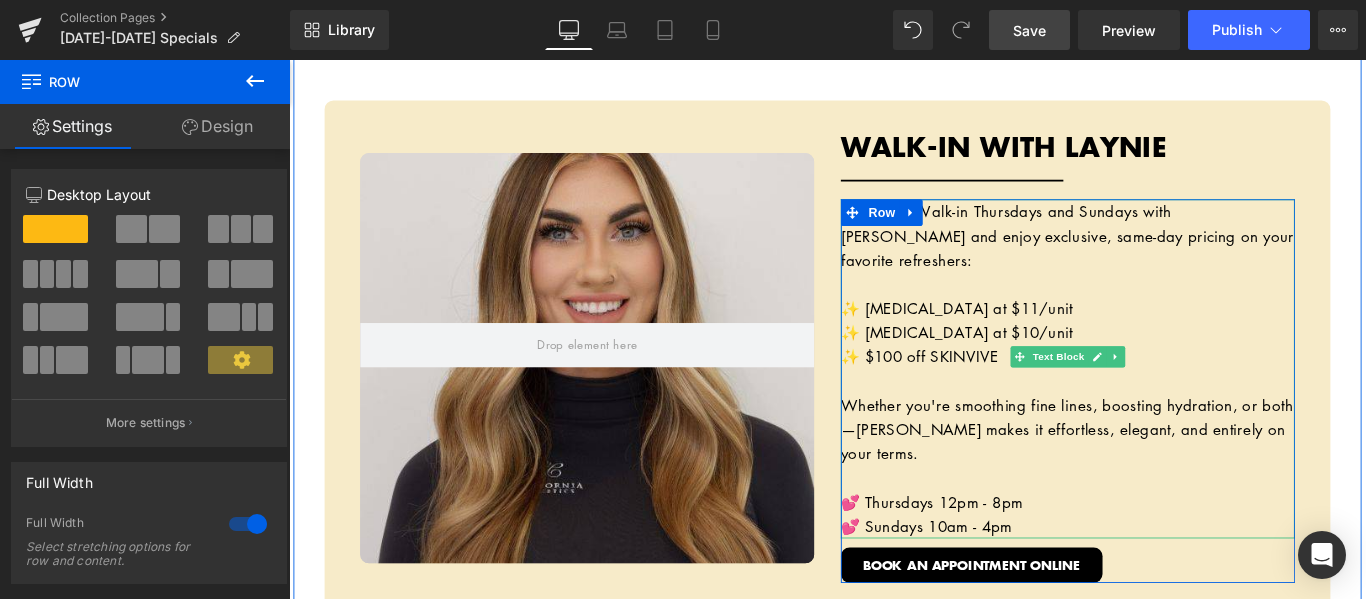 click on "Pop in for Walk-in Thursdays and Sundays with [PERSON_NAME] and enjoy exclusive, same-day pricing on your favorite refreshers:" at bounding box center (1163, 257) 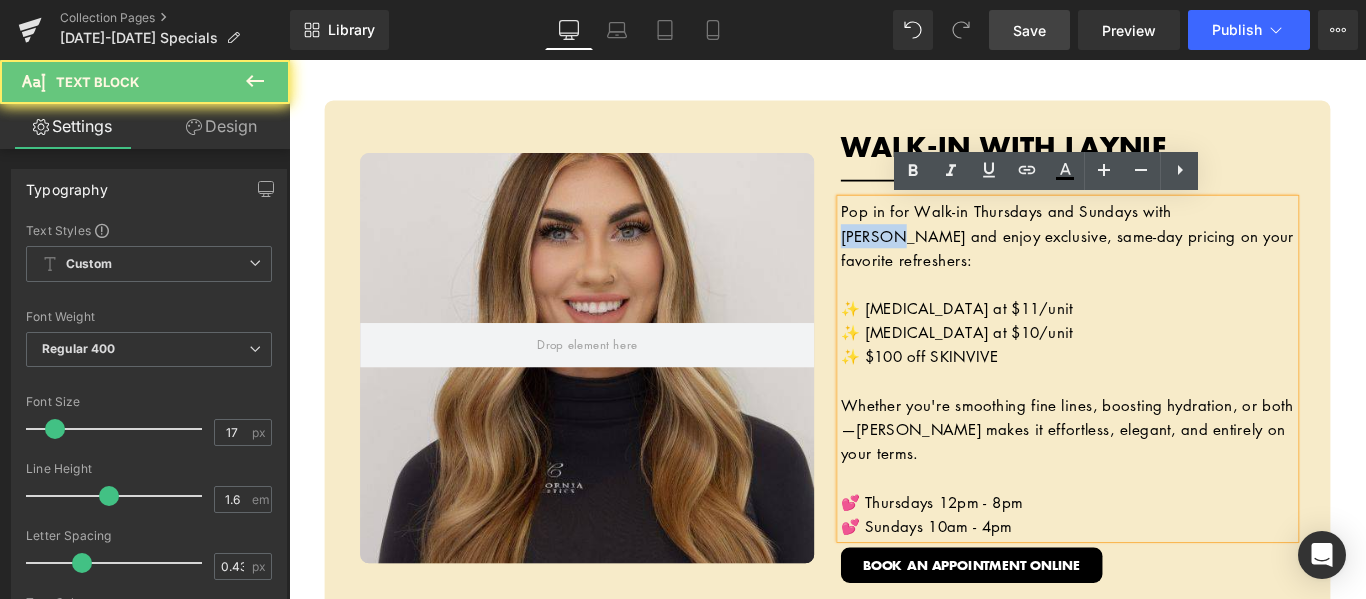 type 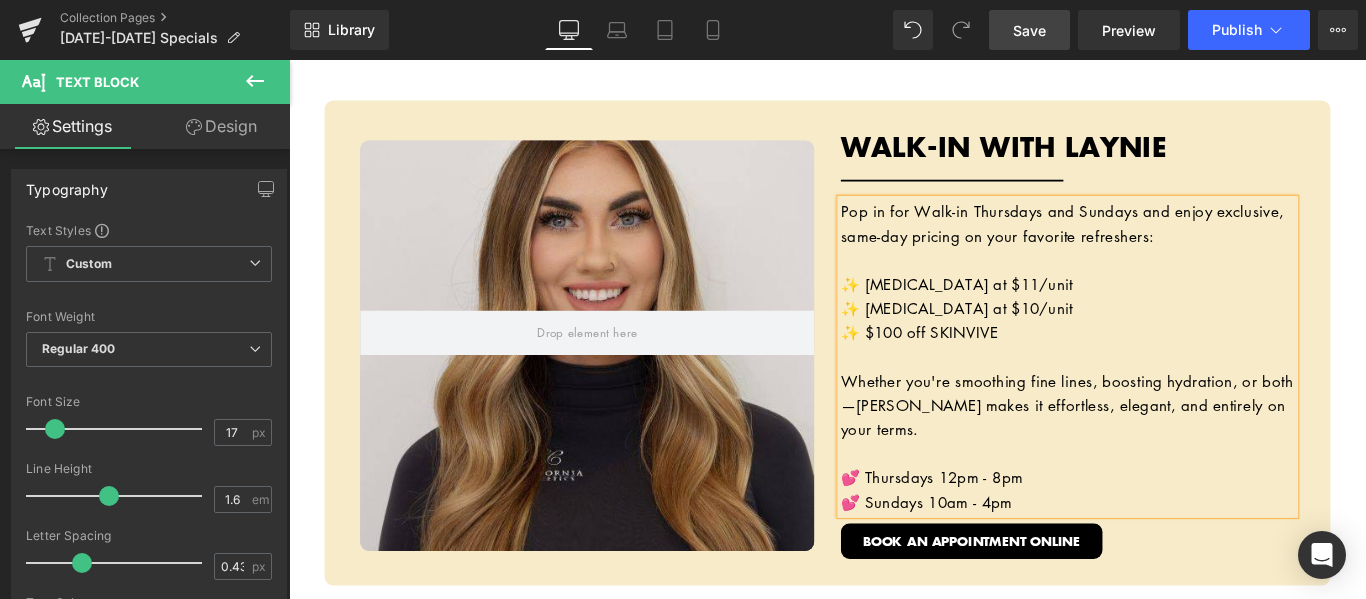 click on "✨ $100 off SKINVIVE" at bounding box center [1164, 366] 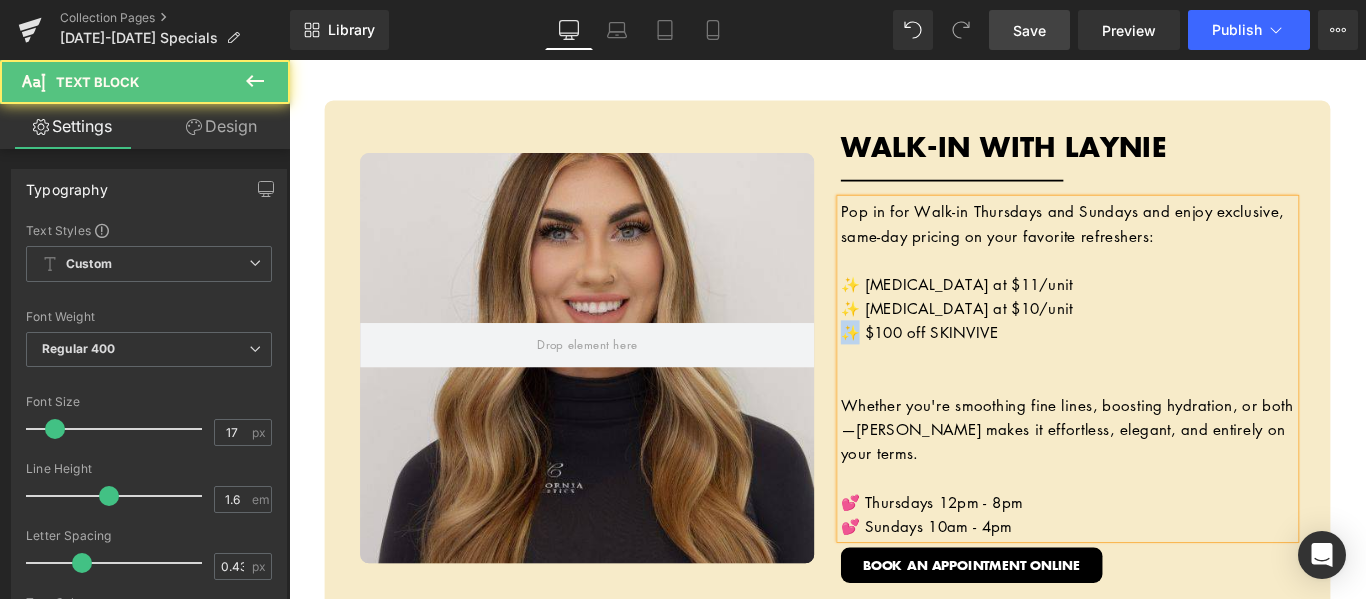 drag, startPoint x: 921, startPoint y: 363, endPoint x: 910, endPoint y: 357, distance: 12.529964 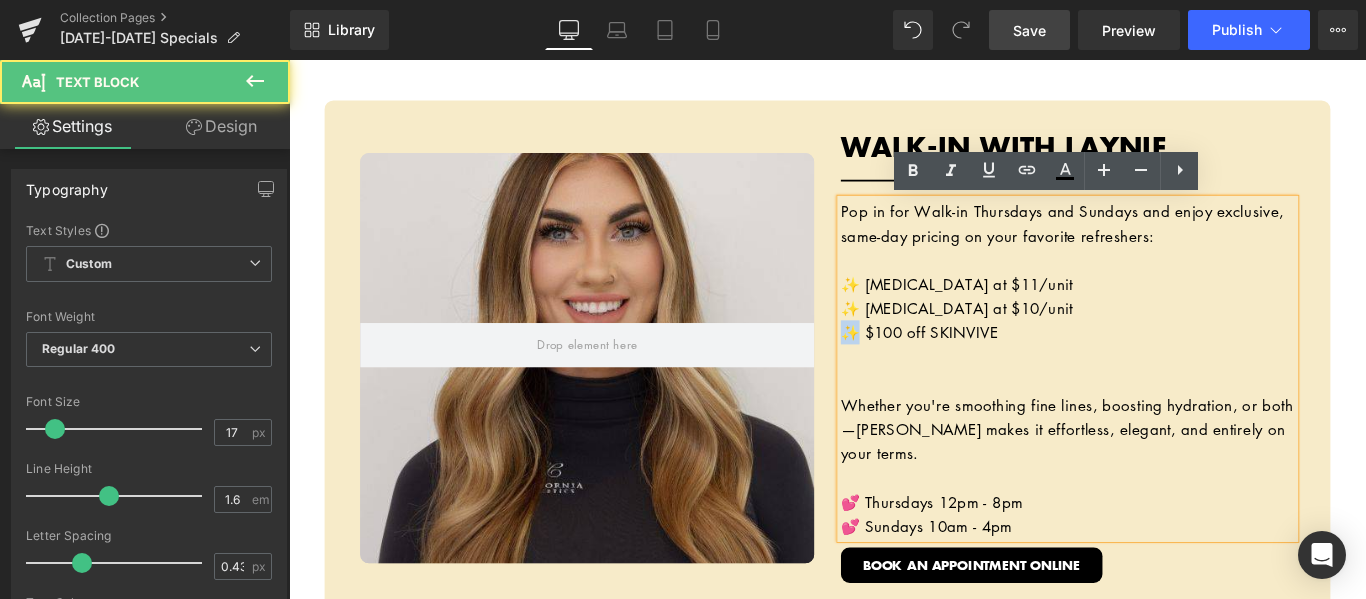 copy on "✨" 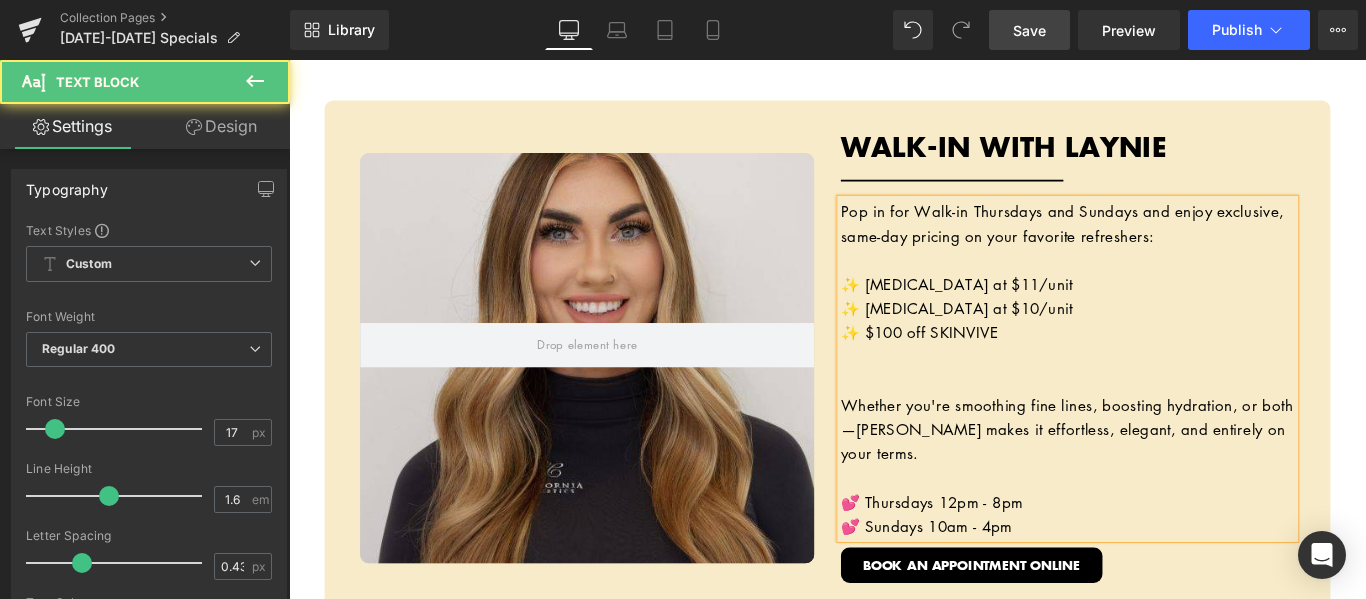 click at bounding box center [1164, 393] 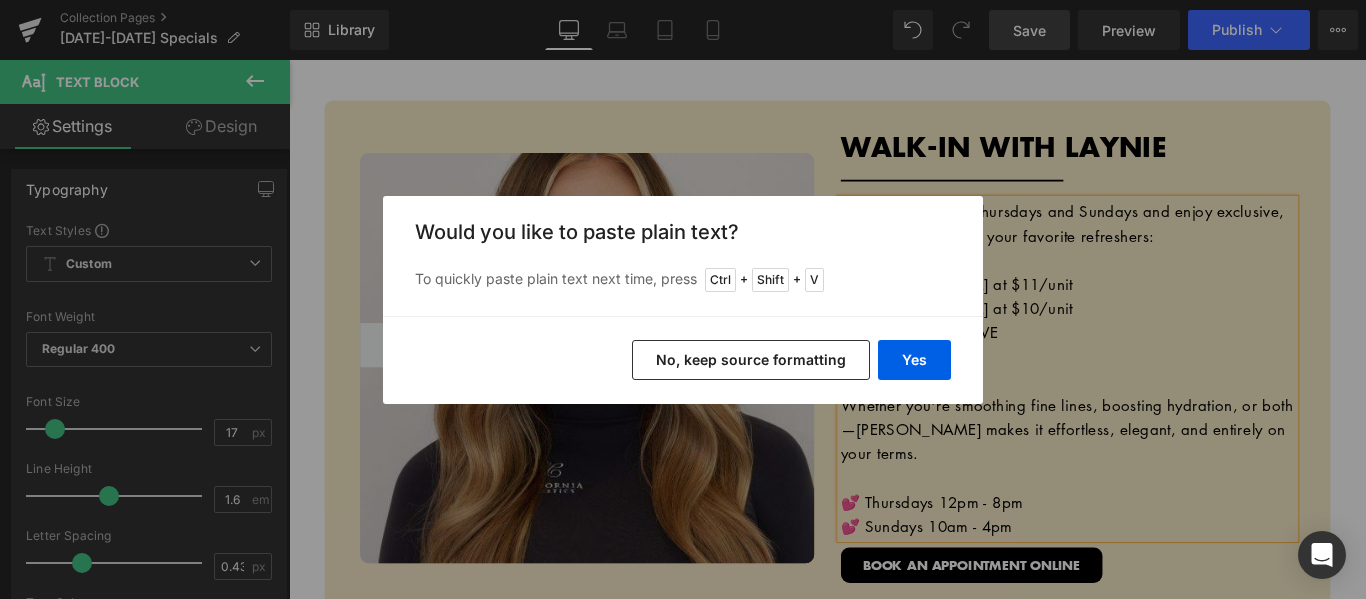 click on "No, keep source formatting" at bounding box center [751, 360] 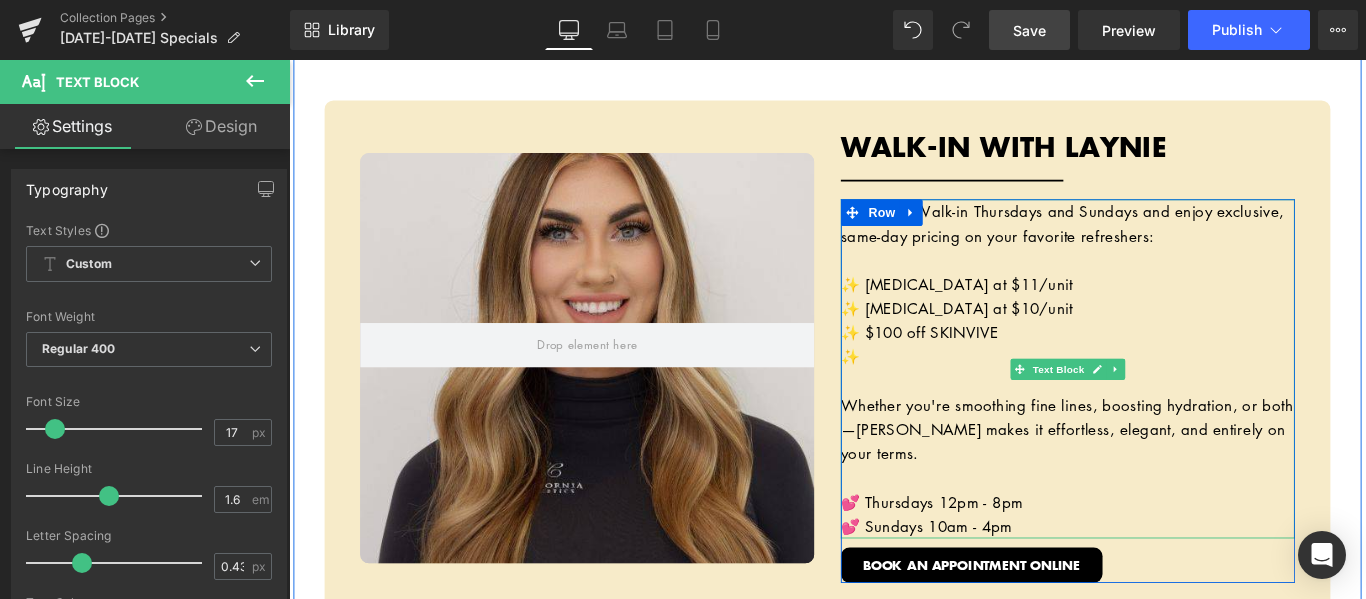 click on "✨" at bounding box center (1164, 393) 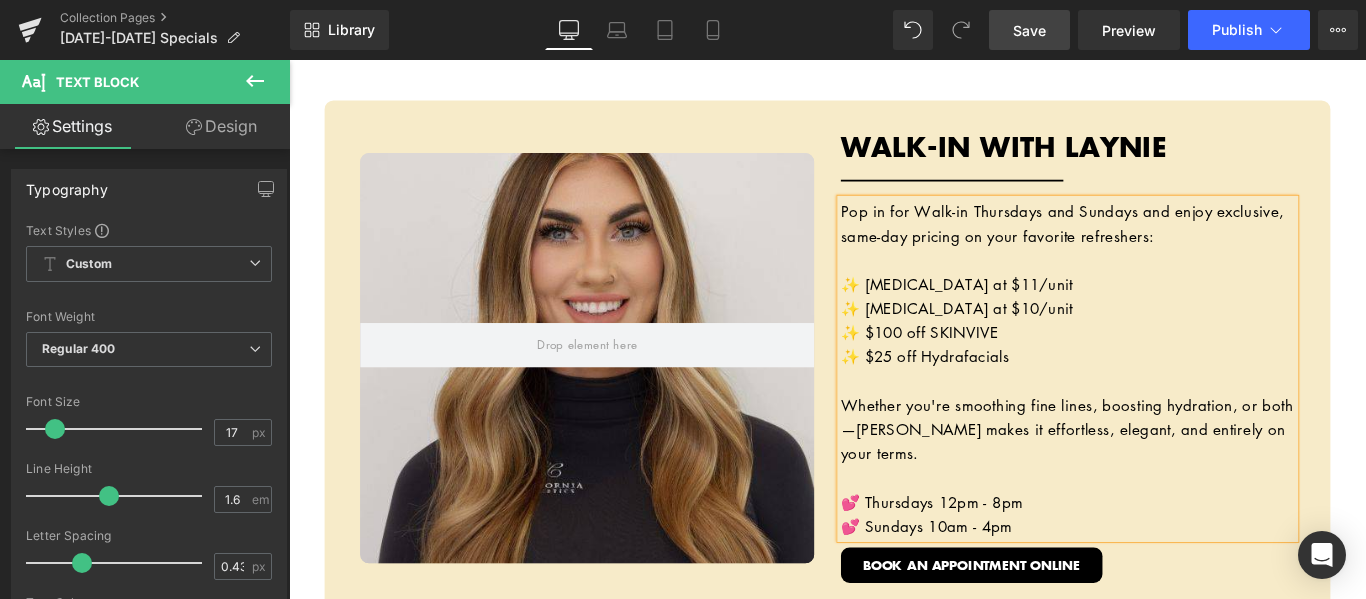 click on "Whether you're smoothing fine lines, boosting hydration, or both—[PERSON_NAME] makes it effortless, elegant, and entirely on your terms." at bounding box center (1163, 475) 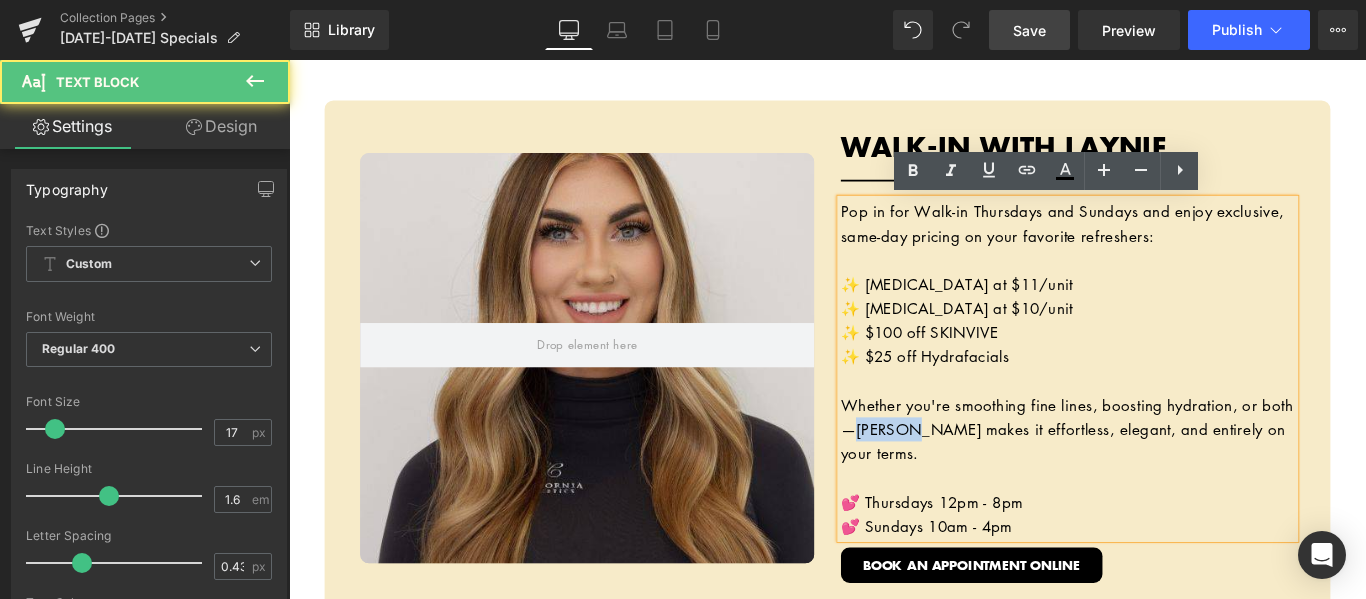 click on "Whether you're smoothing fine lines, boosting hydration, or both—[PERSON_NAME] makes it effortless, elegant, and entirely on your terms." at bounding box center [1163, 475] 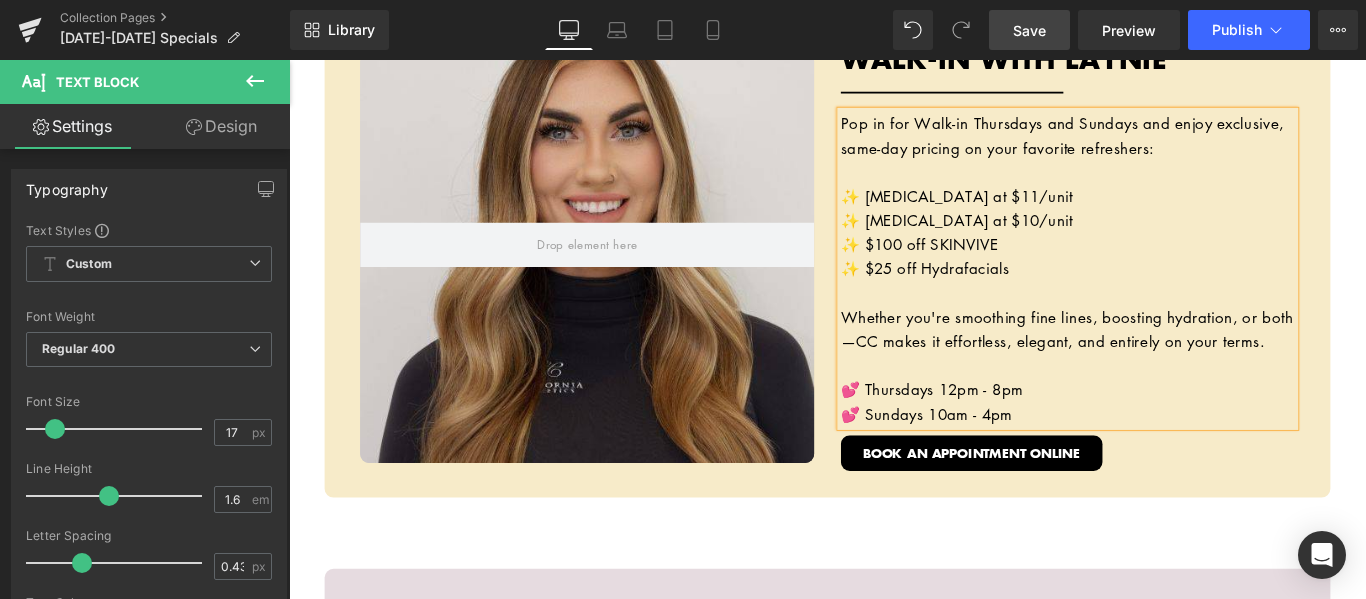 scroll, scrollTop: 3552, scrollLeft: 0, axis: vertical 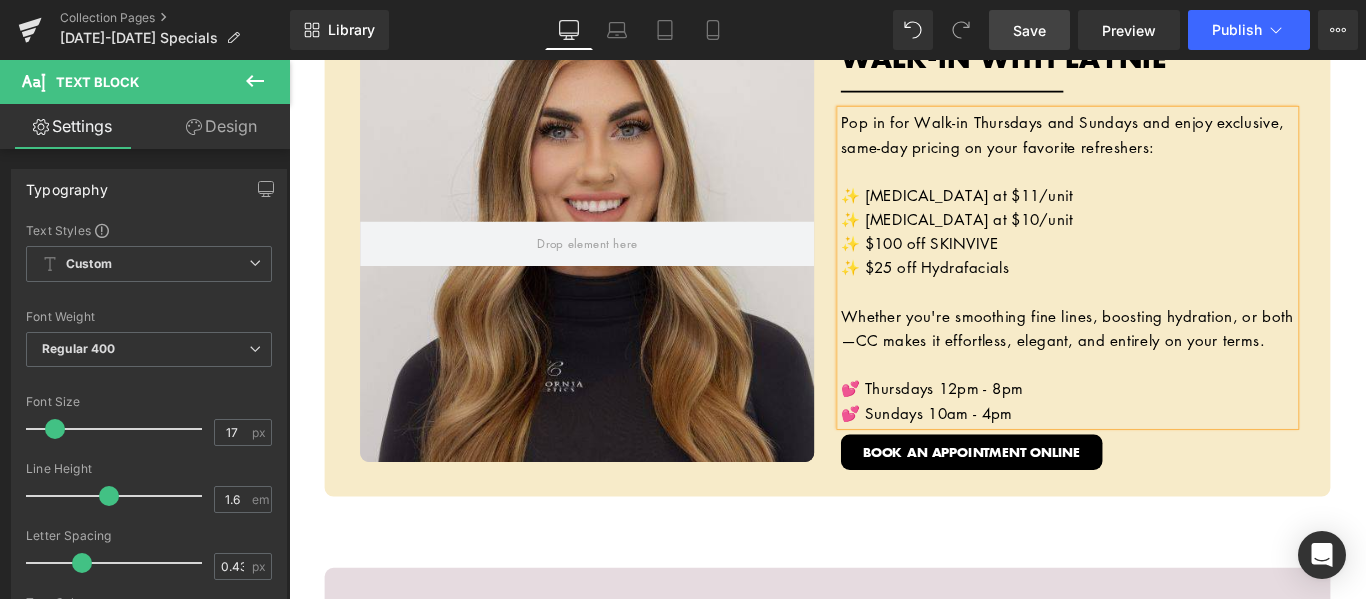 click on "Hero Banner         10% OFF ALL BOOTY BOOST PACKAGES Heading         Separator         If glute workouts haven’t been giving you the lift you’re after—or if Mother Nature skipped you in the curves department—our Booty Boost package is here to change that. This non-surgical treatment uses JUVÉDERM® butt injections to add volume, shape, and contour exactly where you want it. No downtime, no squats—just results. Want even more lift? Add PDO threads to elevate and sculpt your shape while smoothing out [MEDICAL_DATA] dimples for that ultra-snatched finish. Whether you’re after a subtle enhancement or a full-on booty glow-up, this treatment is fully customizable to your body and goals. Text Block         VIEW BOOTY BOOST ONLINE Button         Row         Row         Row
Hero Banner         $25 OFF ANY HYDRAFACIAL TREATMENT Heading         Separator         Text Block         Button" at bounding box center (894, -728) 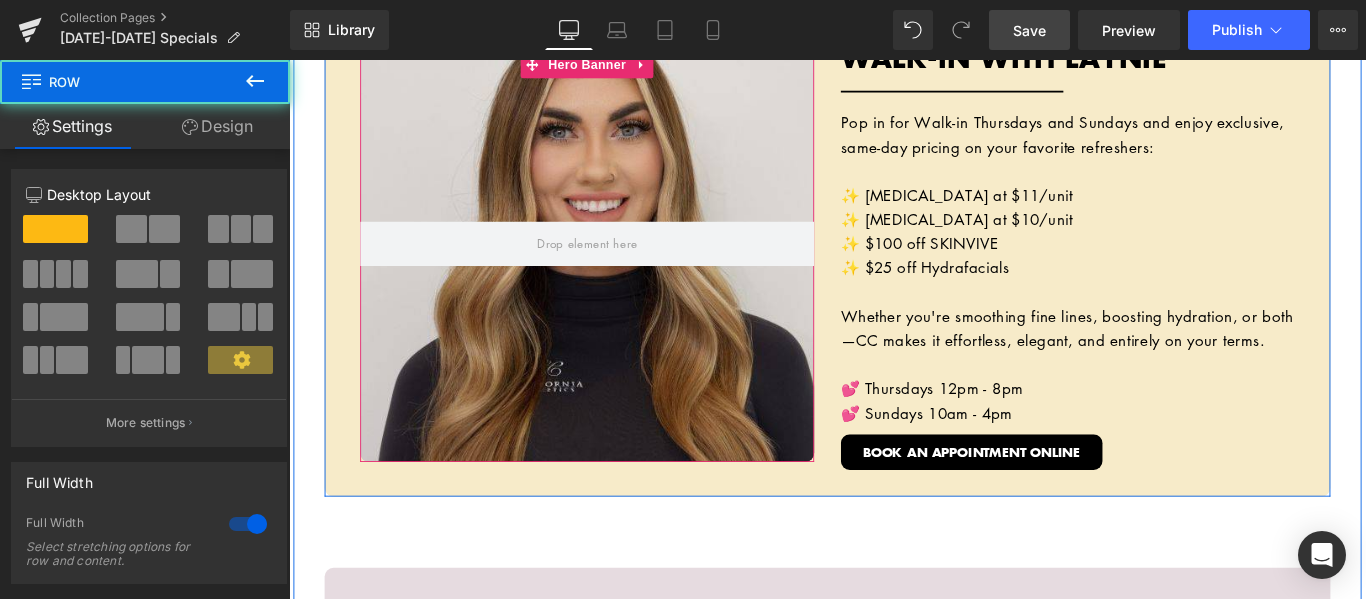 click at bounding box center [624, 281] 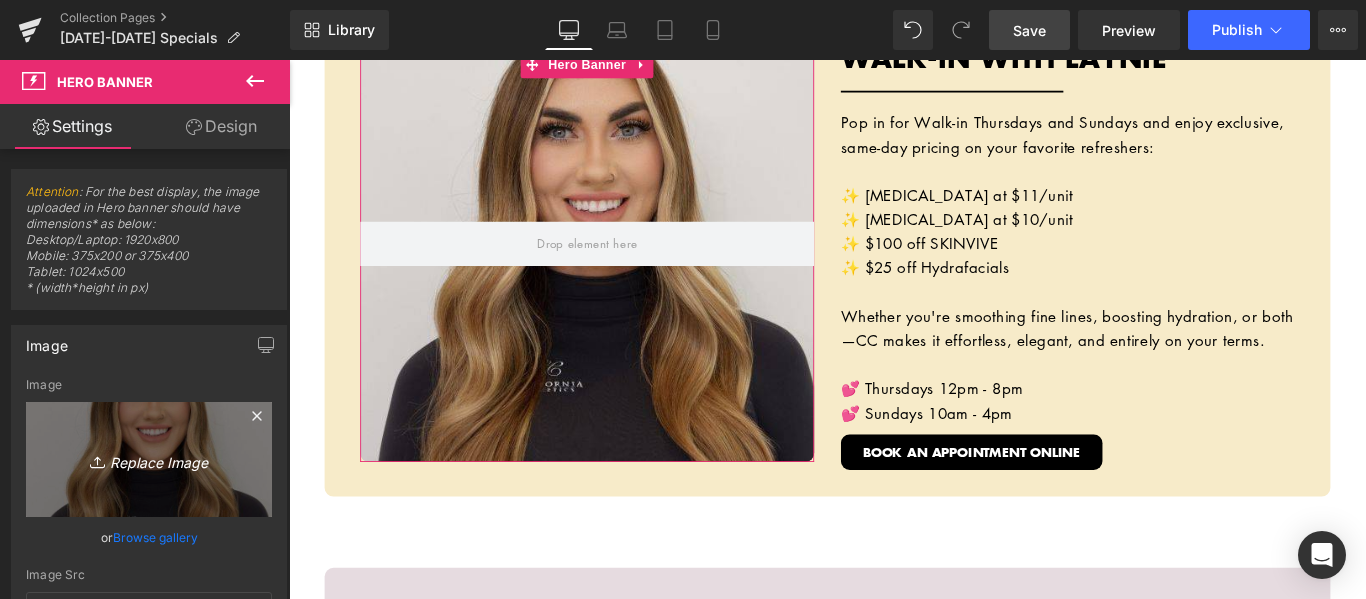 click on "Replace Image" at bounding box center [149, 459] 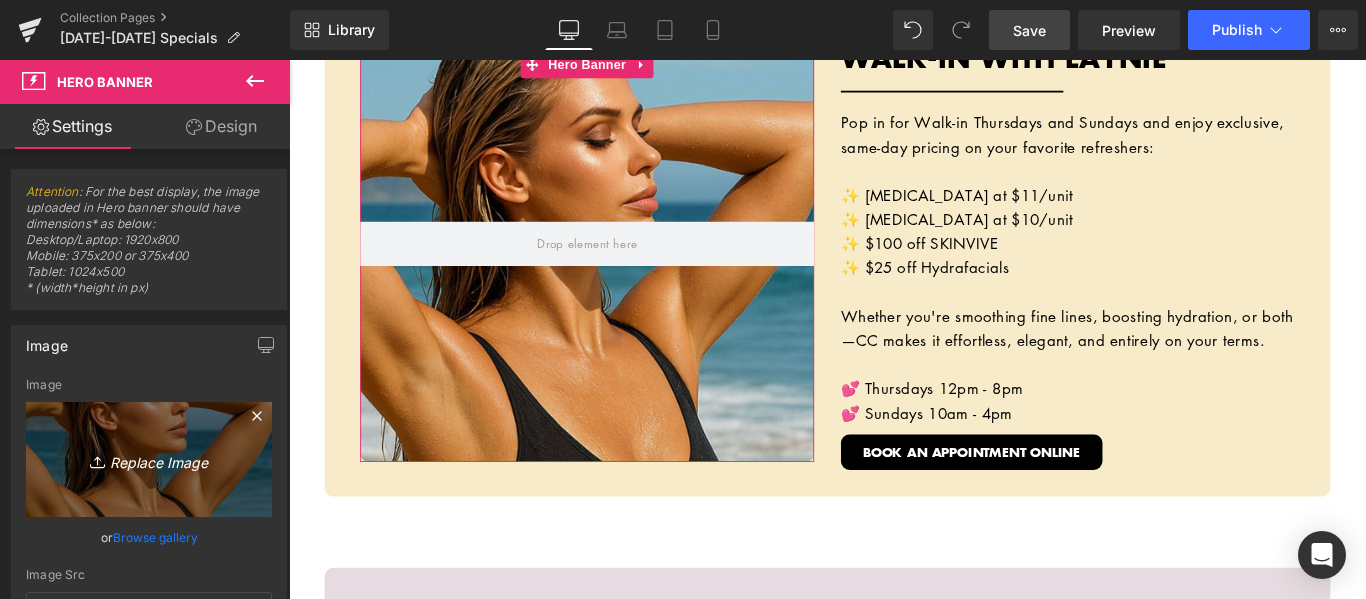 click on "Replace Image" at bounding box center [149, 459] 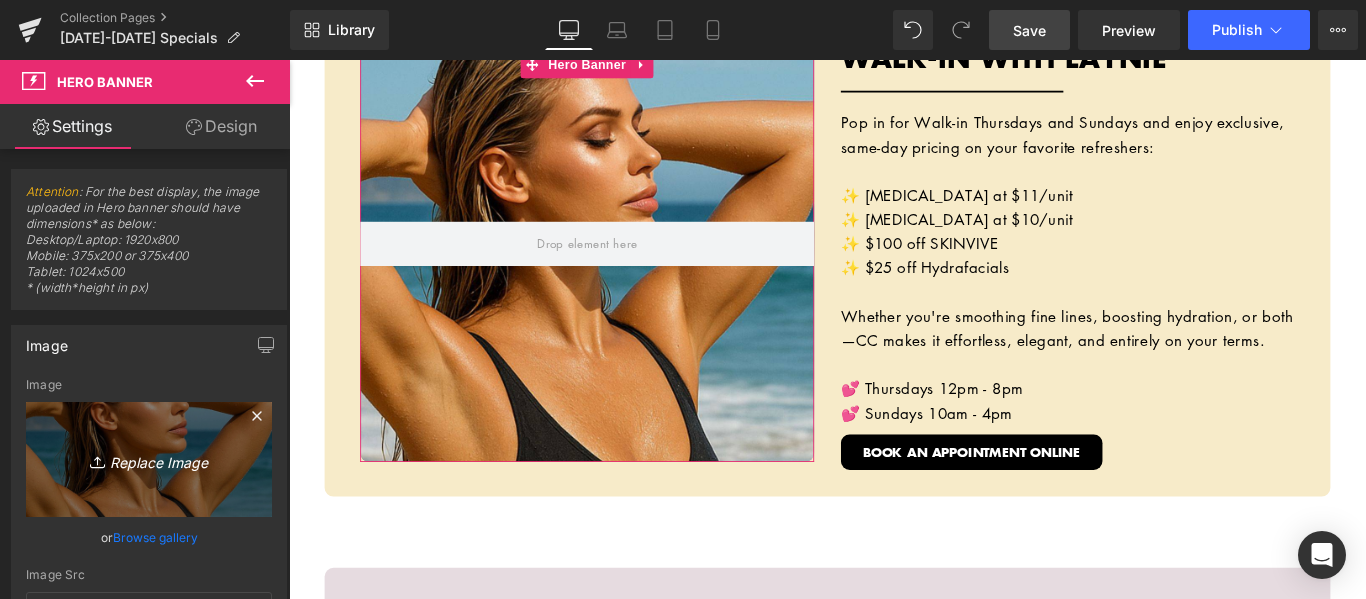 type on "C:\fakepath\[DATE]-[DATE] Posts (4).jpg" 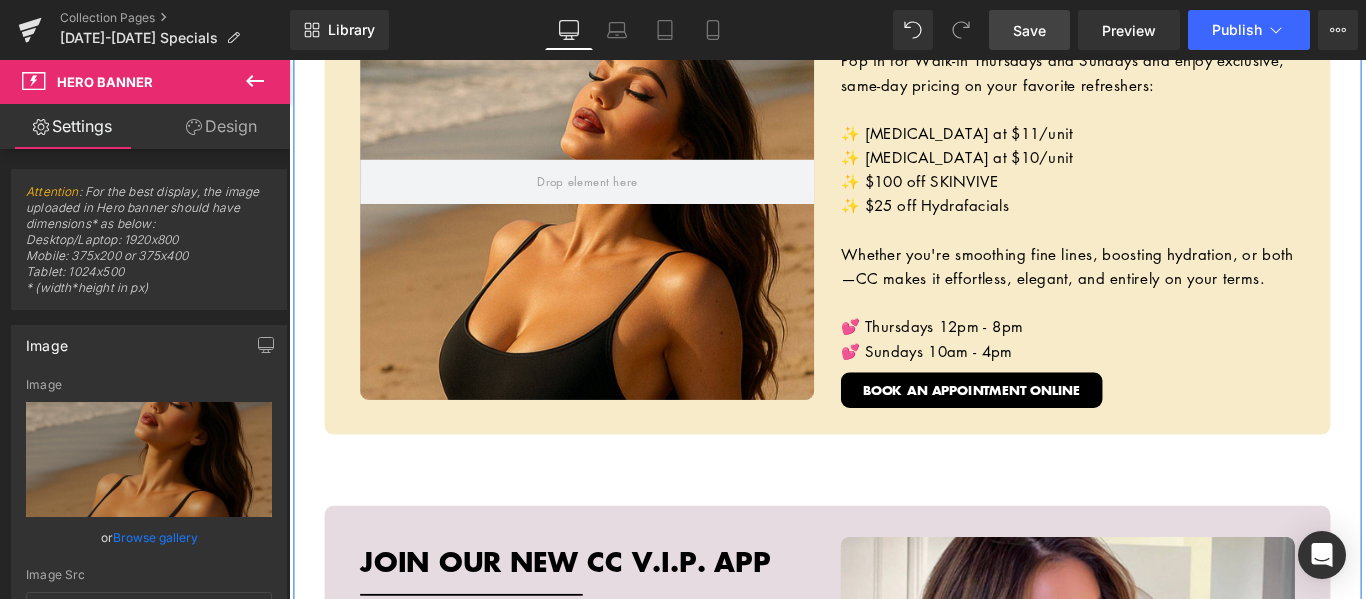 scroll, scrollTop: 3652, scrollLeft: 0, axis: vertical 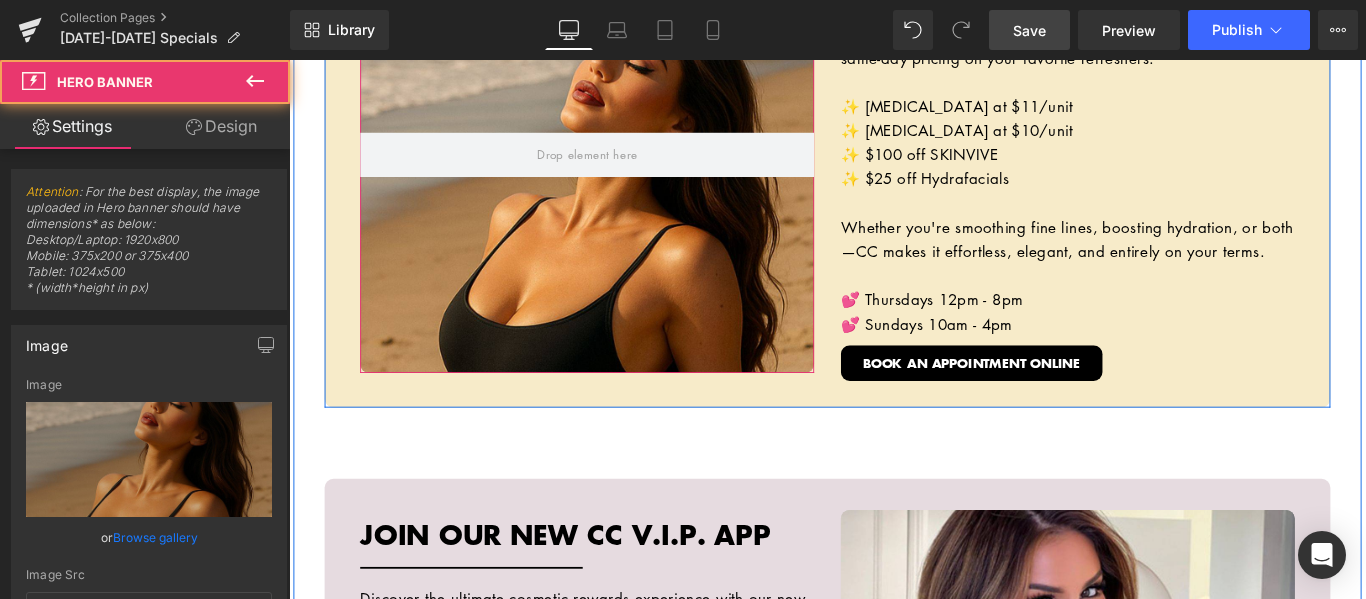 drag, startPoint x: 688, startPoint y: 170, endPoint x: 688, endPoint y: 222, distance: 52 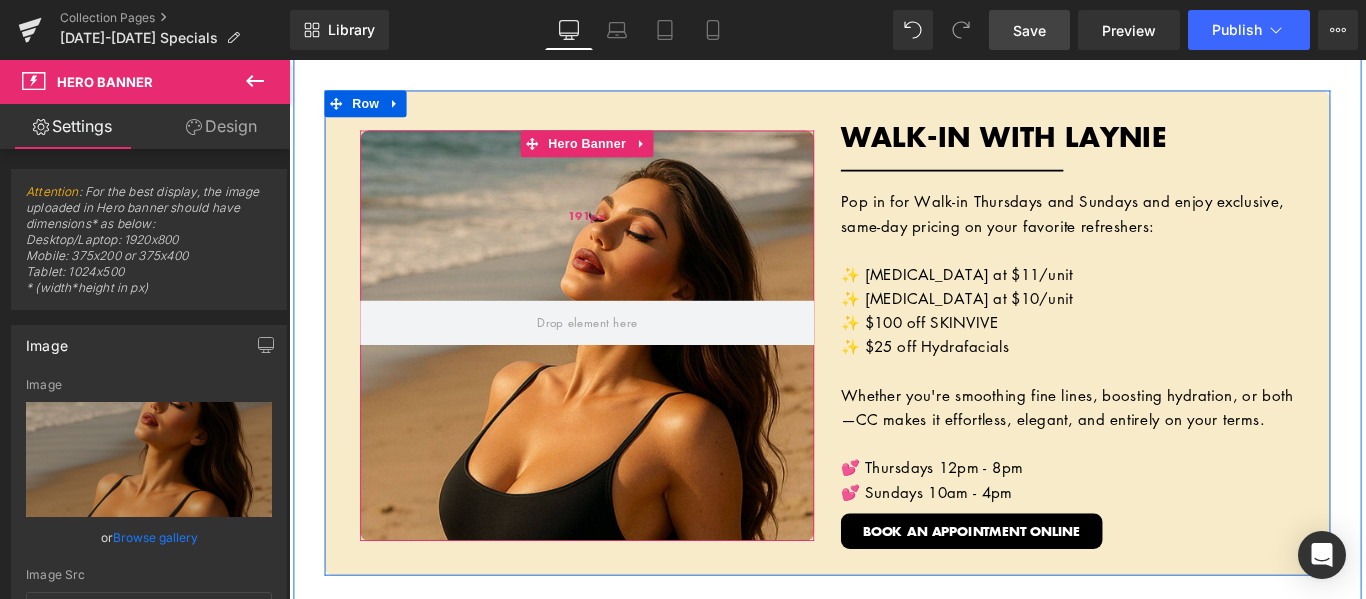 scroll, scrollTop: 3452, scrollLeft: 0, axis: vertical 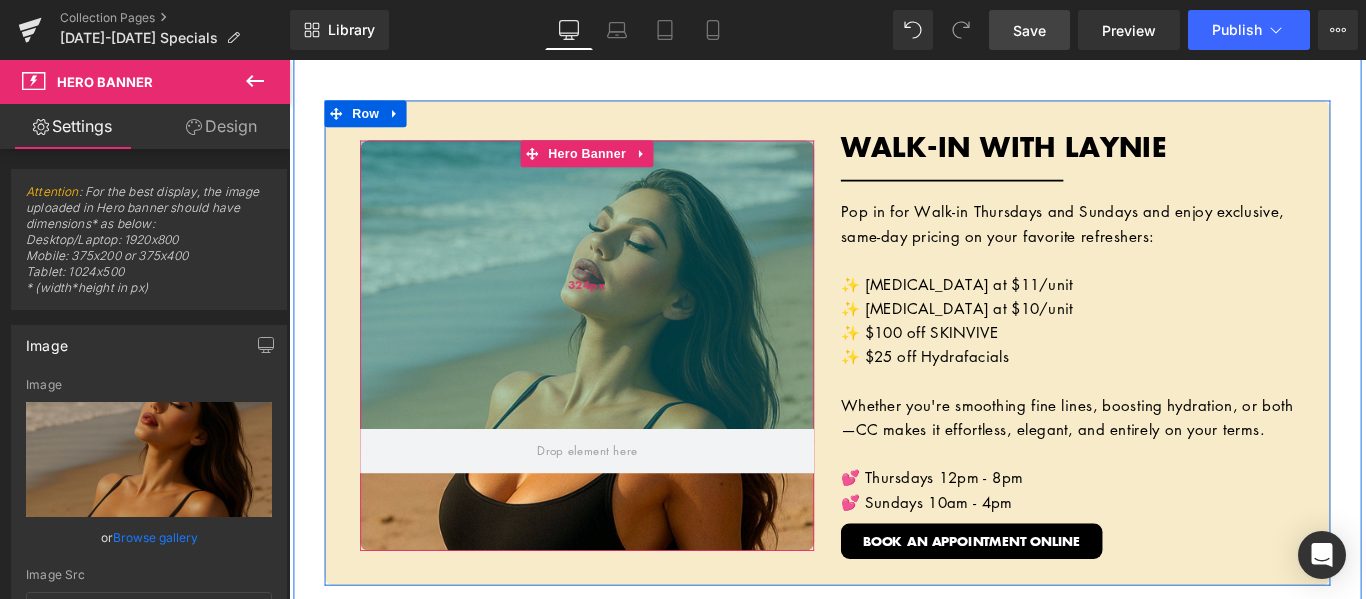 drag, startPoint x: 738, startPoint y: 219, endPoint x: 719, endPoint y: 357, distance: 139.30183 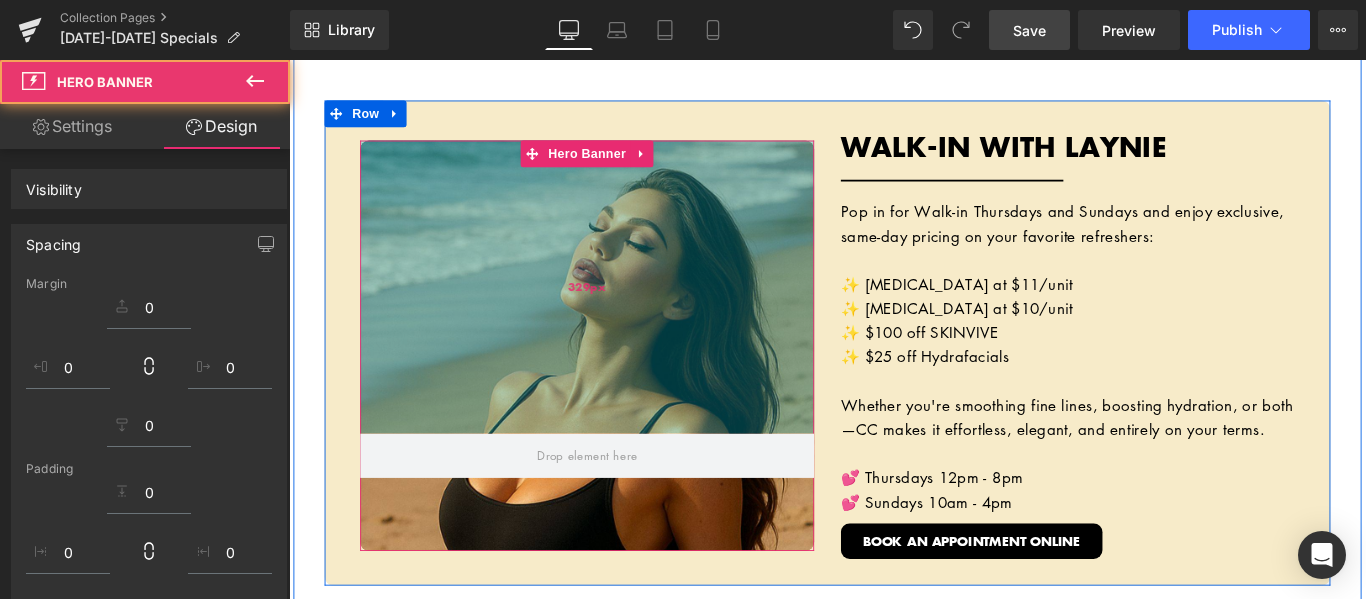 scroll, scrollTop: 3652, scrollLeft: 0, axis: vertical 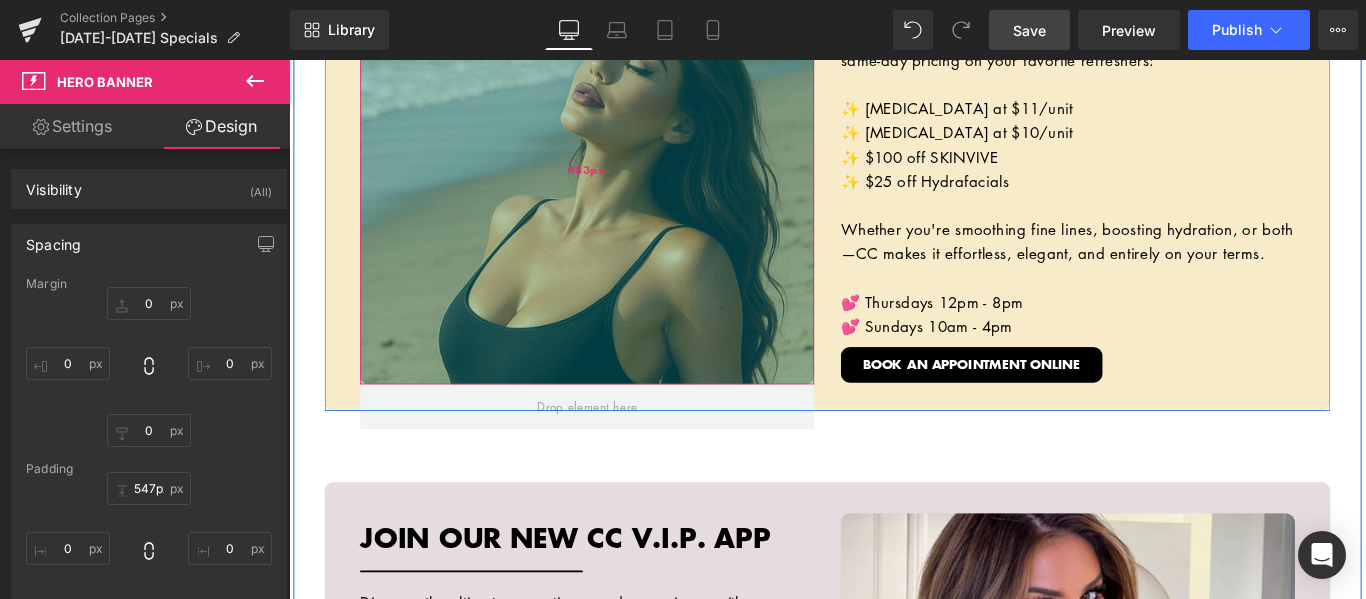 click on "483px" at bounding box center (624, 183) 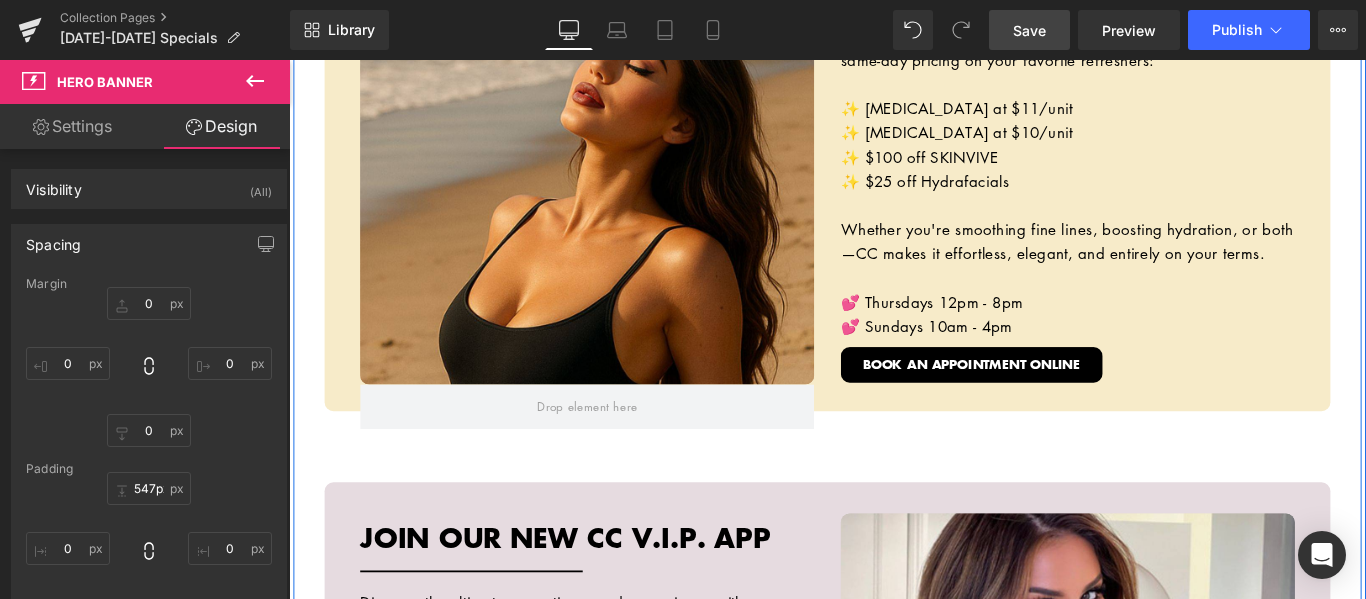 click on "Hero Banner         10% OFF ALL BOOTY BOOST PACKAGES Heading         Separator         If glute workouts haven’t been giving you the lift you’re after—or if Mother Nature skipped you in the curves department—our Booty Boost package is here to change that. This non-surgical treatment uses JUVÉDERM® butt injections to add volume, shape, and contour exactly where you want it. No downtime, no squats—just results. Want even more lift? Add PDO threads to elevate and sculpt your shape while smoothing out [MEDICAL_DATA] dimples for that ultra-snatched finish. Whether you’re after a subtle enhancement or a full-on booty glow-up, this treatment is fully customizable to your body and goals. Text Block         VIEW BOOTY BOOST ONLINE Button         Row         Row         Row
Hero Banner         $25 OFF ANY HYDRAFACIAL TREATMENT Heading         Separator         Text Block         Button" at bounding box center (894, -825) 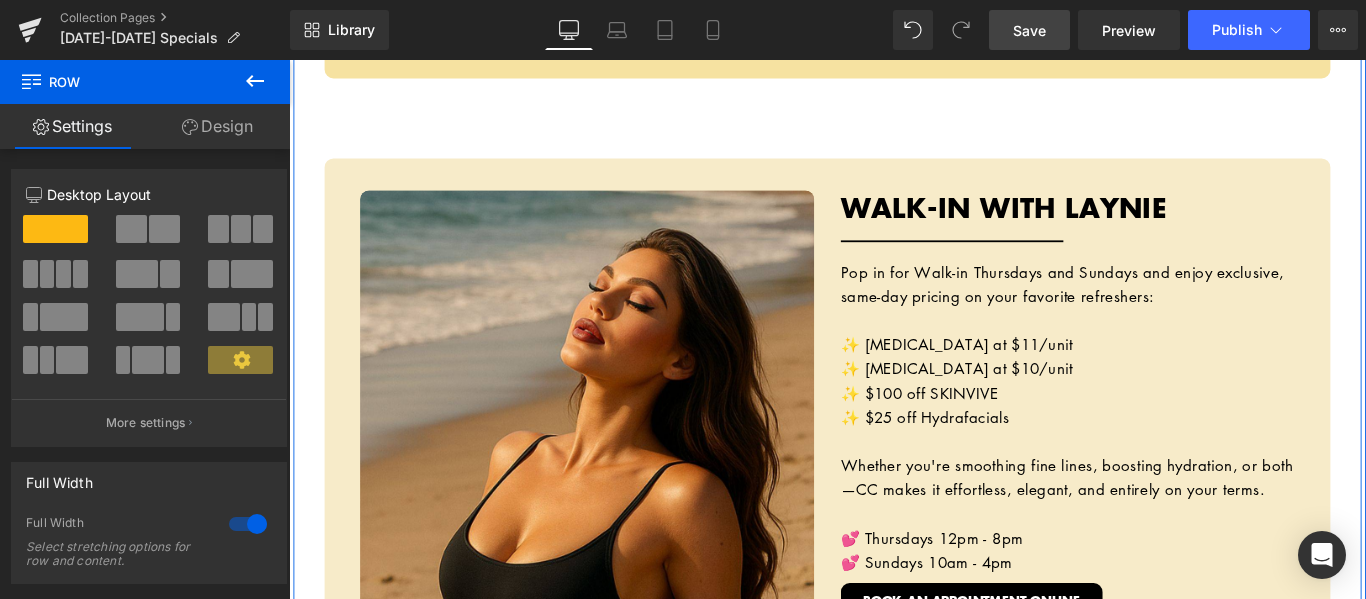 scroll, scrollTop: 3352, scrollLeft: 0, axis: vertical 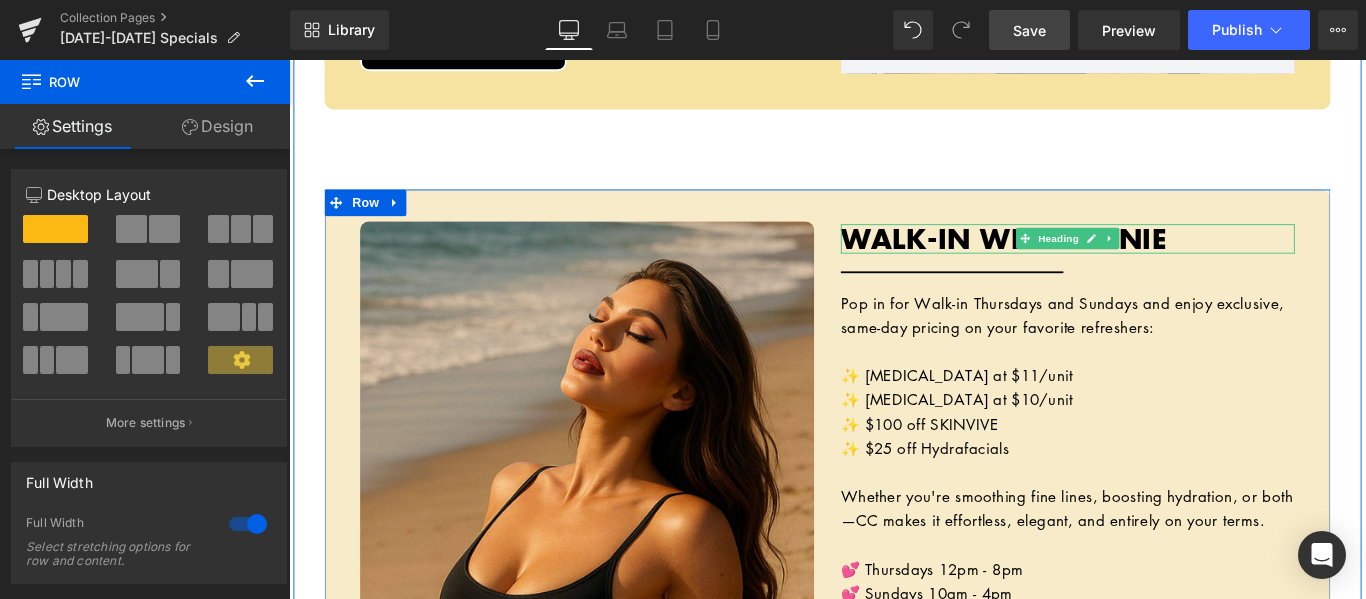 click on "WALK-IN WITH LAYNIE" at bounding box center (1164, 261) 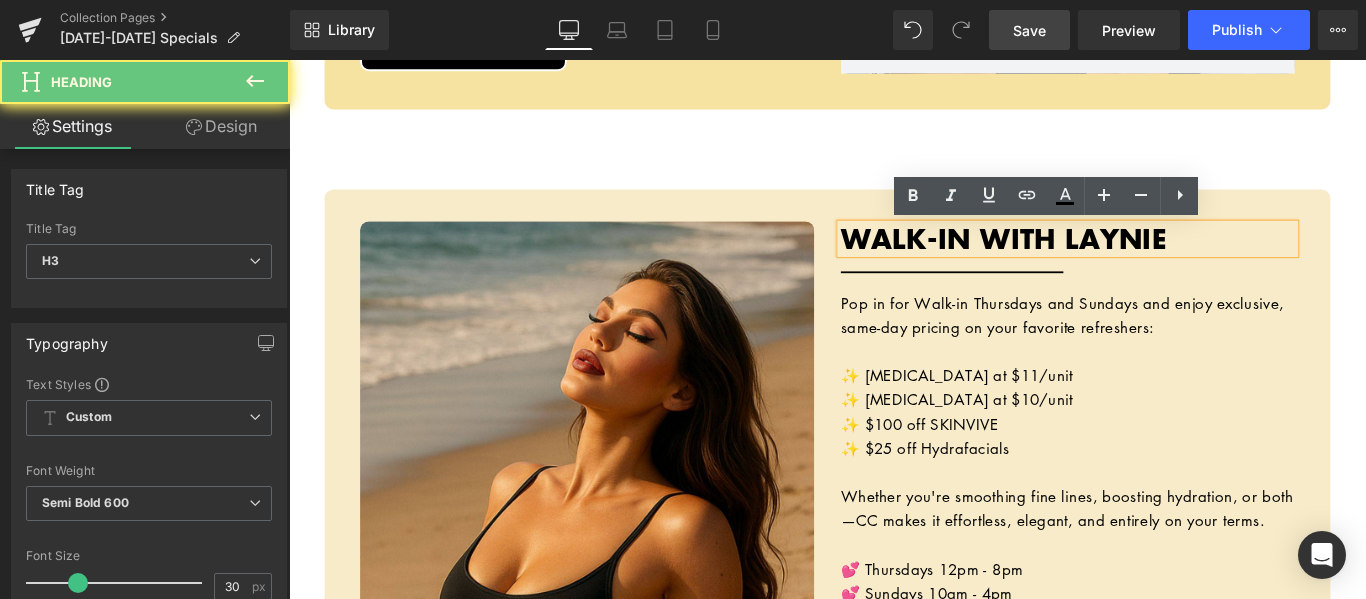 click on "WALK-IN WITH LAYNIE" at bounding box center [1164, 261] 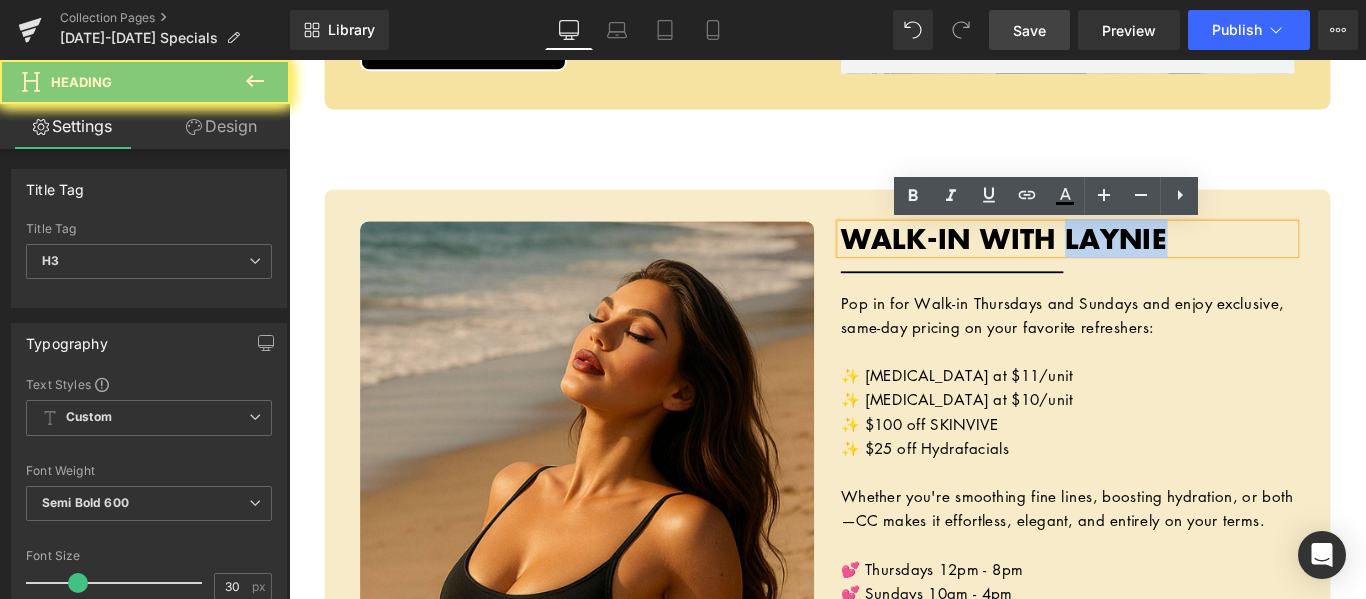 click on "WALK-IN WITH LAYNIE" at bounding box center (1164, 261) 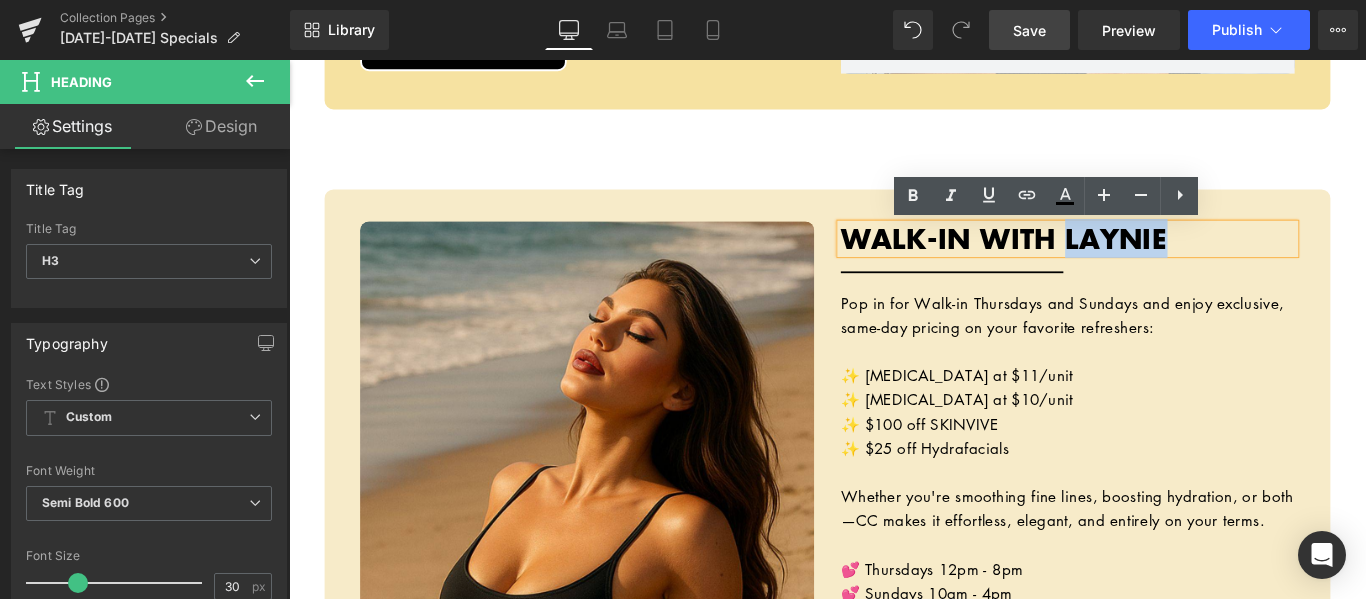 type 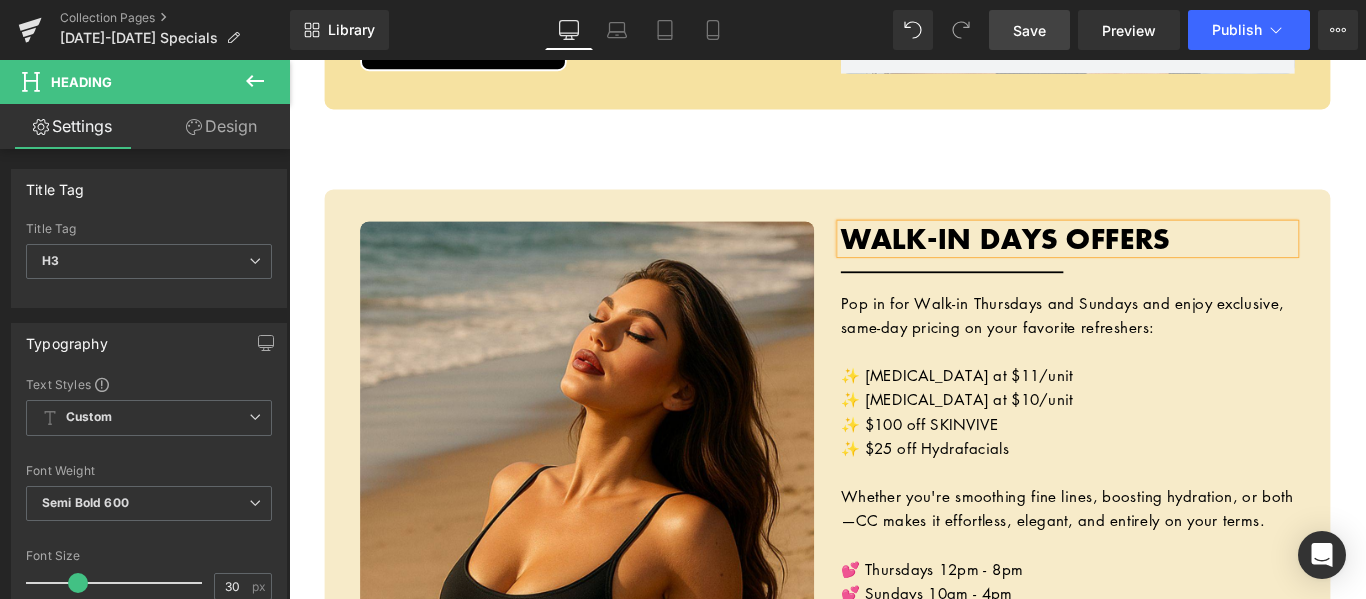 click on "Hero Banner         10% OFF ALL BOOTY BOOST PACKAGES Heading         Separator         If glute workouts haven’t been giving you the lift you’re after—or if Mother Nature skipped you in the curves department—our Booty Boost package is here to change that. This non-surgical treatment uses JUVÉDERM® butt injections to add volume, shape, and contour exactly where you want it. No downtime, no squats—just results. Want even more lift? Add PDO threads to elevate and sculpt your shape while smoothing out [MEDICAL_DATA] dimples for that ultra-snatched finish. Whether you’re after a subtle enhancement or a full-on booty glow-up, this treatment is fully customizable to your body and goals. Text Block         VIEW BOOTY BOOST ONLINE Button         Row         Row         Row
Hero Banner         $25 OFF ANY HYDRAFACIAL TREATMENT Heading         Separator         Text Block         Button" at bounding box center [894, -525] 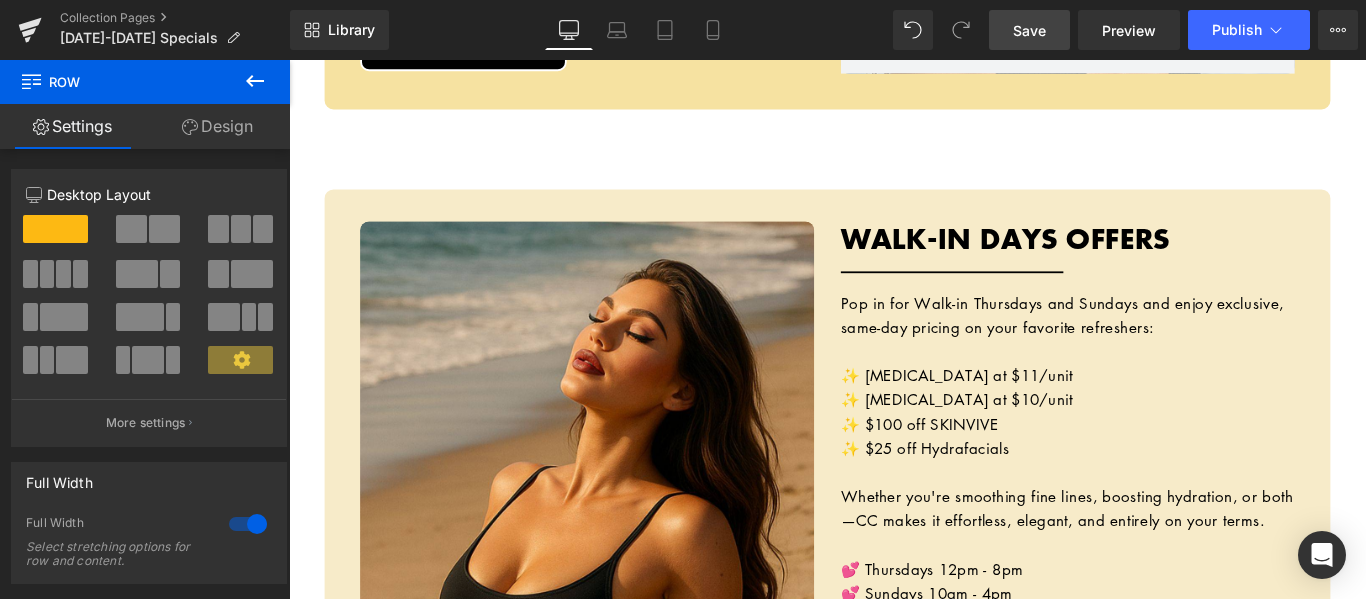 click on "Save" at bounding box center [1029, 30] 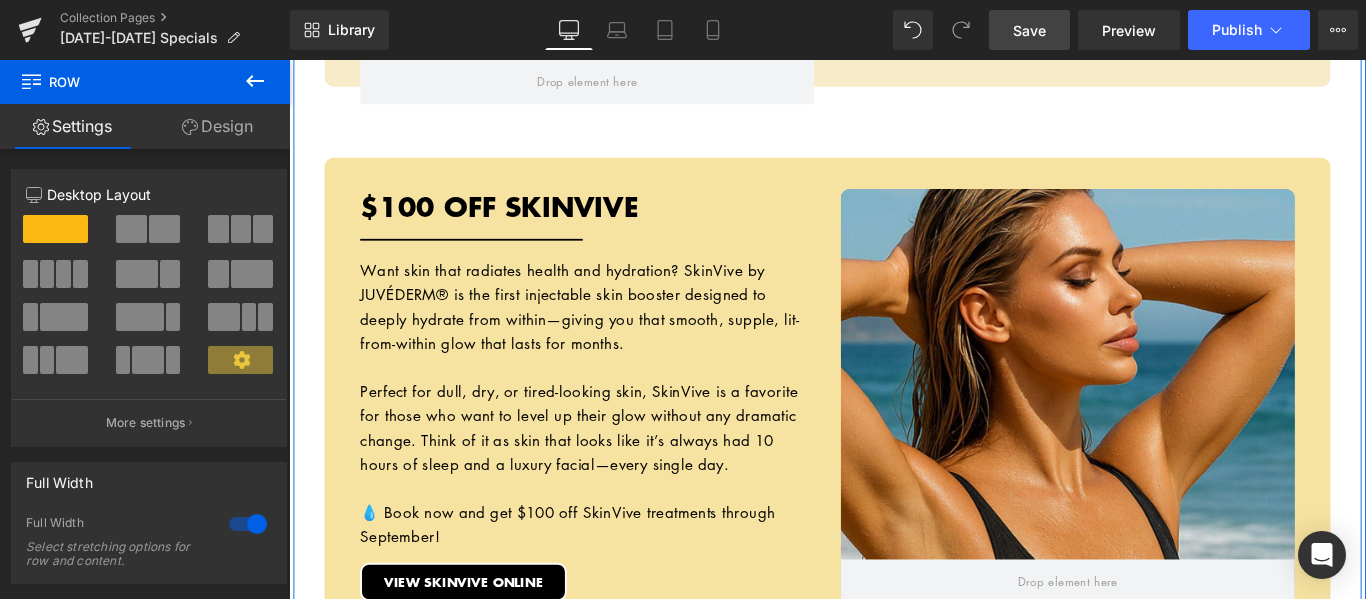 scroll, scrollTop: 2752, scrollLeft: 0, axis: vertical 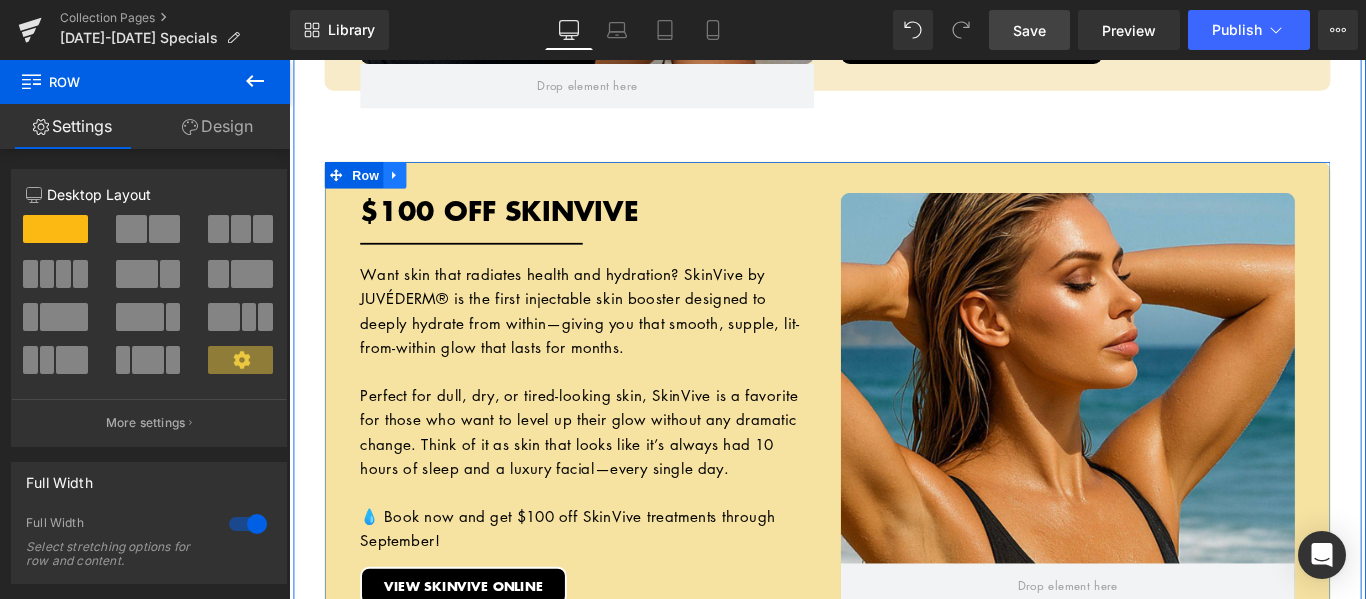 click 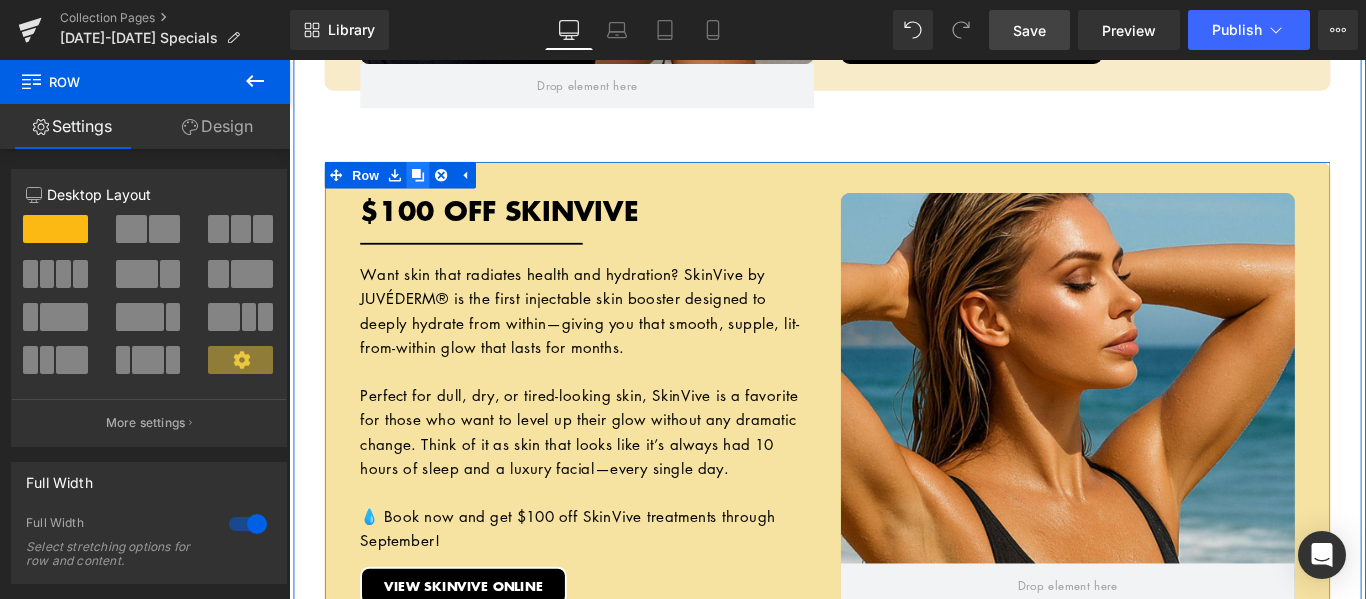 click 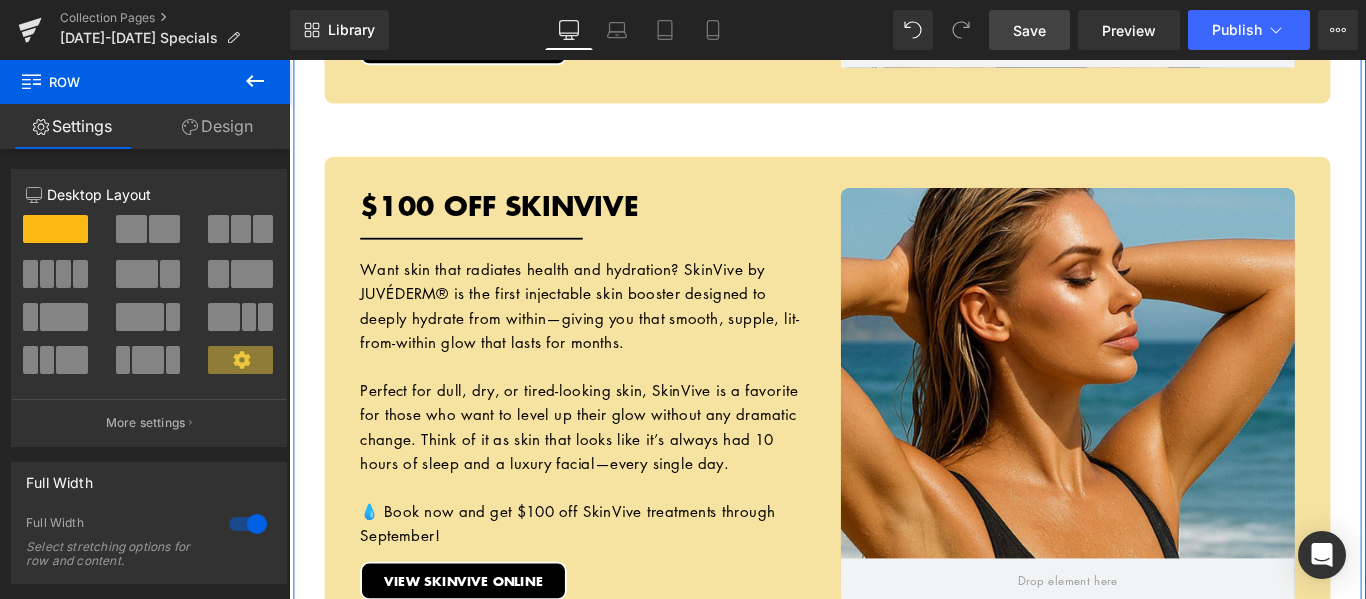scroll, scrollTop: 3388, scrollLeft: 0, axis: vertical 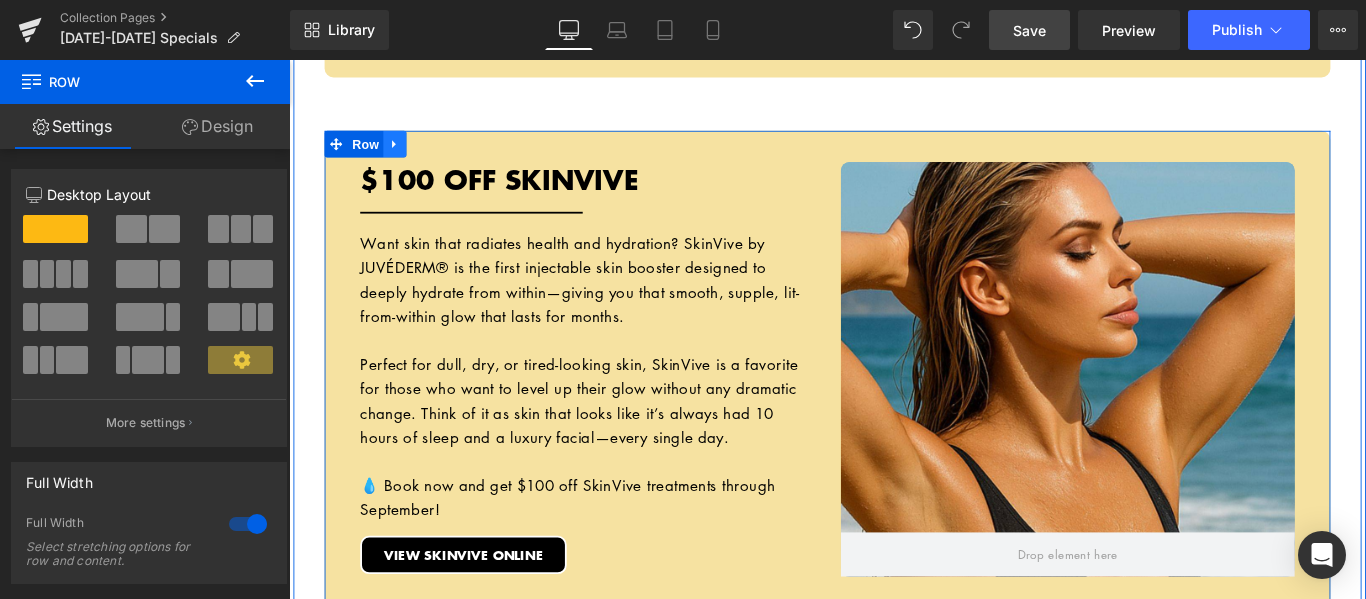 click 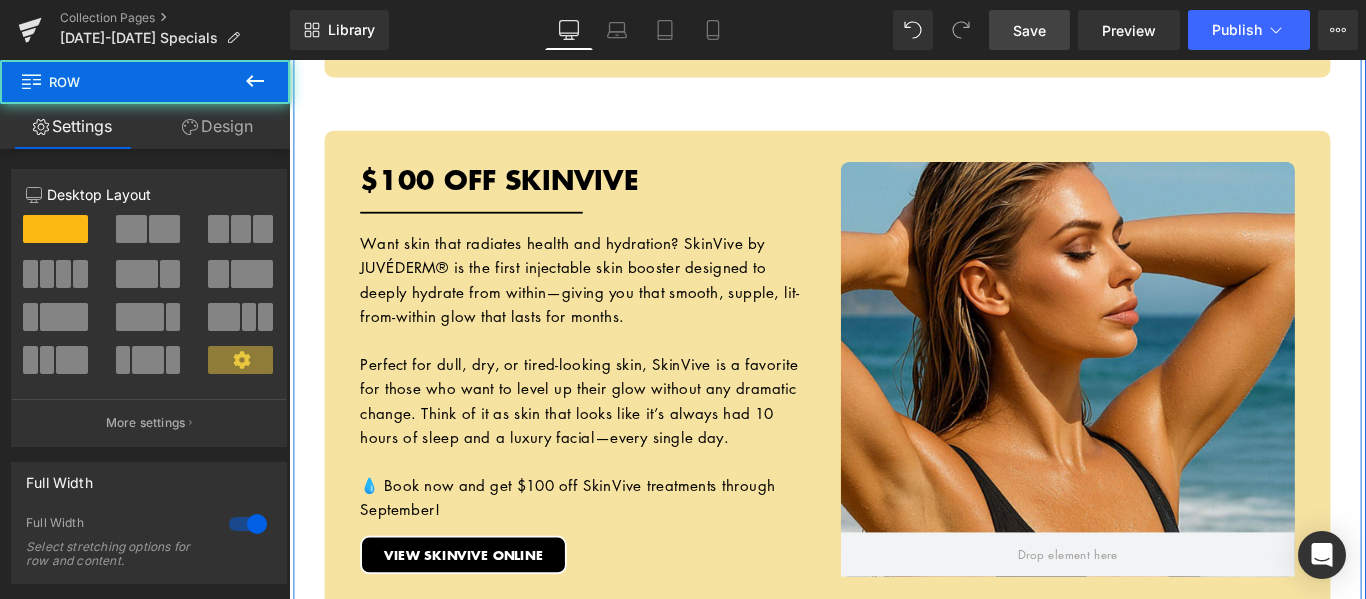 click on "Hero Banner         10% OFF ALL BOOTY BOOST PACKAGES Heading         Separator         If glute workouts haven’t been giving you the lift you’re after—or if Mother Nature skipped you in the curves department—our Booty Boost package is here to change that. This non-surgical treatment uses JUVÉDERM® butt injections to add volume, shape, and contour exactly where you want it. No downtime, no squats—just results. Want even more lift? Add PDO threads to elevate and sculpt your shape while smoothing out [MEDICAL_DATA] dimples for that ultra-snatched finish. Whether you’re after a subtle enhancement or a full-on booty glow-up, this treatment is fully customizable to your body and goals. Text Block         VIEW BOOTY BOOST ONLINE Button         Row         Row         Row
Hero Banner         $25 OFF ANY HYDRAFACIAL TREATMENT Heading         Separator         Text Block         Button" at bounding box center [894, -261] 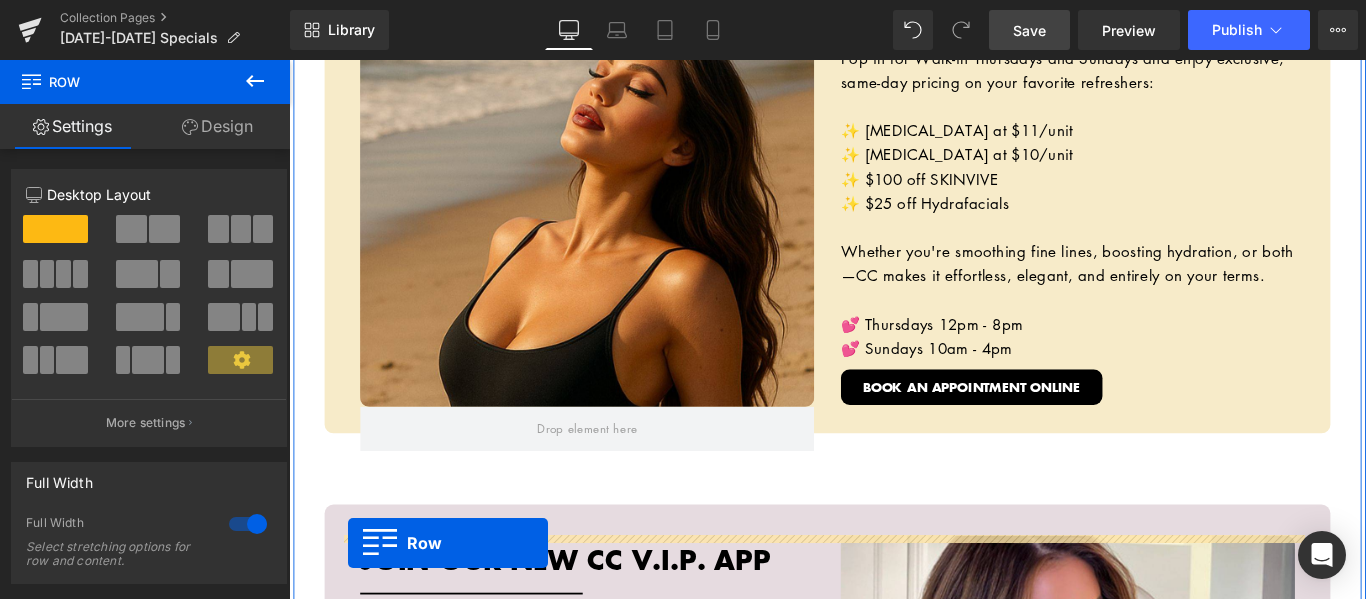 scroll, scrollTop: 3748, scrollLeft: 0, axis: vertical 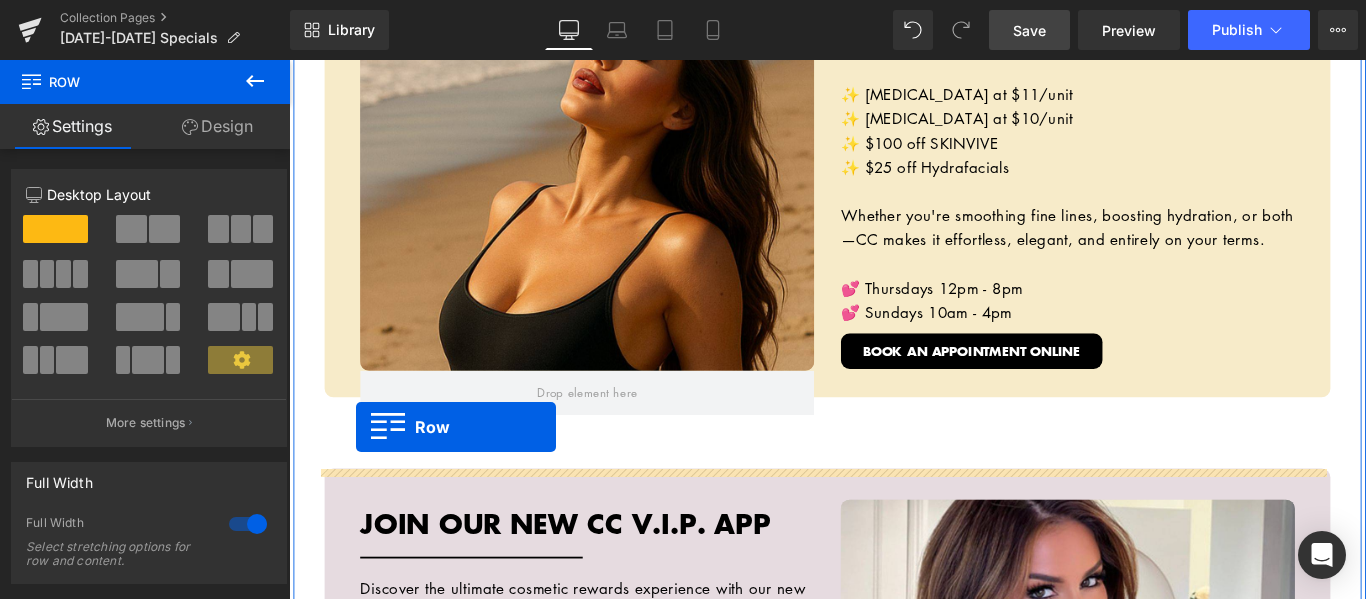 drag, startPoint x: 337, startPoint y: 157, endPoint x: 364, endPoint y: 472, distance: 316.15503 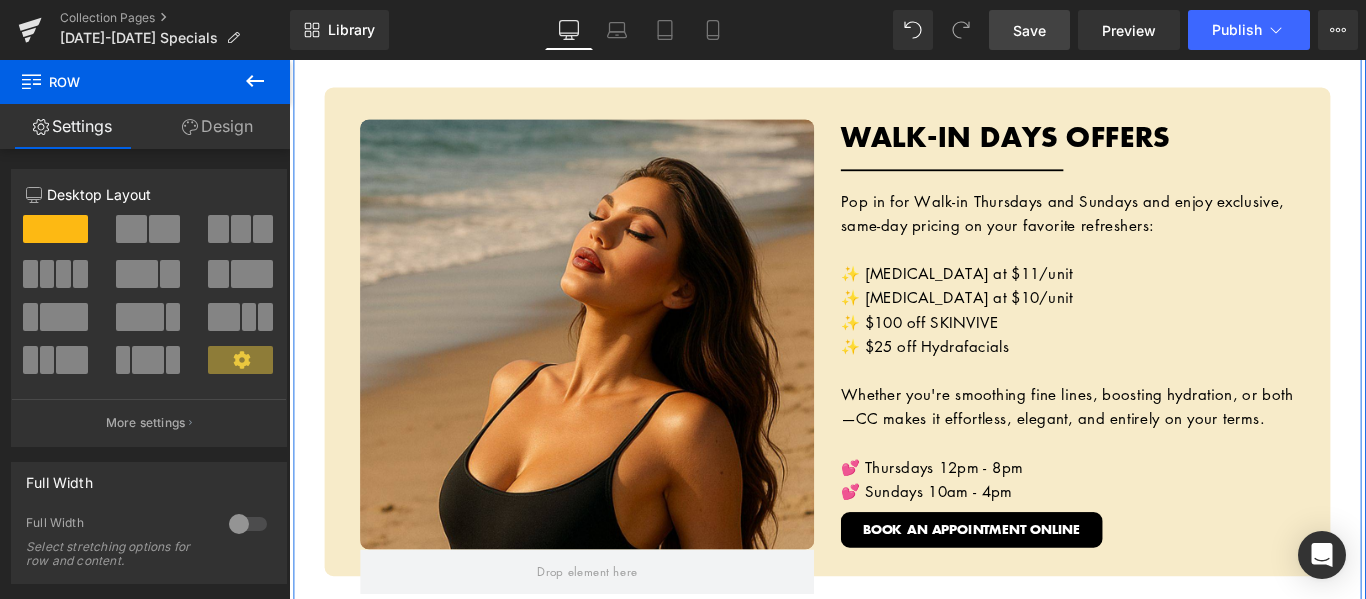 scroll, scrollTop: 3468, scrollLeft: 0, axis: vertical 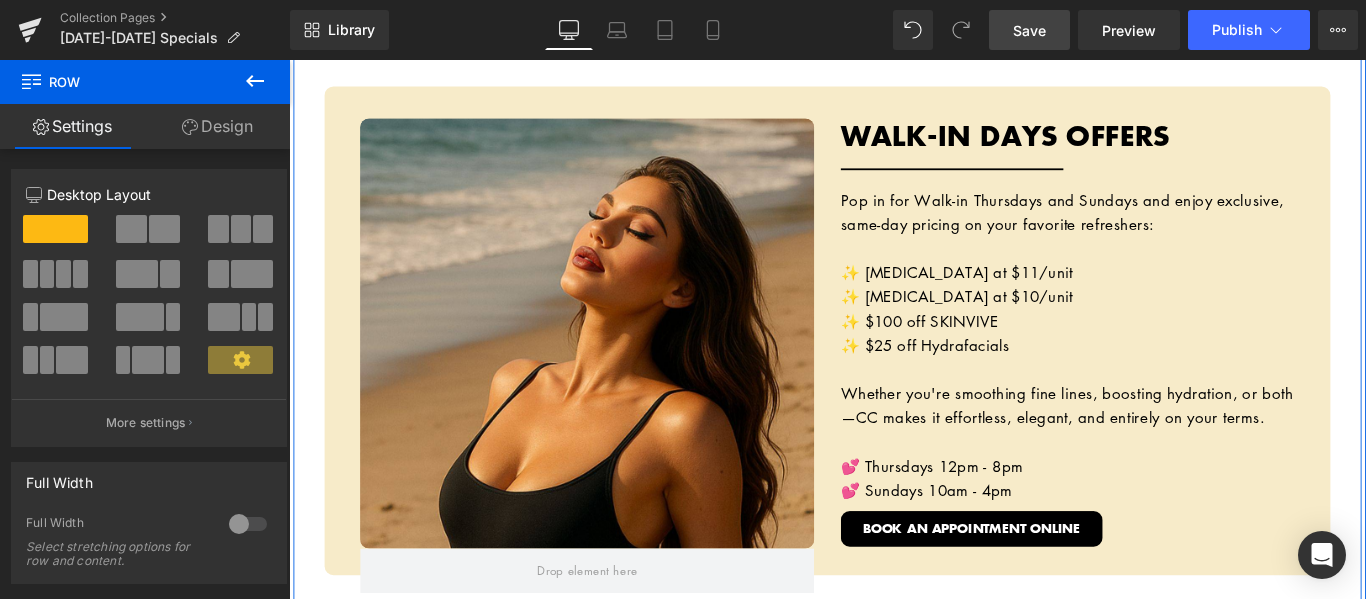 click on "WALK-IN DAYS OFFERS" at bounding box center [1164, 145] 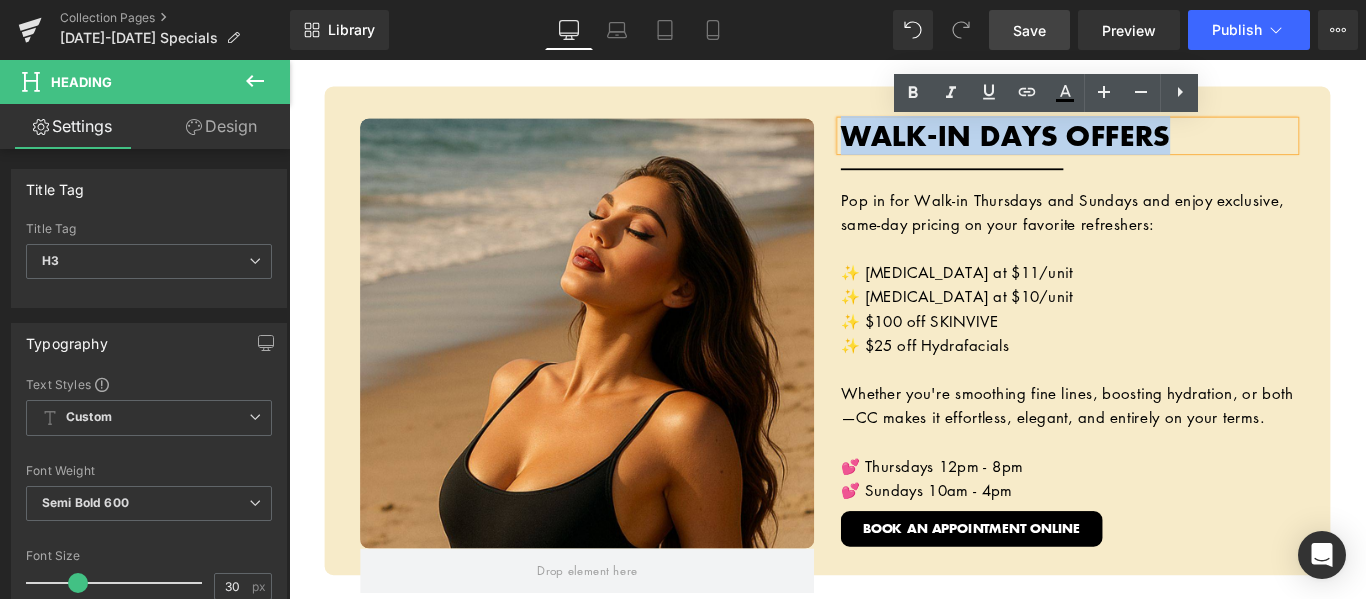 copy on "WALK-IN DAYS OFFERS" 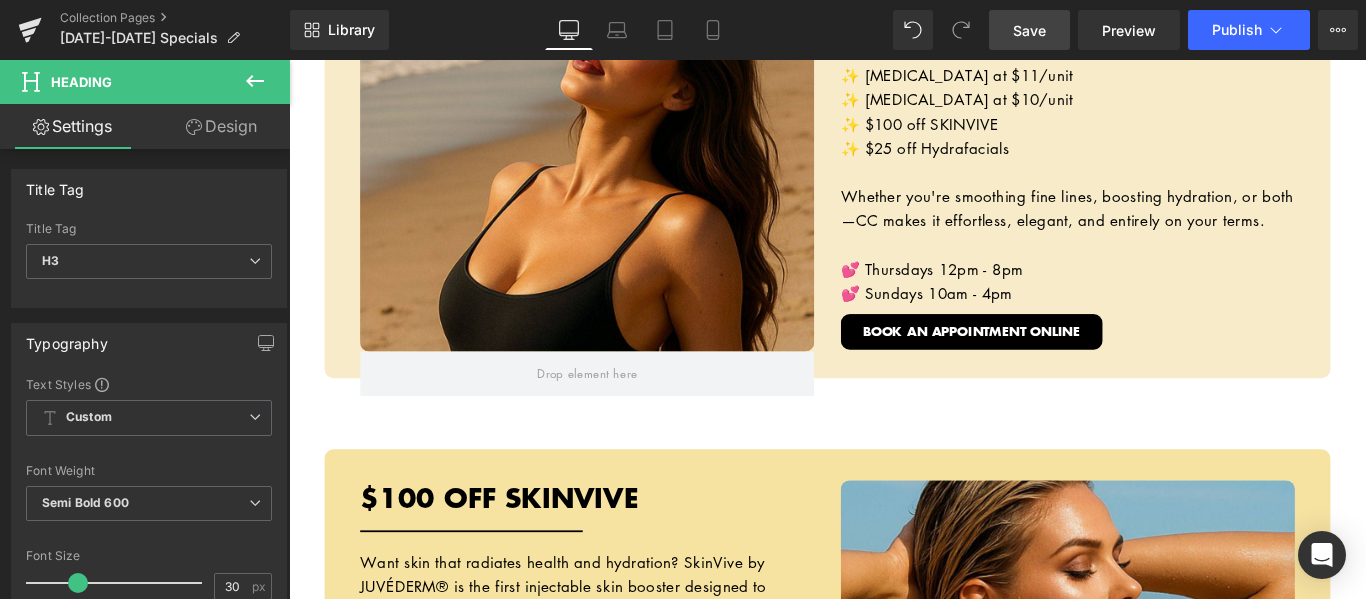 scroll, scrollTop: 3768, scrollLeft: 0, axis: vertical 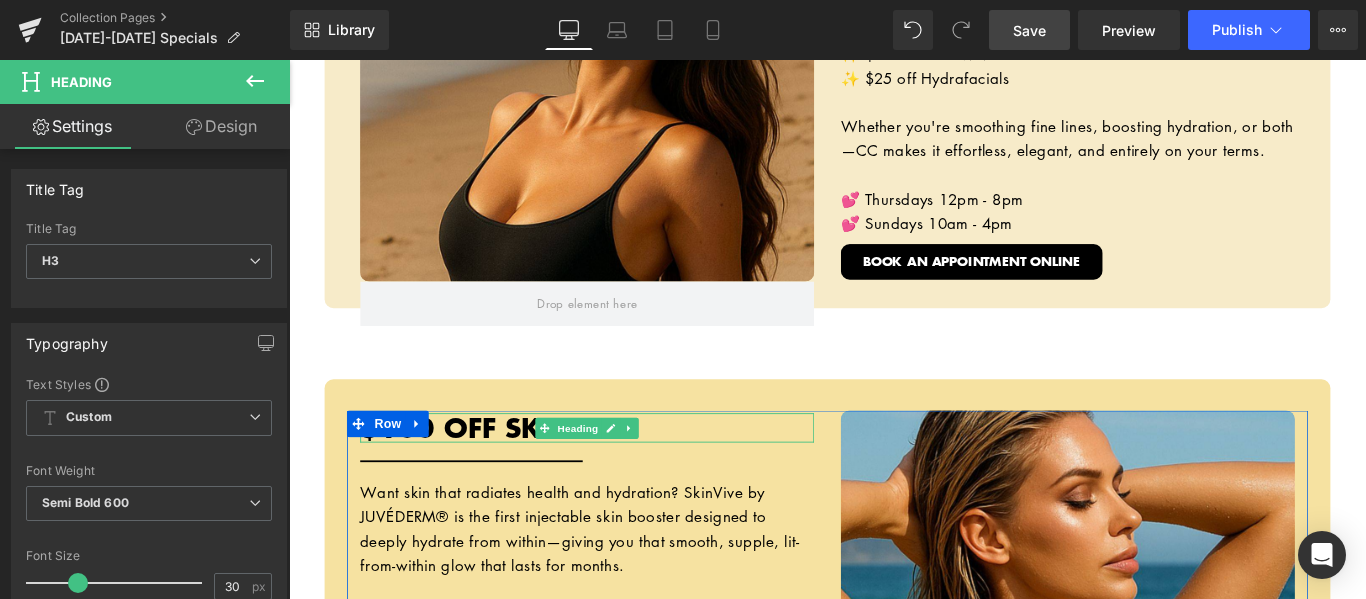 click on "$100 OFF SKINVIVE" at bounding box center [525, 473] 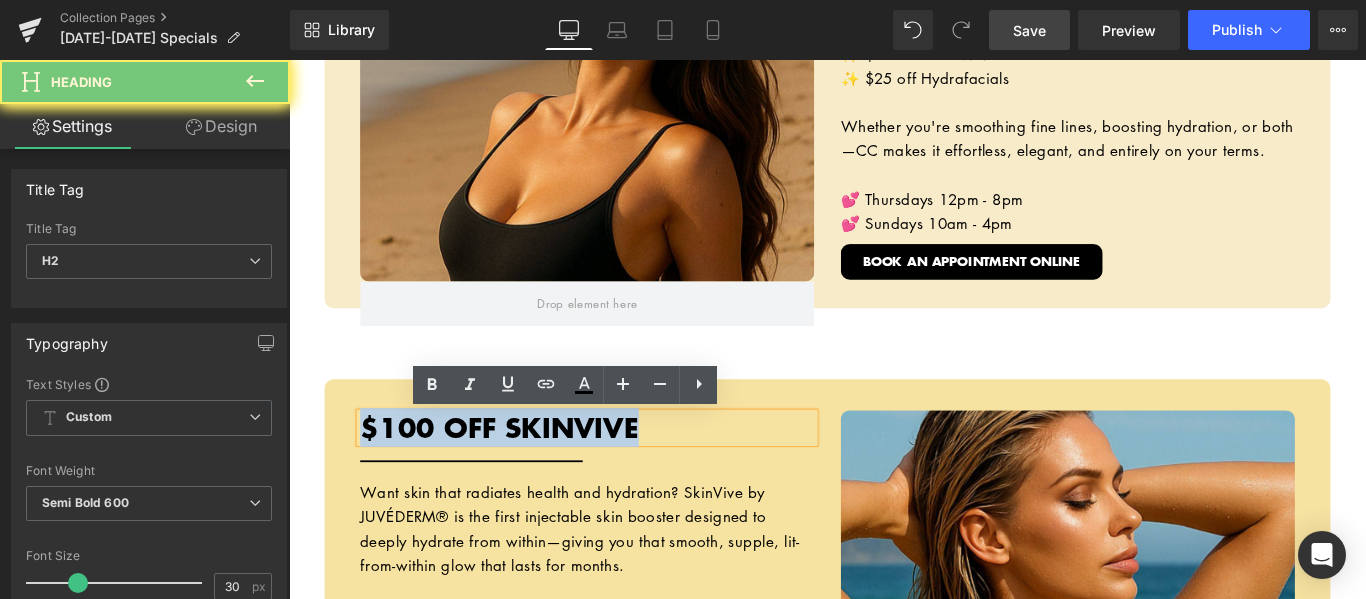 paste 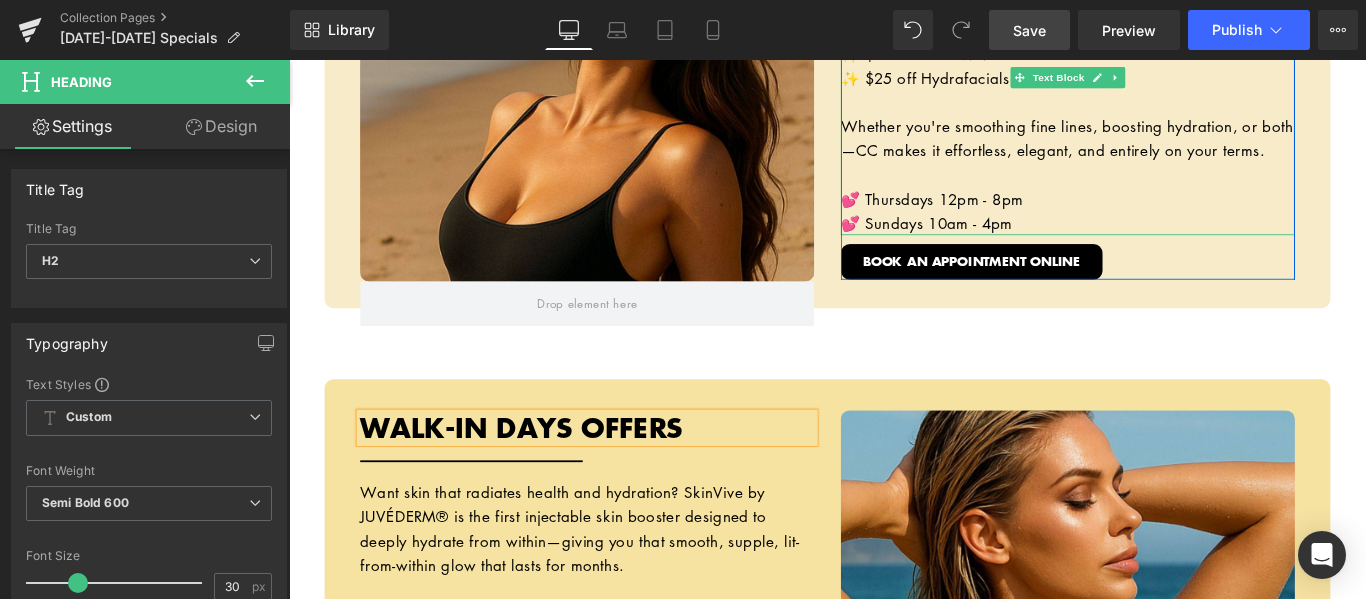 click on "Whether you're smoothing fine lines, boosting hydration, or both—CC makes it effortless, elegant, and entirely on your terms." at bounding box center [1163, 148] 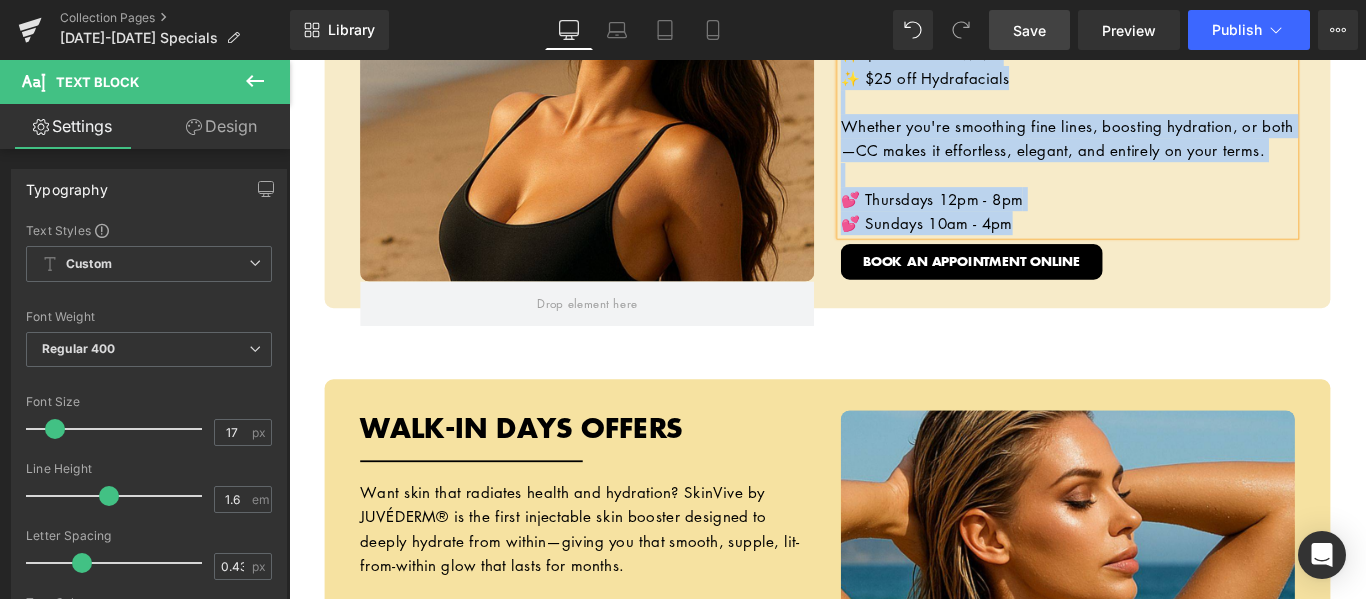copy on "Pop in for Walk-in Thursdays and Sundays and enjoy exclusive, same-day pricing on your favorite refreshers: ✨ [MEDICAL_DATA] at $11/unit ✨ [MEDICAL_DATA] at $10/unit ✨ $100 off SKINVIVE ✨ $25 off Hydrafacials Whether you're smoothing fine lines, boosting hydration, or both—CC makes it effortless, elegant, and entirely on your terms. 💕 Thursdays 12pm - 8pm 💕 Sundays 10am - 4pm" 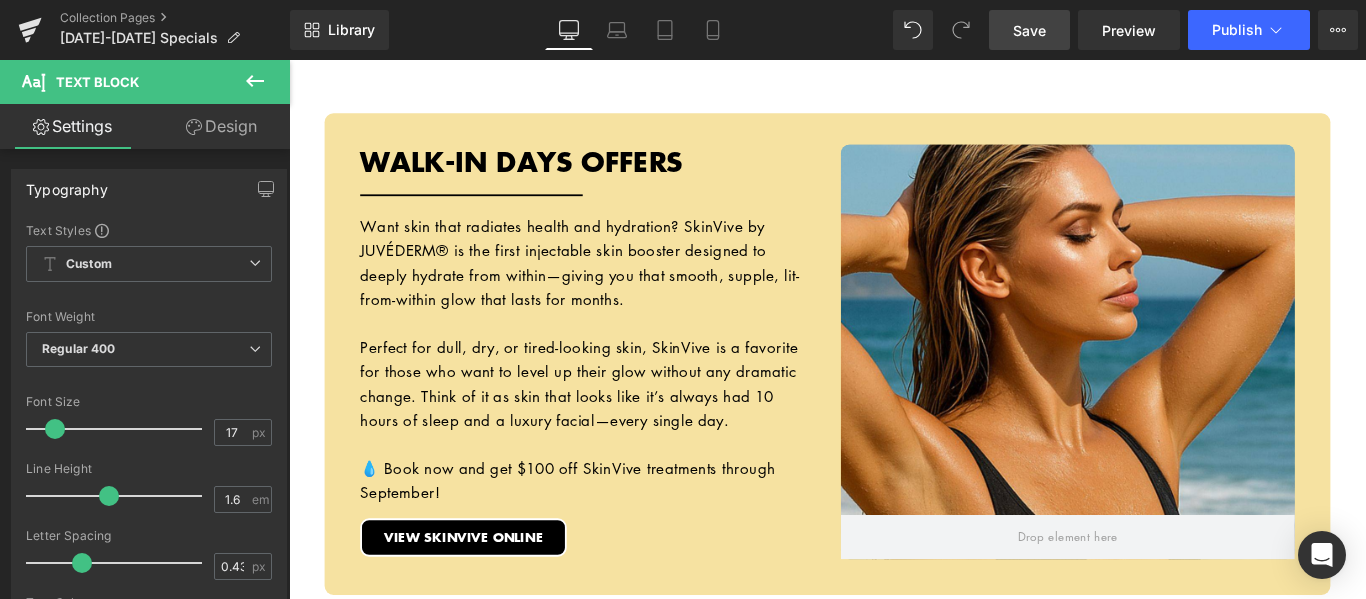 scroll, scrollTop: 4068, scrollLeft: 0, axis: vertical 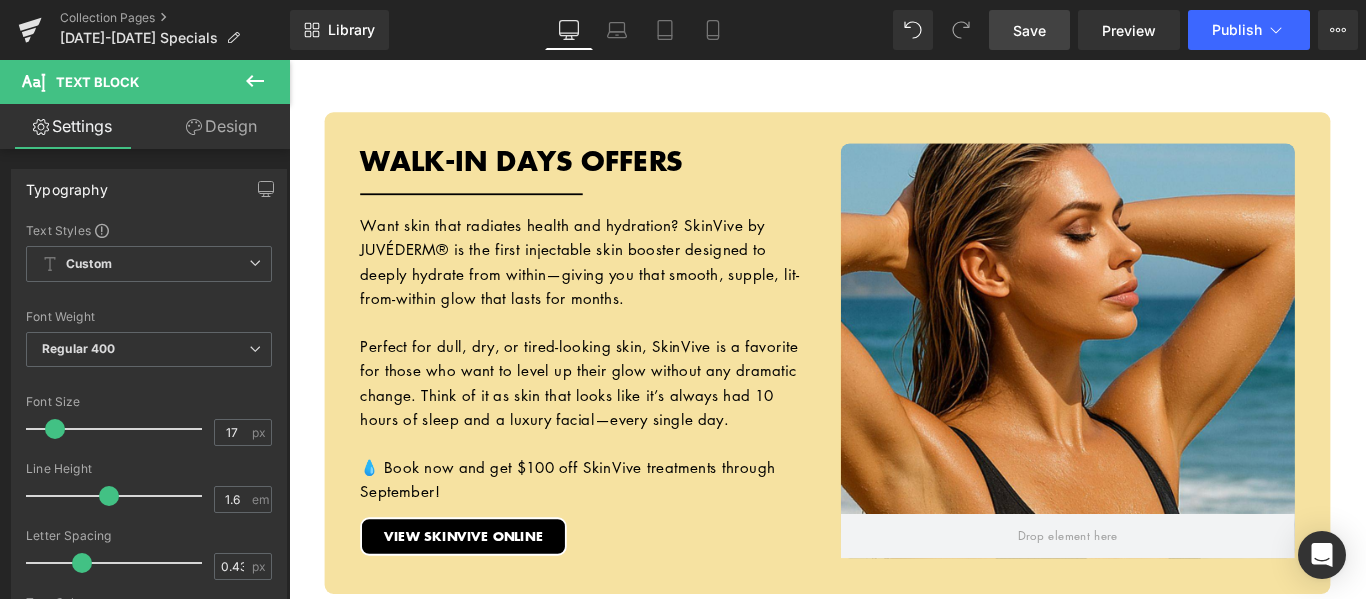 click on "Want skin that radiates health and hydration? SkinVive by JUVÉDERM® is the first injectable skin booster designed to deeply hydrate from within—giving you that smooth, supple, lit-from-within glow that lasts for months." at bounding box center [624, 286] 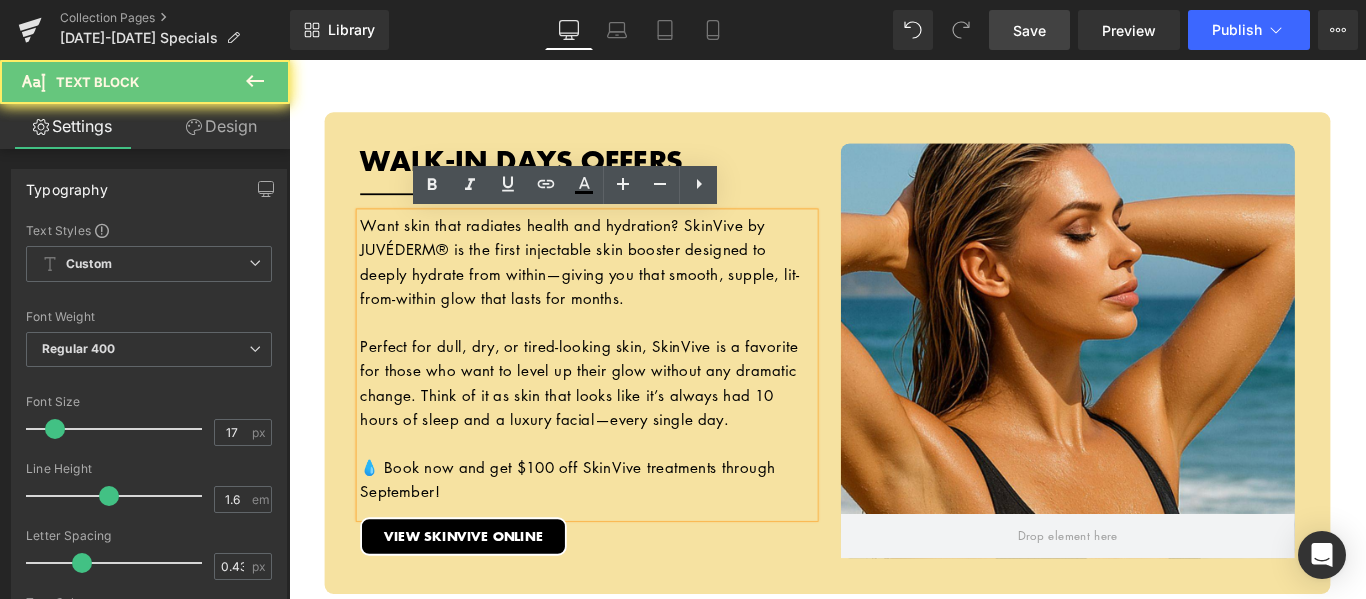 click on "Want skin that radiates health and hydration? SkinVive by JUVÉDERM® is the first injectable skin booster designed to deeply hydrate from within—giving you that smooth, supple, lit-from-within glow that lasts for months." at bounding box center (616, 286) 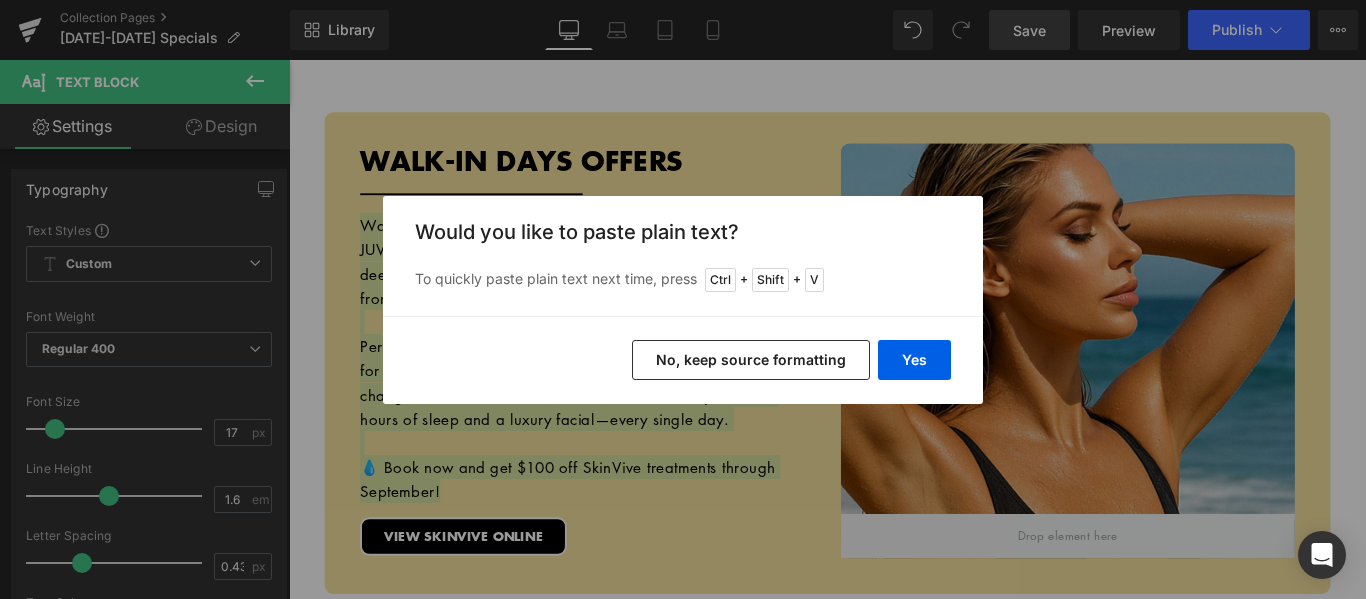 click on "No, keep source formatting" at bounding box center (751, 360) 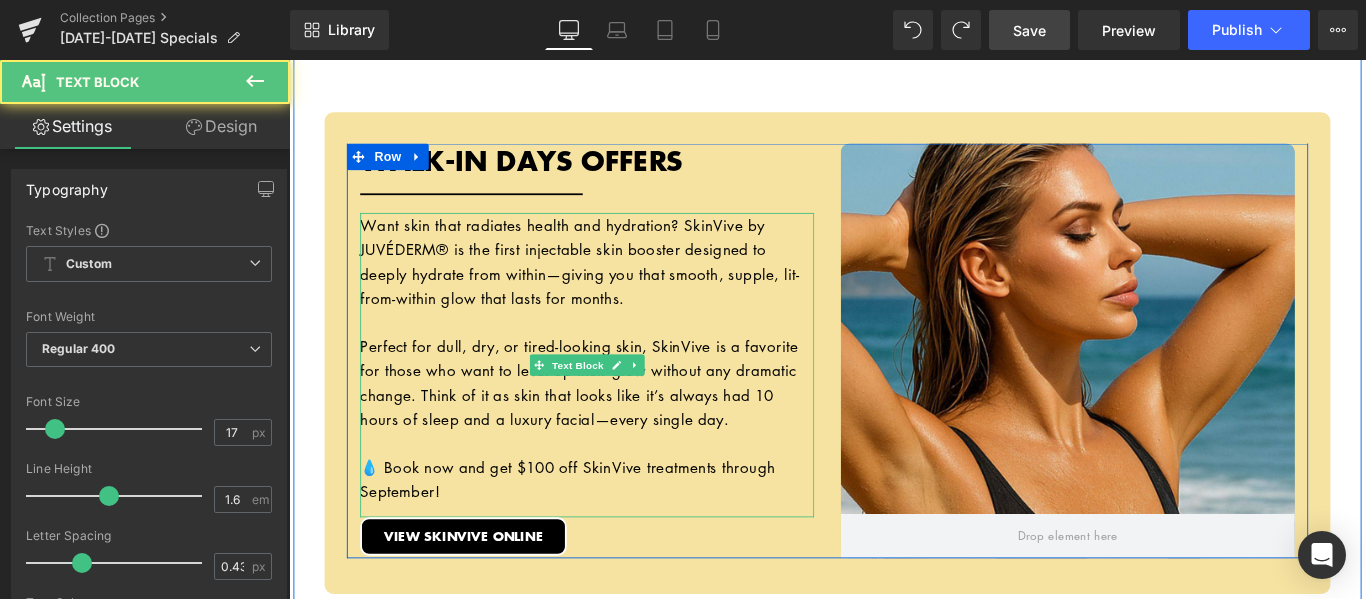 click on "Want skin that radiates health and hydration? SkinVive by JUVÉDERM® is the first injectable skin booster designed to deeply hydrate from within—giving you that smooth, supple, lit-from-within glow that lasts for months." at bounding box center (624, 286) 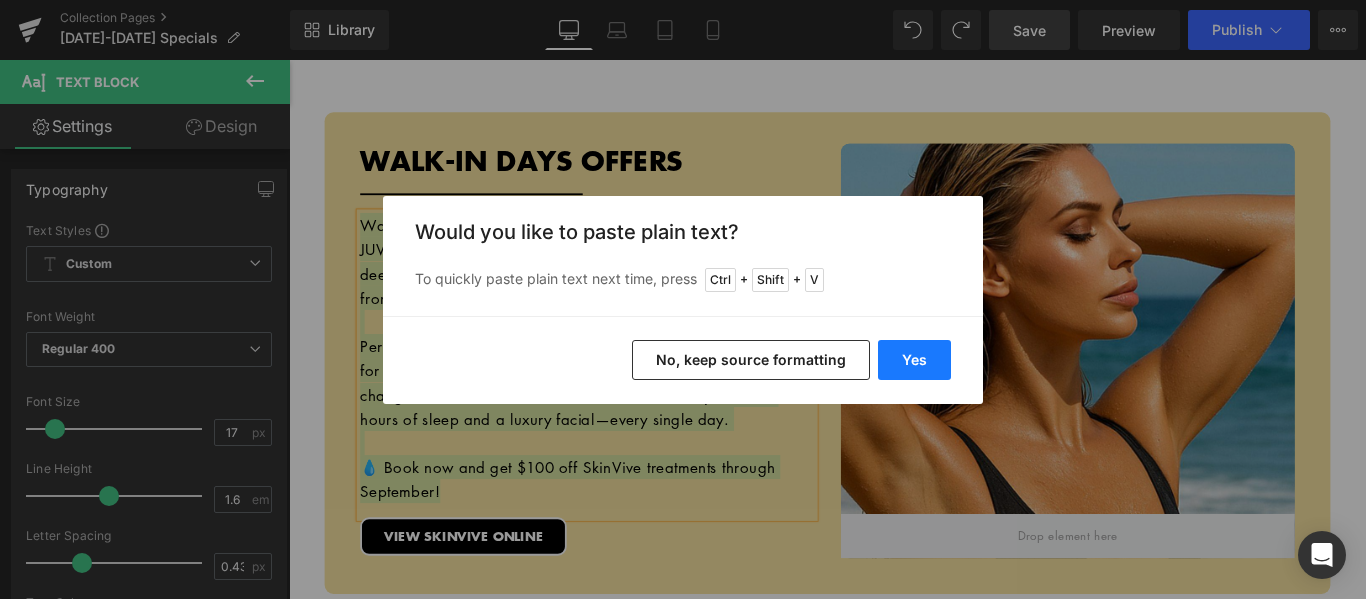 click on "Yes" at bounding box center [914, 360] 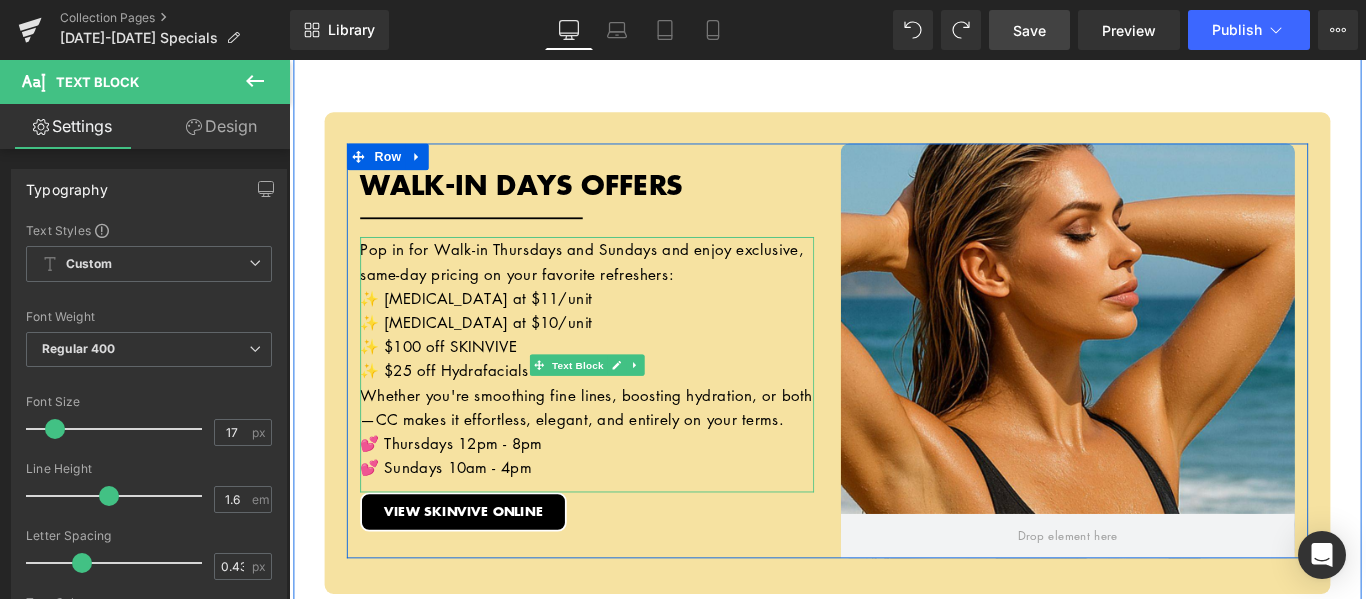 click on "Pop in for Walk-in Thursdays and Sundays and enjoy exclusive, same-day pricing on your favorite refreshers:" at bounding box center [624, 286] 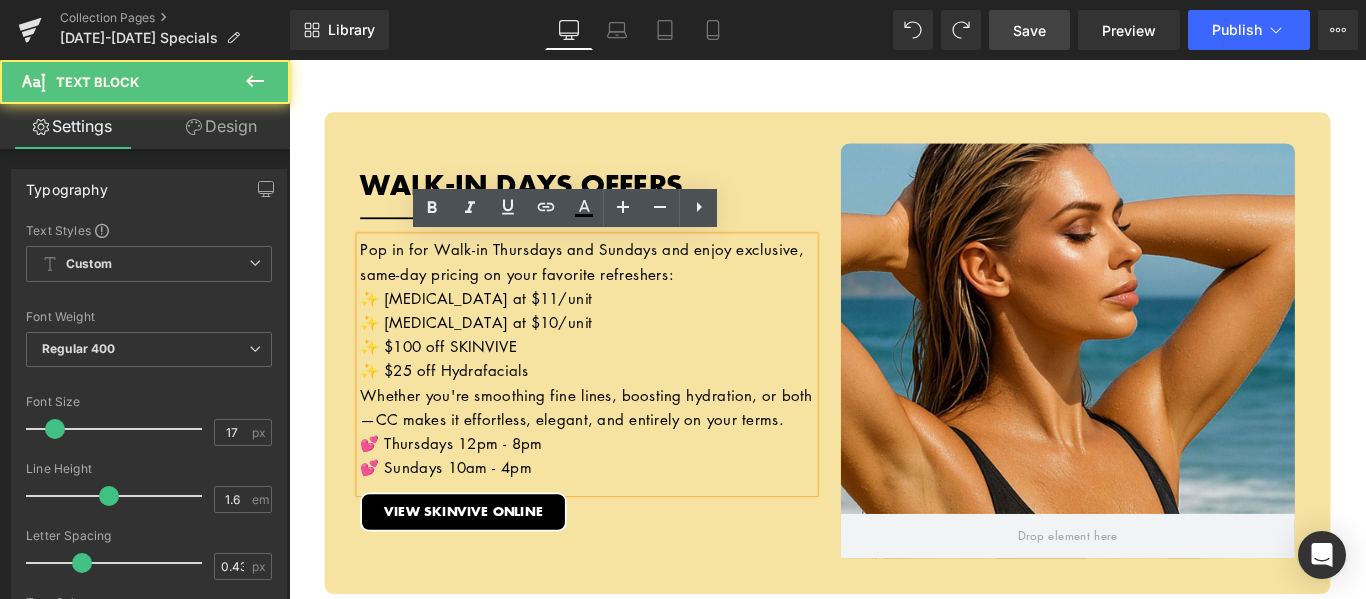 scroll, scrollTop: 4055, scrollLeft: 0, axis: vertical 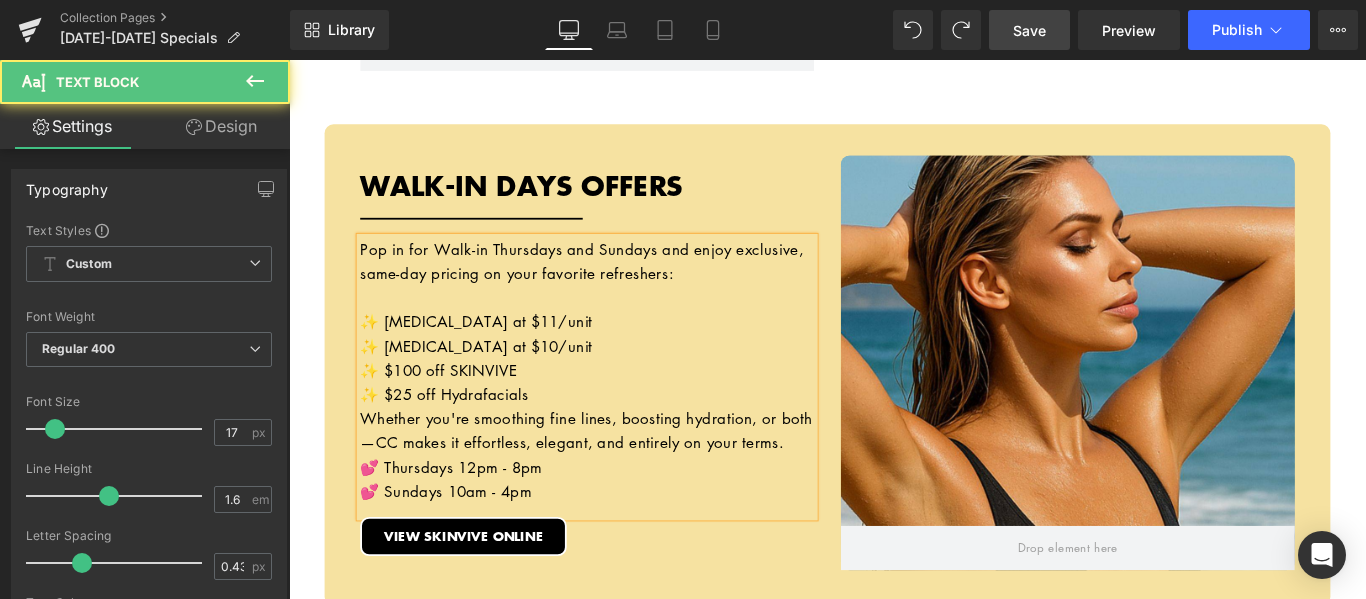 click on "✨ $25 off Hydrafacials" at bounding box center (624, 435) 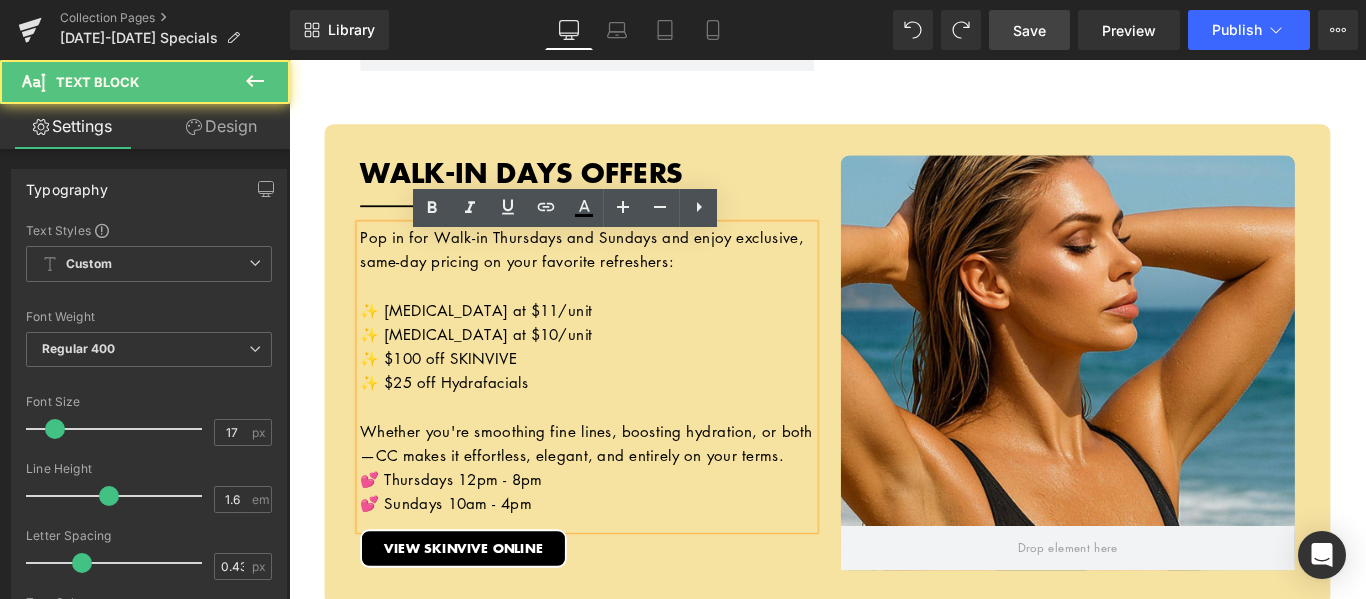 scroll, scrollTop: 4041, scrollLeft: 0, axis: vertical 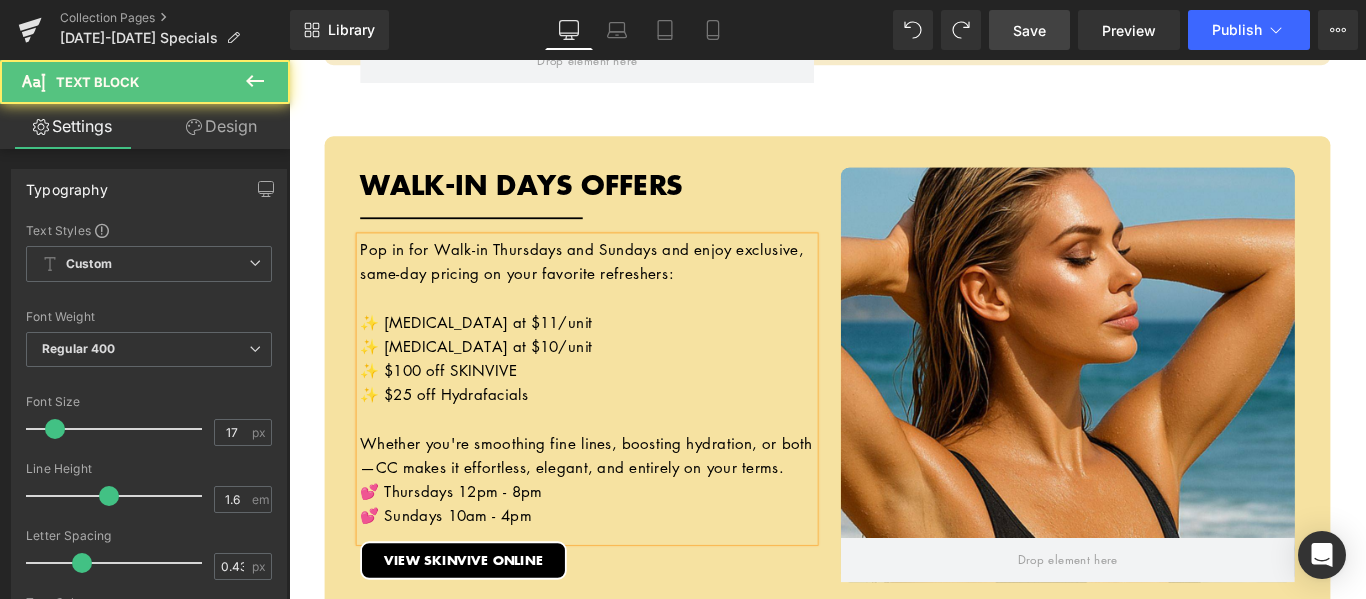 click on "Whether you're smoothing fine lines, boosting hydration, or both—CC makes it effortless, elegant, and entirely on your terms." at bounding box center [624, 504] 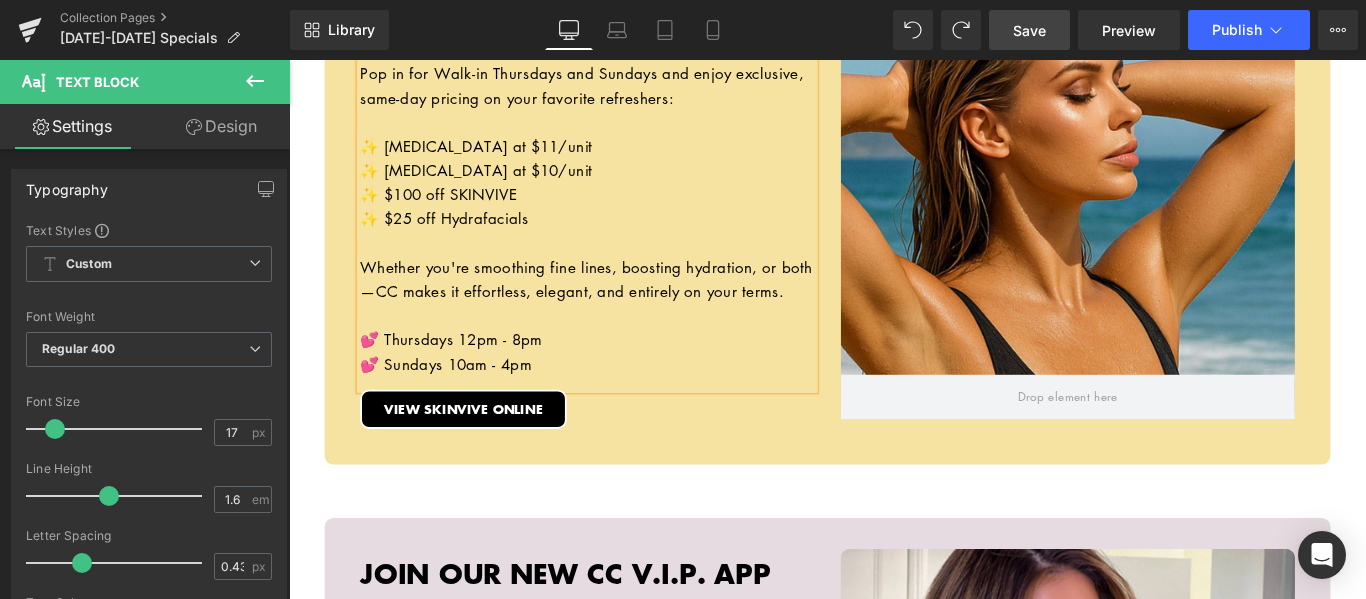 scroll, scrollTop: 4238, scrollLeft: 0, axis: vertical 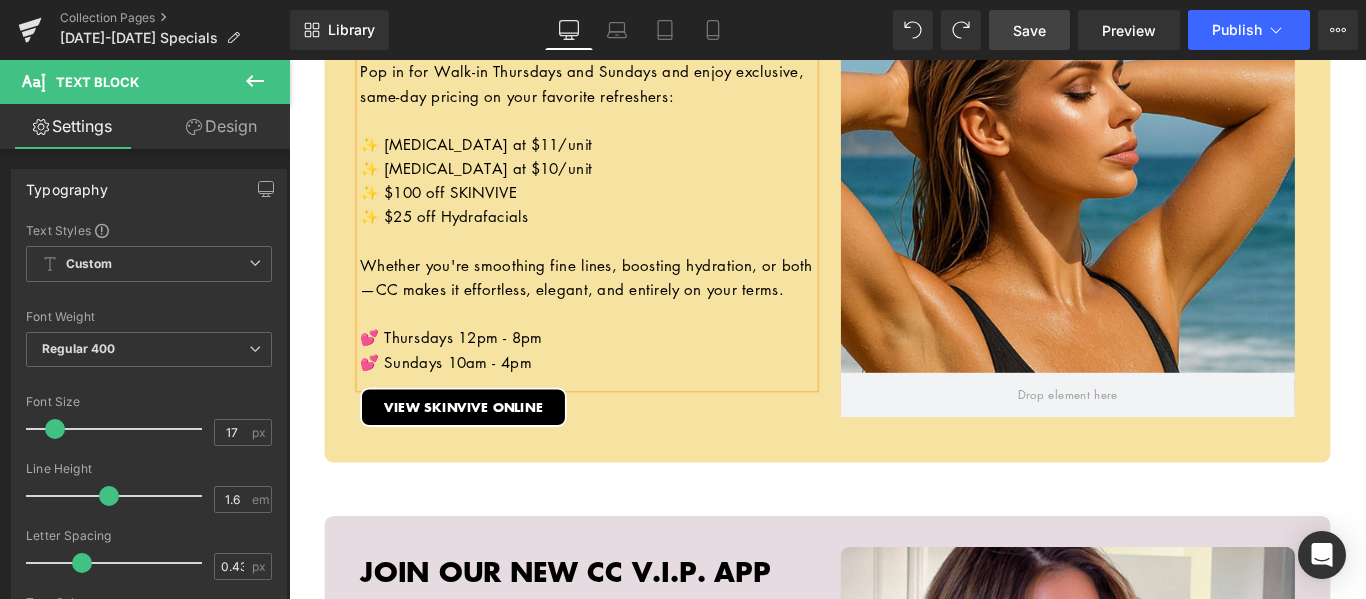 click on "Hero Banner         10% OFF ALL BOOTY BOOST PACKAGES Heading         Separator         If glute workouts haven’t been giving you the lift you’re after—or if Mother Nature skipped you in the curves department—our Booty Boost package is here to change that. This non-surgical treatment uses JUVÉDERM® butt injections to add volume, shape, and contour exactly where you want it. No downtime, no squats—just results. Want even more lift? Add PDO threads to elevate and sculpt your shape while smoothing out [MEDICAL_DATA] dimples for that ultra-snatched finish. Whether you’re after a subtle enhancement or a full-on booty glow-up, this treatment is fully customizable to your body and goals. Text Block         VIEW BOOTY BOOST ONLINE Button         Row         Row         Row
Hero Banner         $25 OFF ANY HYDRAFACIAL TREATMENT Heading         Separator         Text Block         Button" at bounding box center [894, -1100] 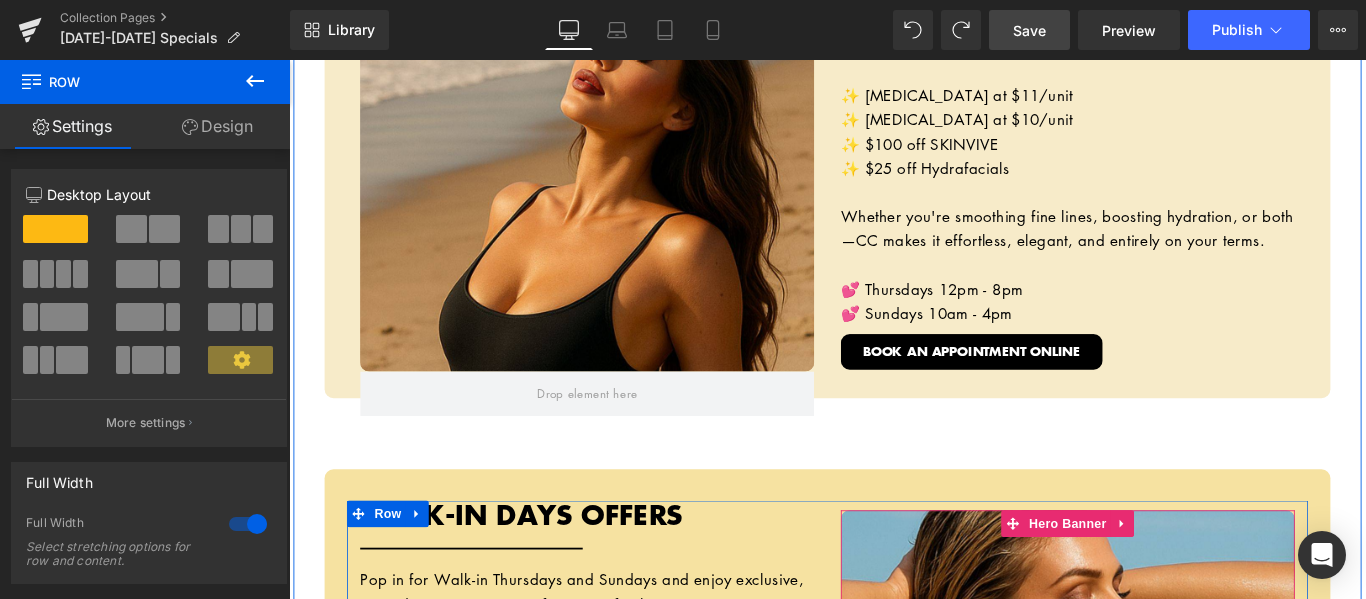 scroll, scrollTop: 3638, scrollLeft: 0, axis: vertical 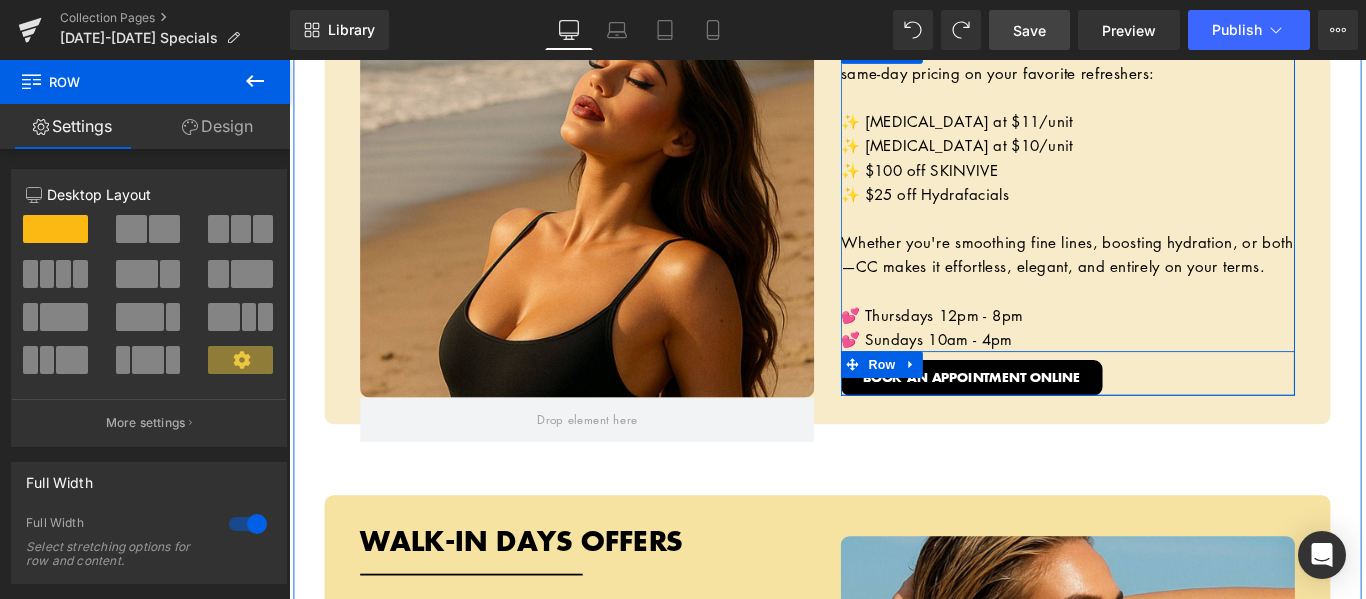 click on "BOOK AN APPOINTMENT ONLINE Button" at bounding box center (1164, 412) 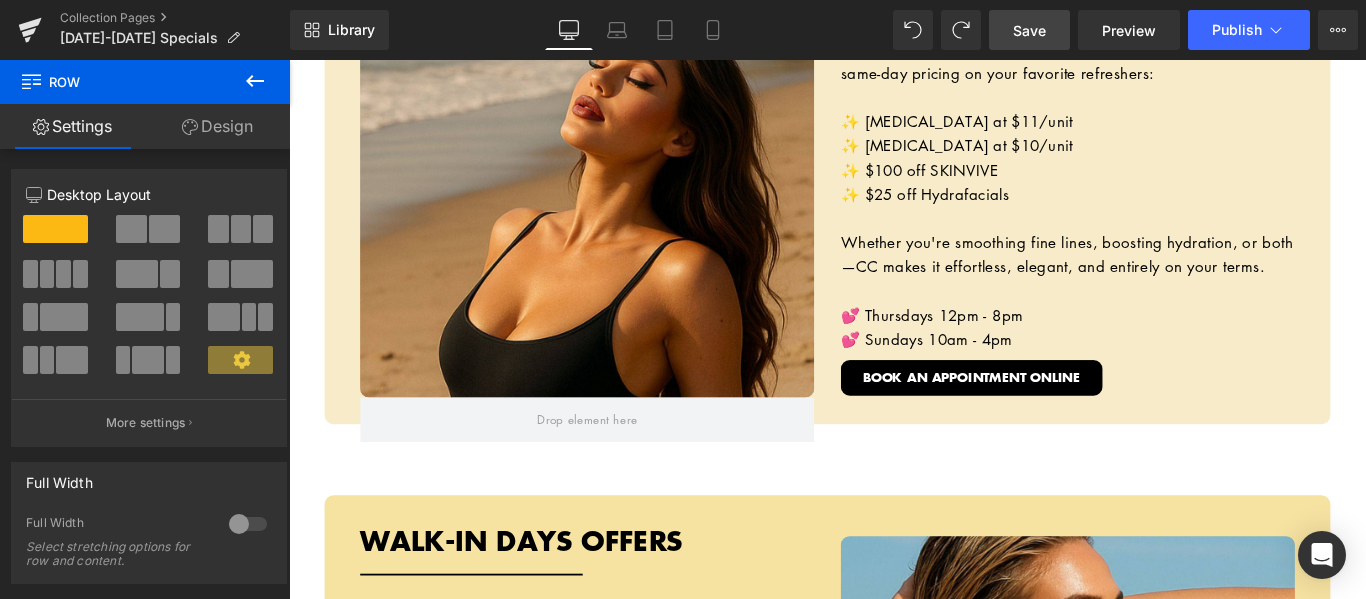 click on "Save" at bounding box center [1029, 30] 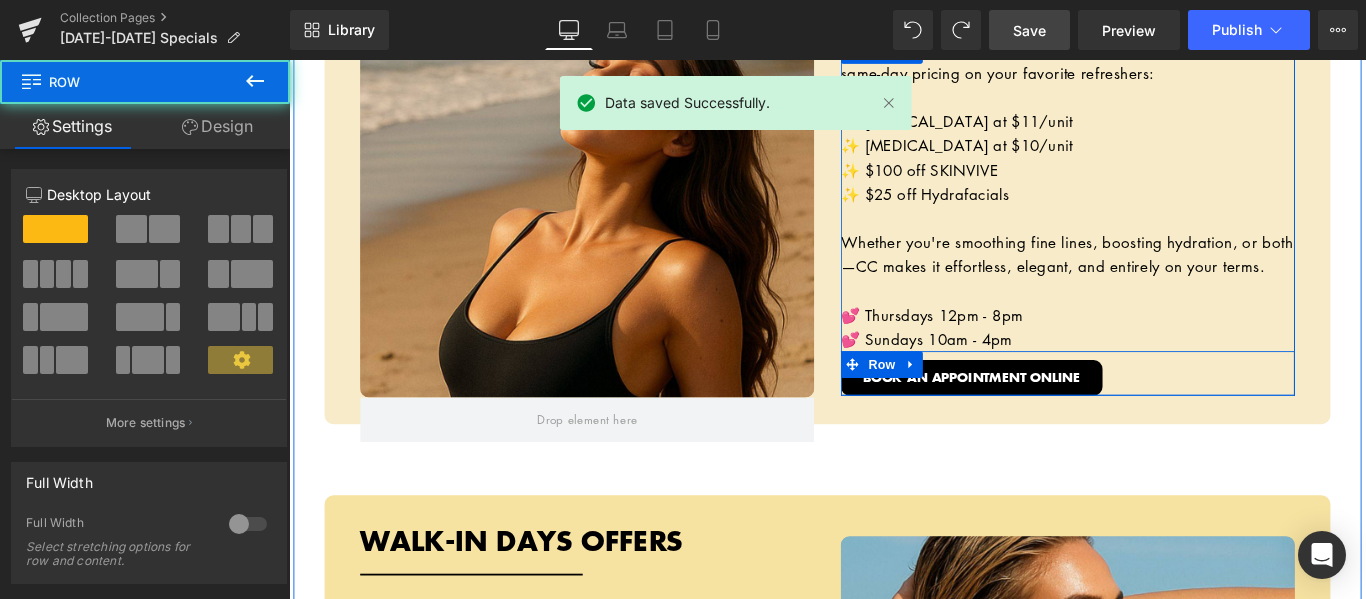 click on "BOOK AN APPOINTMENT ONLINE Button" at bounding box center (1164, 412) 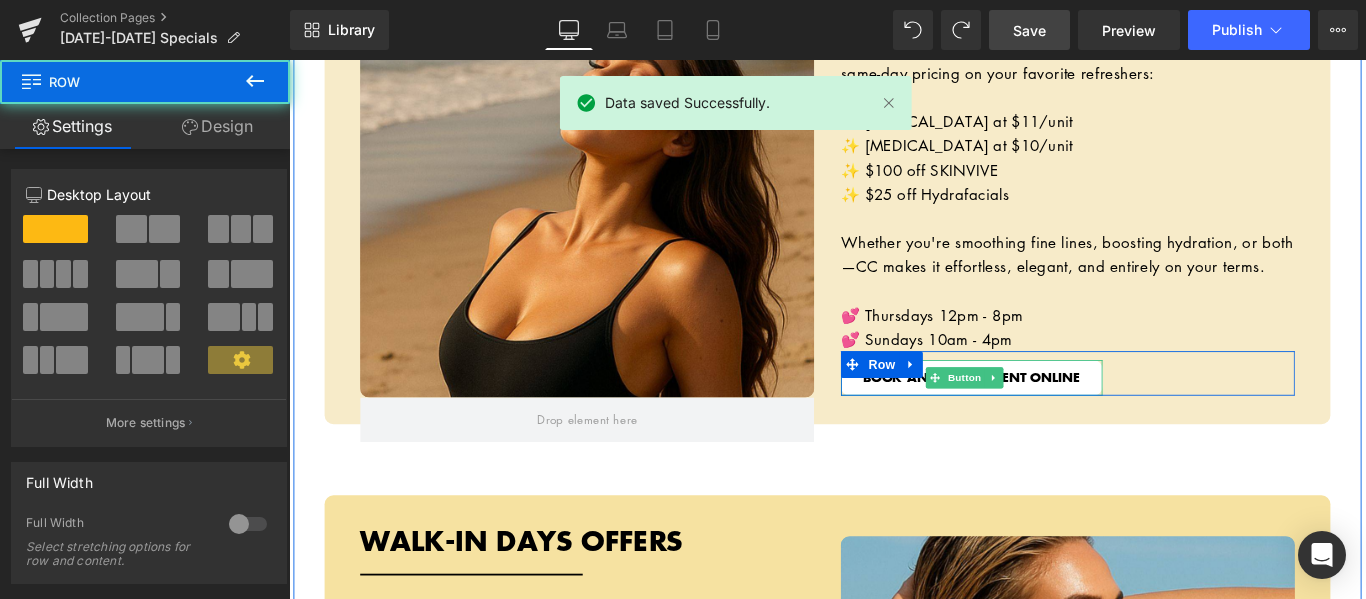 click on "BOOK AN APPOINTMENT ONLINE" at bounding box center (1056, 417) 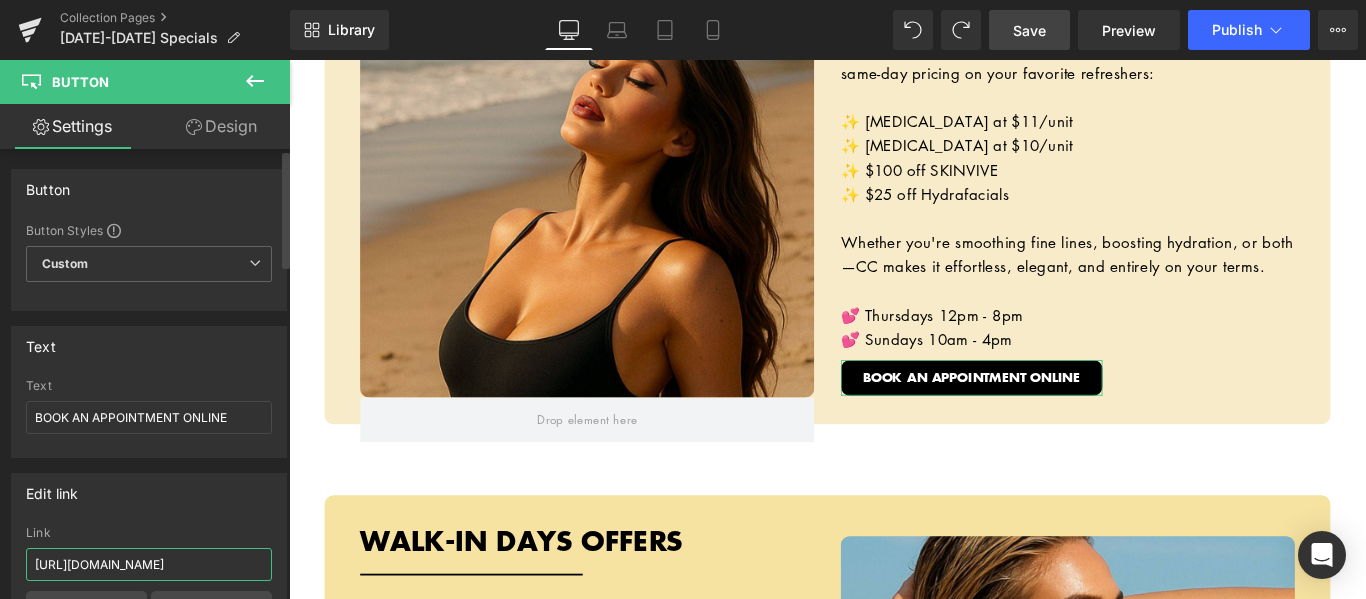 click on "[URL][DOMAIN_NAME]" at bounding box center [149, 564] 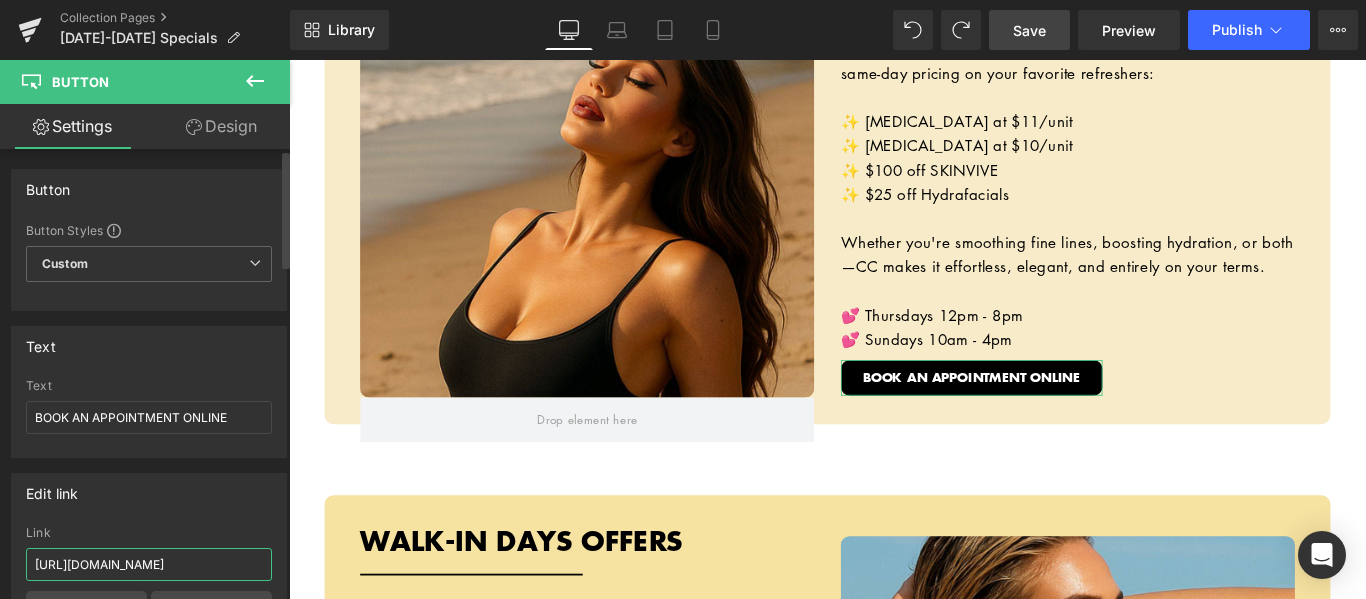 click on "[URL][DOMAIN_NAME]" at bounding box center [149, 564] 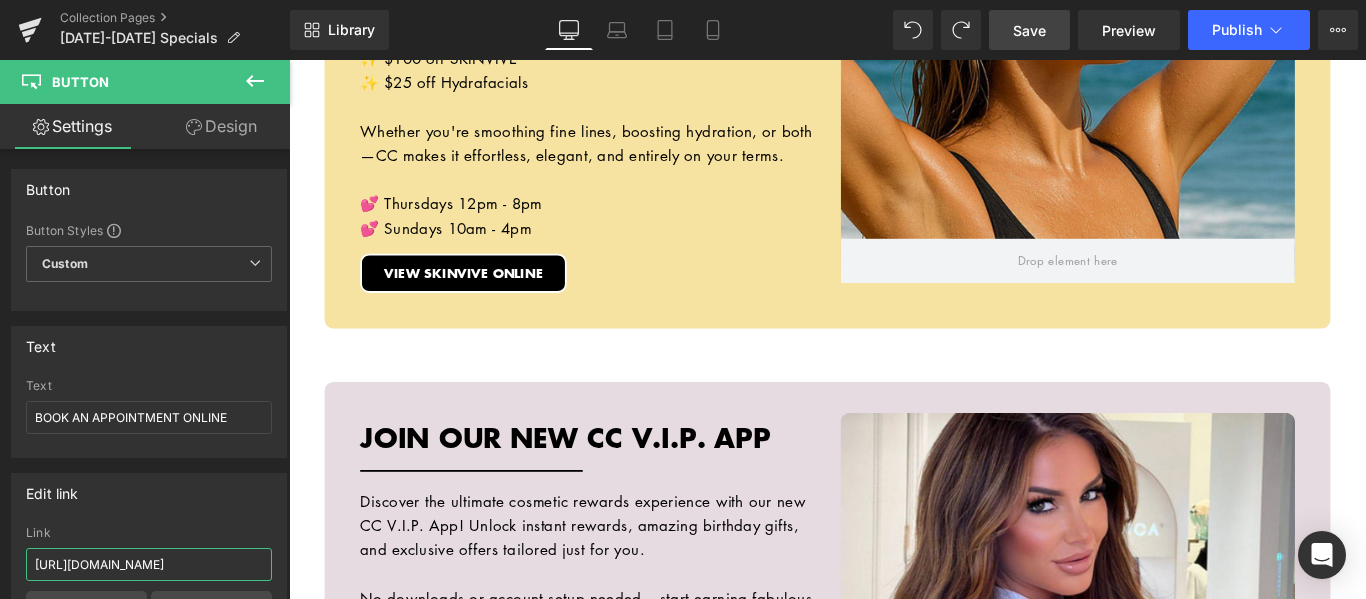 scroll, scrollTop: 4438, scrollLeft: 0, axis: vertical 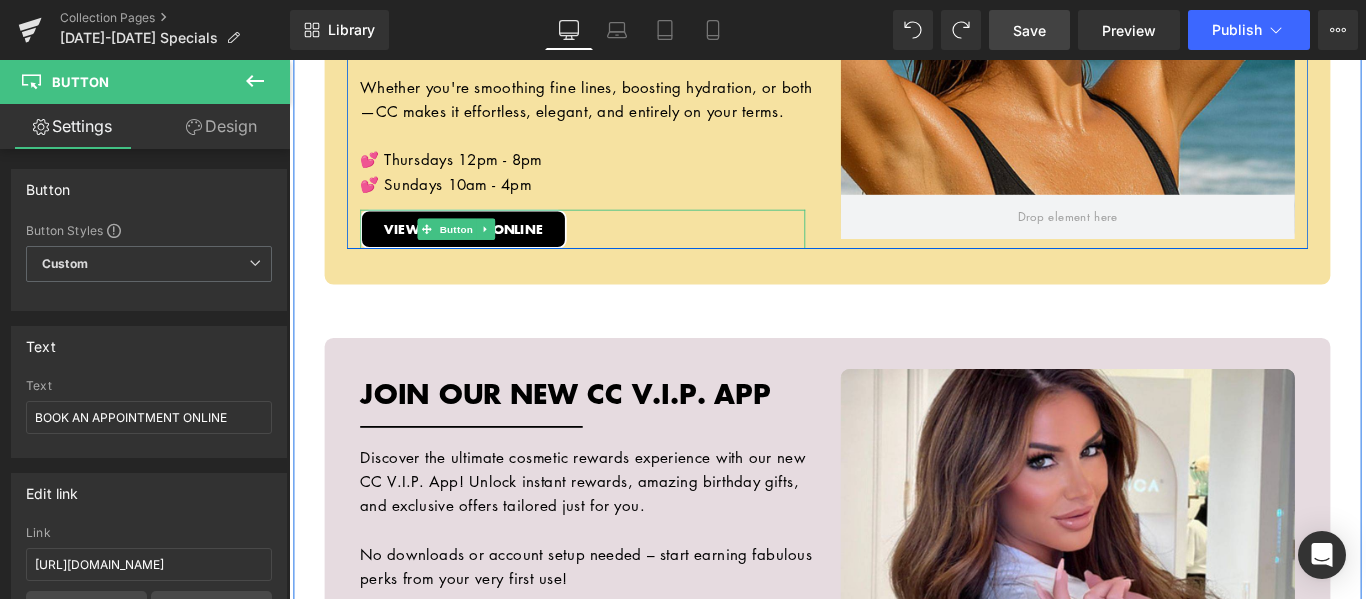 click on "VIEW SKINVIVE ONLINE" at bounding box center [619, 250] 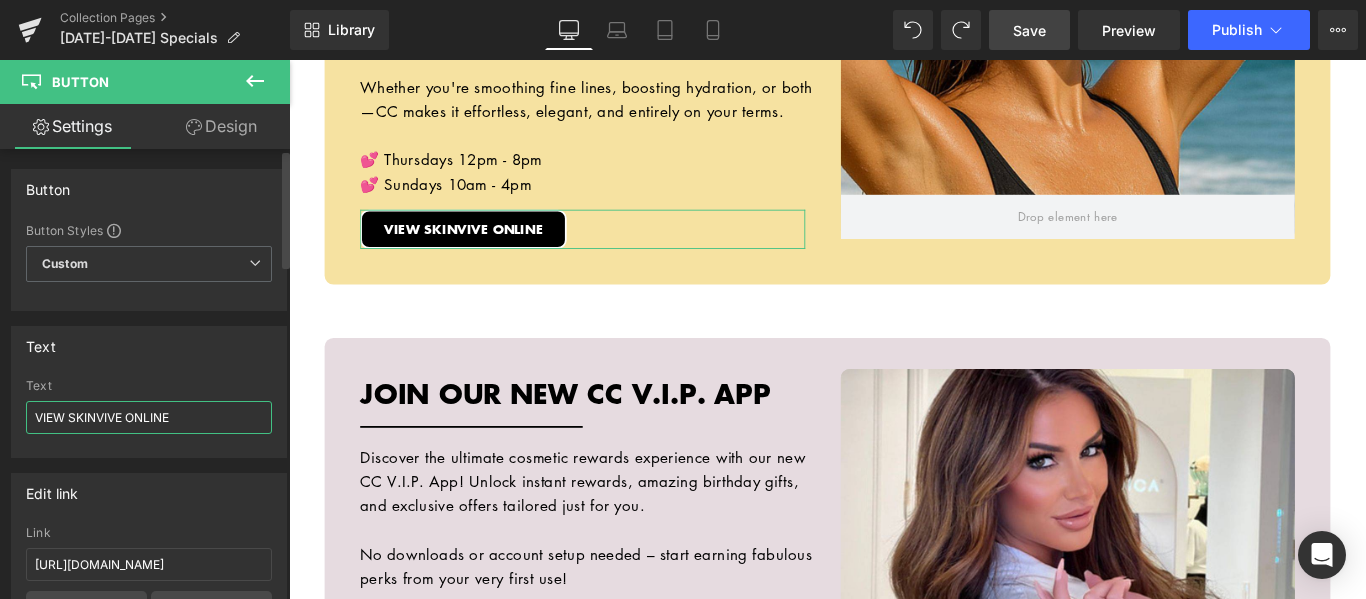 click on "VIEW SKINVIVE ONLINE" at bounding box center [149, 417] 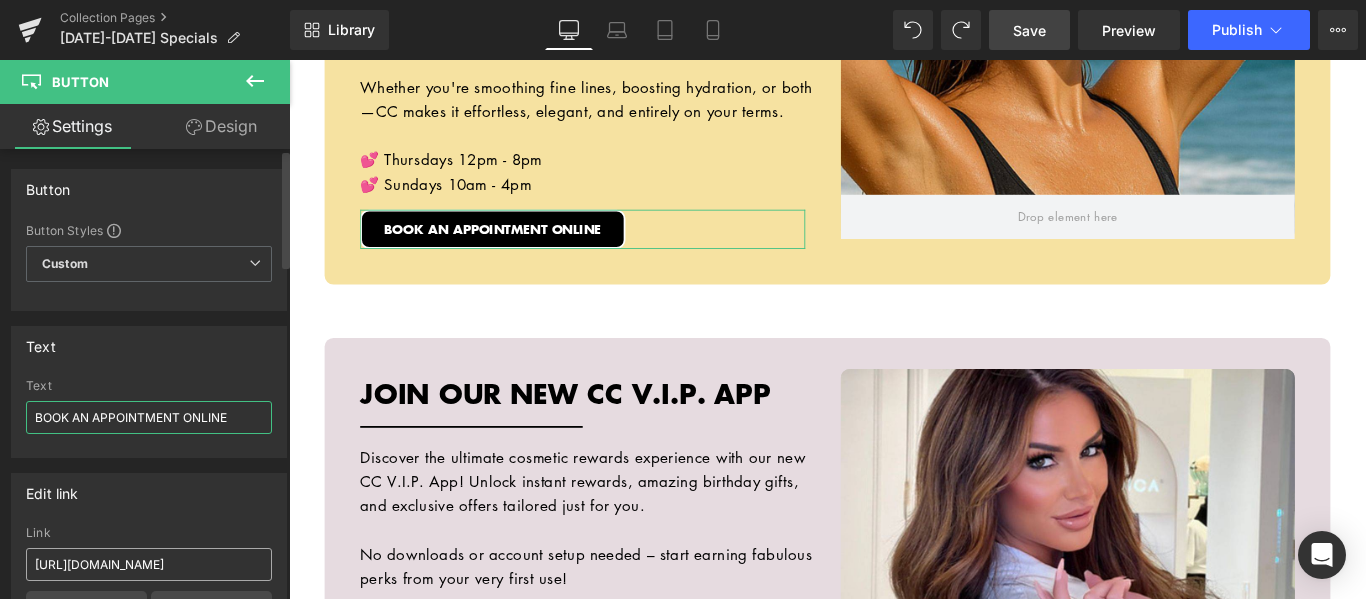 type on "BOOK AN APPOINTMENT ONLINE" 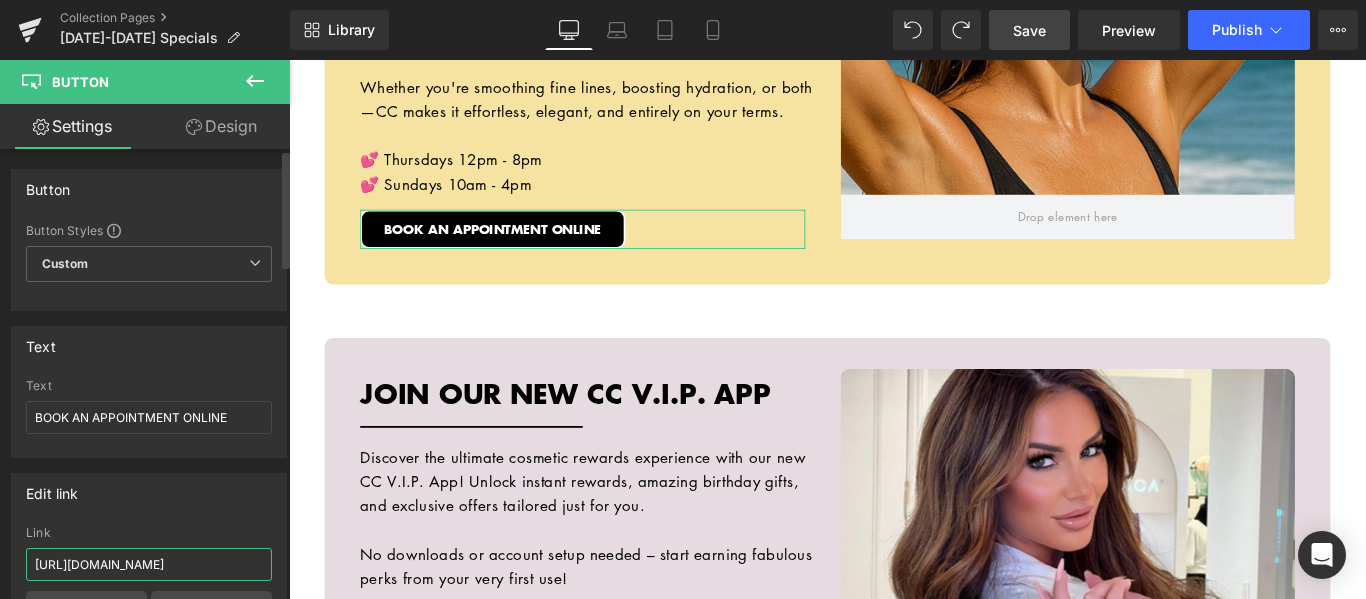 click on "[URL][DOMAIN_NAME]" at bounding box center (149, 564) 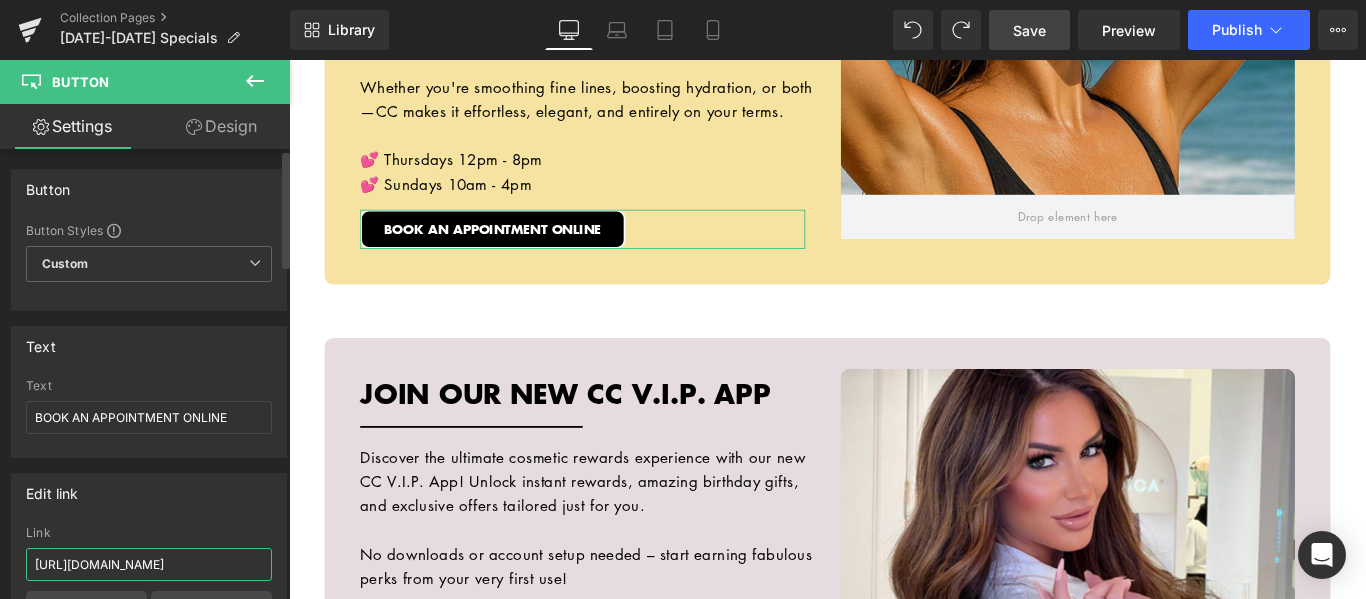 click on "[URL][DOMAIN_NAME]" at bounding box center (149, 564) 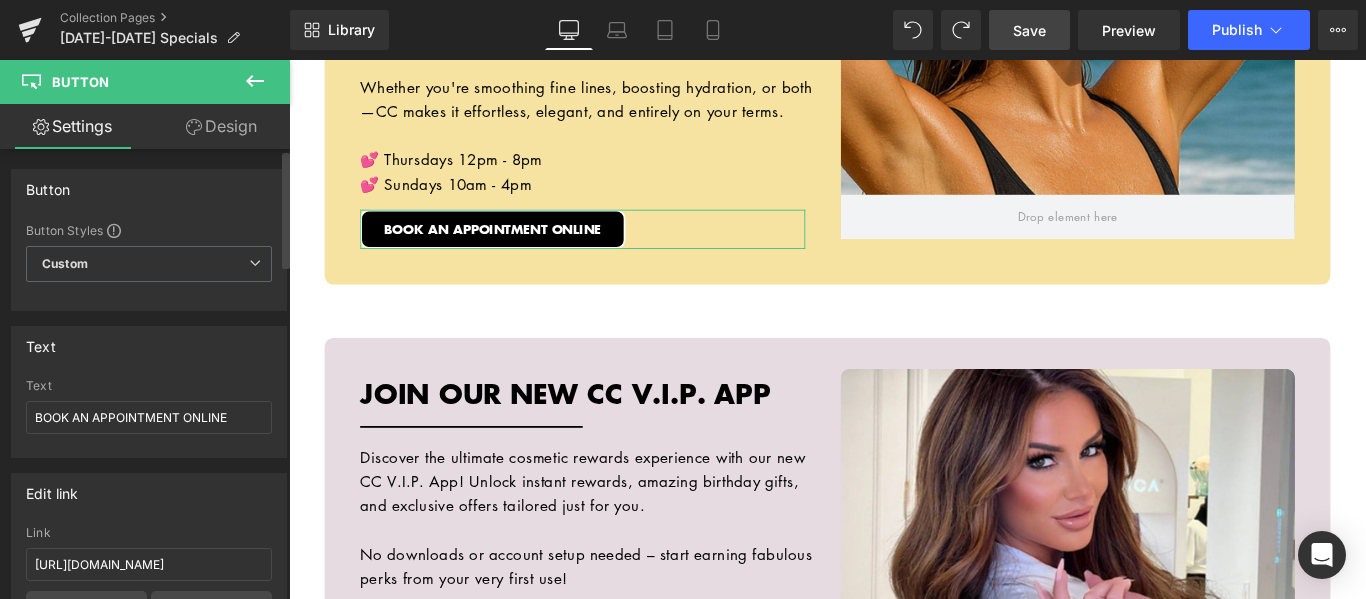 click on "Text" at bounding box center [149, 346] 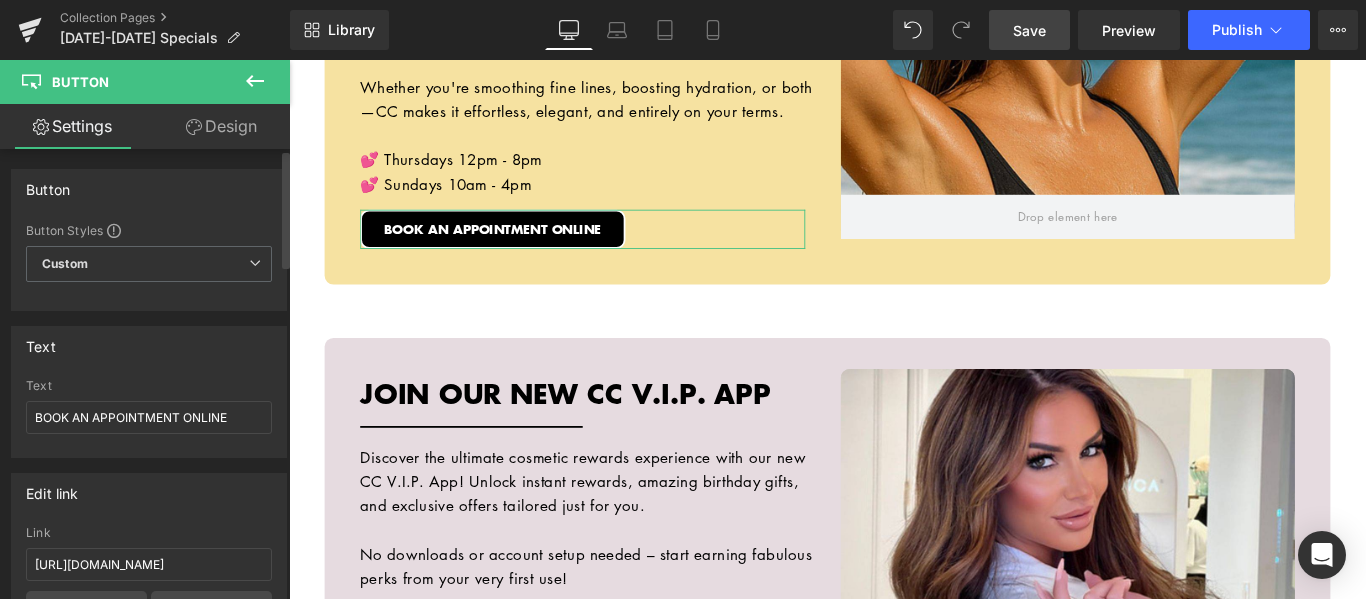 scroll, scrollTop: 0, scrollLeft: 0, axis: both 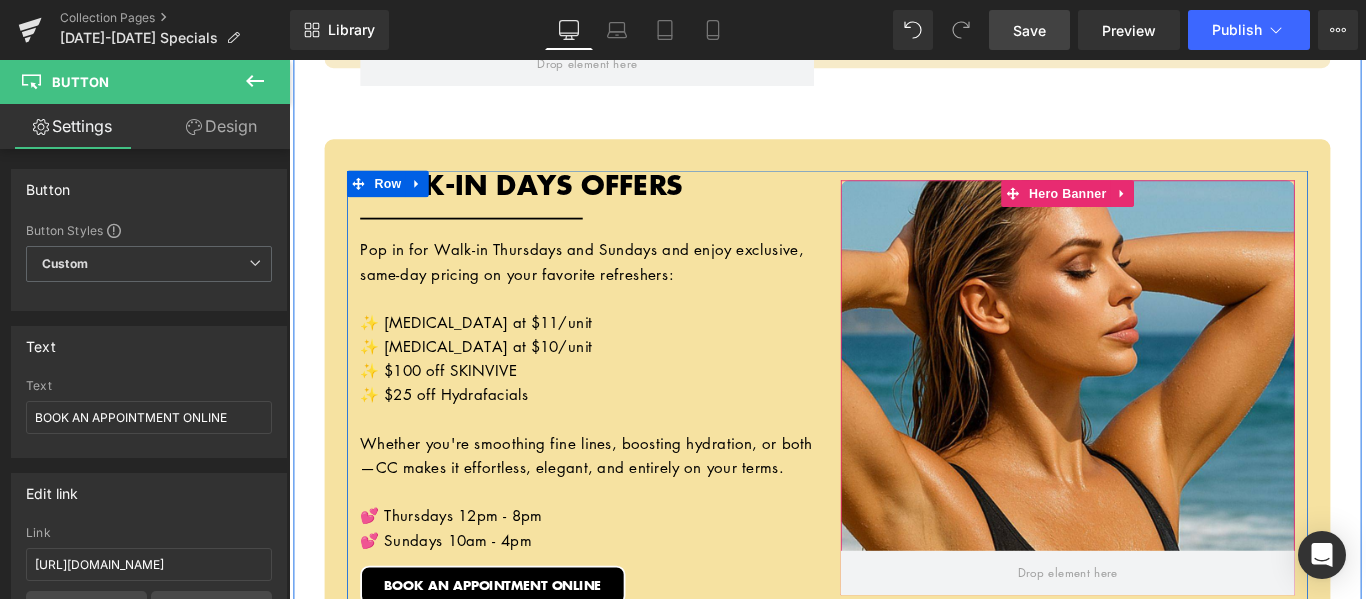 click at bounding box center [1164, 428] 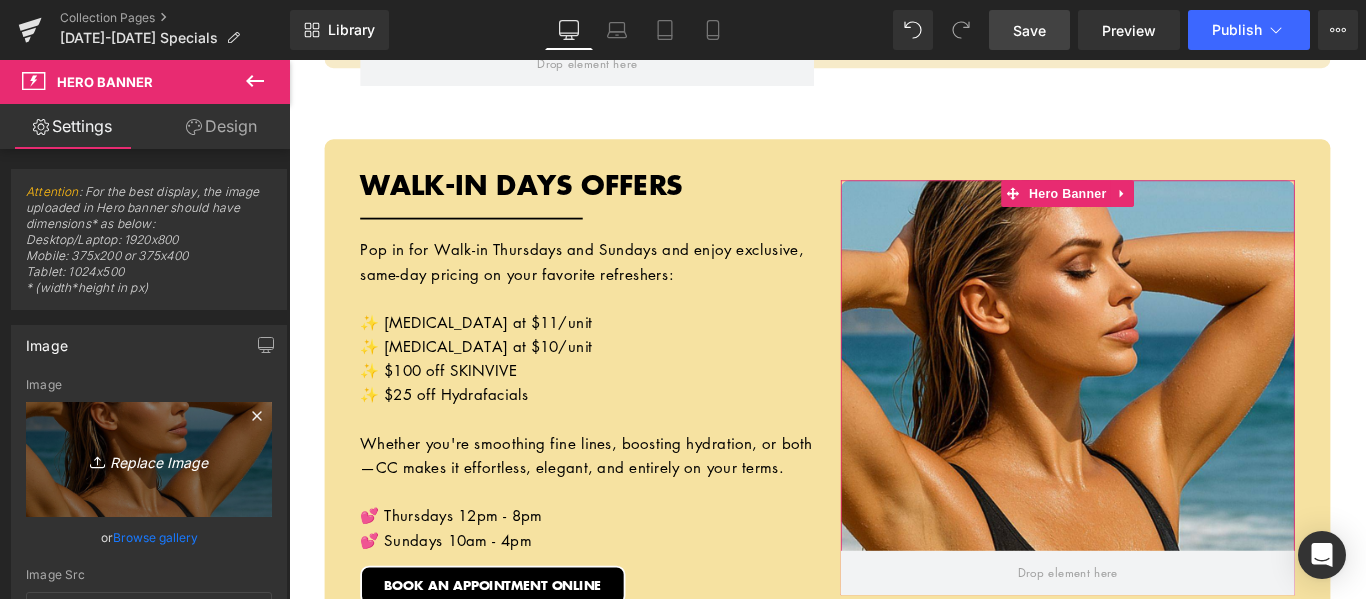 click on "Replace Image" at bounding box center (149, 459) 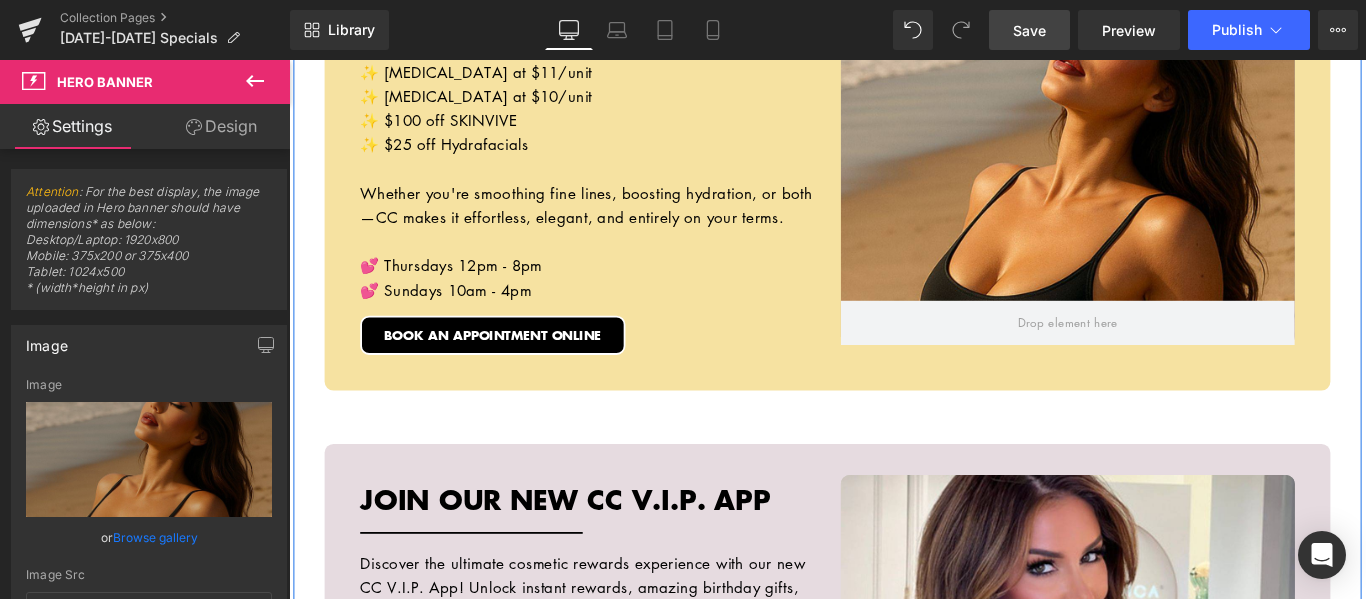 scroll, scrollTop: 4338, scrollLeft: 0, axis: vertical 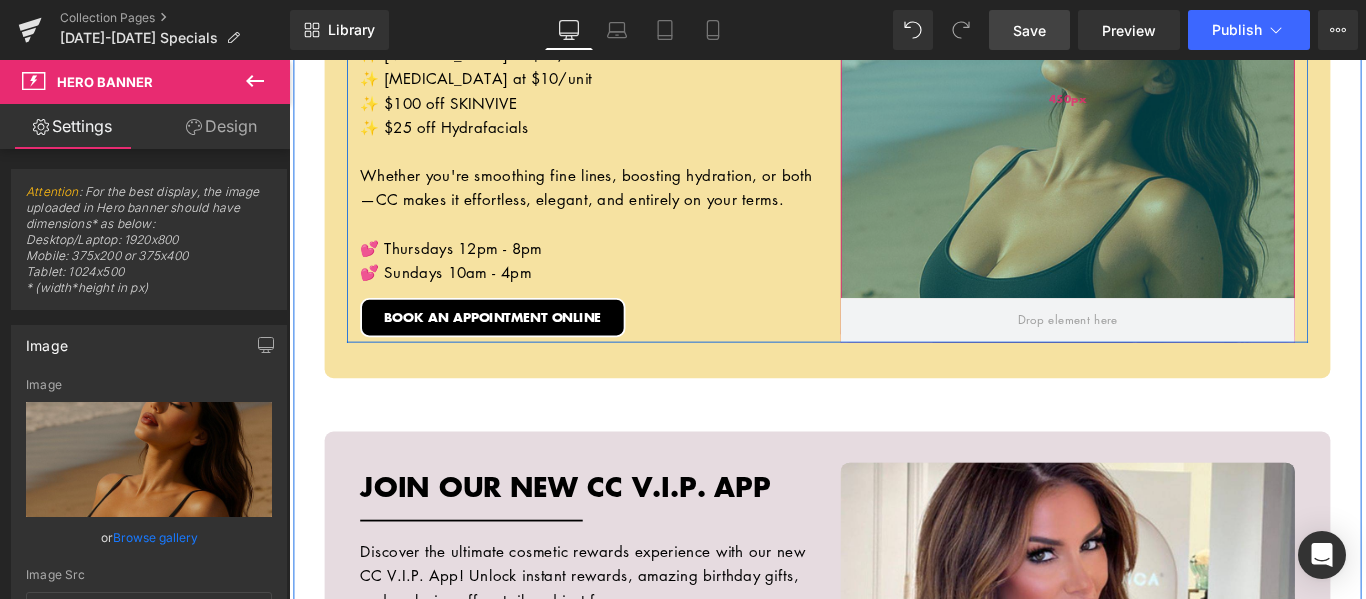drag, startPoint x: 1167, startPoint y: 281, endPoint x: 1169, endPoint y: 310, distance: 29.068884 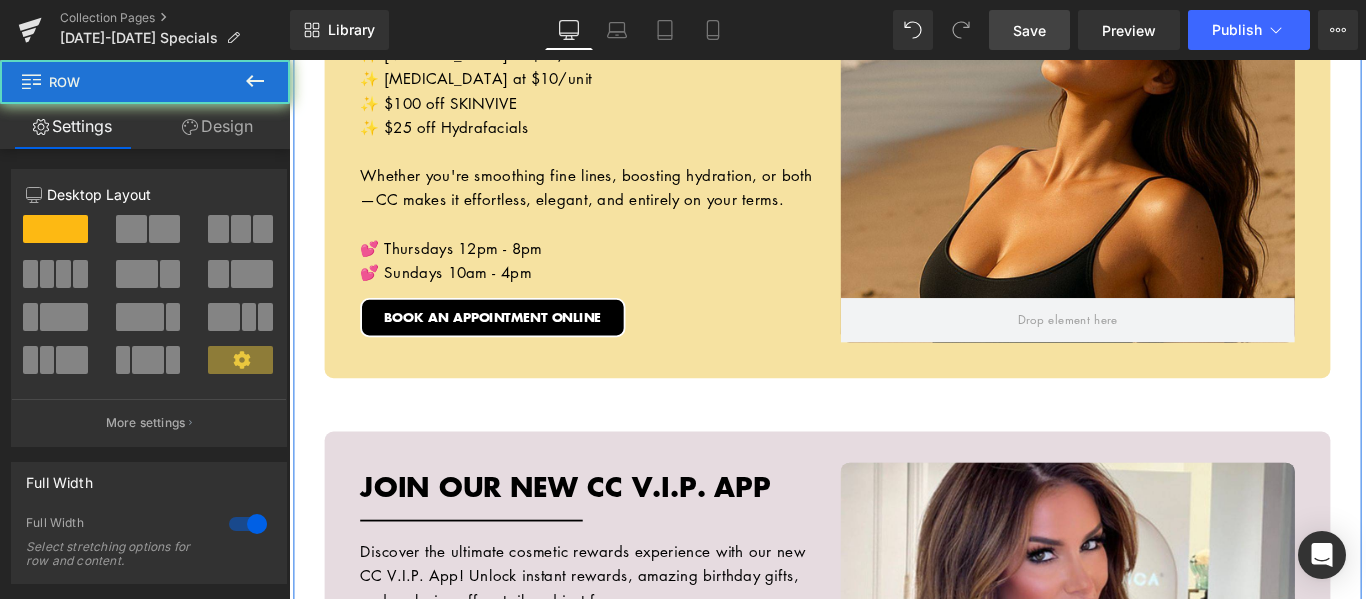 click on "Hero Banner         10% OFF ALL BOOTY BOOST PACKAGES Heading         Separator         If glute workouts haven’t been giving you the lift you’re after—or if Mother Nature skipped you in the curves department—our Booty Boost package is here to change that. This non-surgical treatment uses JUVÉDERM® butt injections to add volume, shape, and contour exactly where you want it. No downtime, no squats—just results. Want even more lift? Add PDO threads to elevate and sculpt your shape while smoothing out [MEDICAL_DATA] dimples for that ultra-snatched finish. Whether you’re after a subtle enhancement or a full-on booty glow-up, this treatment is fully customizable to your body and goals. Text Block         VIEW BOOTY BOOST ONLINE Button         Row         Row         Row
Hero Banner         $25 OFF ANY HYDRAFACIAL TREATMENT Heading         Separator         Text Block         Button" at bounding box center [894, -1200] 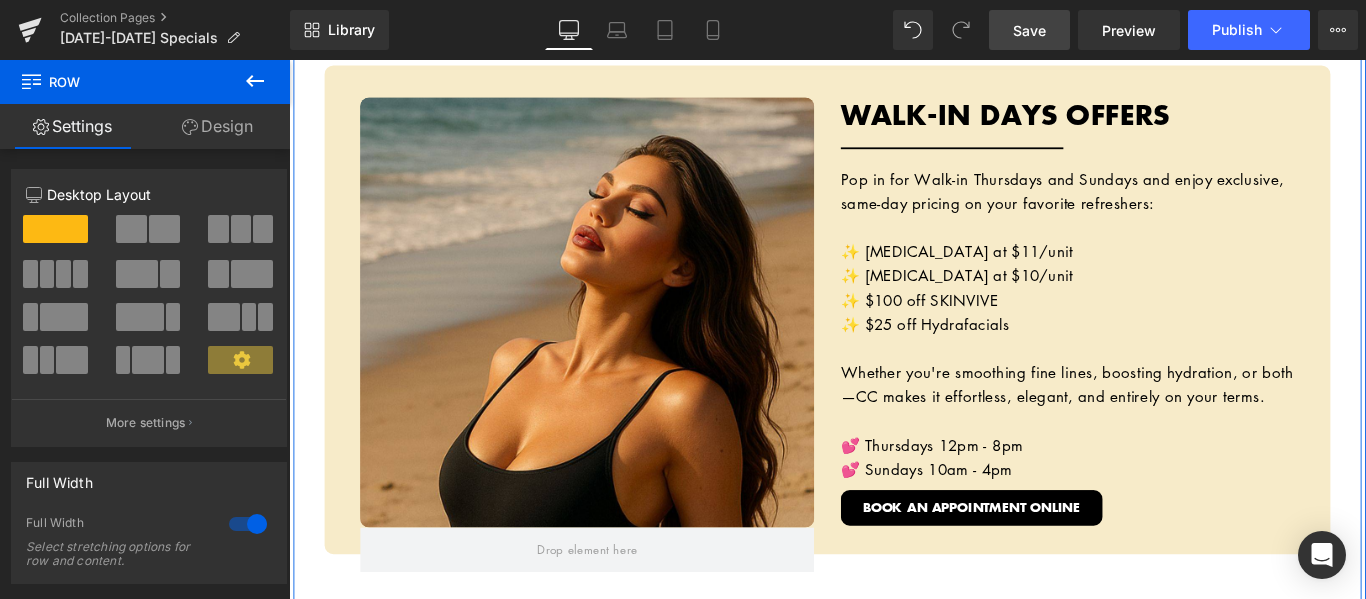 scroll, scrollTop: 3444, scrollLeft: 0, axis: vertical 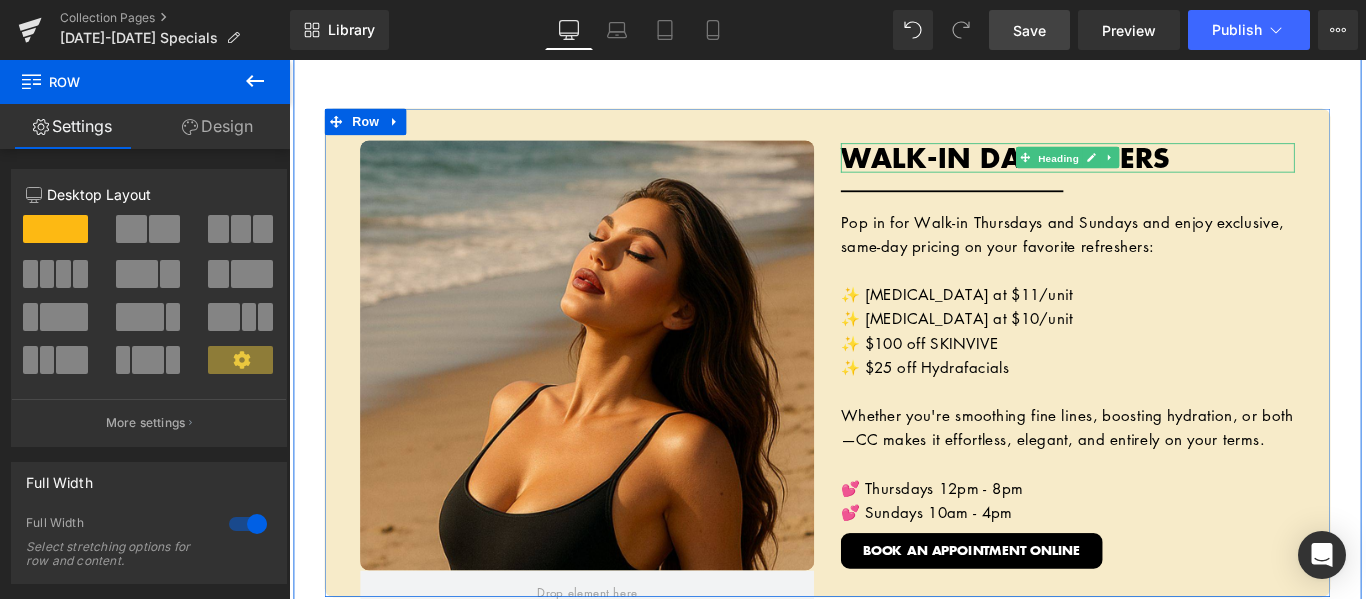 click on "Heading" at bounding box center (1154, 170) 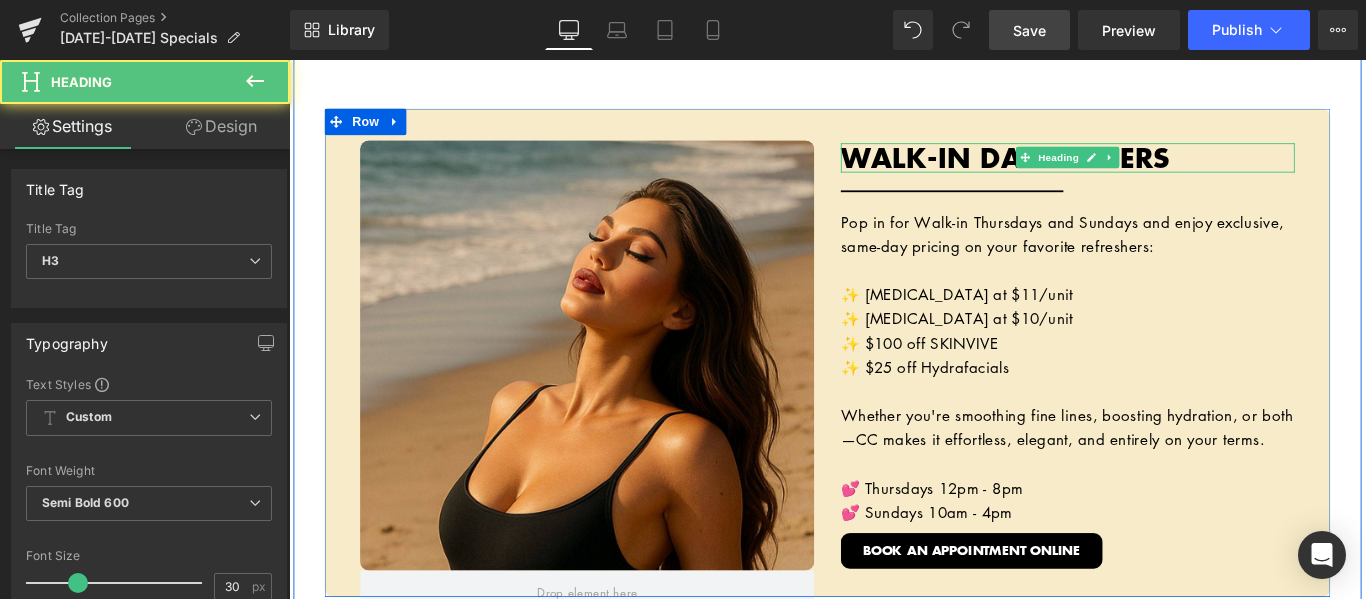 click on "WALK-IN DAYS OFFERS" at bounding box center (1164, 169) 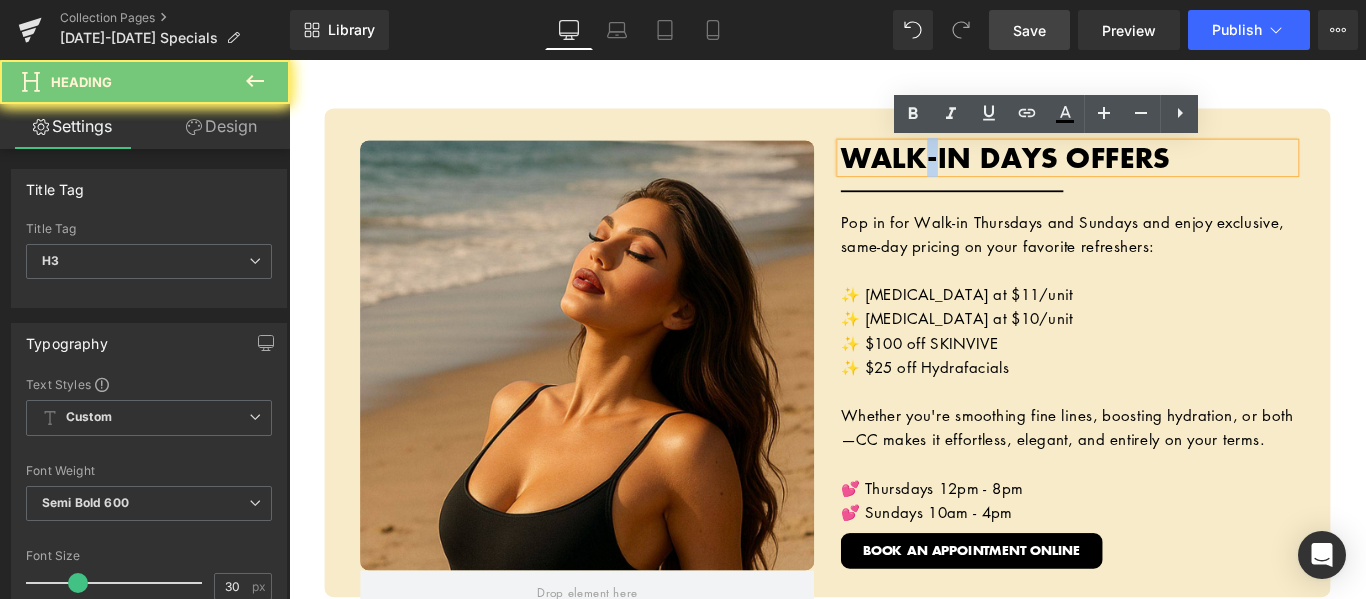 click on "WALK-IN DAYS OFFERS" at bounding box center (1164, 169) 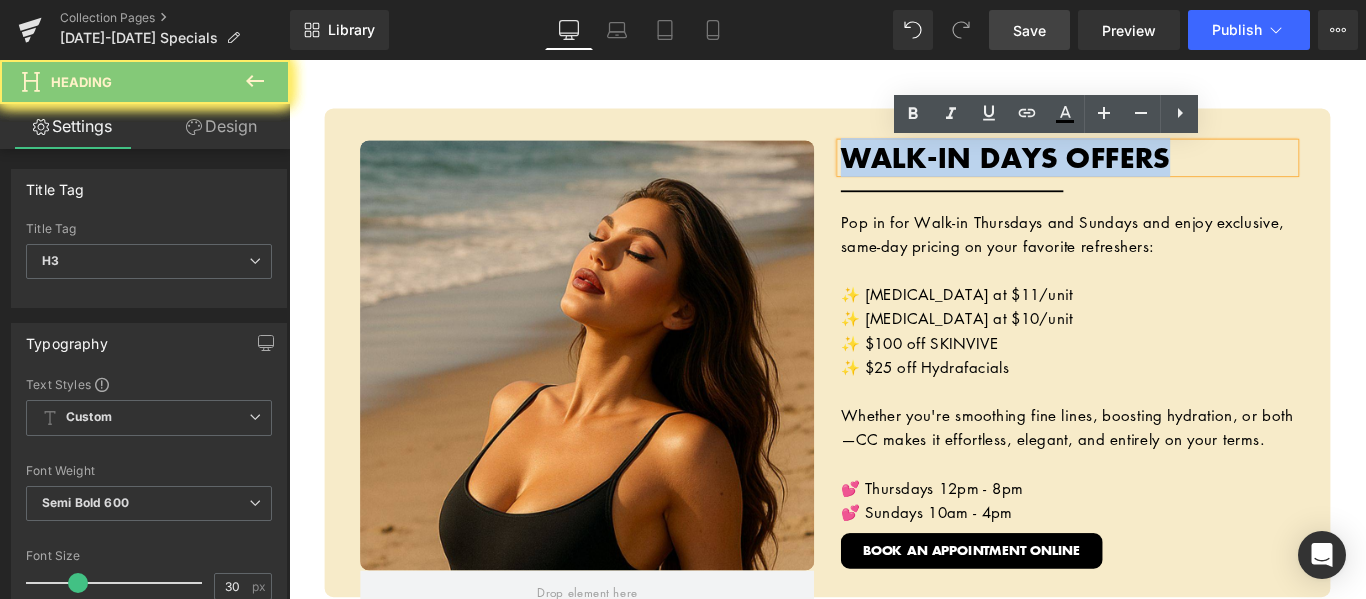click on "WALK-IN DAYS OFFERS" at bounding box center [1164, 169] 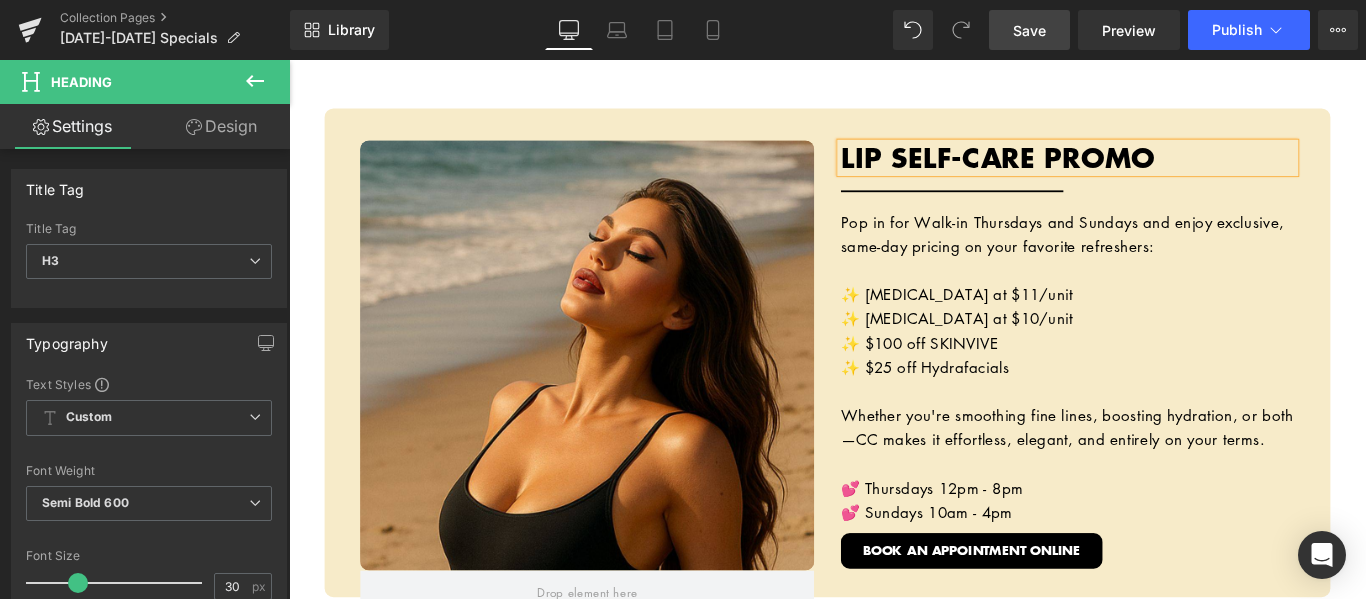 click on "Pop in for Walk-in Thursdays and Sundays and enjoy exclusive, same-day pricing on your favorite refreshers:" at bounding box center [1158, 255] 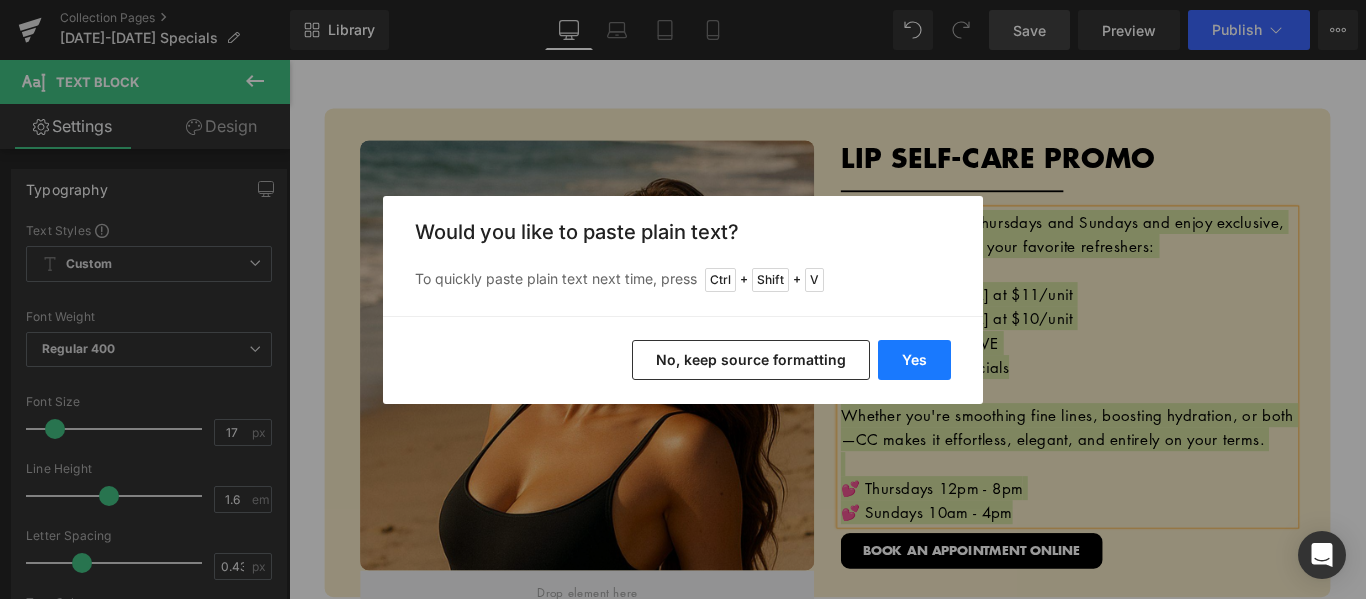 click on "Yes" at bounding box center (914, 360) 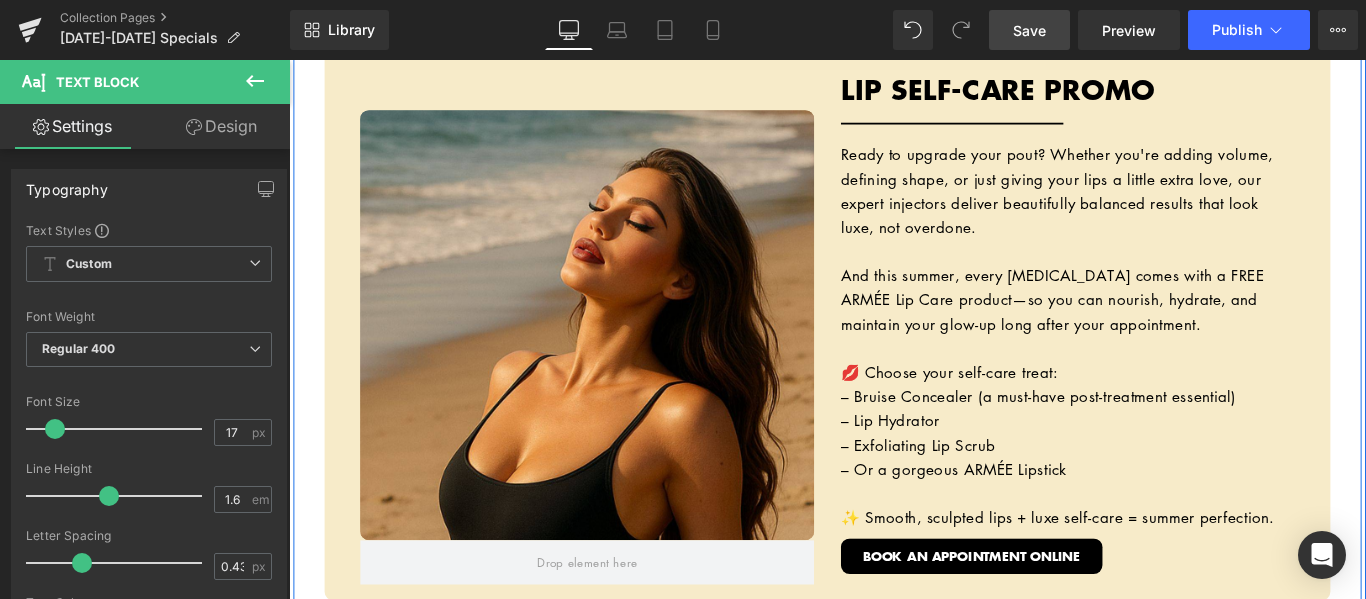 scroll, scrollTop: 3482, scrollLeft: 0, axis: vertical 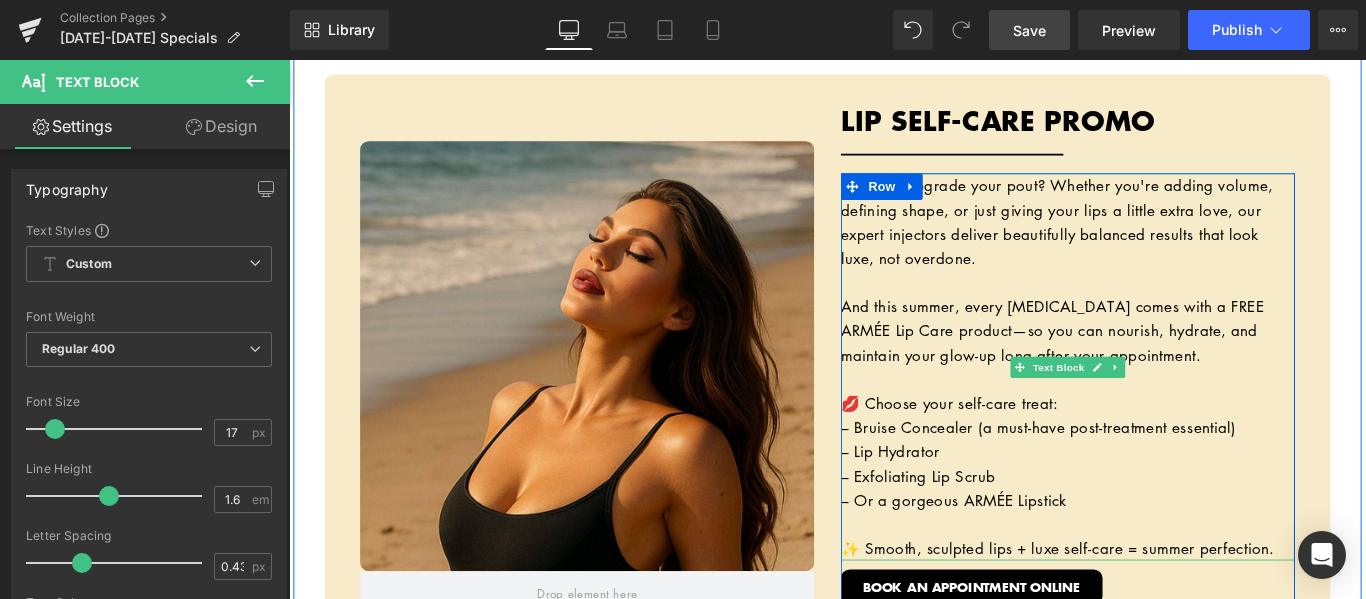 click on "Ready to upgrade your pout? Whether you're adding volume, defining shape, or just giving your lips a little extra love, our expert injectors deliver beautifully balanced results that look luxe, not overdone." at bounding box center (1151, 241) 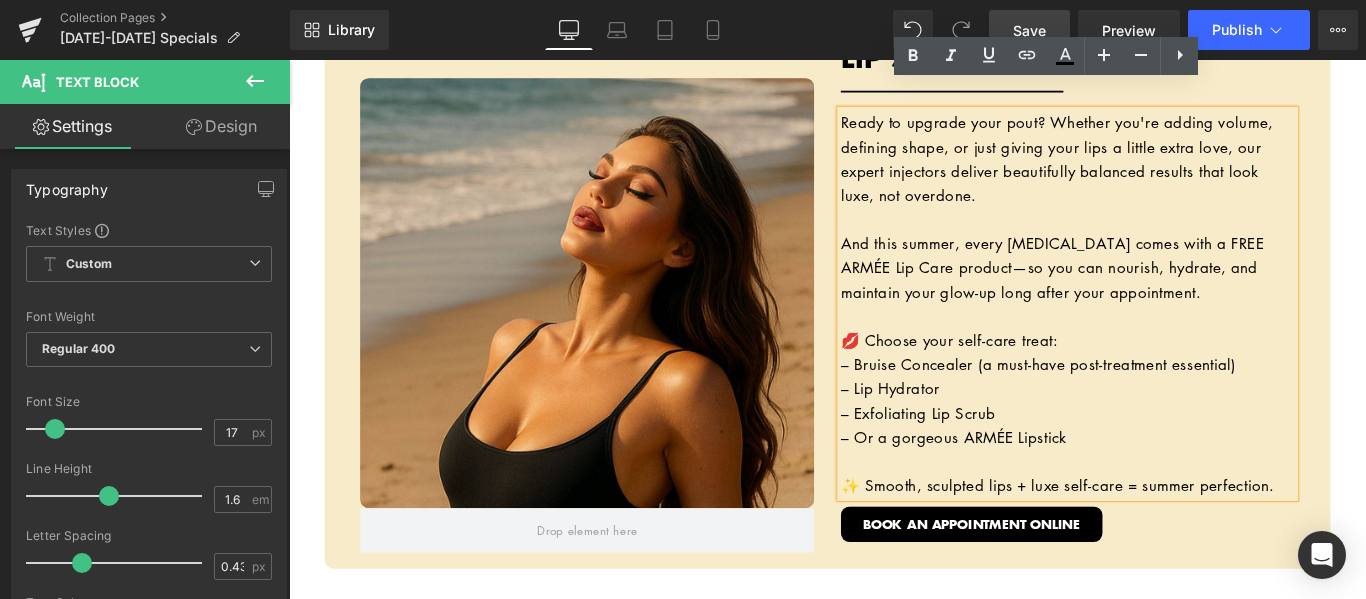 scroll, scrollTop: 3582, scrollLeft: 0, axis: vertical 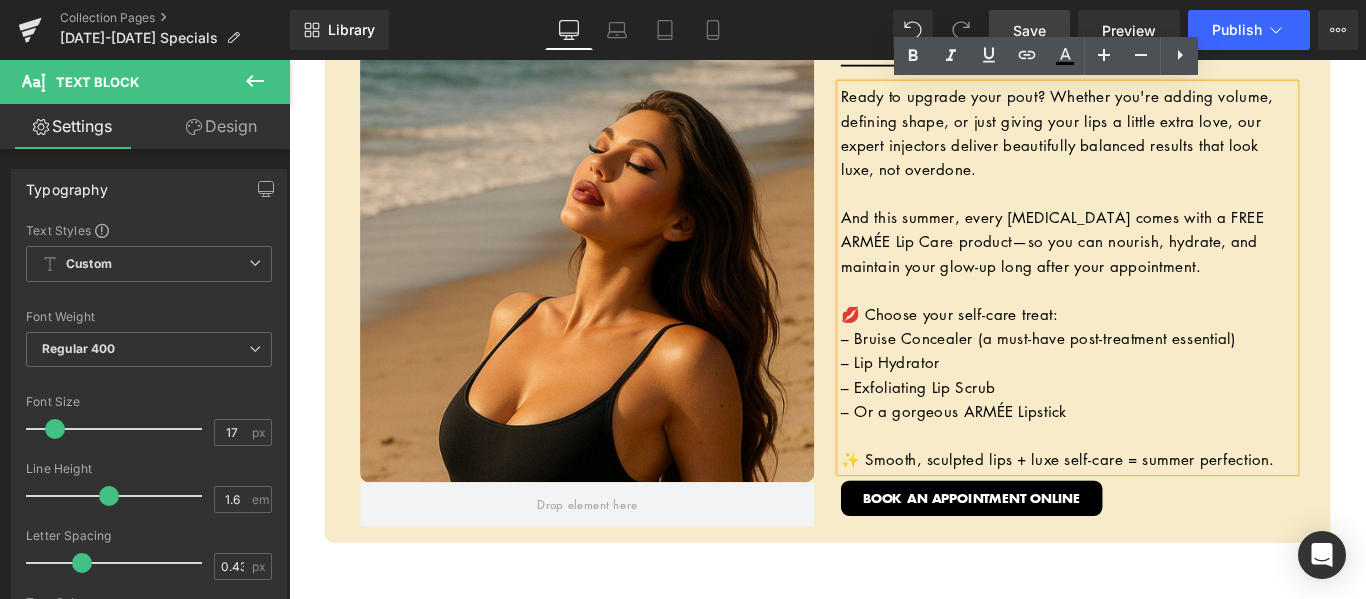 click on "– Bruise Concealer (a must-have post-treatment essential)" at bounding box center (1131, 372) 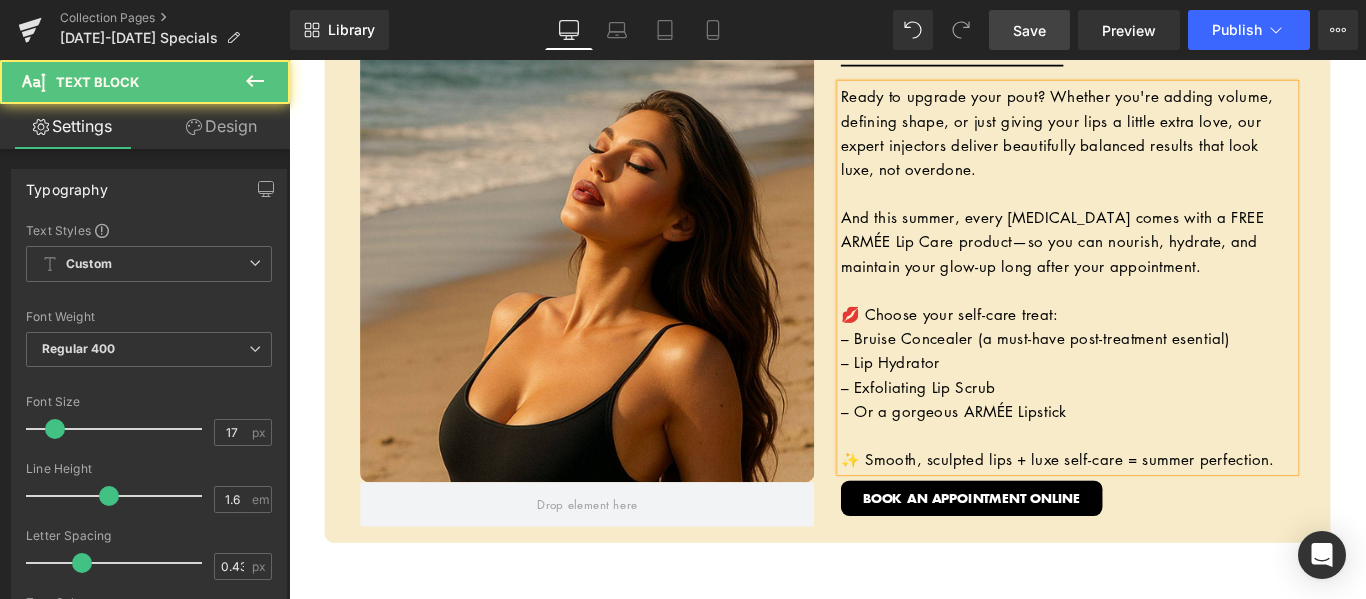 click on "– Bruise Concealer (a must-have post-treatment esential)" at bounding box center [1127, 372] 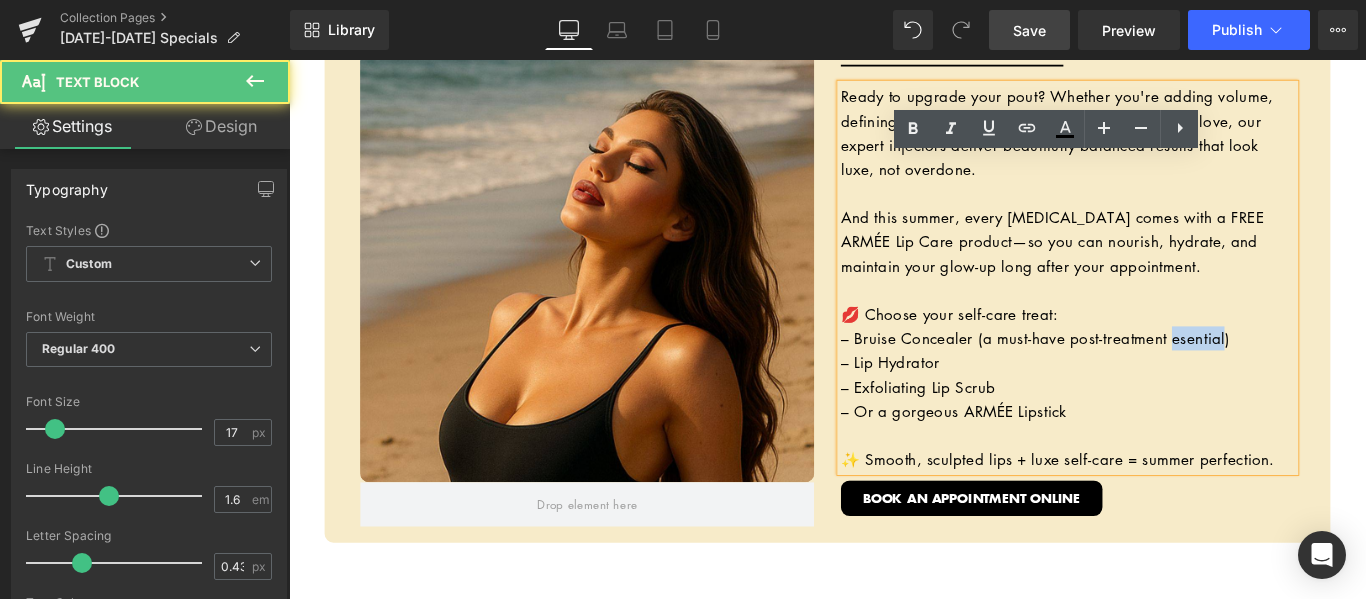 click on "– Bruise Concealer (a must-have post-treatment esential)" at bounding box center [1127, 372] 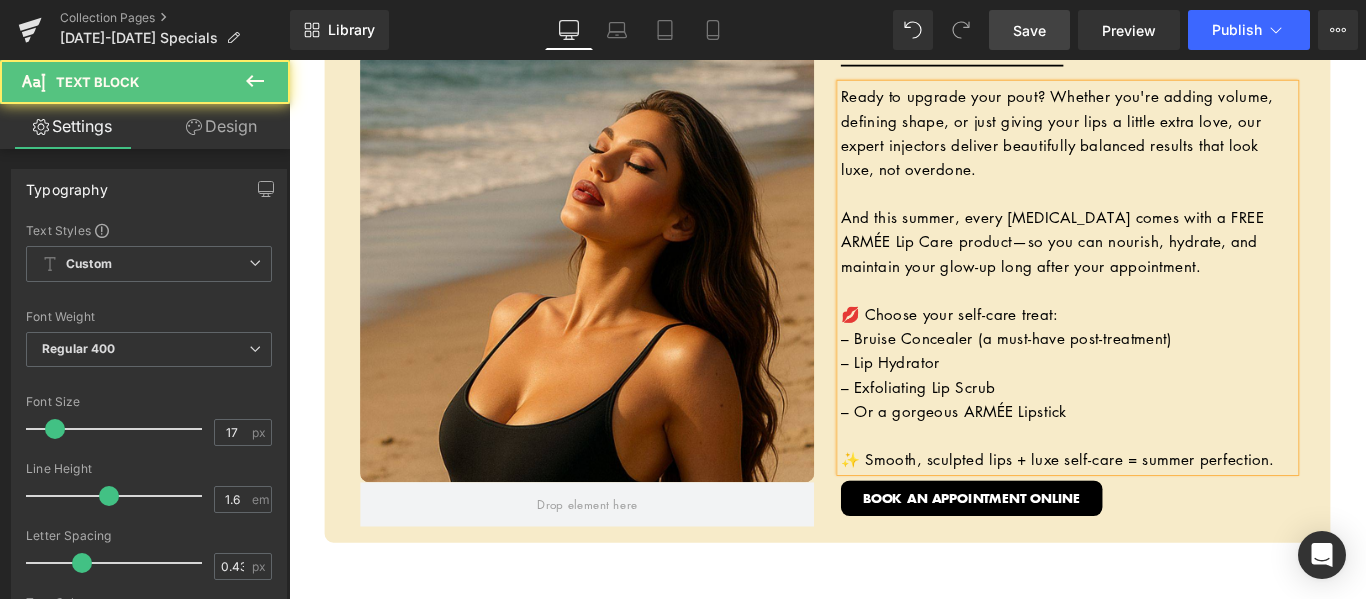 click on "– Lip Hydrator" at bounding box center (964, 399) 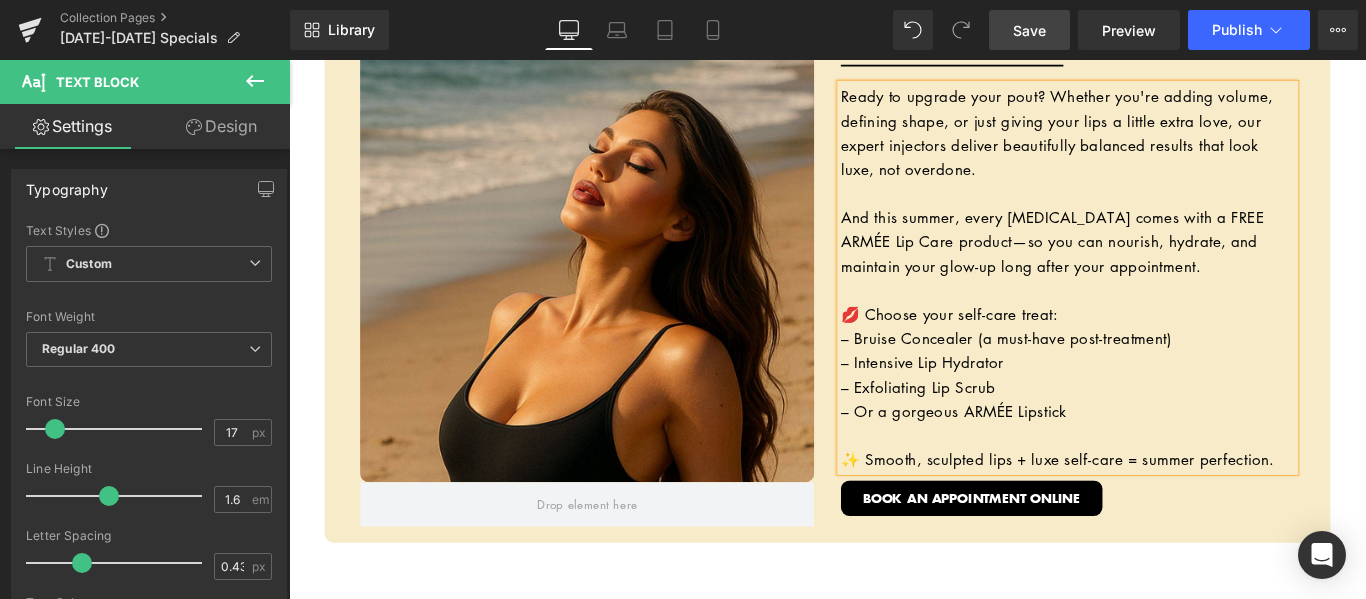 click on "– Or a gorgeous ARMÉE Lipstick" at bounding box center [1036, 454] 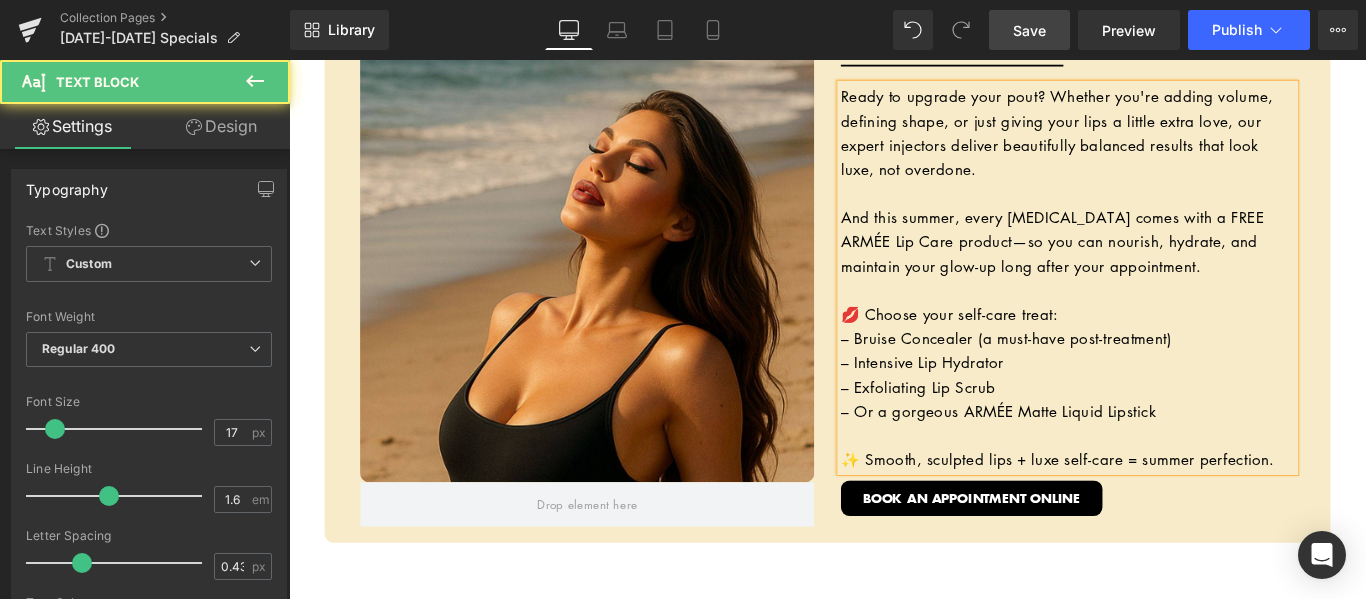 click on "– Or a gorgeous ARMÉE Matte Liquid Lipstick" at bounding box center (1086, 454) 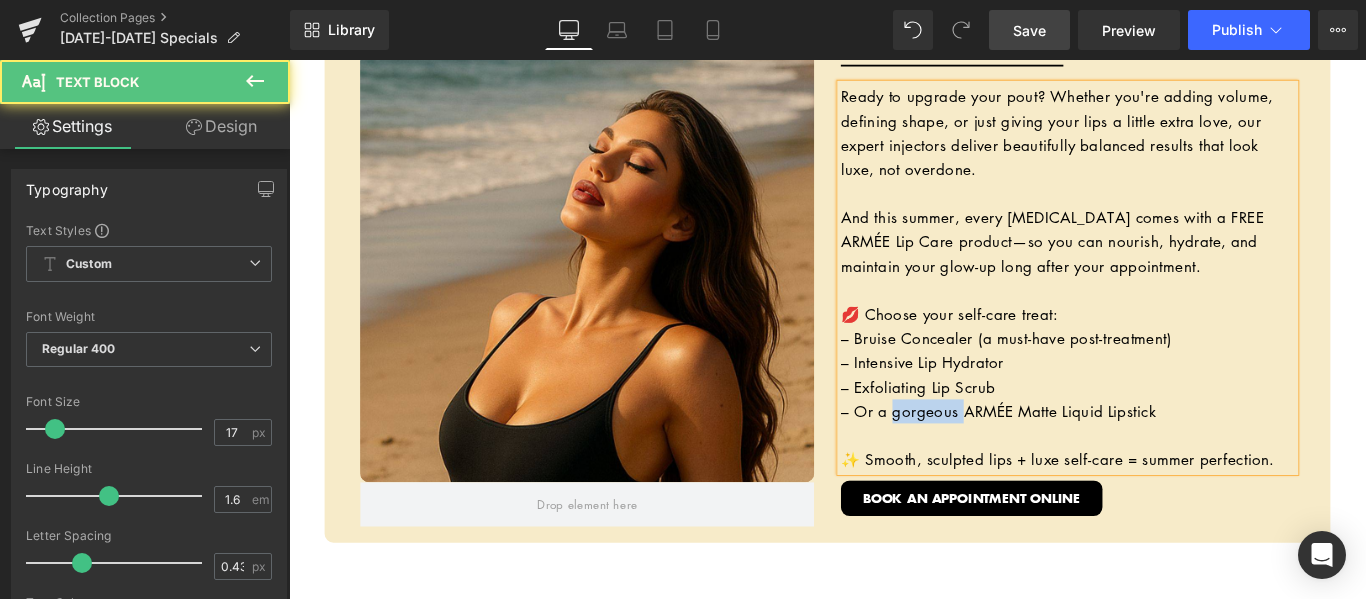 click on "– Or a gorgeous ARMÉE Matte Liquid Lipstick" at bounding box center [1086, 454] 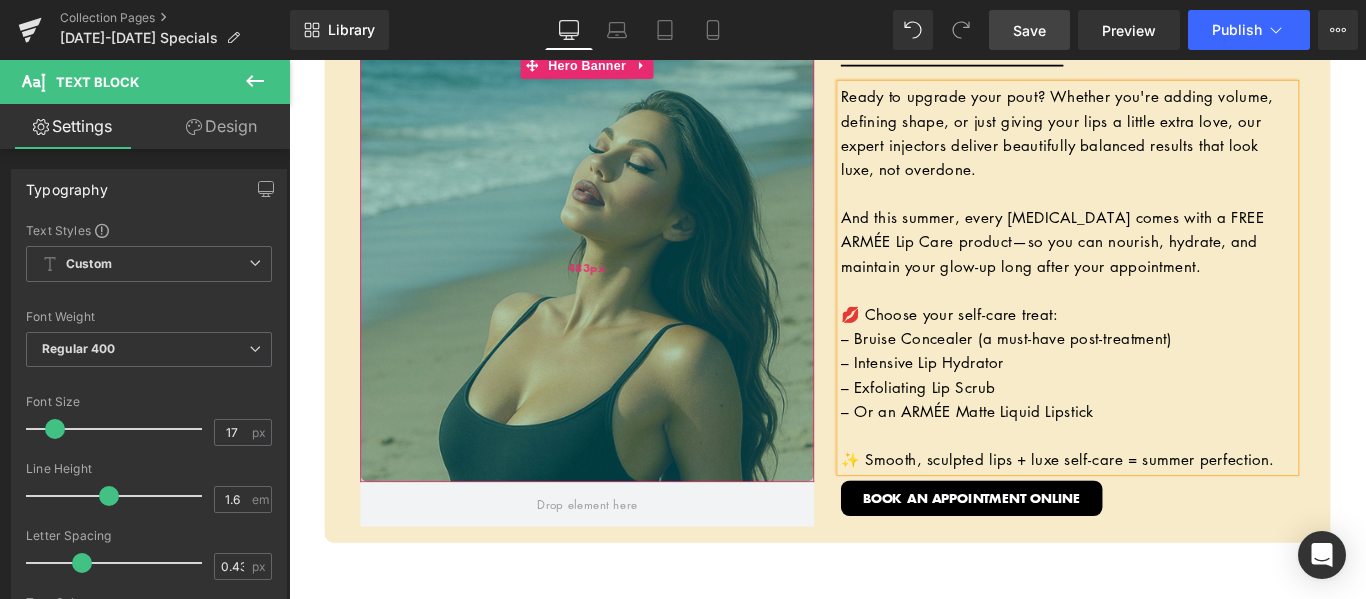 click on "483px" at bounding box center (624, 292) 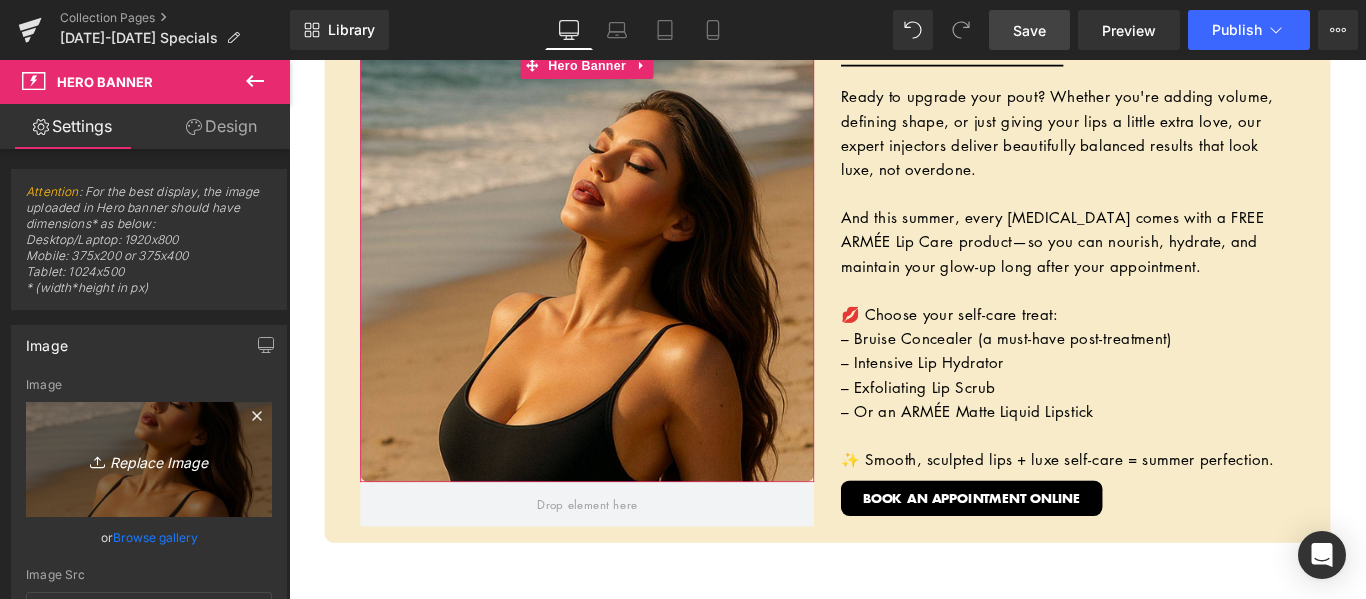 click on "Replace Image" at bounding box center [149, 459] 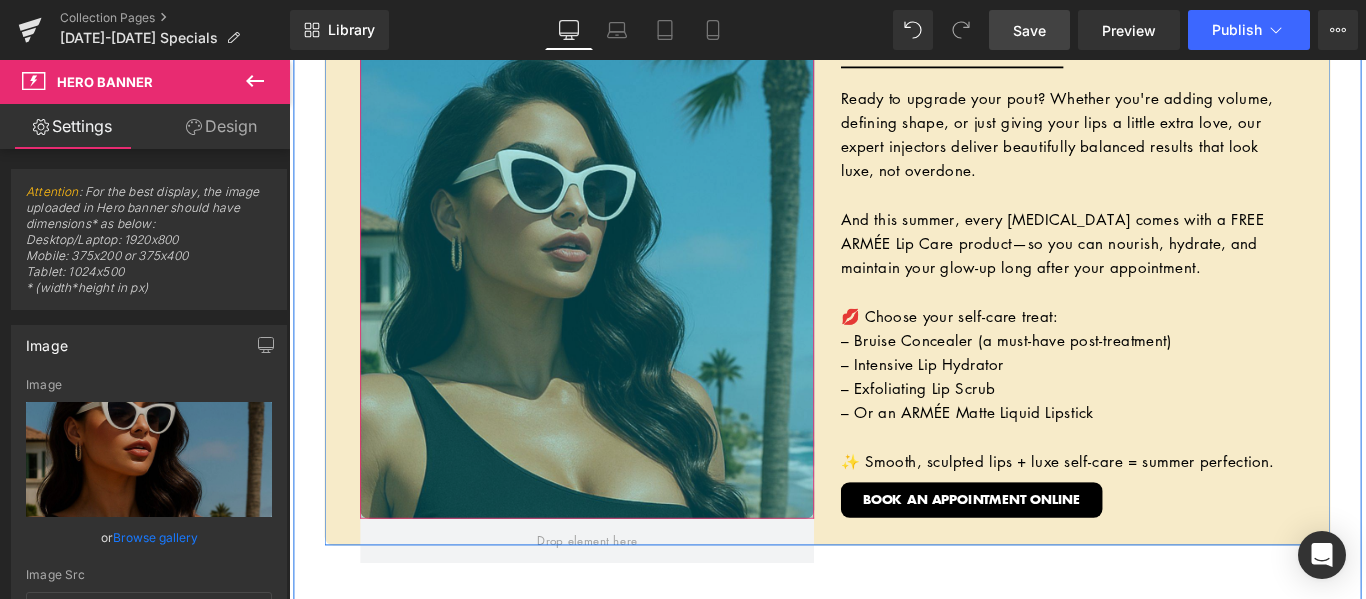 drag, startPoint x: 705, startPoint y: 517, endPoint x: 679, endPoint y: 597, distance: 84.118965 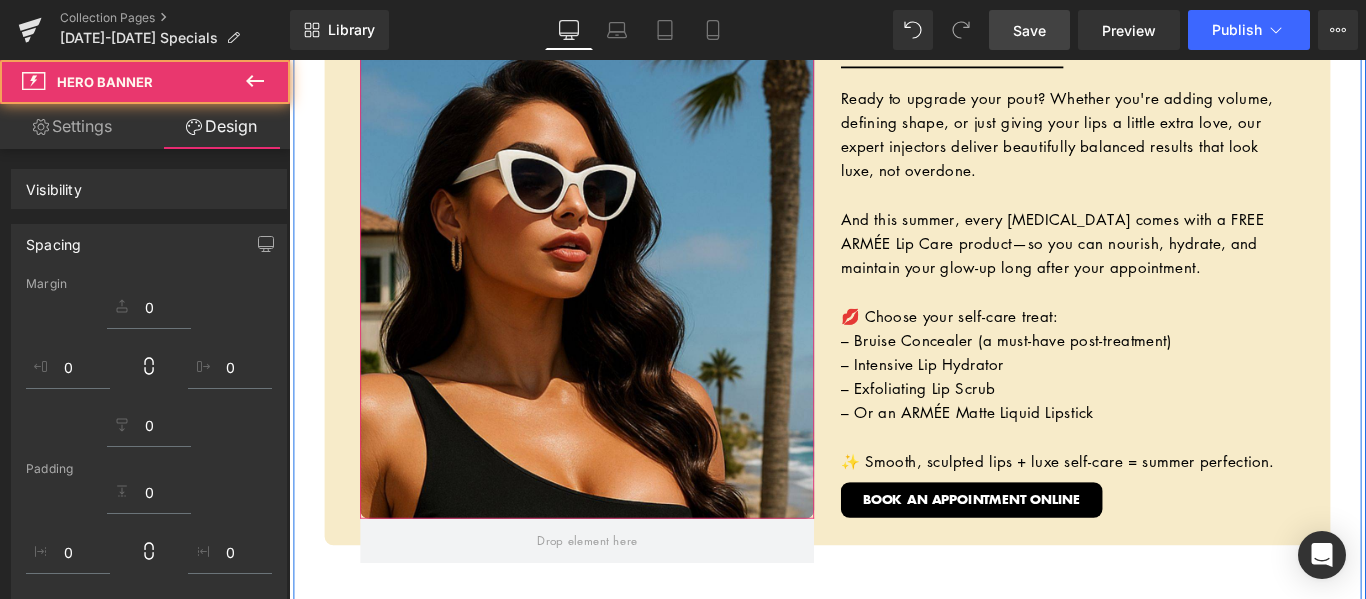 click on "Hero Banner         10% OFF ALL BOOTY BOOST PACKAGES Heading         Separator         If glute workouts haven’t been giving you the lift you’re after—or if Mother Nature skipped you in the curves department—our Booty Boost package is here to change that. This non-surgical treatment uses JUVÉDERM® butt injections to add volume, shape, and contour exactly where you want it. No downtime, no squats—just results. Want even more lift? Add PDO threads to elevate and sculpt your shape while smoothing out [MEDICAL_DATA] dimples for that ultra-snatched finish. Whether you’re after a subtle enhancement or a full-on booty glow-up, this treatment is fully customizable to your body and goals. Text Block         VIEW BOOTY BOOST ONLINE Button         Row         Row         Row
Hero Banner         $25 OFF ANY HYDRAFACIAL TREATMENT Heading         Separator         Text Block         Button" at bounding box center [894, -398] 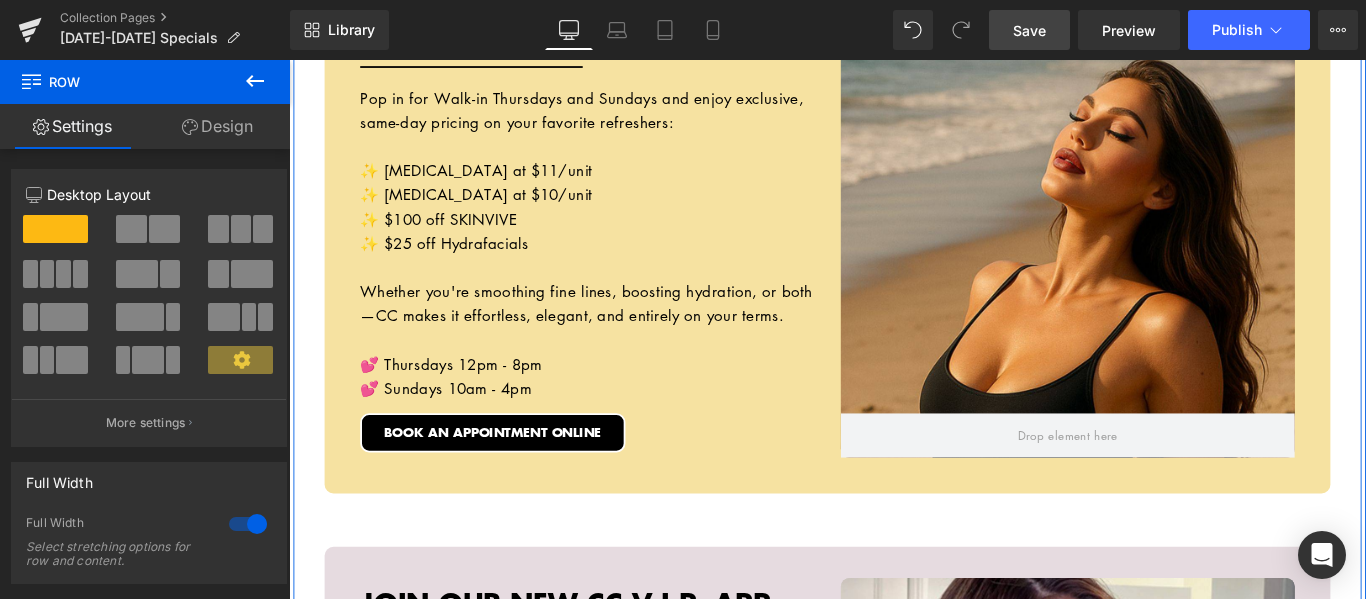 scroll, scrollTop: 3982, scrollLeft: 0, axis: vertical 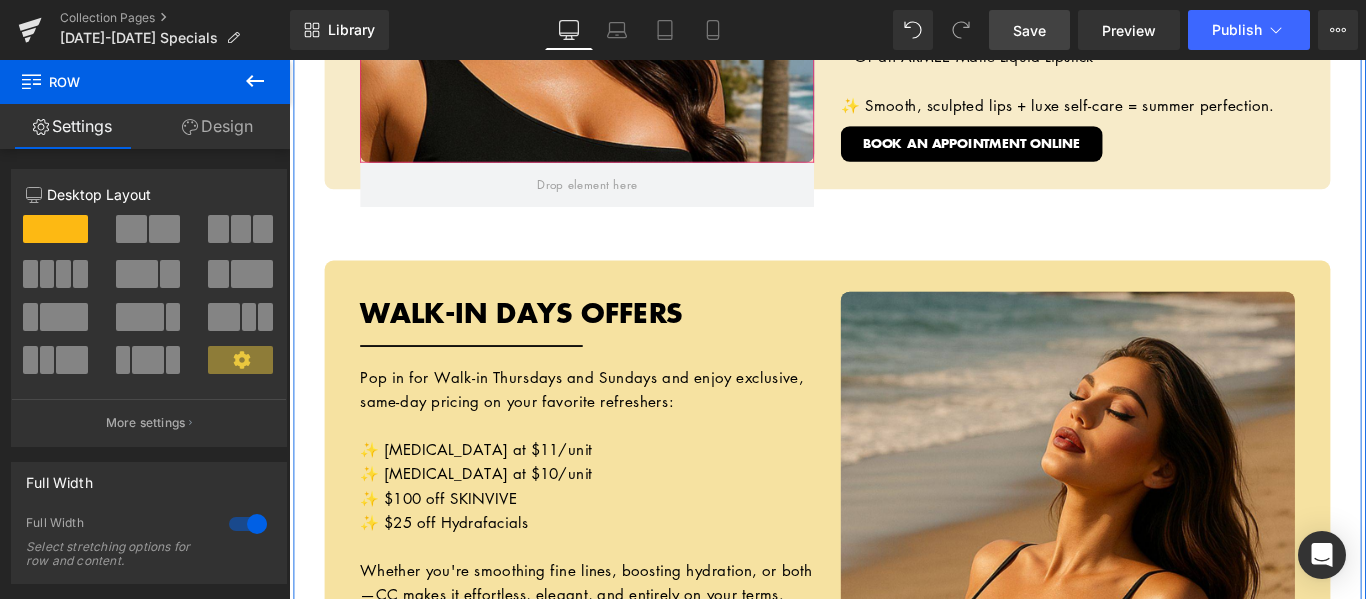 click at bounding box center [289, 60] 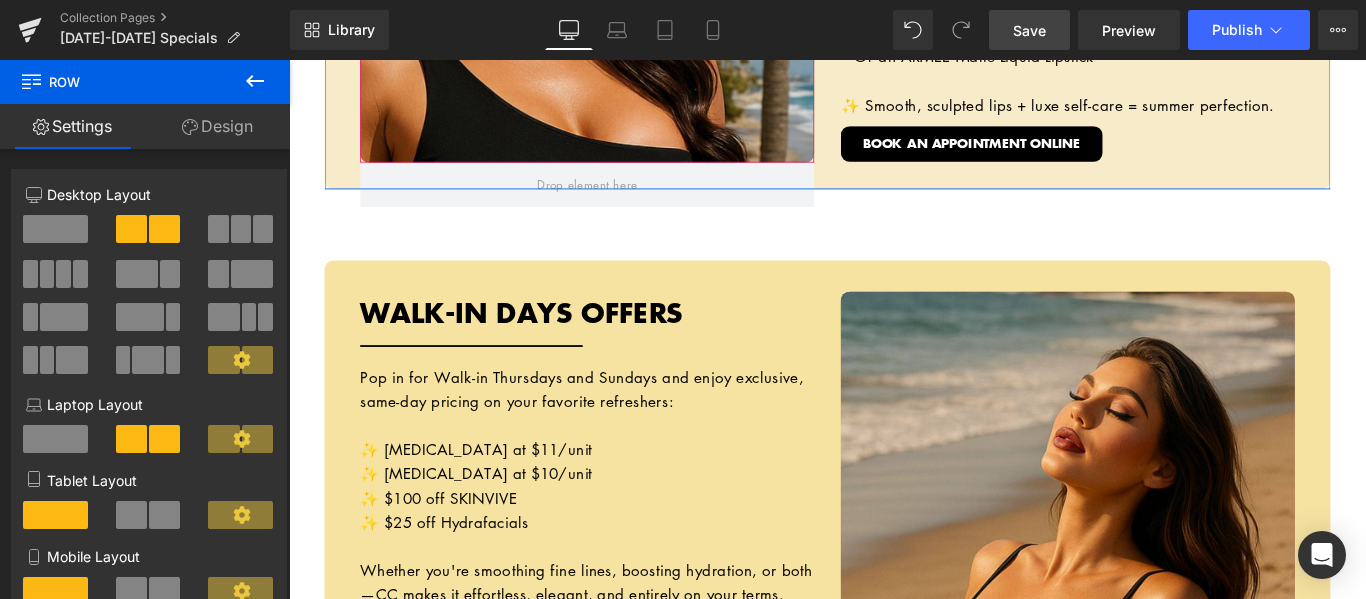 click on "Design" at bounding box center [217, 126] 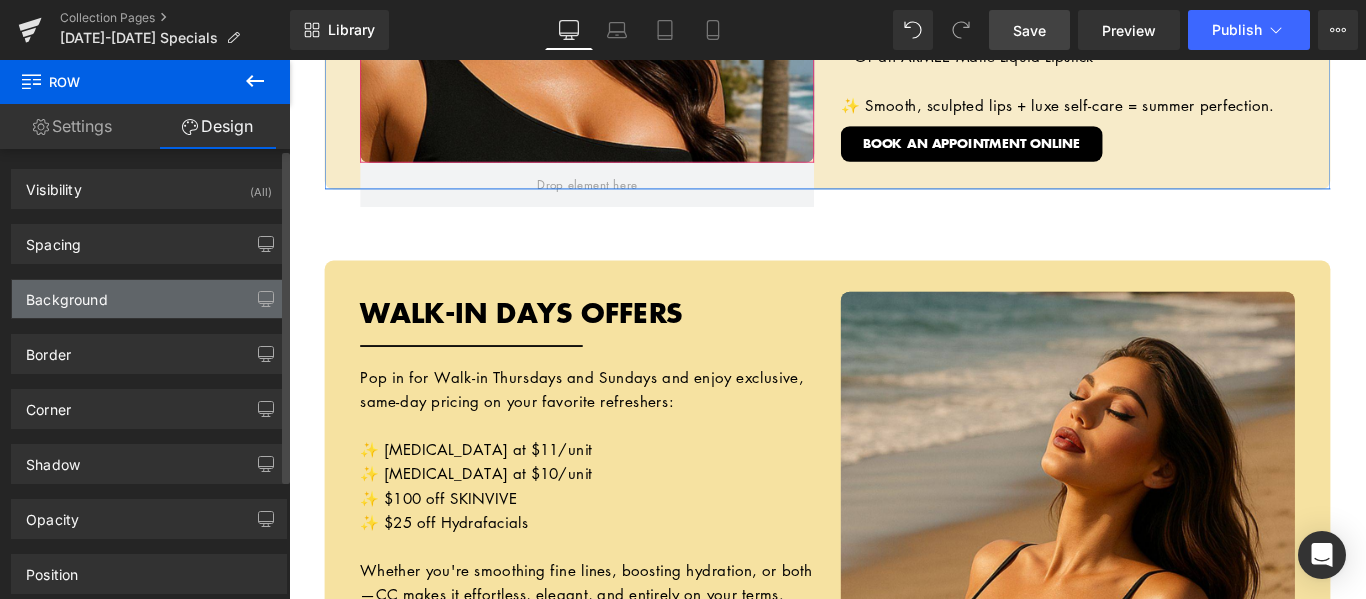 click on "Background" at bounding box center (67, 294) 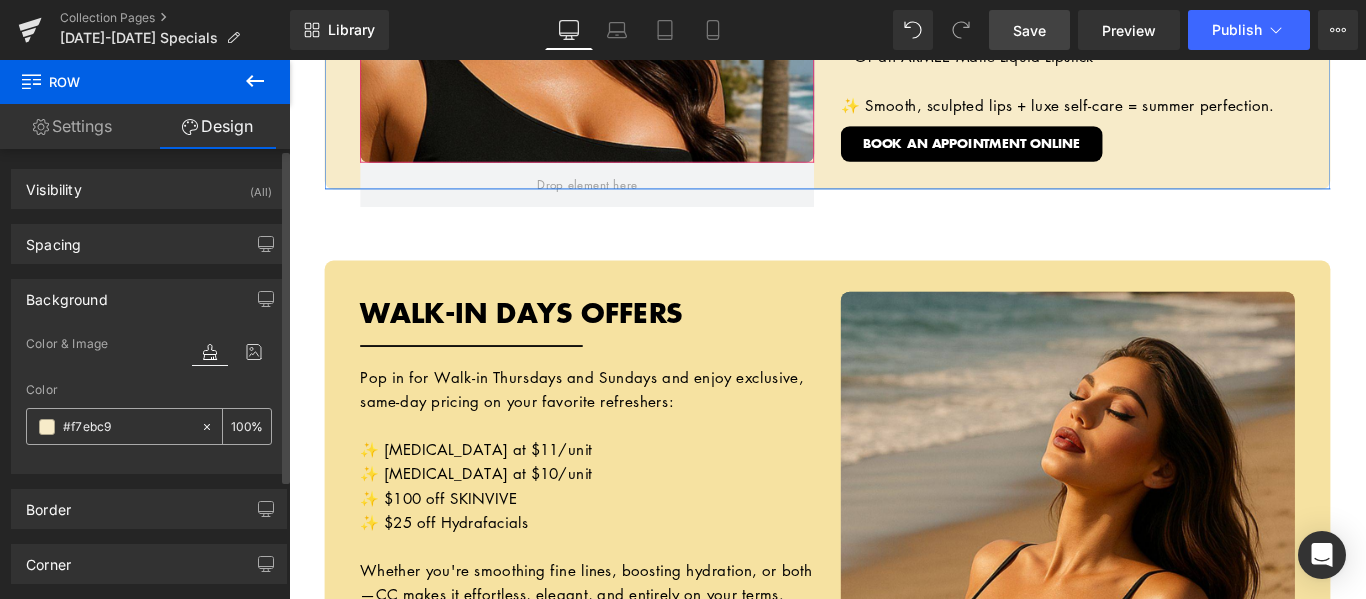 click at bounding box center (127, 427) 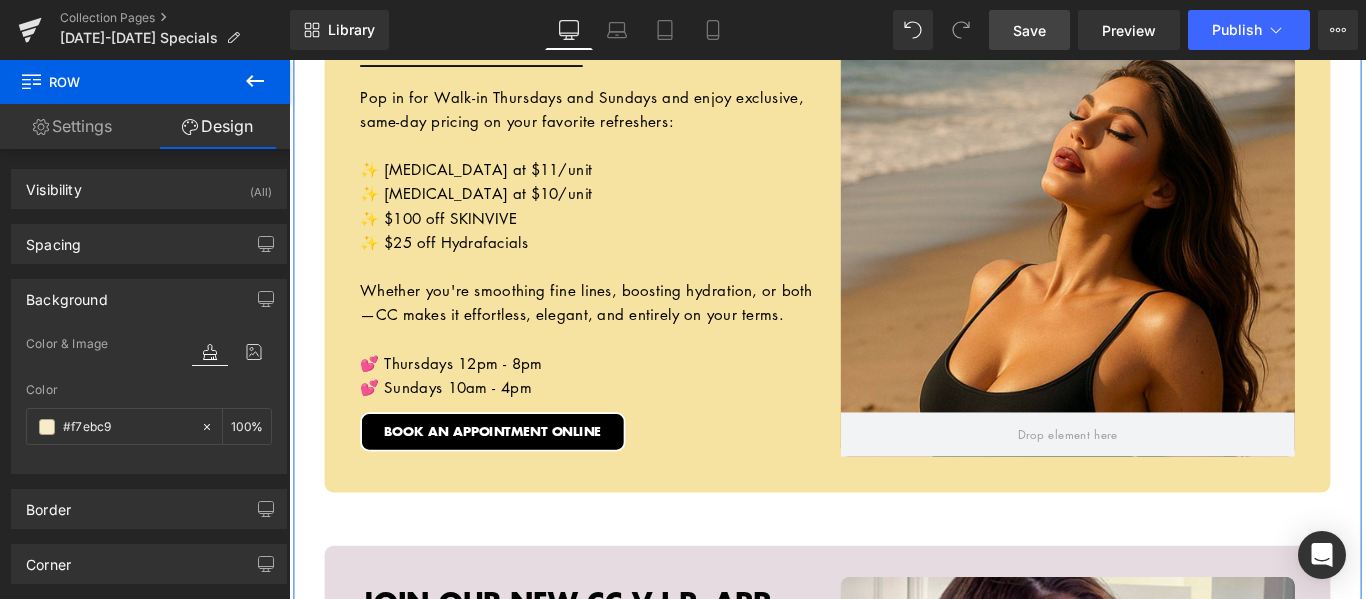 scroll, scrollTop: 4582, scrollLeft: 0, axis: vertical 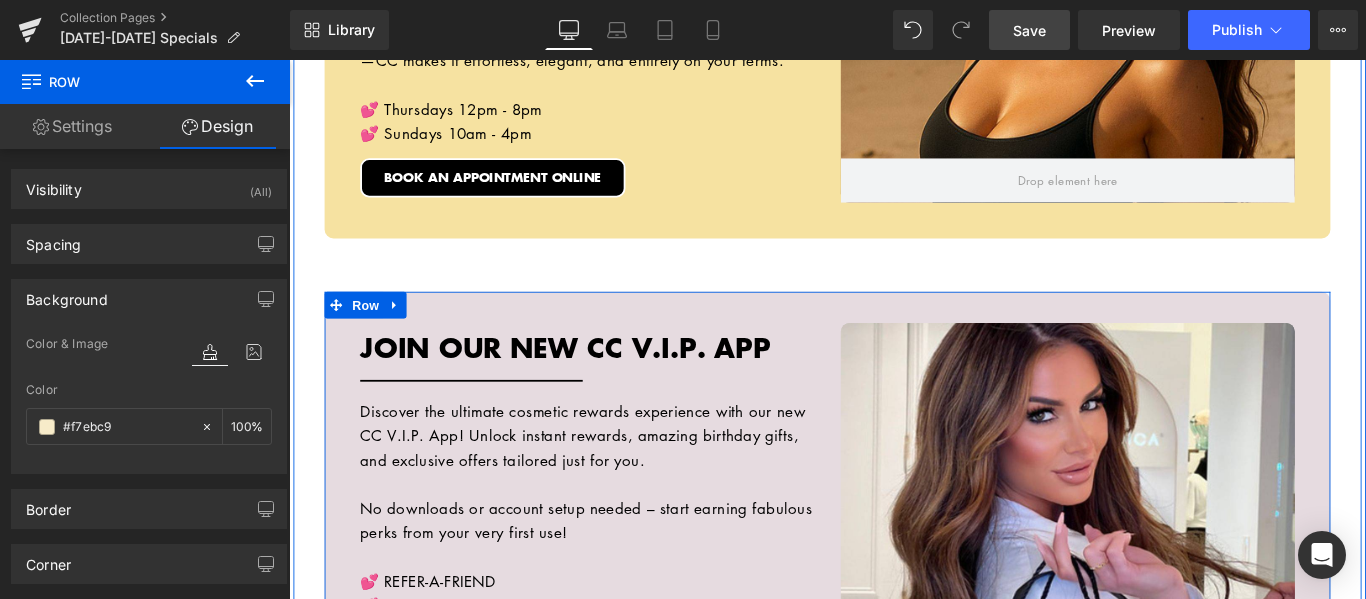 click on "35px" at bounding box center (894, 338) 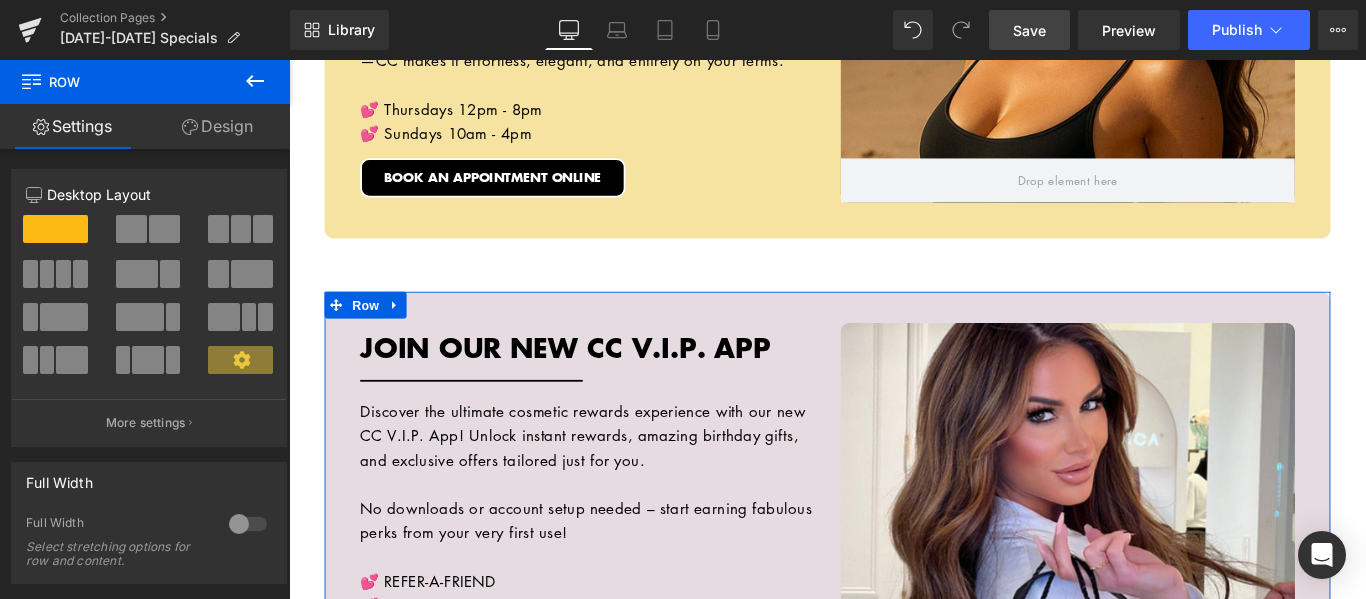 click on "Design" at bounding box center [217, 126] 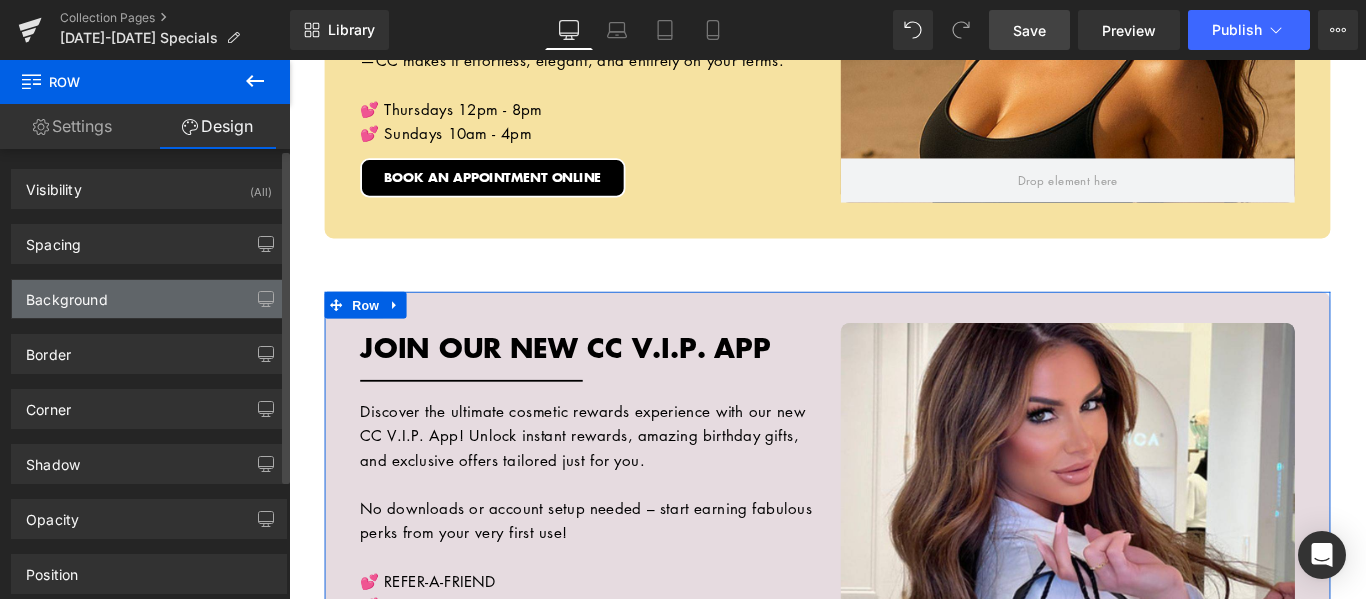 click on "Background" at bounding box center (149, 299) 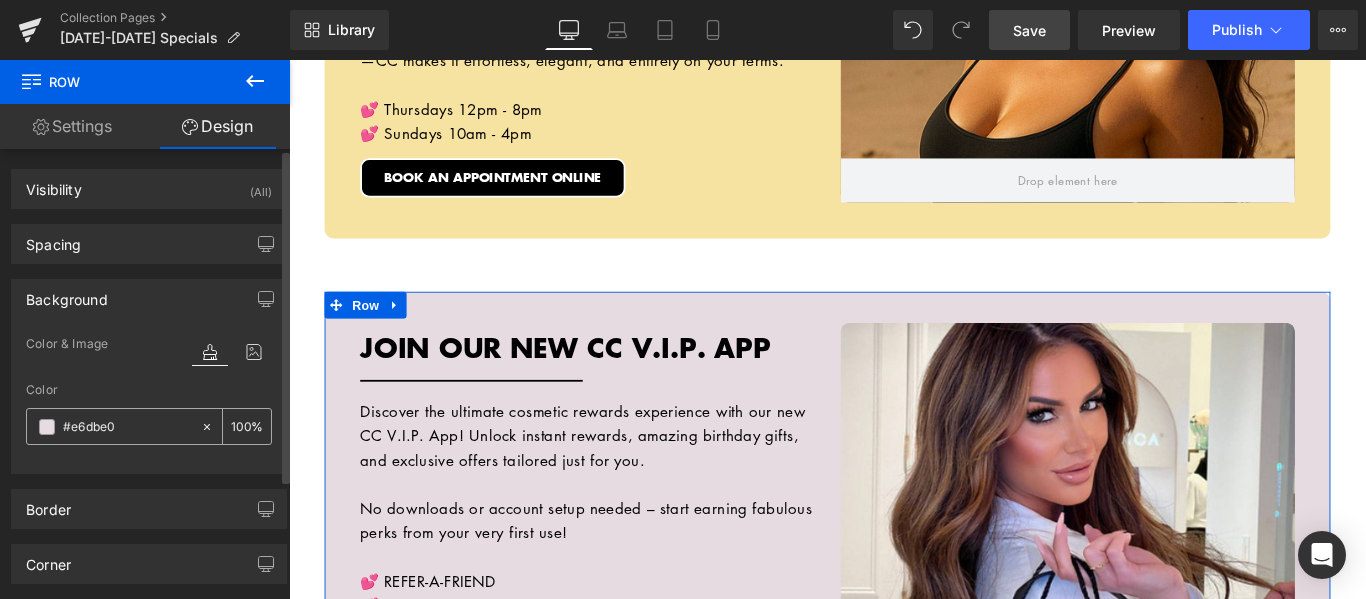 click at bounding box center [127, 427] 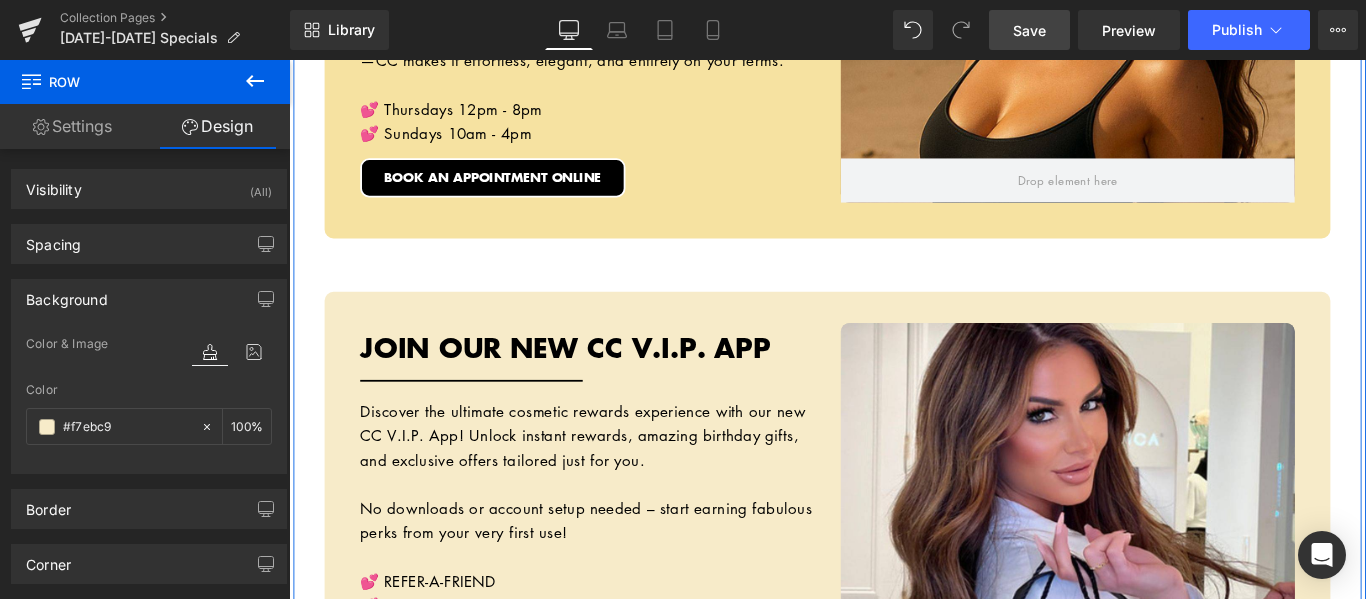 click on "Hero Banner         10% OFF ALL BOOTY BOOST PACKAGES Heading         Separator         If glute workouts haven’t been giving you the lift you’re after—or if Mother Nature skipped you in the curves department—our Booty Boost package is here to change that. This non-surgical treatment uses JUVÉDERM® butt injections to add volume, shape, and contour exactly where you want it. No downtime, no squats—just results. Want even more lift? Add PDO threads to elevate and sculpt your shape while smoothing out [MEDICAL_DATA] dimples for that ultra-snatched finish. Whether you’re after a subtle enhancement or a full-on booty glow-up, this treatment is fully customizable to your body and goals. Text Block         VIEW BOOTY BOOST ONLINE Button         Row         Row         Row
Hero Banner         $25 OFF ANY HYDRAFACIAL TREATMENT Heading         Separator         Text Block         Button" at bounding box center (894, -1398) 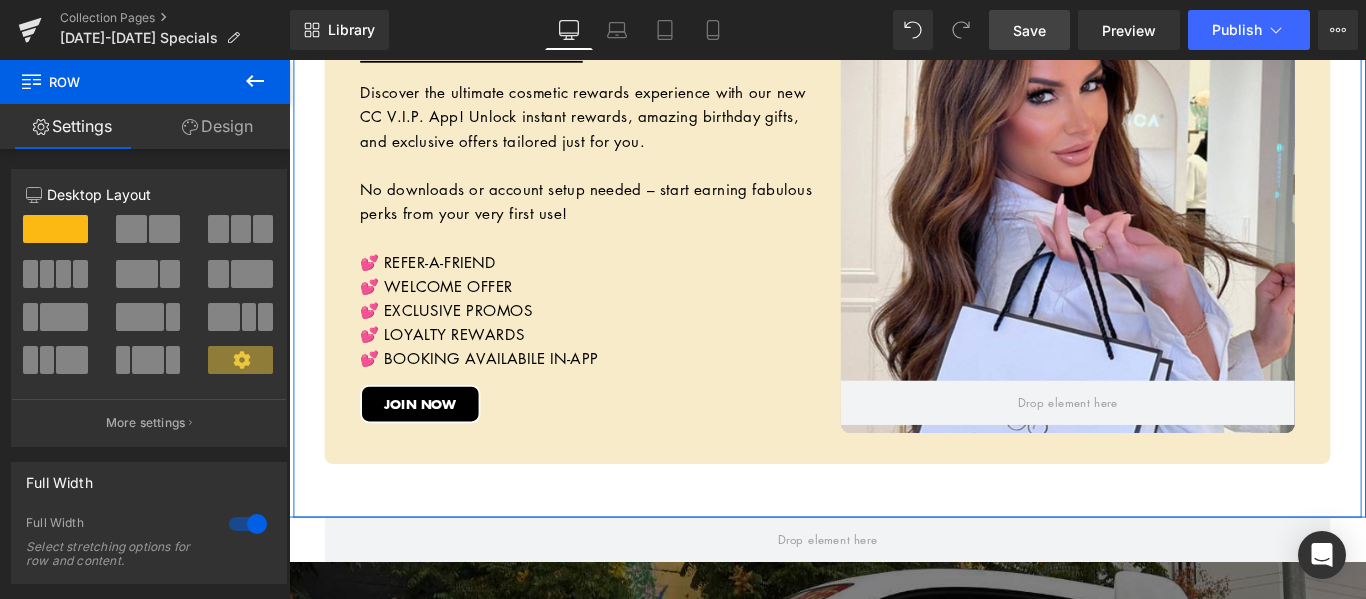 scroll, scrollTop: 4882, scrollLeft: 0, axis: vertical 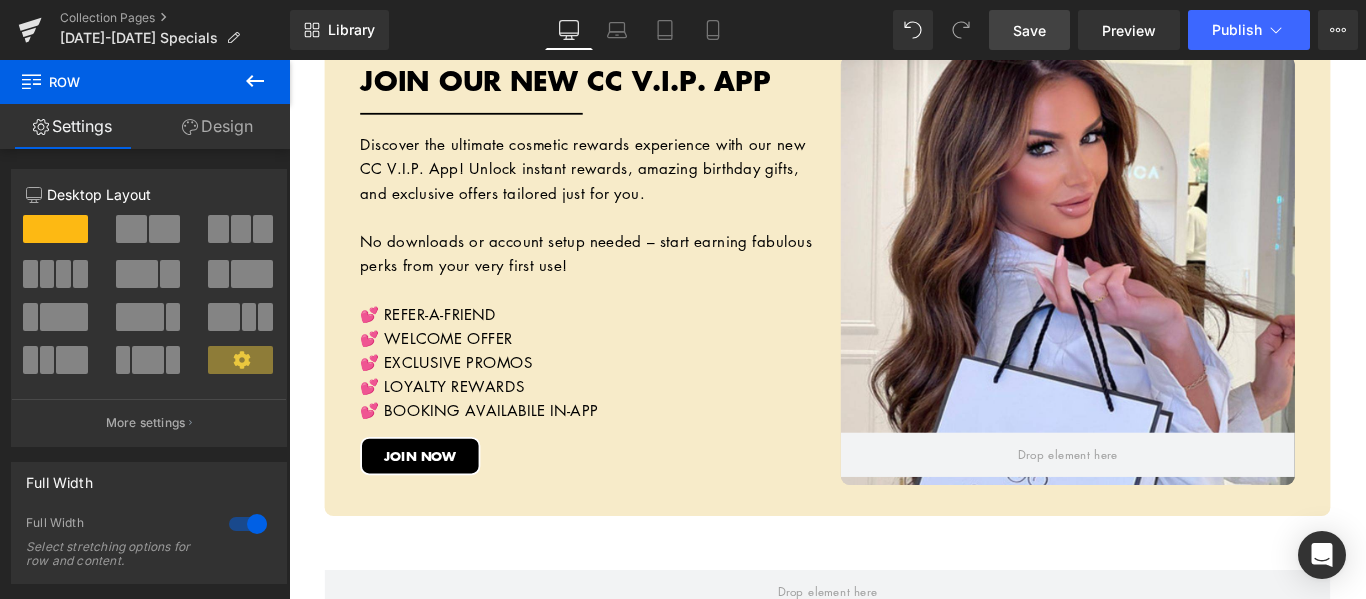 click on "Save" at bounding box center (1029, 30) 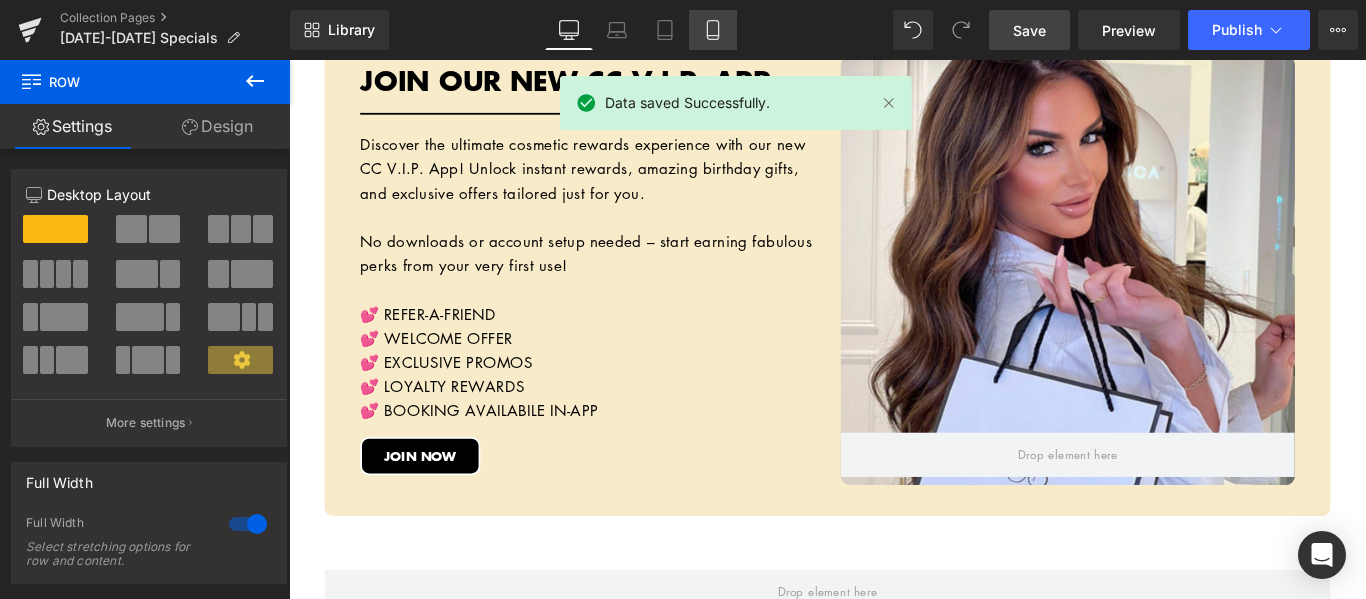 click 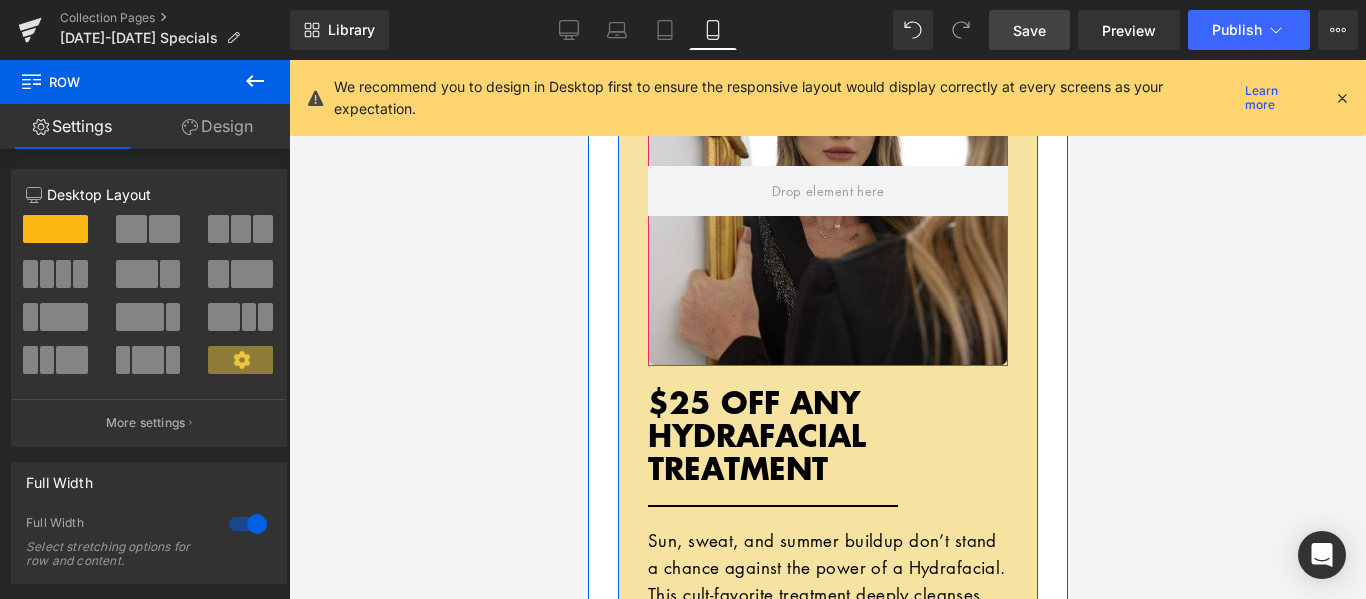 scroll, scrollTop: 2156, scrollLeft: 0, axis: vertical 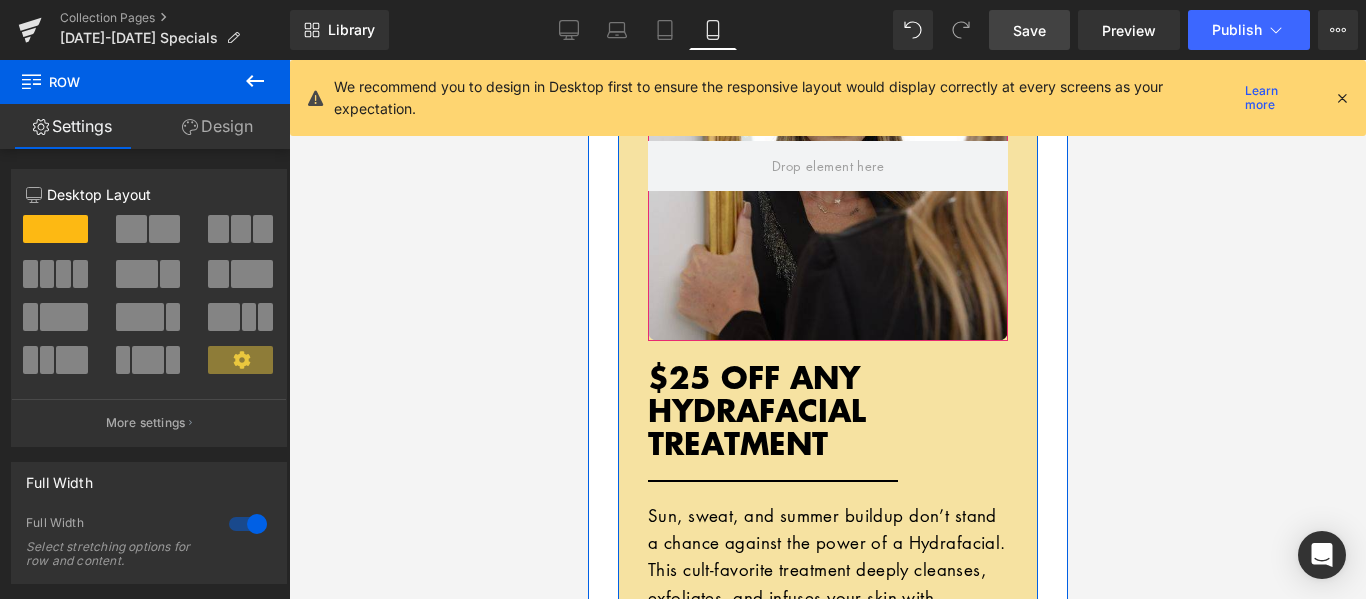 click at bounding box center (827, 166) 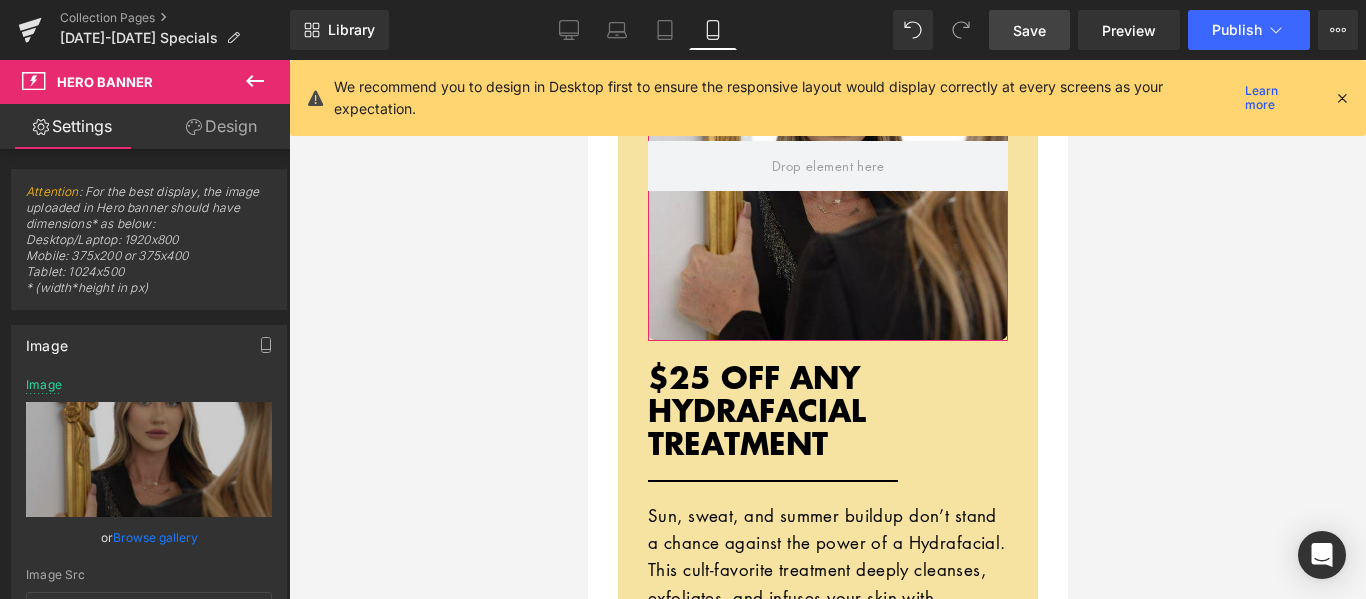 click on "Browse gallery" at bounding box center [155, 537] 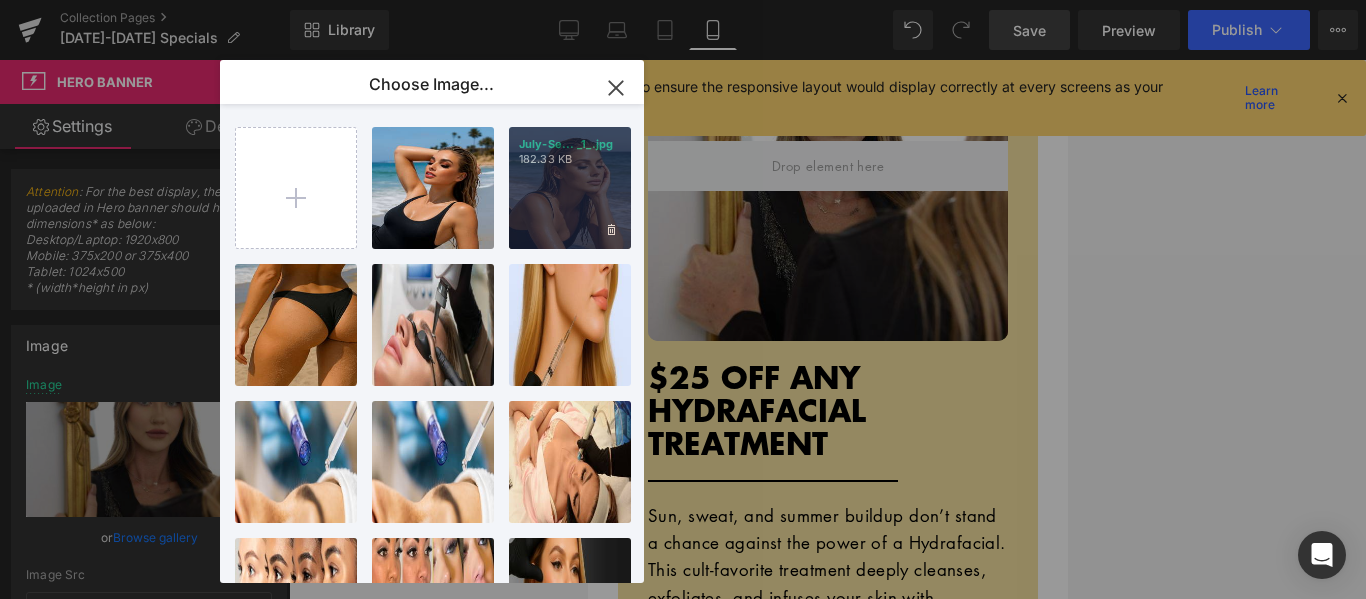 click on "July-Se... _1_.jpg 182.33 KB" at bounding box center [570, 188] 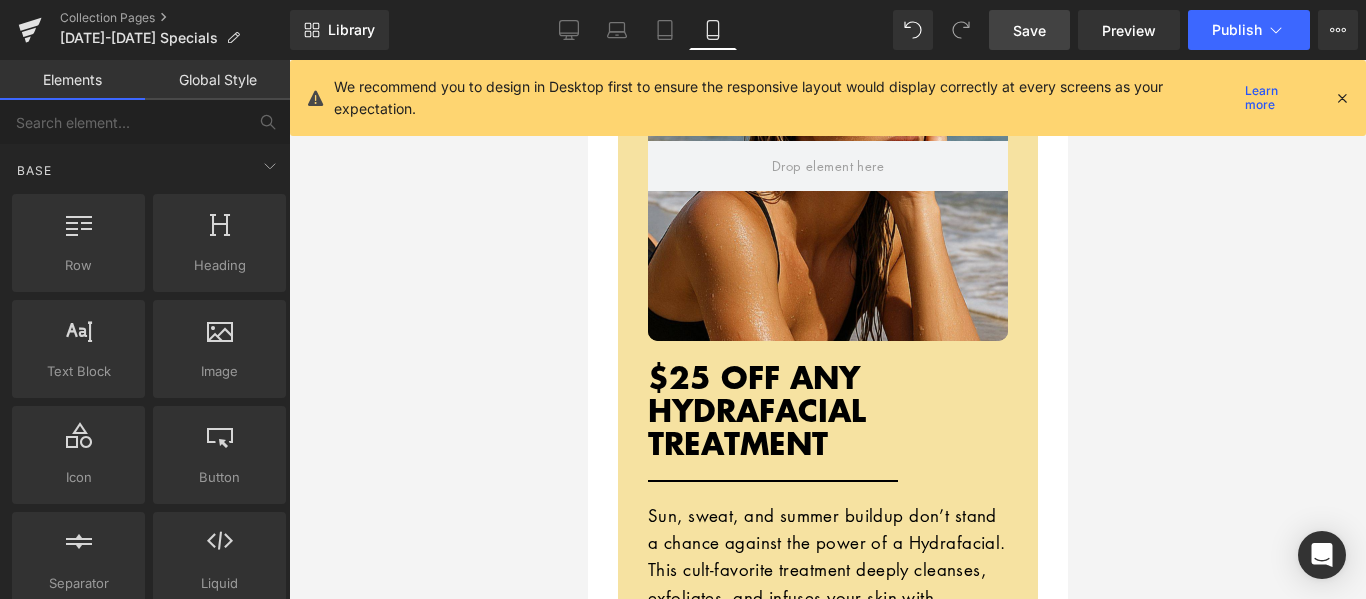 click at bounding box center [827, 329] 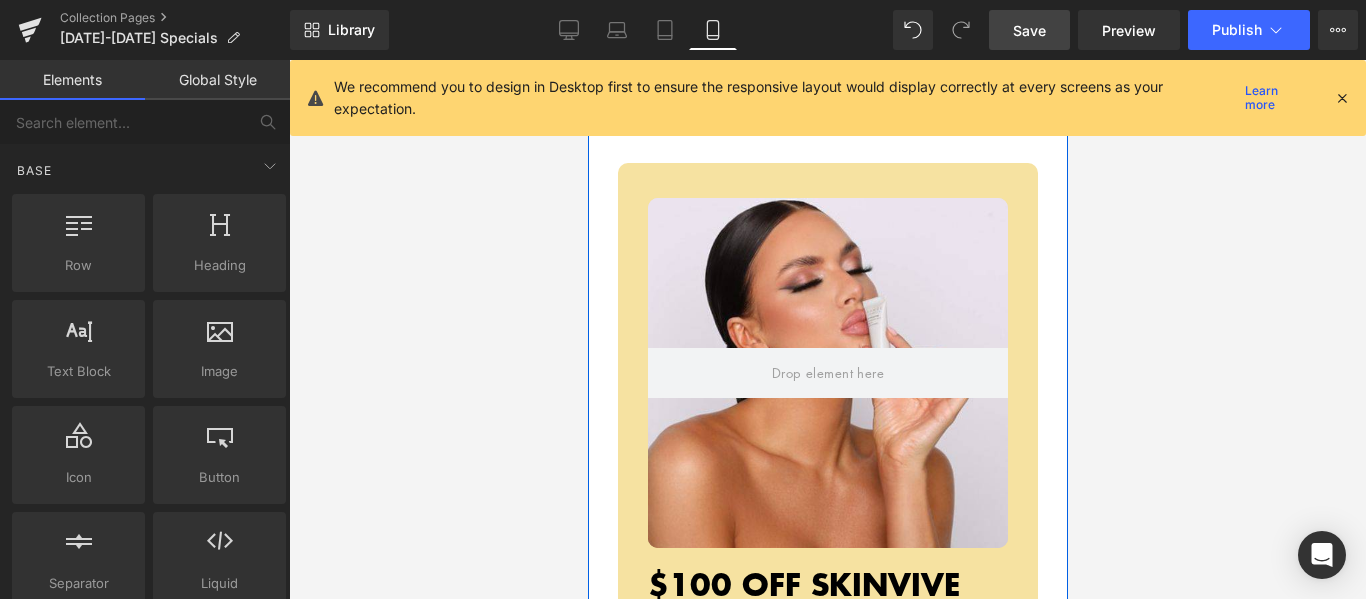 scroll, scrollTop: 4256, scrollLeft: 0, axis: vertical 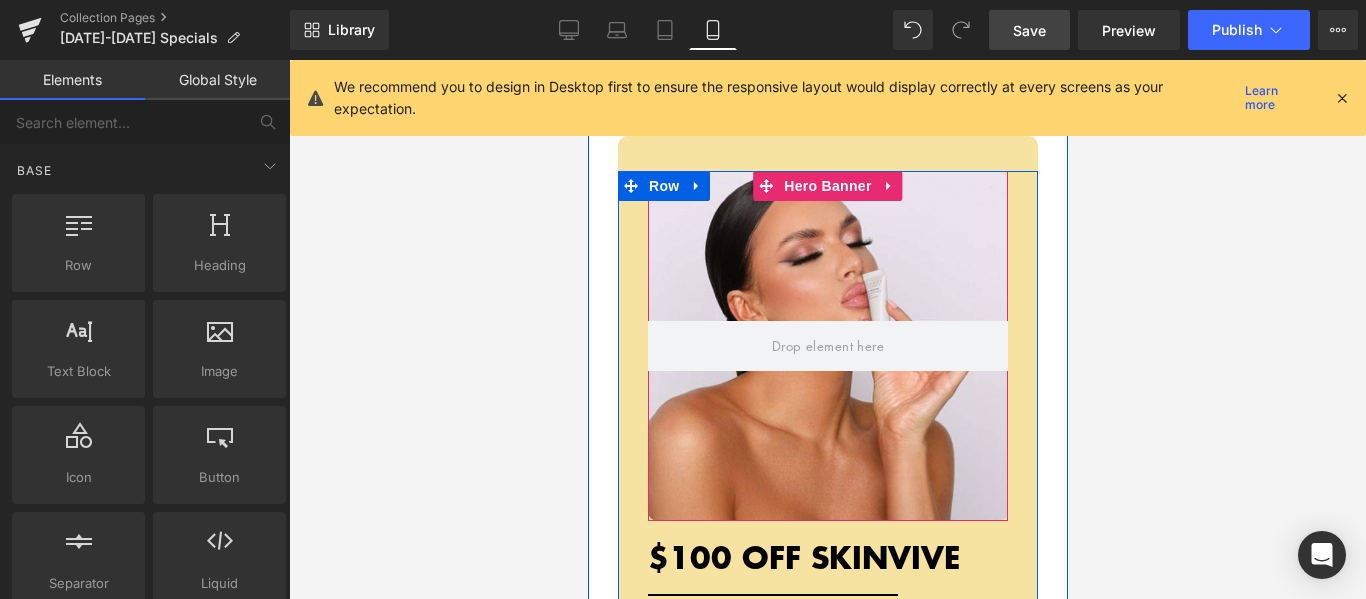 click at bounding box center (827, 346) 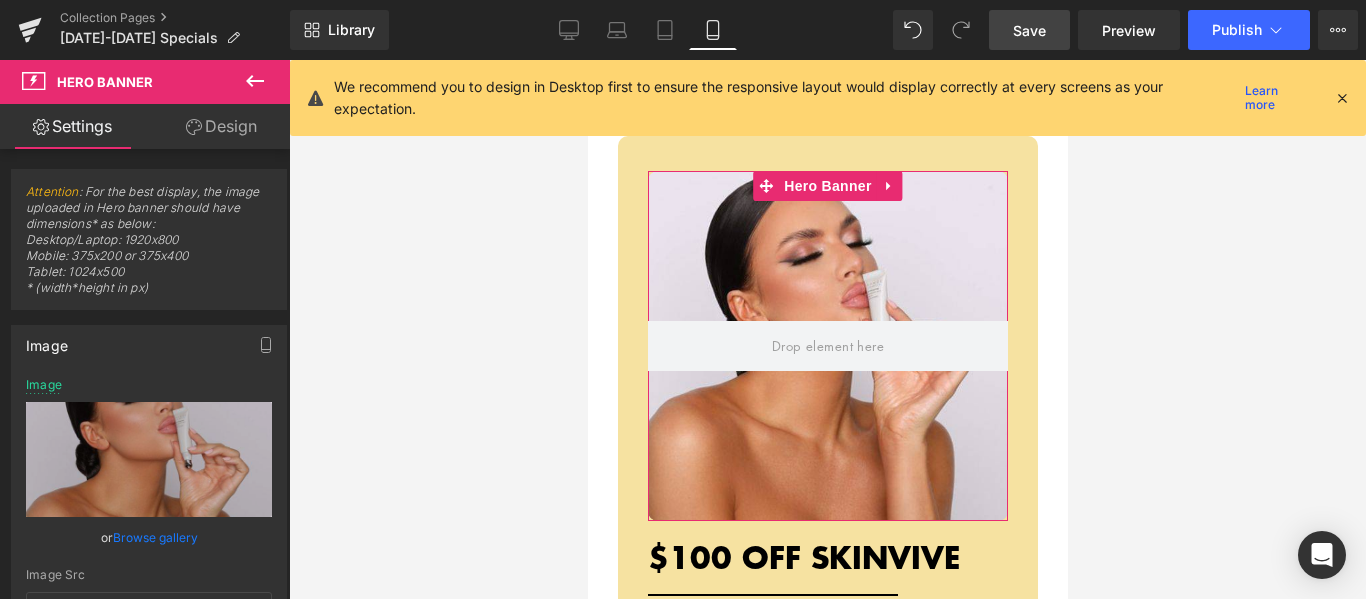 click on "Browse gallery" at bounding box center (155, 537) 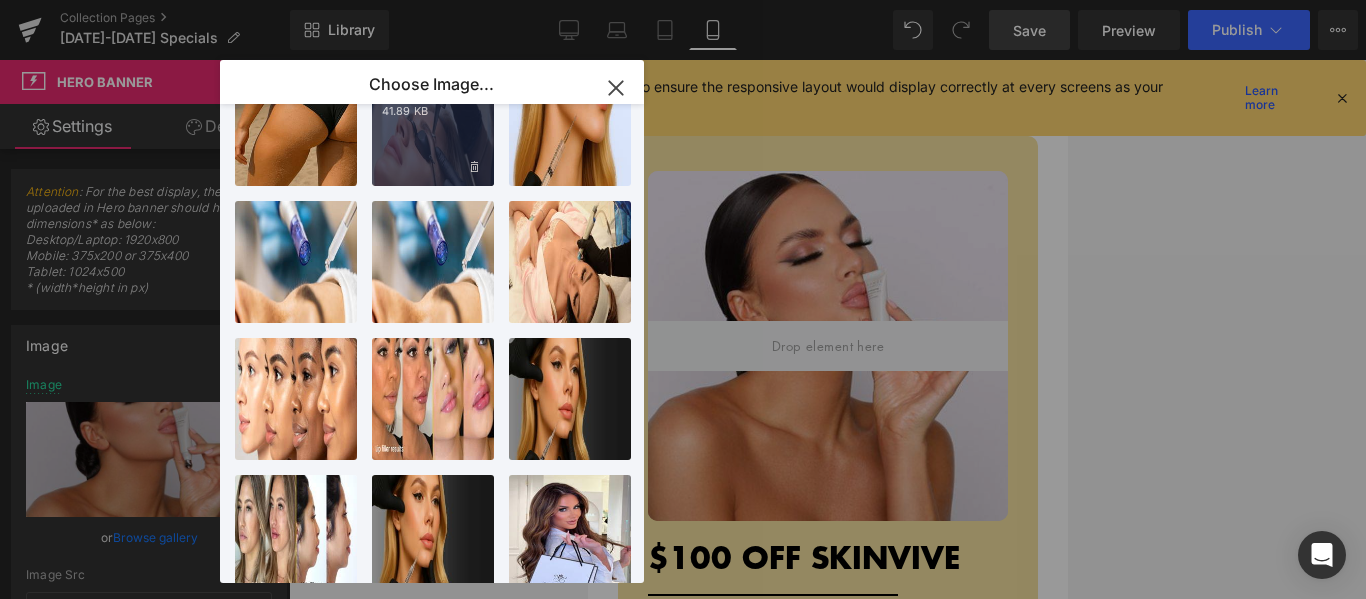 scroll, scrollTop: 0, scrollLeft: 0, axis: both 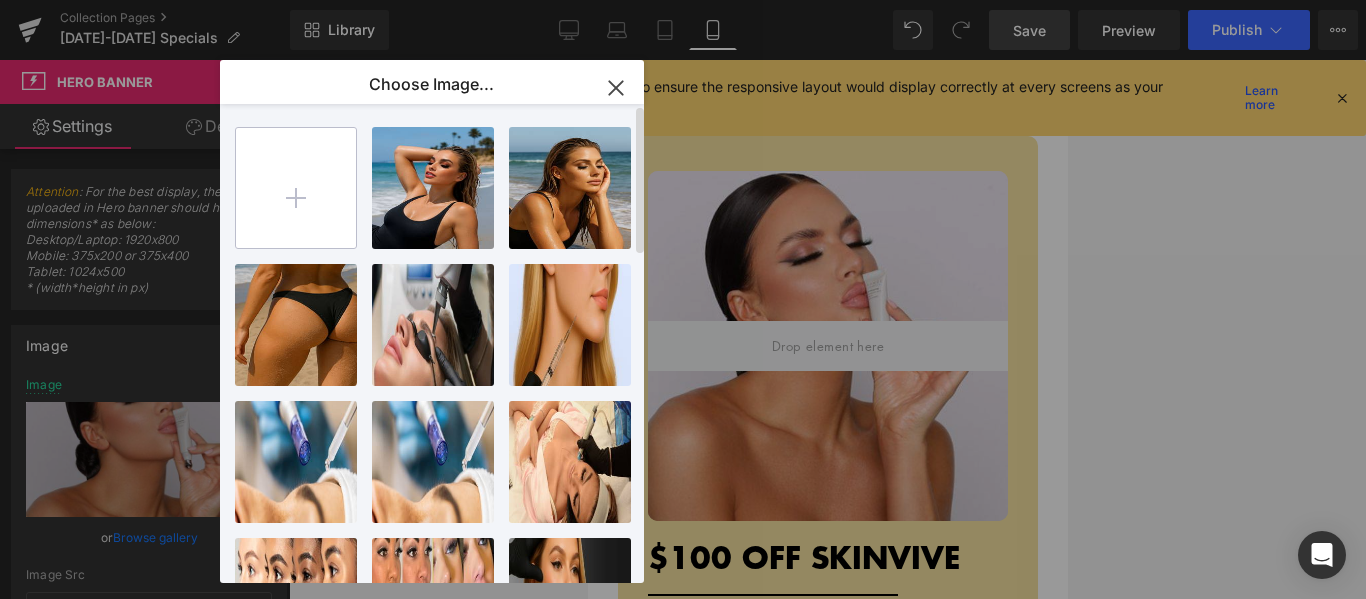 click at bounding box center [296, 188] 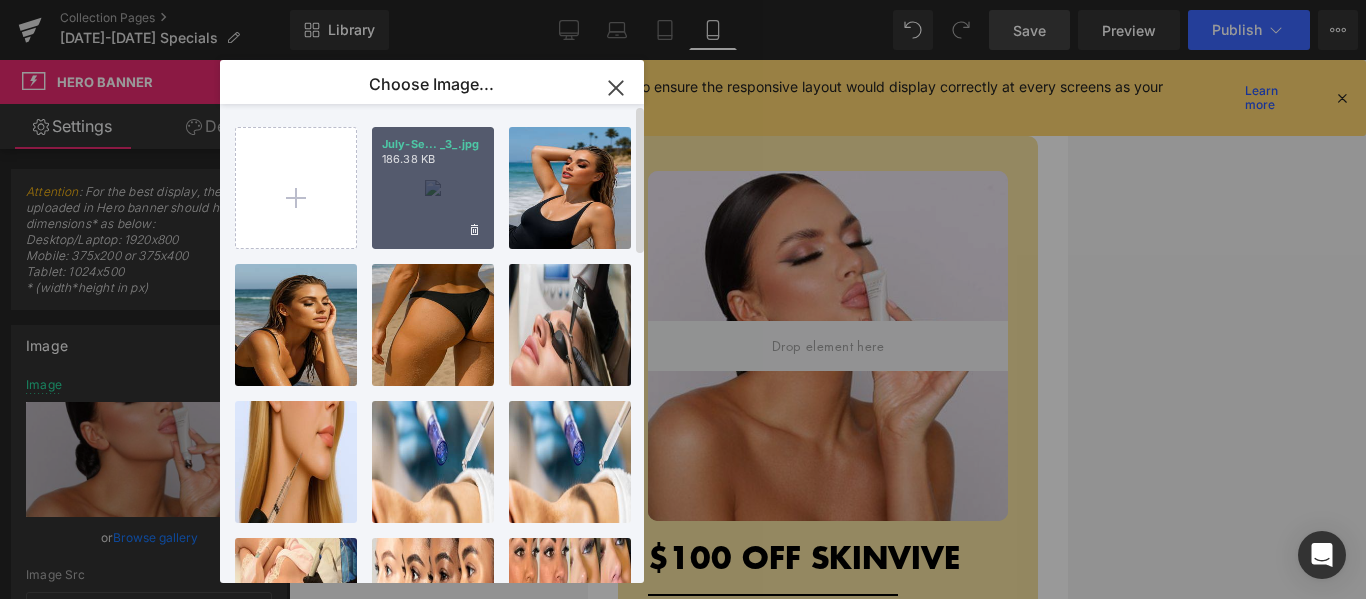 click on "July-Se... _3_.jpg 186.38 KB" at bounding box center (433, 188) 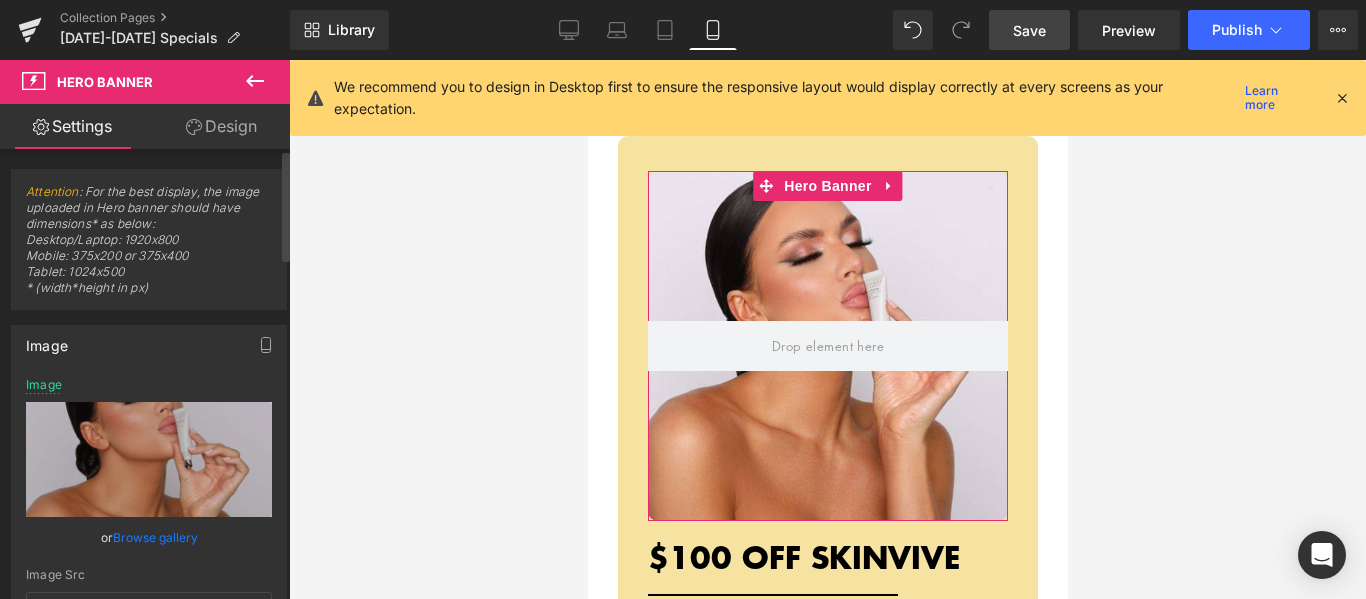 click on "Browse gallery" at bounding box center (155, 537) 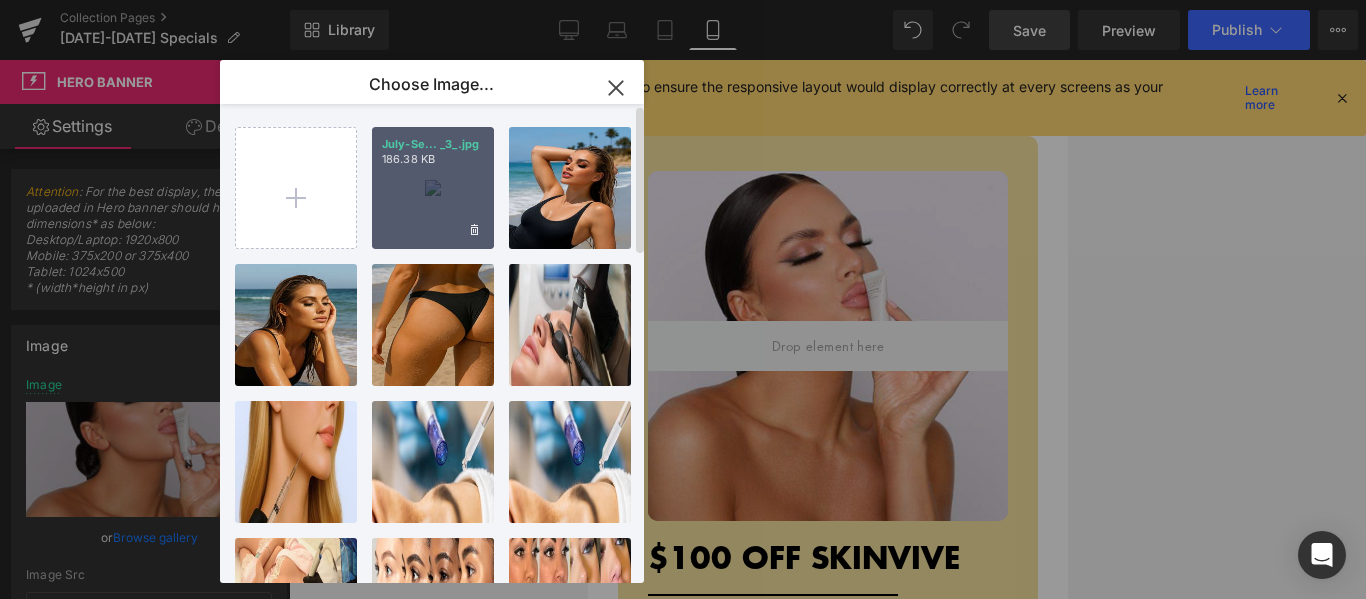 click on "July-Se... _3_.jpg 186.38 KB" at bounding box center [433, 188] 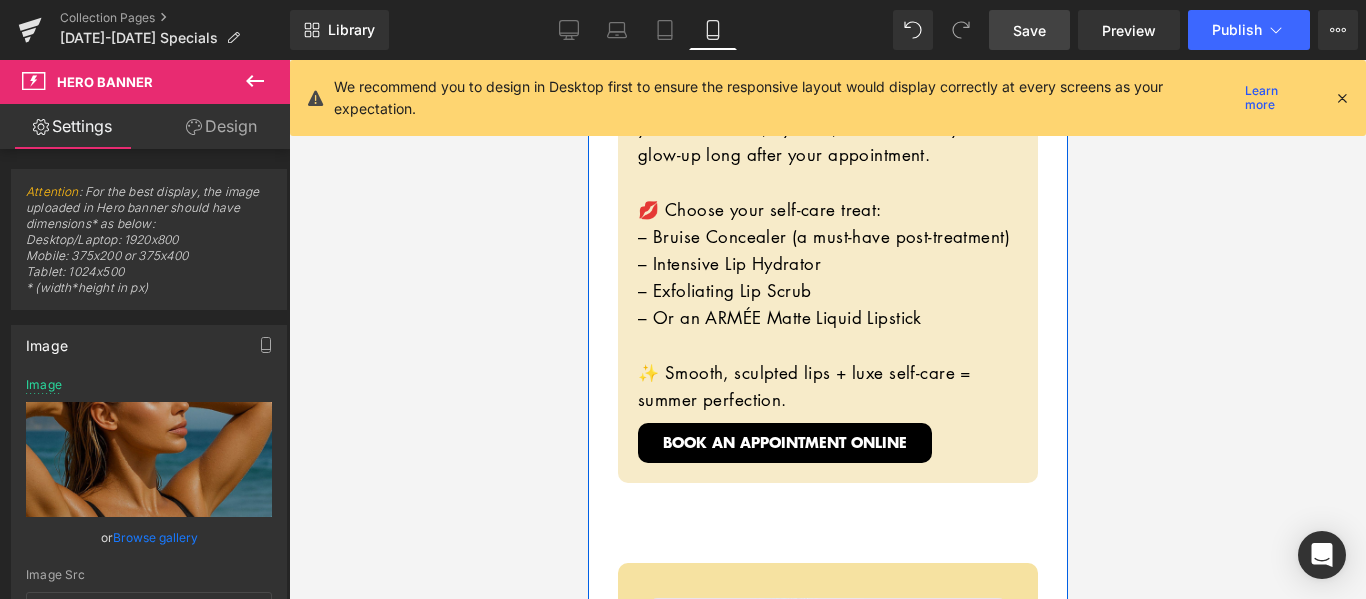 scroll, scrollTop: 6056, scrollLeft: 0, axis: vertical 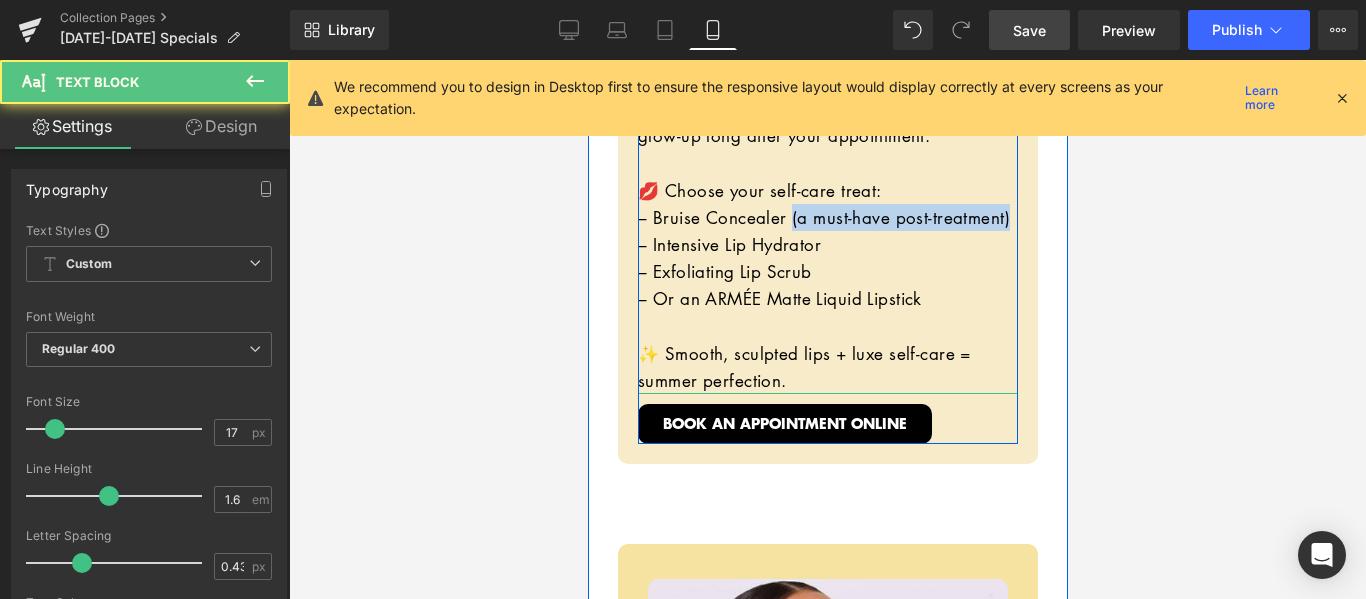 drag, startPoint x: 714, startPoint y: 218, endPoint x: 789, endPoint y: 189, distance: 80.411446 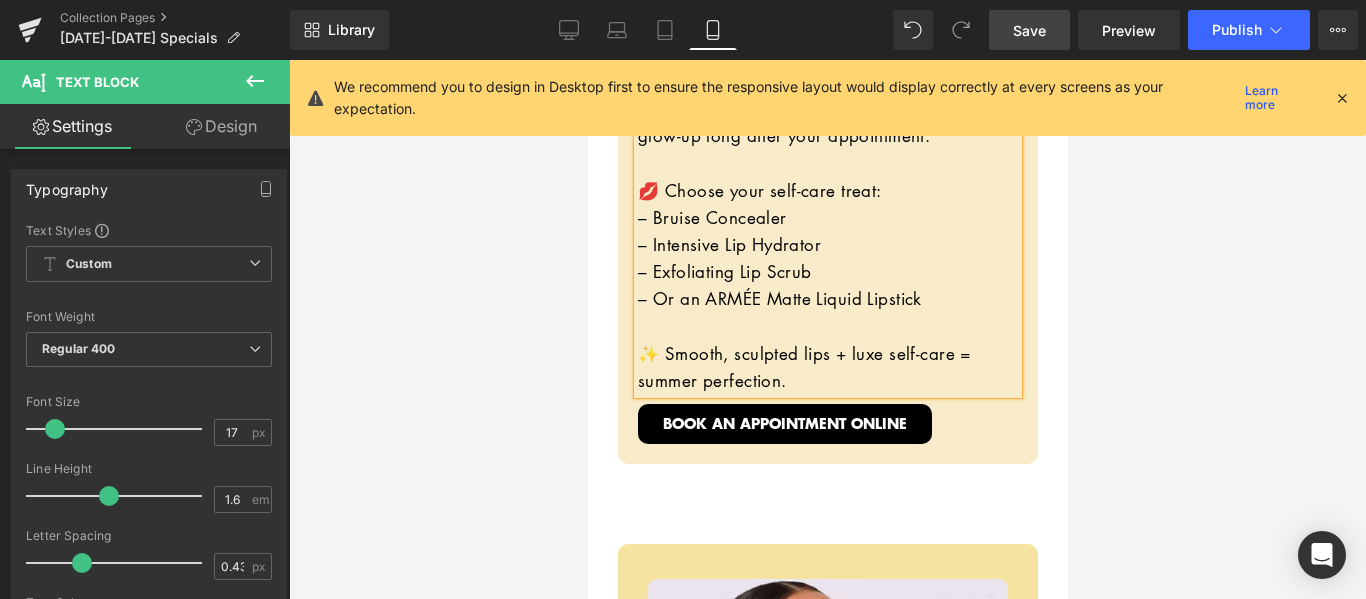 click on "– Bruise Concealer" at bounding box center (711, 217) 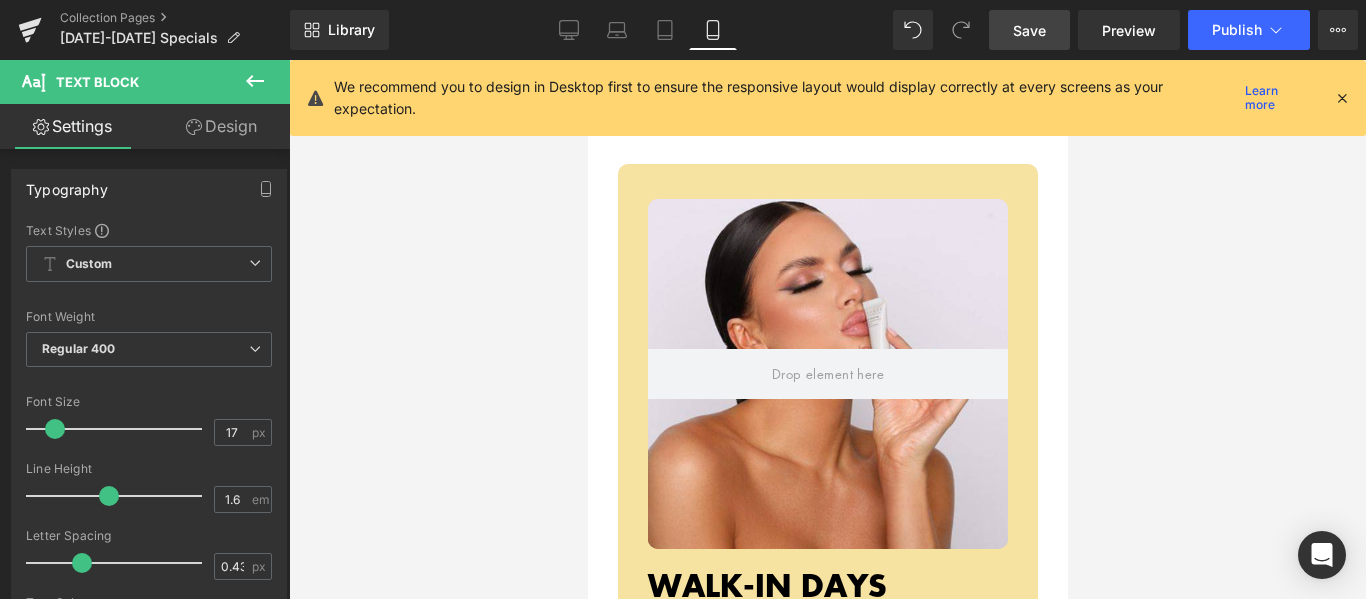 scroll, scrollTop: 6456, scrollLeft: 0, axis: vertical 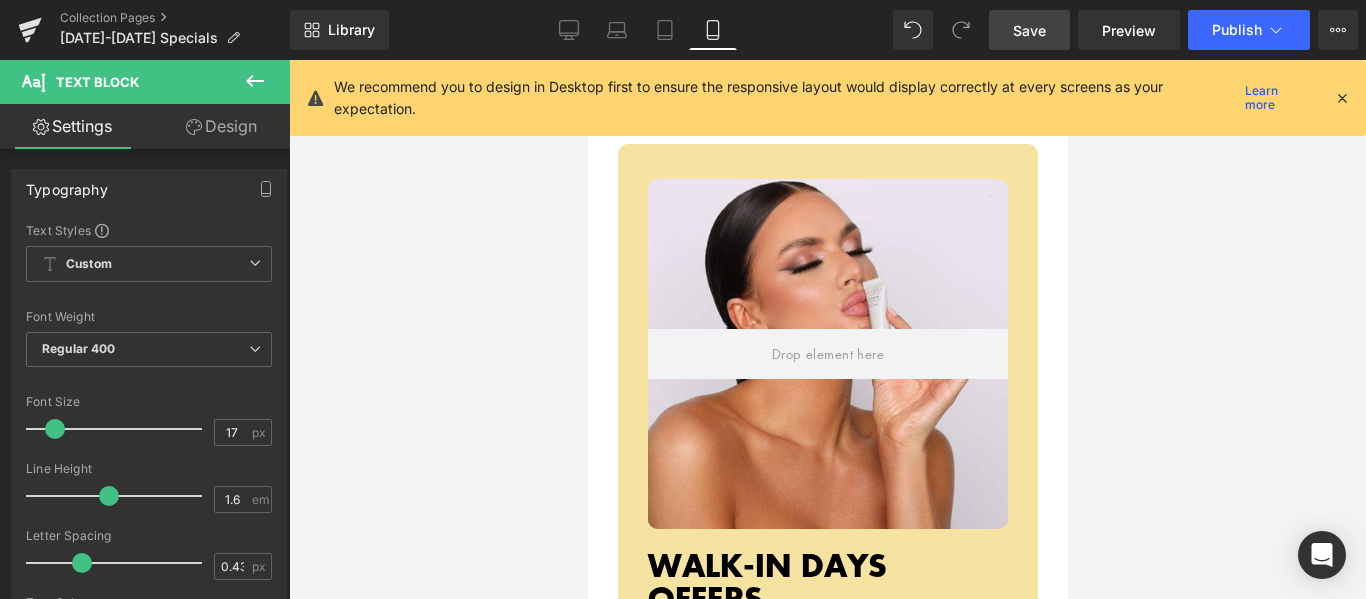 click at bounding box center (827, 354) 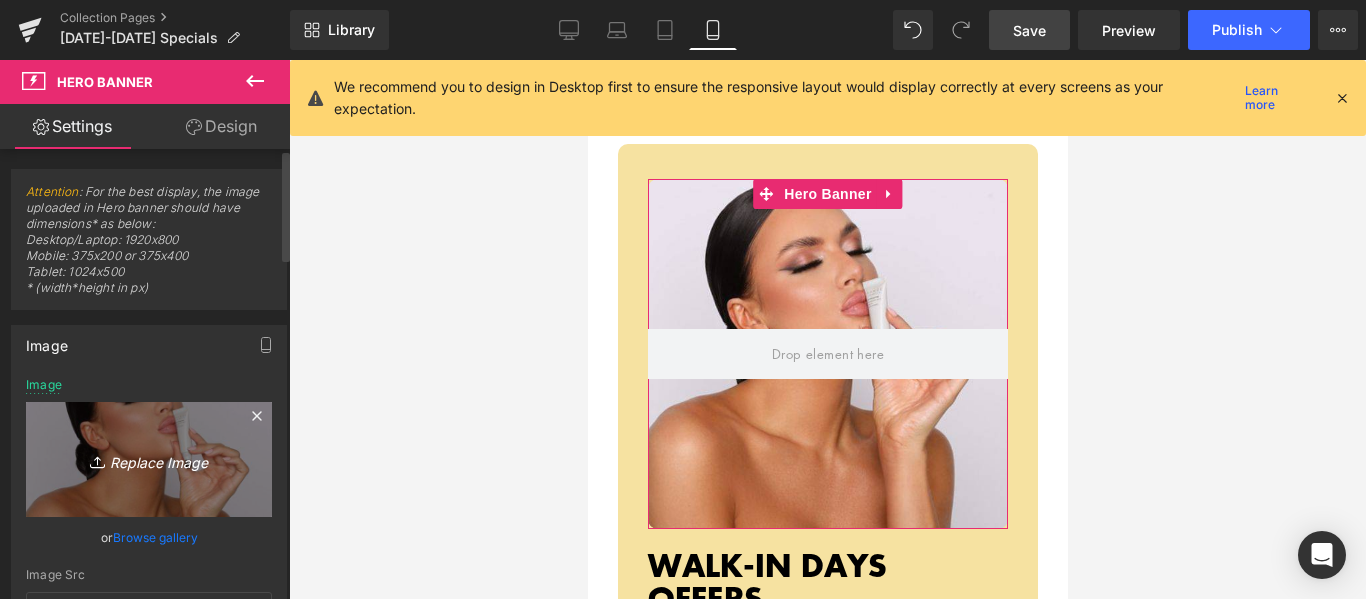 click on "Replace Image" at bounding box center (149, 459) 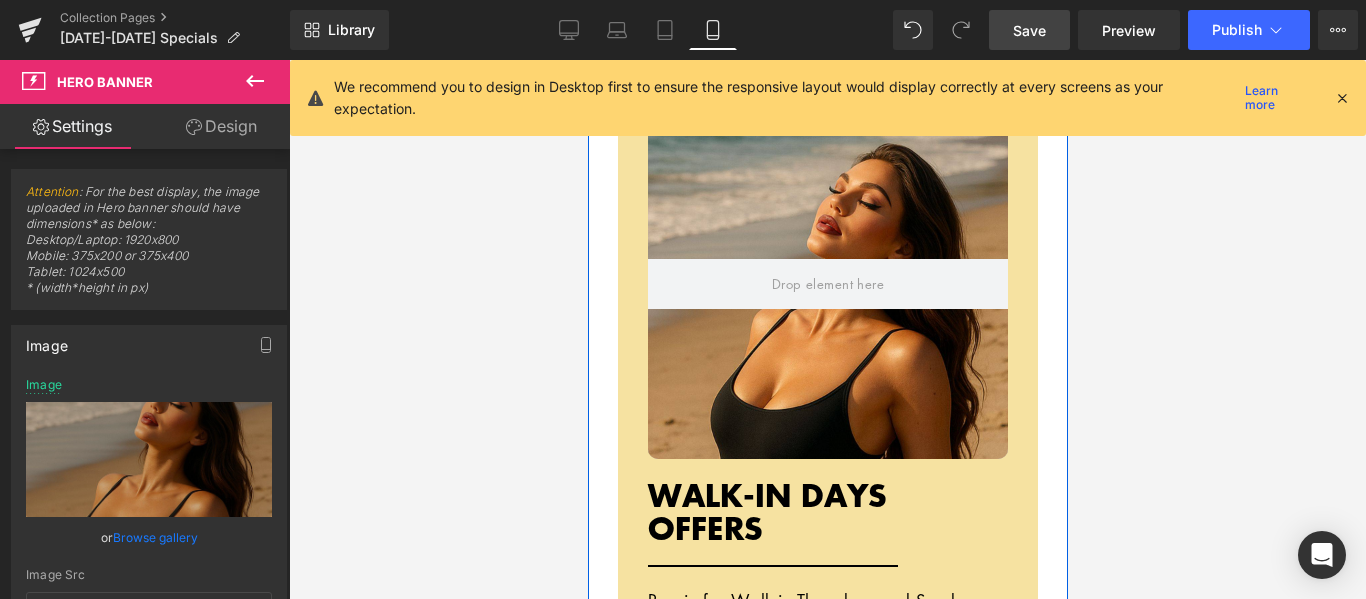 scroll, scrollTop: 6456, scrollLeft: 0, axis: vertical 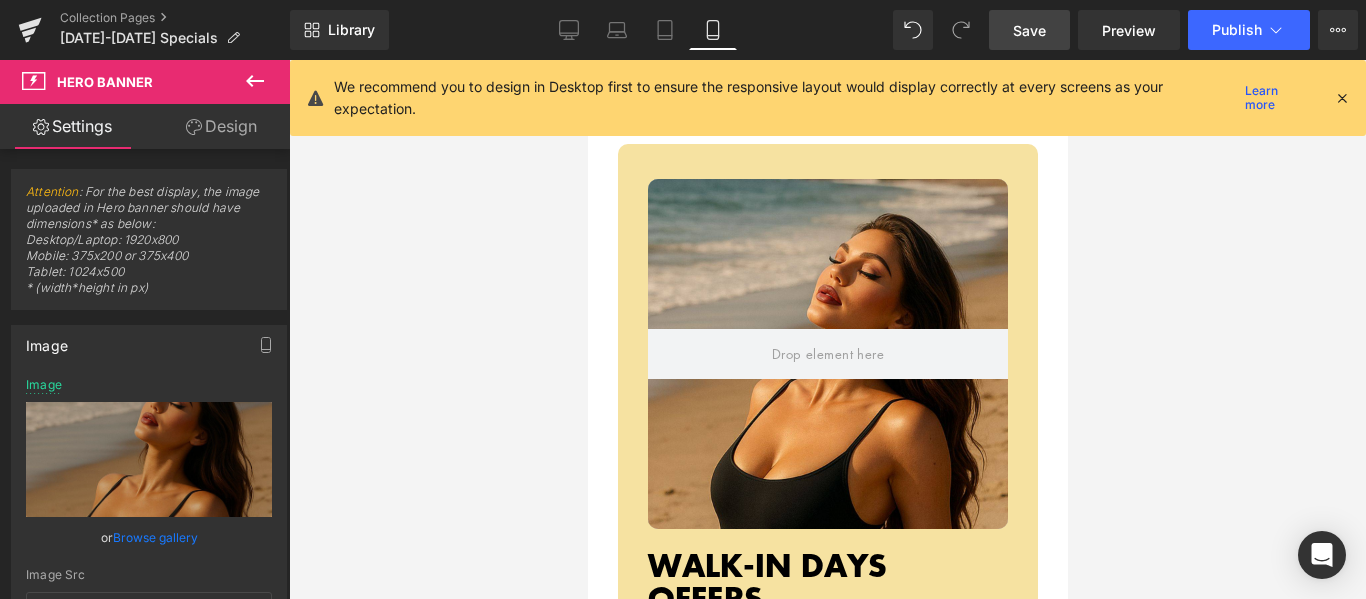drag, startPoint x: 1040, startPoint y: 34, endPoint x: 365, endPoint y: 229, distance: 702.6023 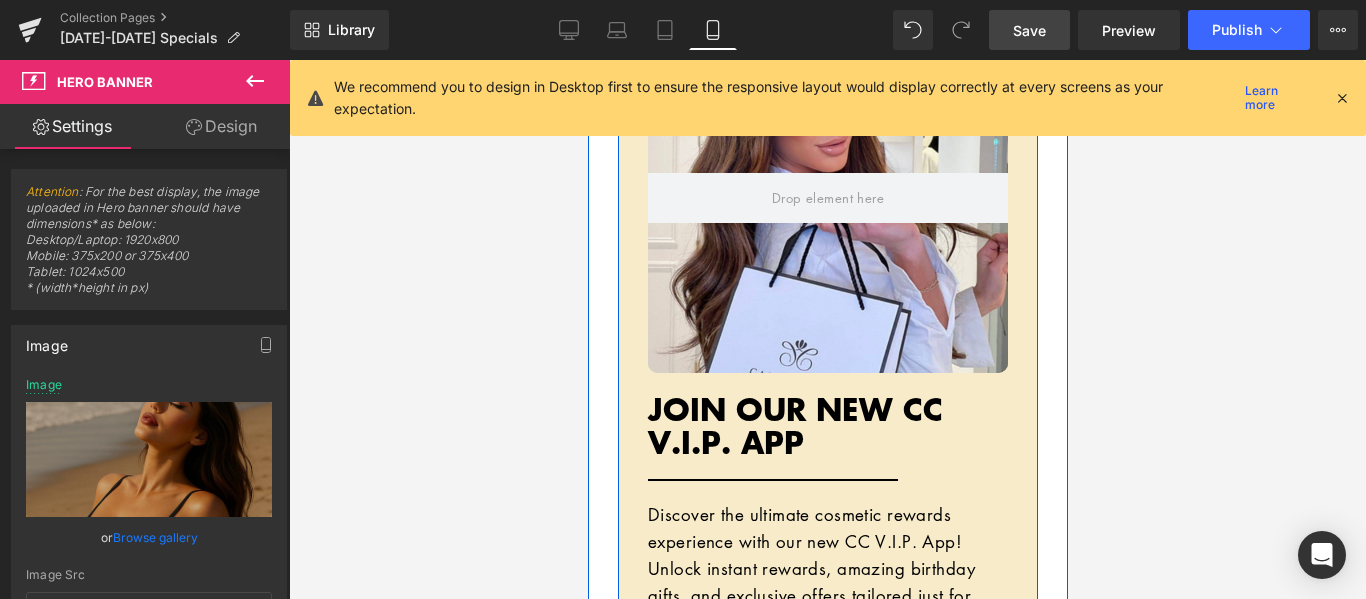scroll, scrollTop: 7656, scrollLeft: 0, axis: vertical 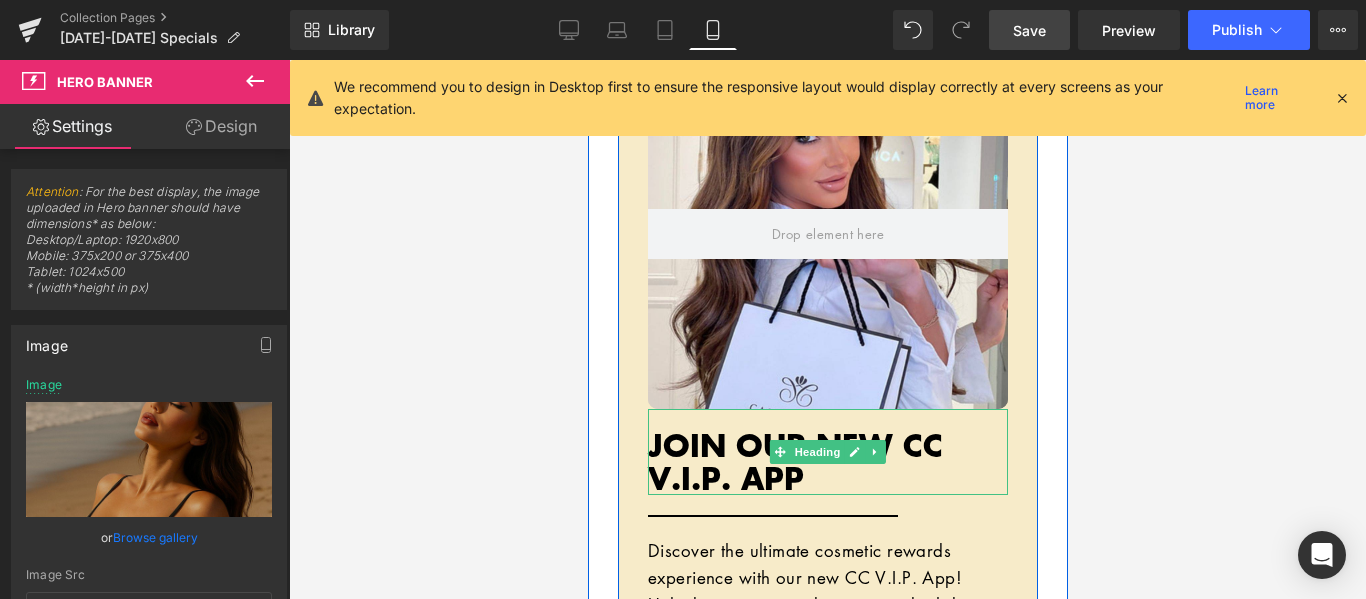 click on "JOIN OUR NEW CC V.I.P. APP" at bounding box center (794, 461) 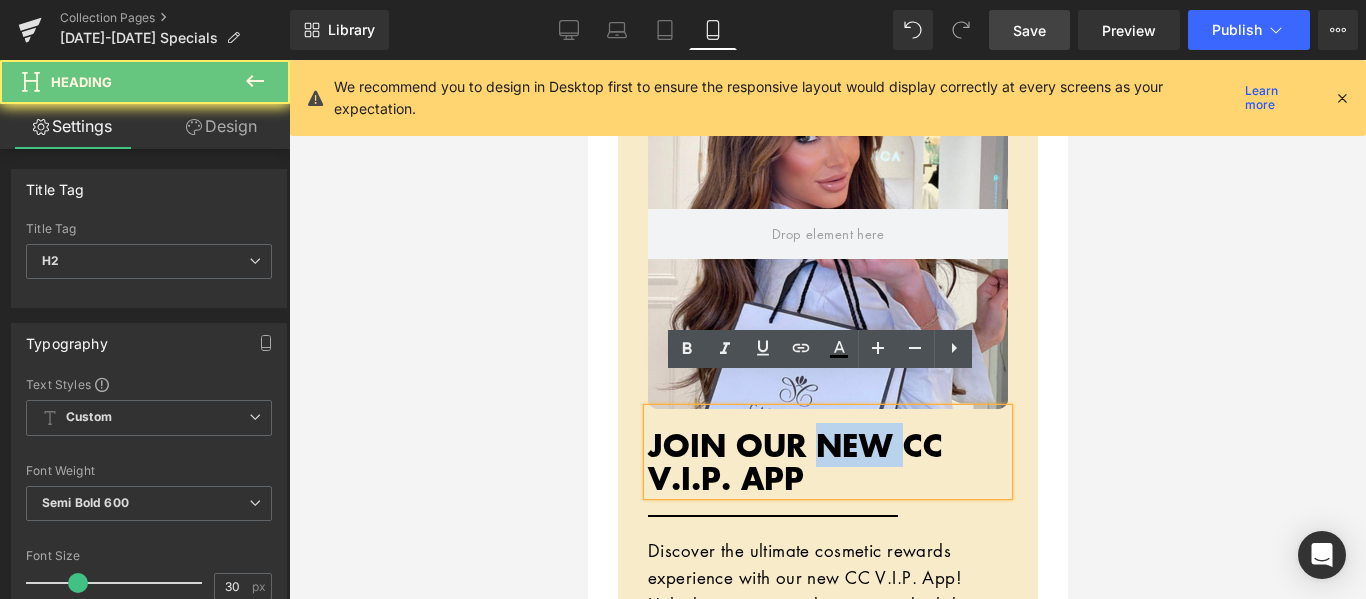 type 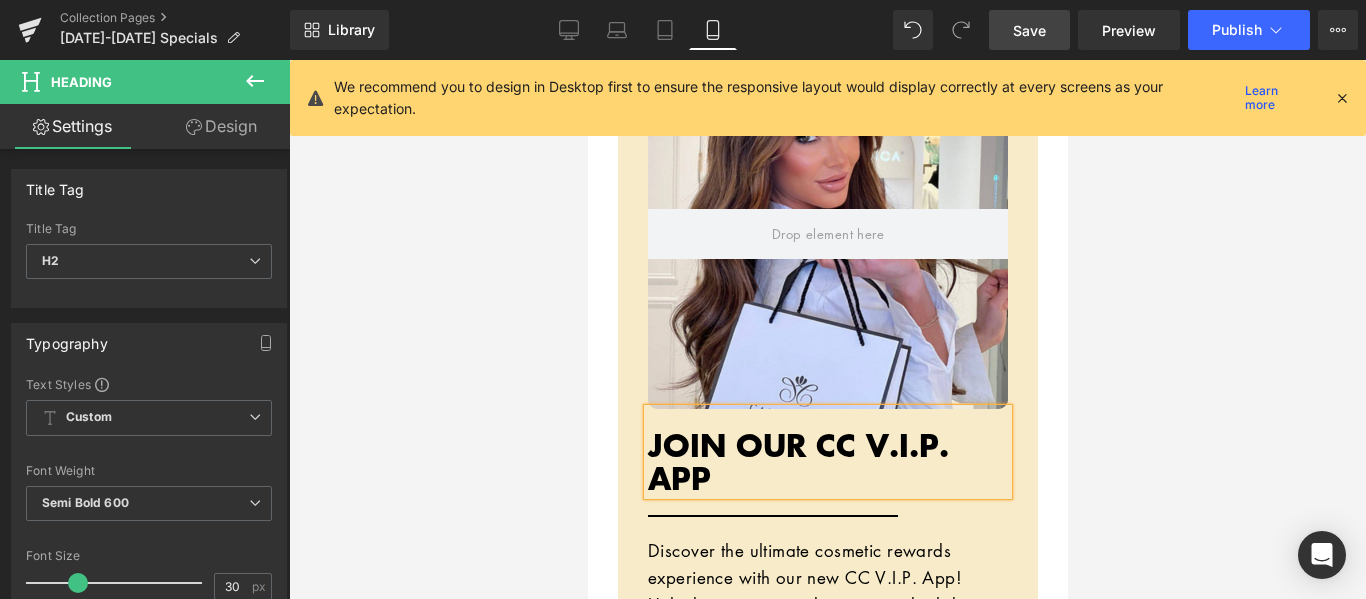click at bounding box center (827, 329) 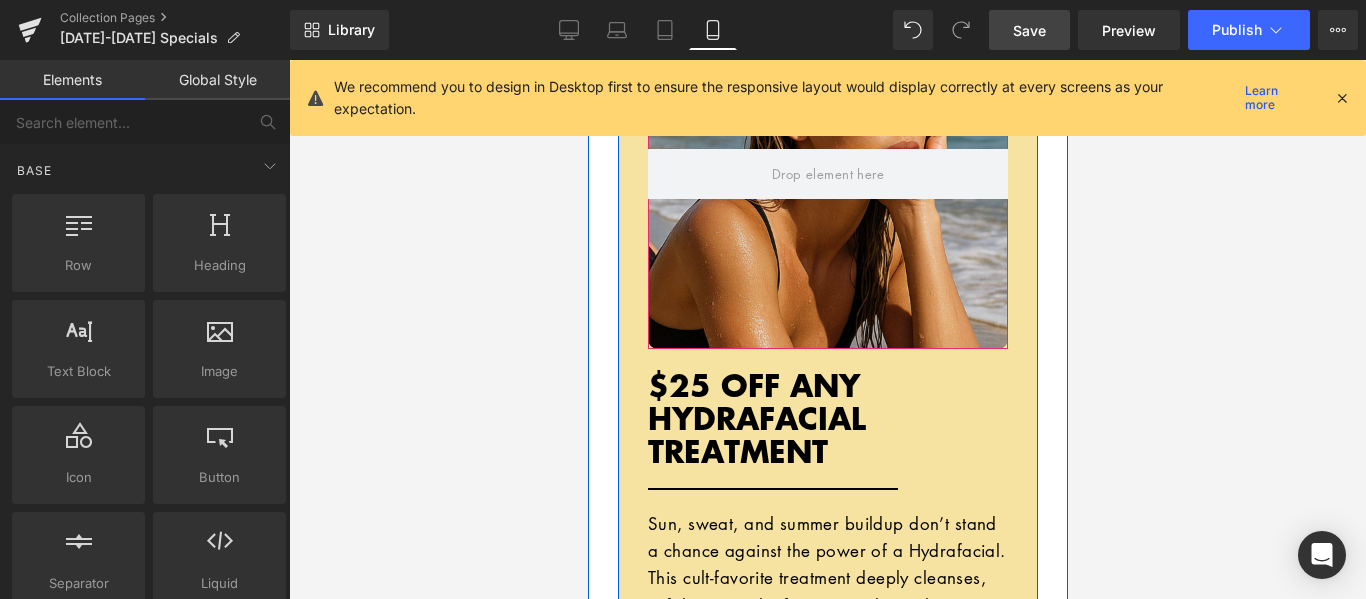 scroll, scrollTop: 2256, scrollLeft: 0, axis: vertical 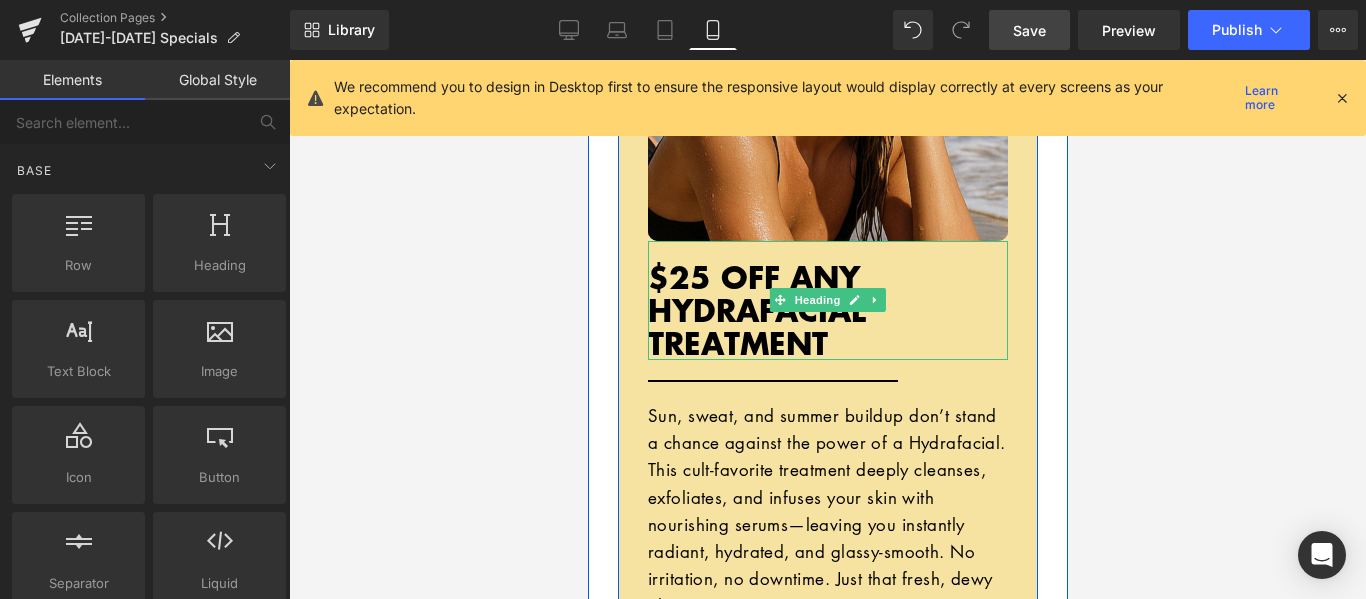 click on "$25 OFF ANY HYDRAFACIAL TREATMENT" at bounding box center [756, 310] 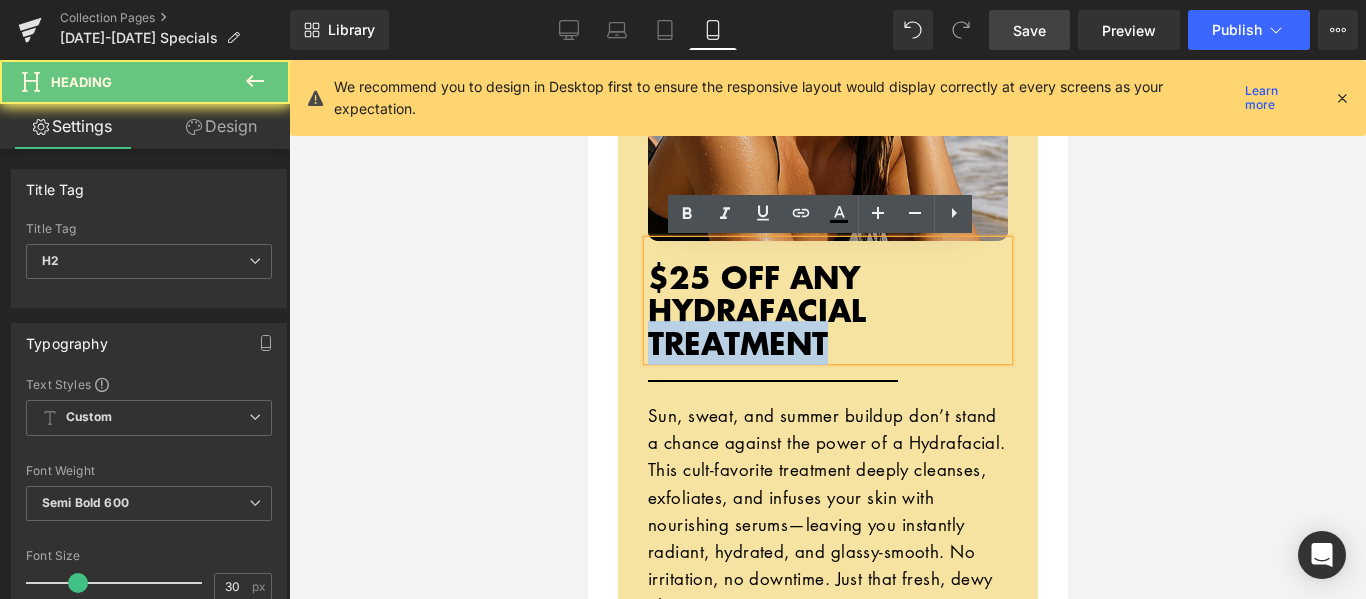 type 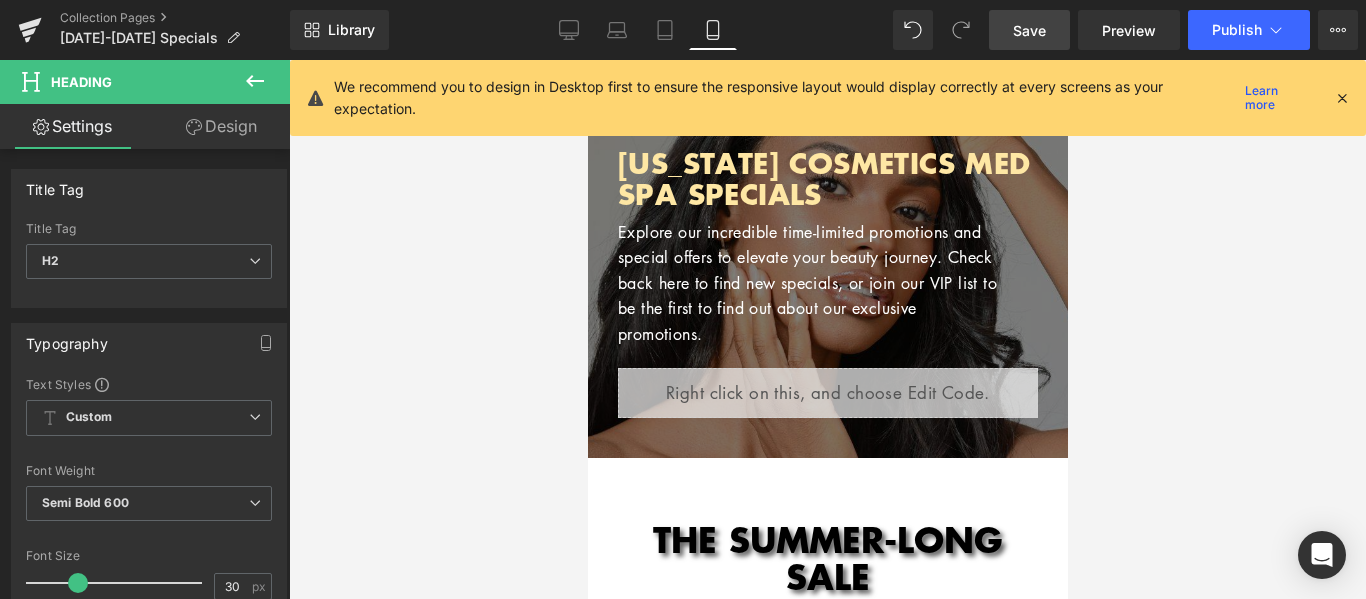 scroll, scrollTop: 0, scrollLeft: 0, axis: both 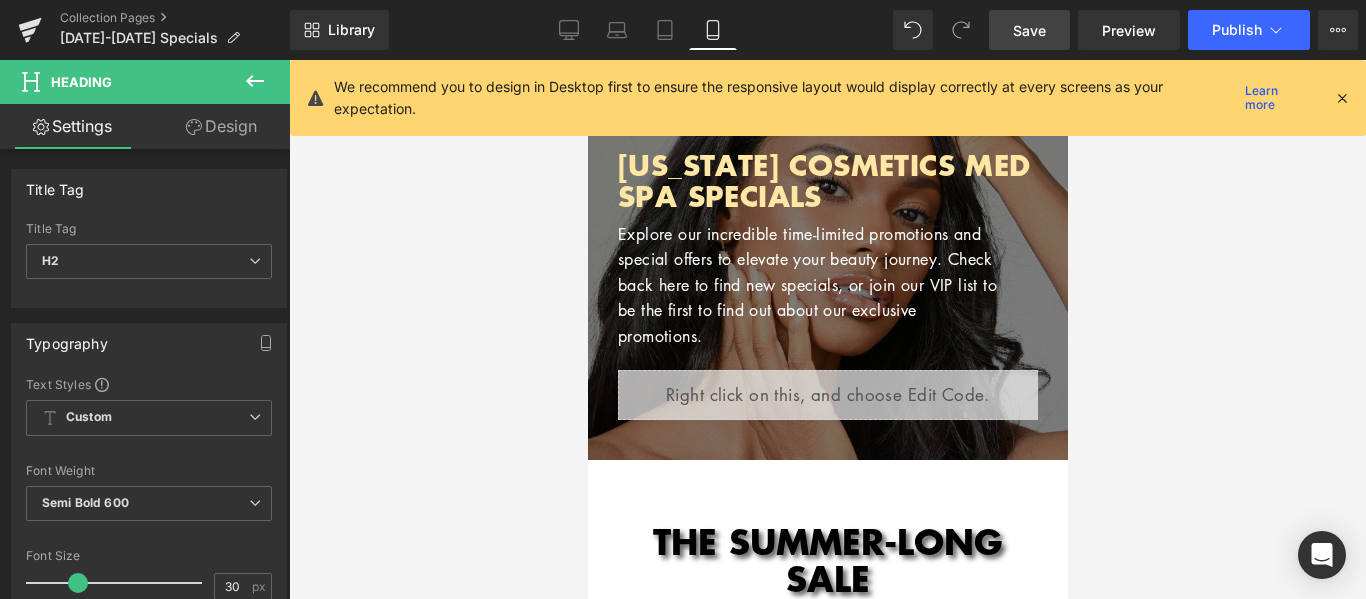 click on "Save" at bounding box center (1029, 30) 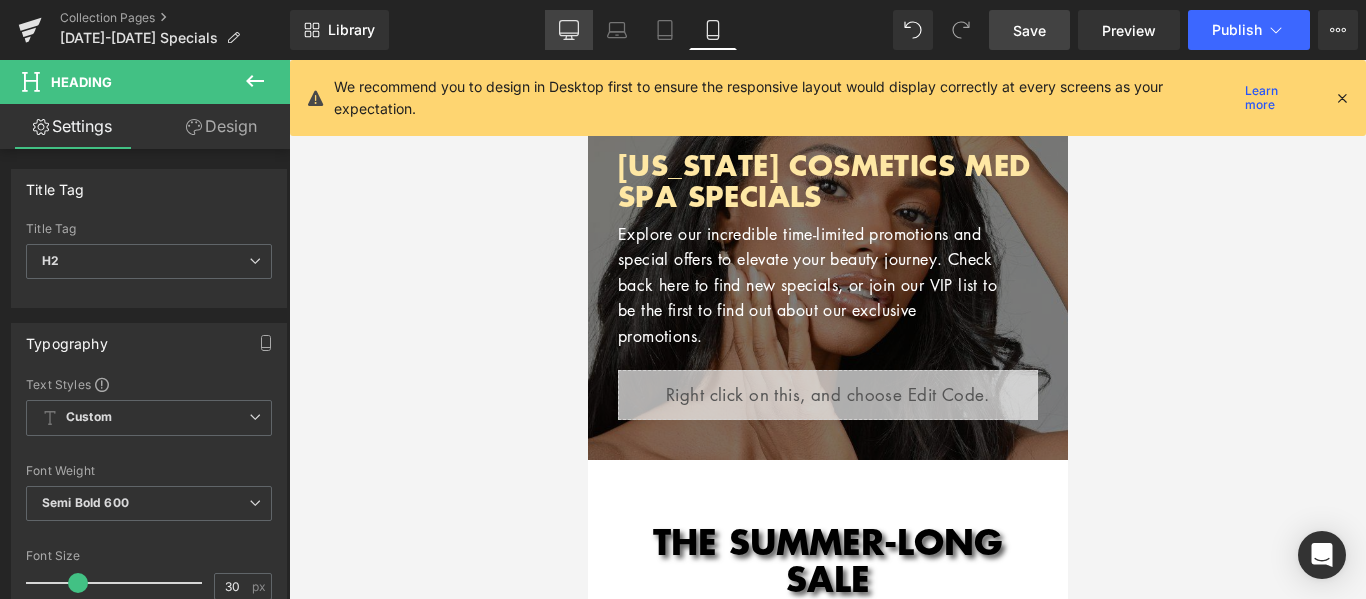 click 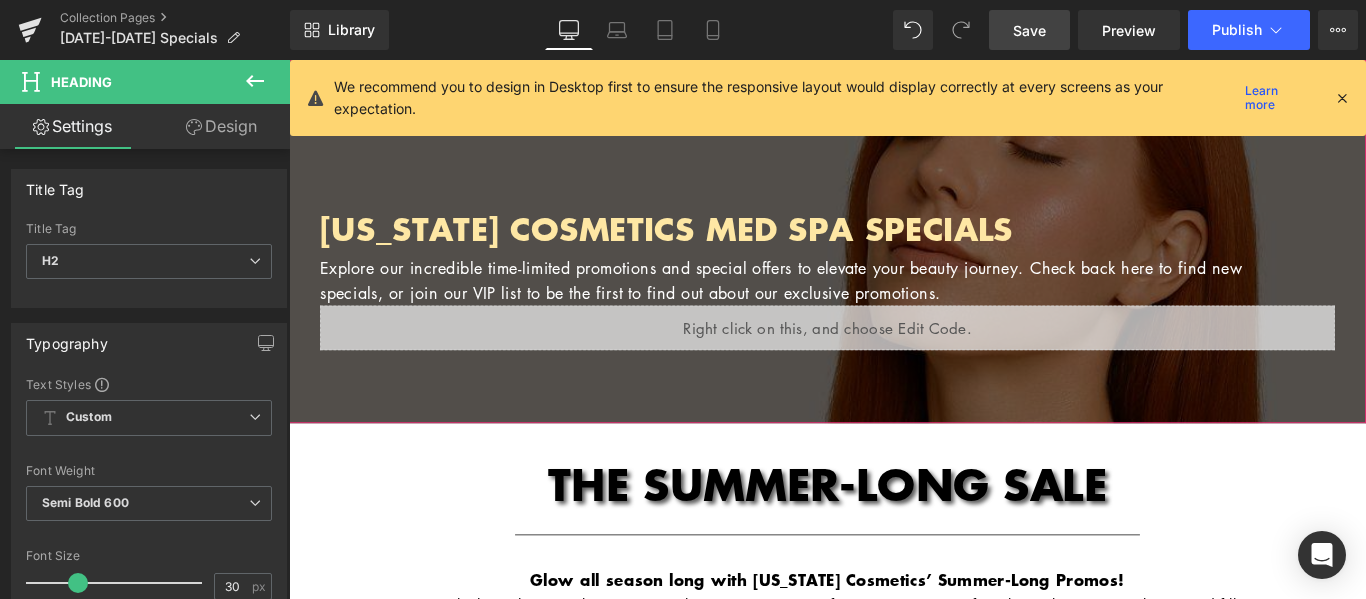 click at bounding box center [894, 264] 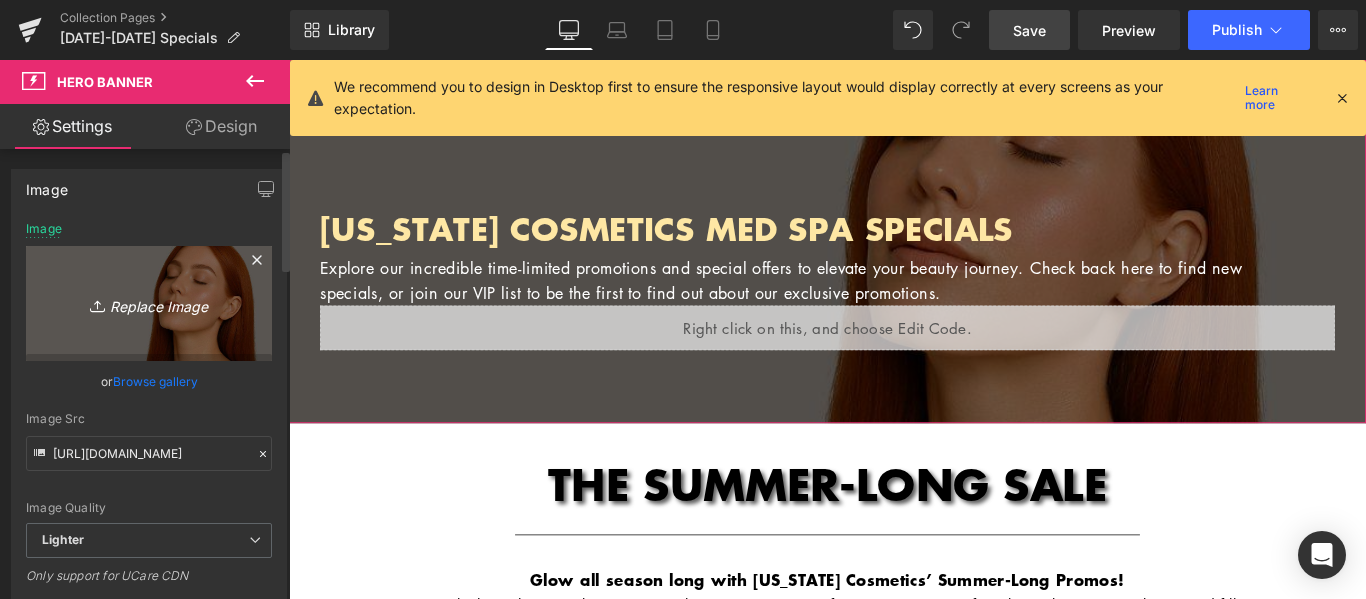 click on "Replace Image" at bounding box center [149, 303] 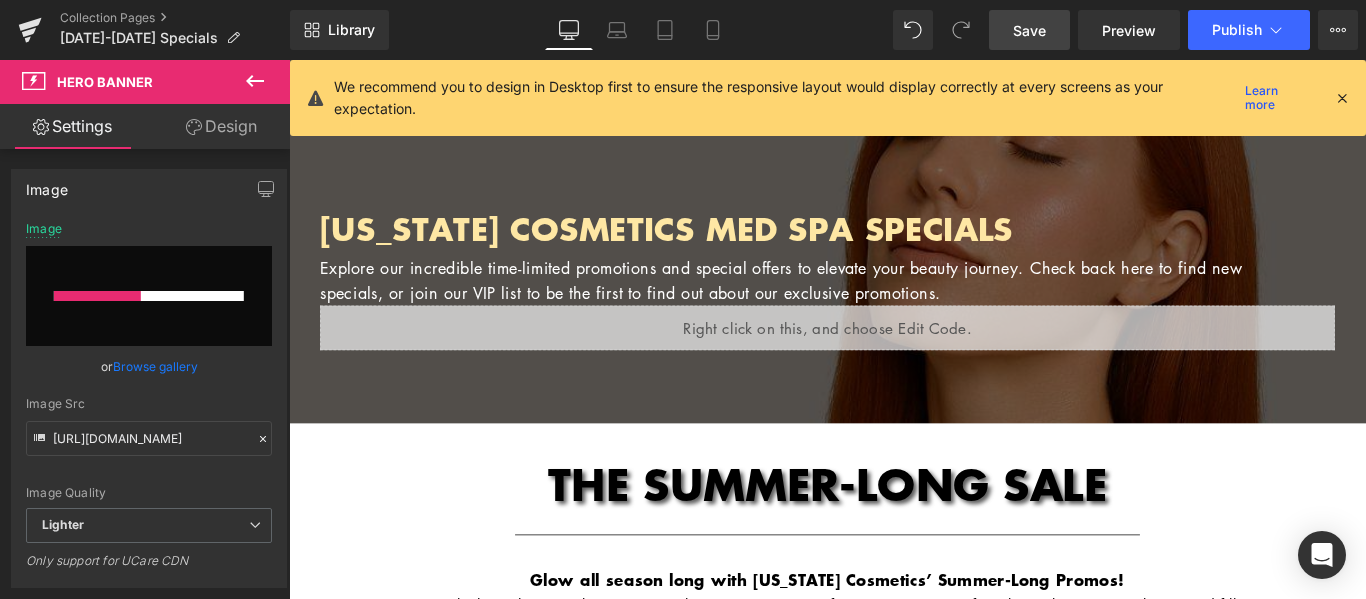 click at bounding box center [1342, 98] 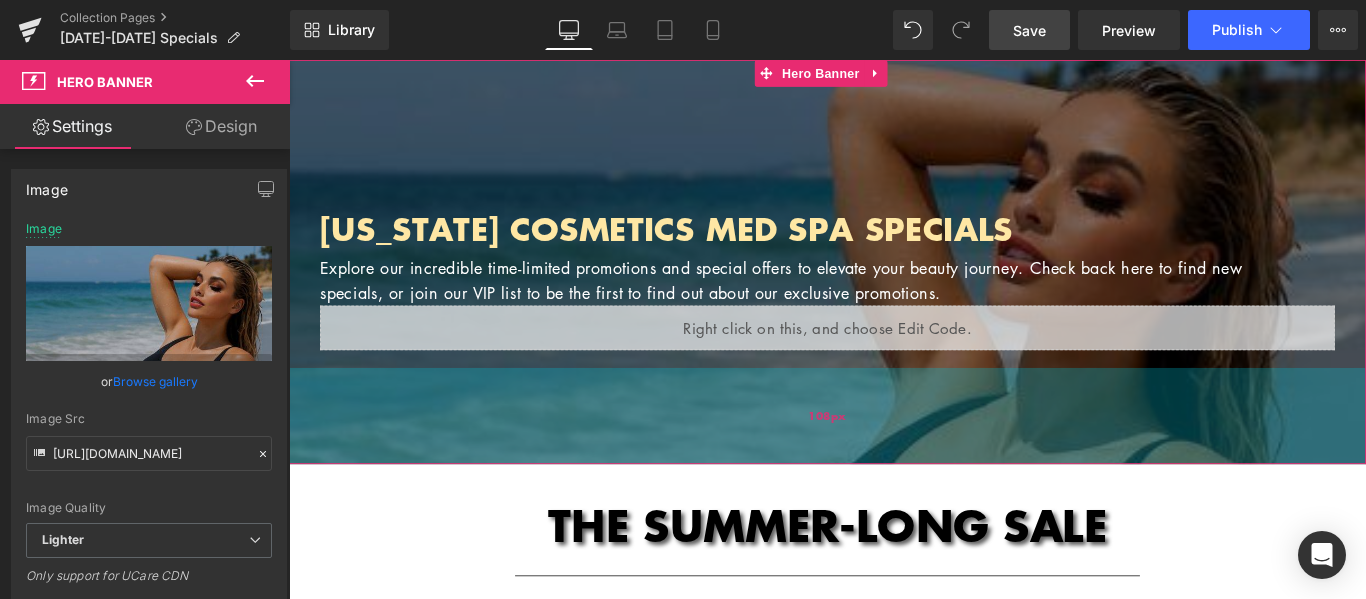 drag, startPoint x: 1023, startPoint y: 443, endPoint x: 1022, endPoint y: 489, distance: 46.010868 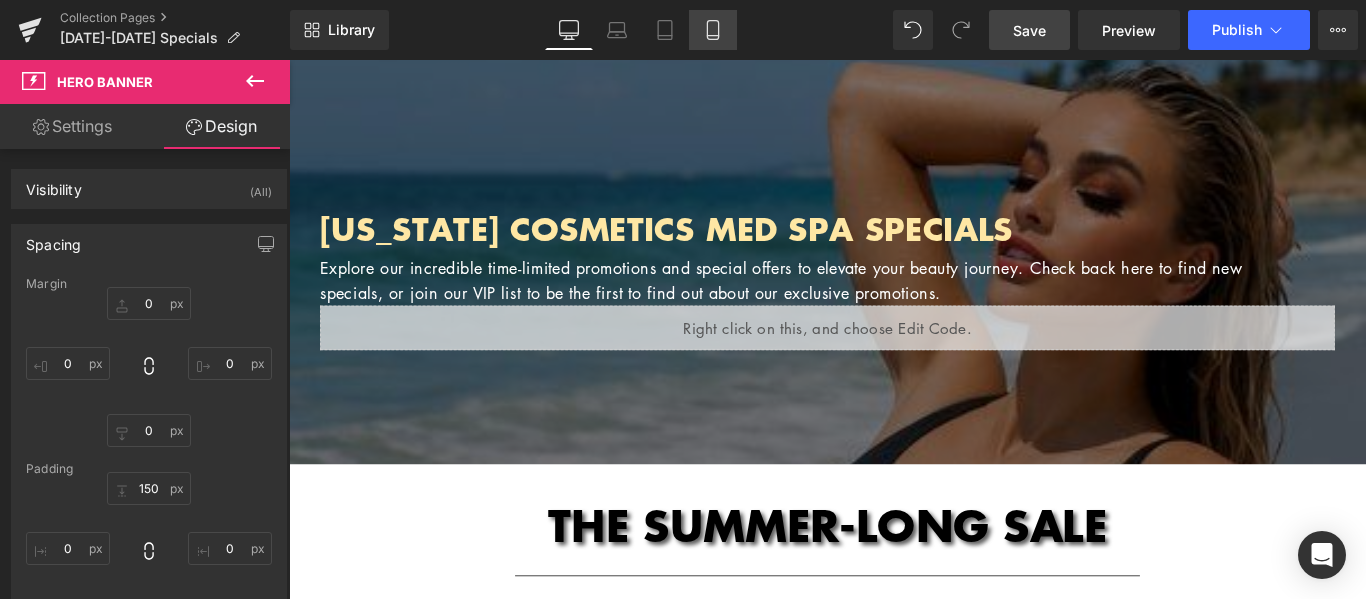 click 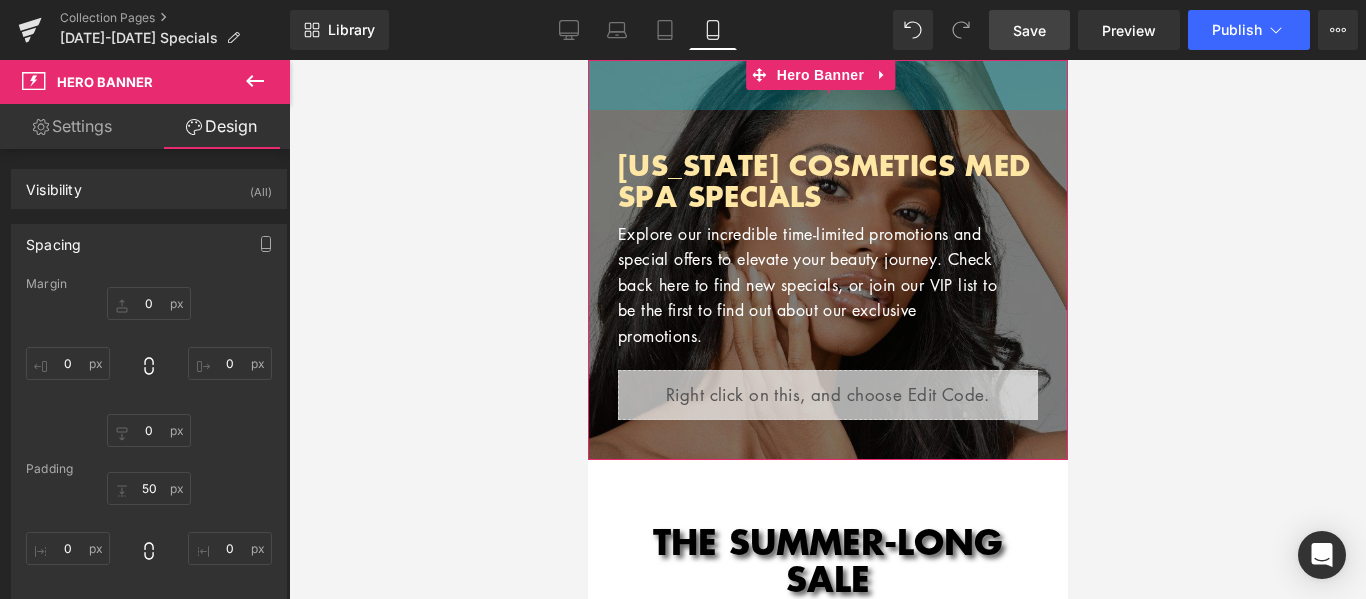 click on "50px" at bounding box center (827, 85) 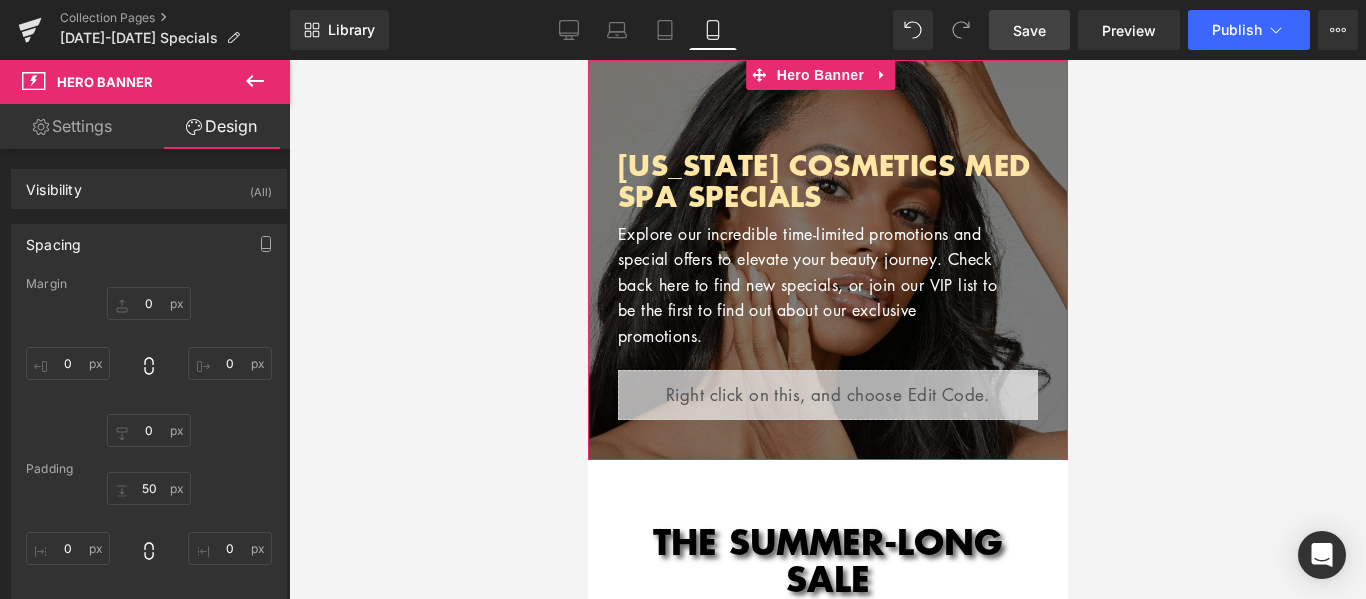 click on "40px" at bounding box center (587, 60) 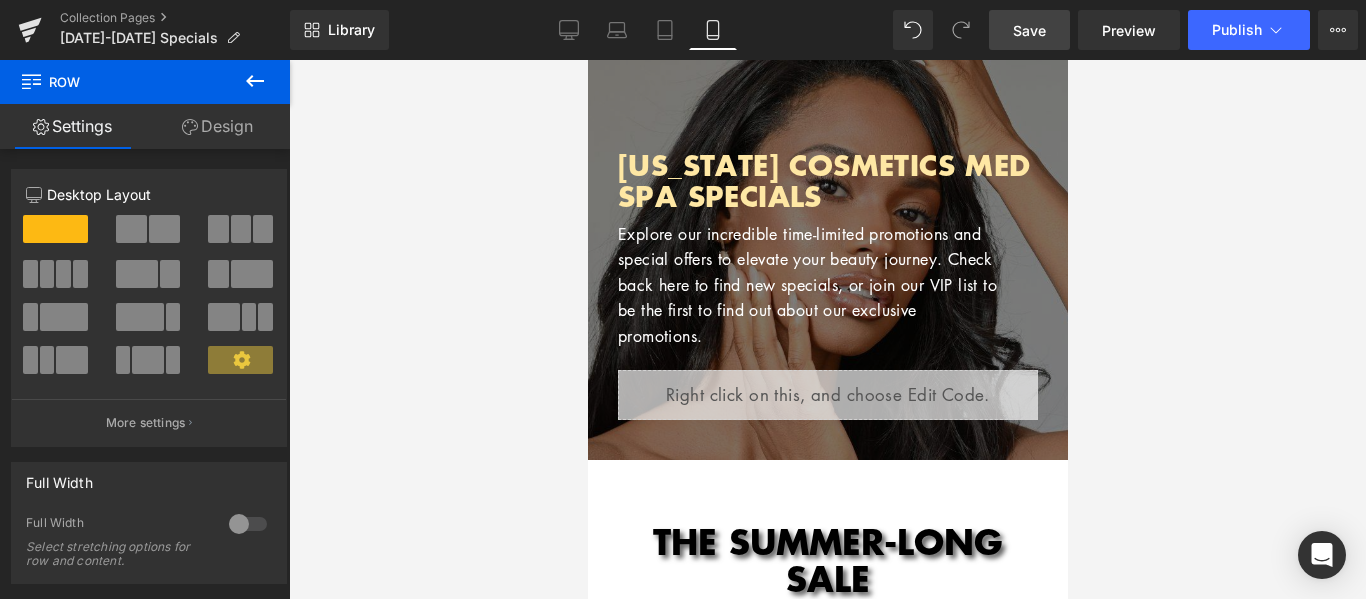 click at bounding box center (827, 329) 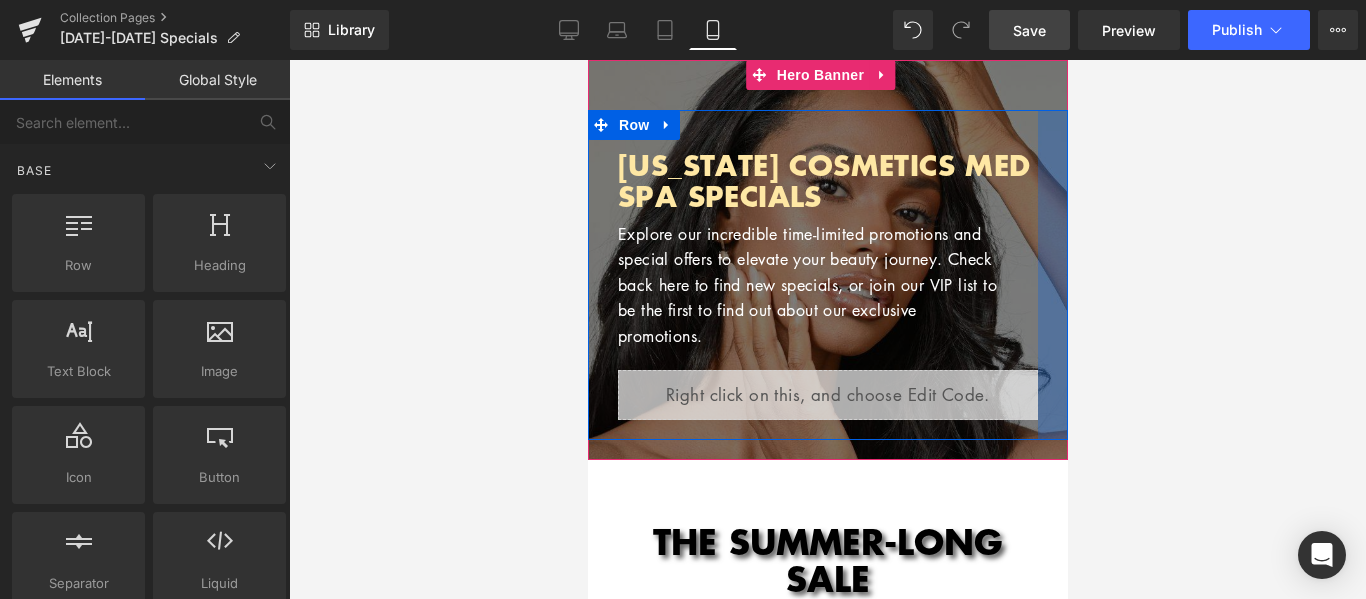 click at bounding box center (1052, 275) 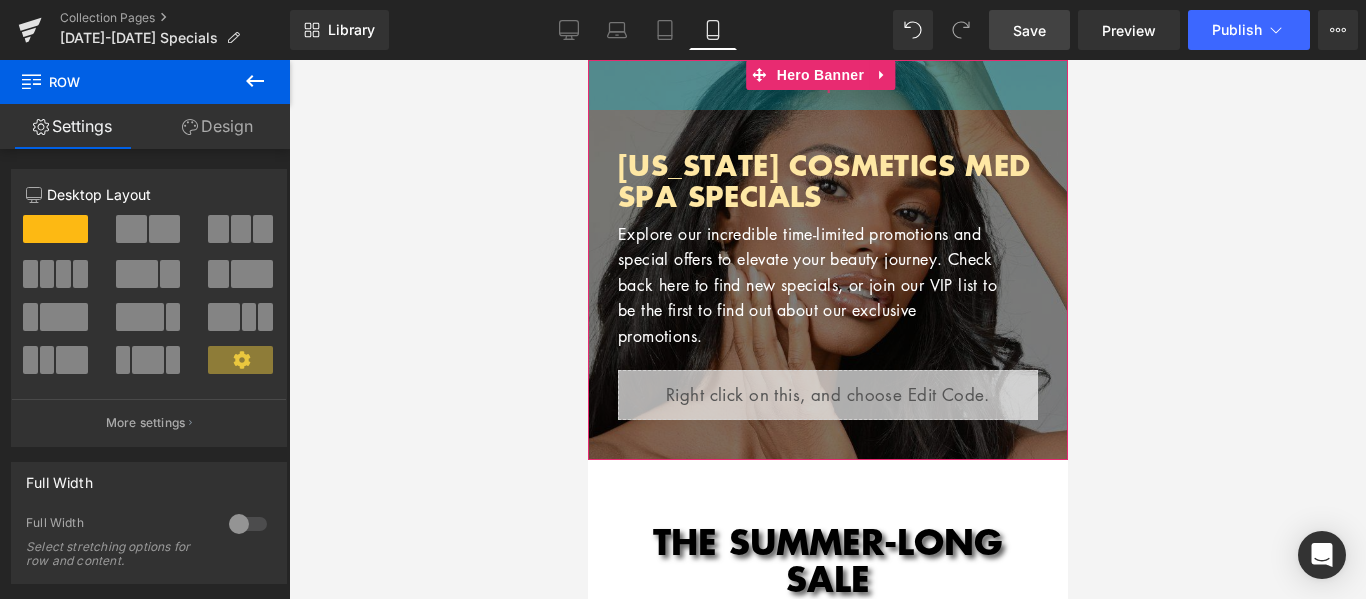 click on "50px" at bounding box center (827, 85) 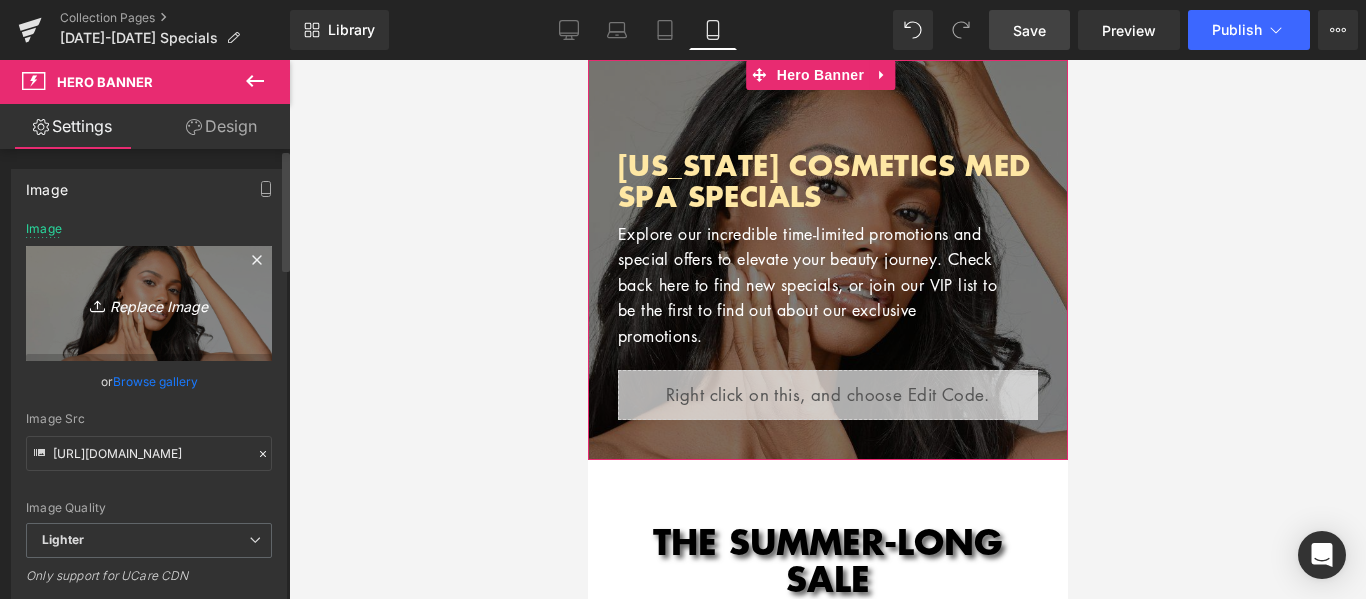 click on "Replace Image" at bounding box center [149, 303] 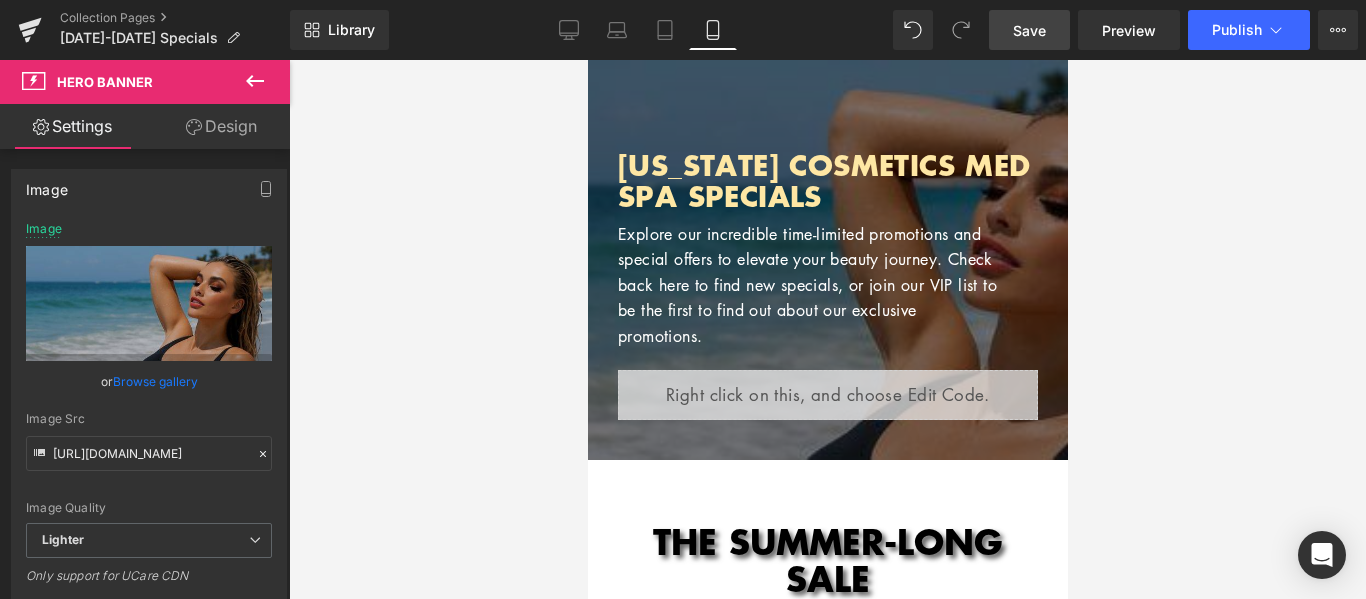 click at bounding box center [827, 329] 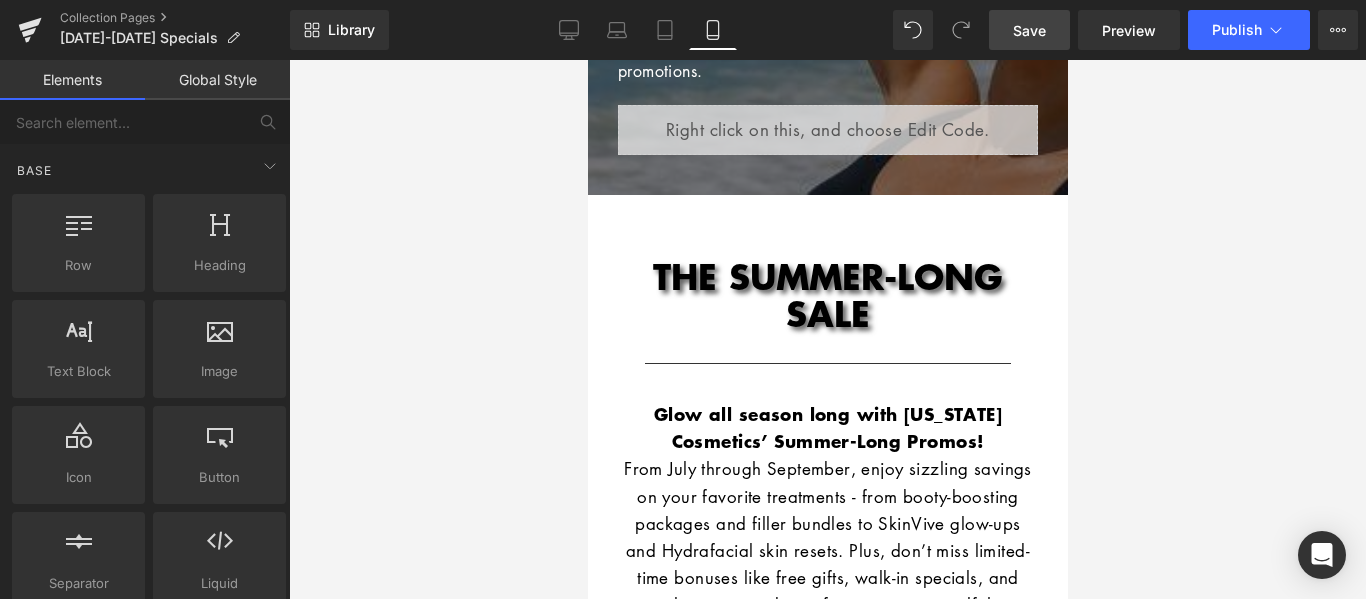 scroll, scrollTop: 300, scrollLeft: 0, axis: vertical 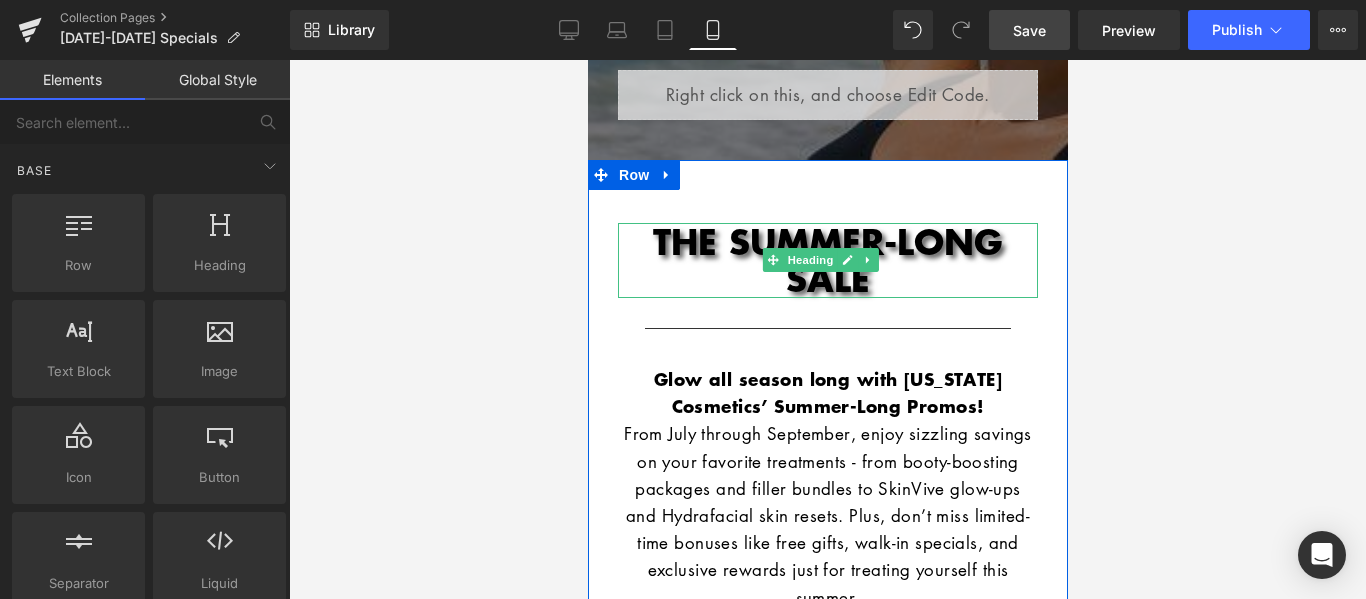 click on "THE SUMMER-LONG SALE" at bounding box center (827, 259) 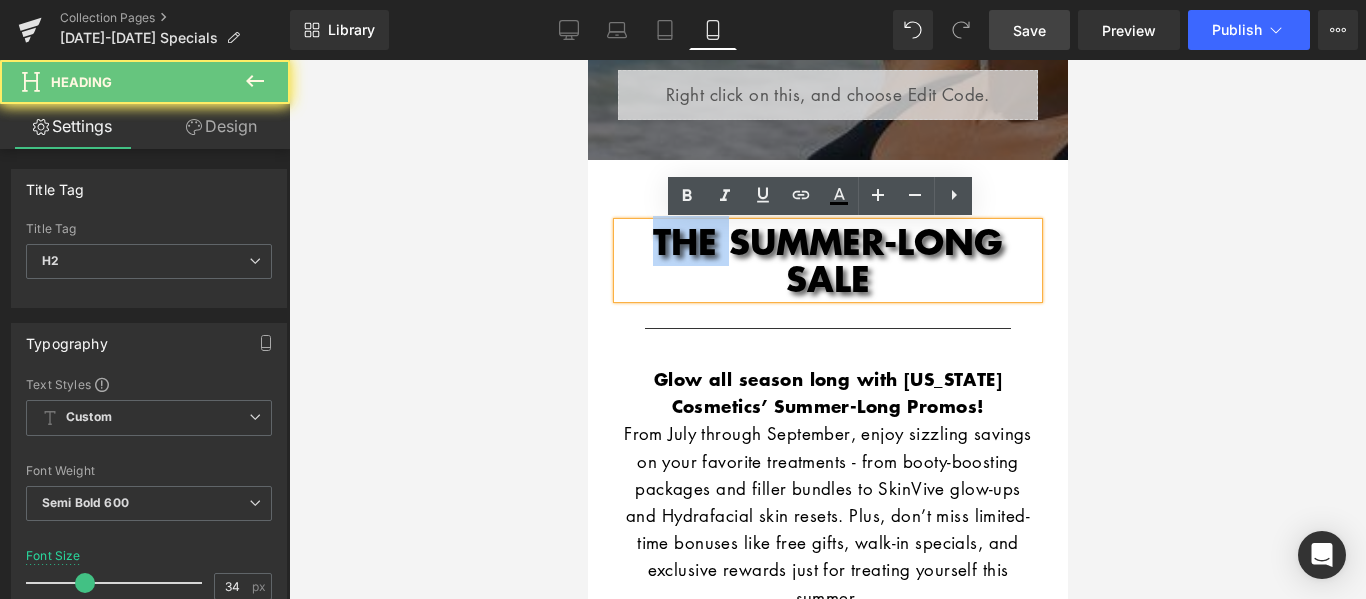 drag, startPoint x: 731, startPoint y: 235, endPoint x: 651, endPoint y: 235, distance: 80 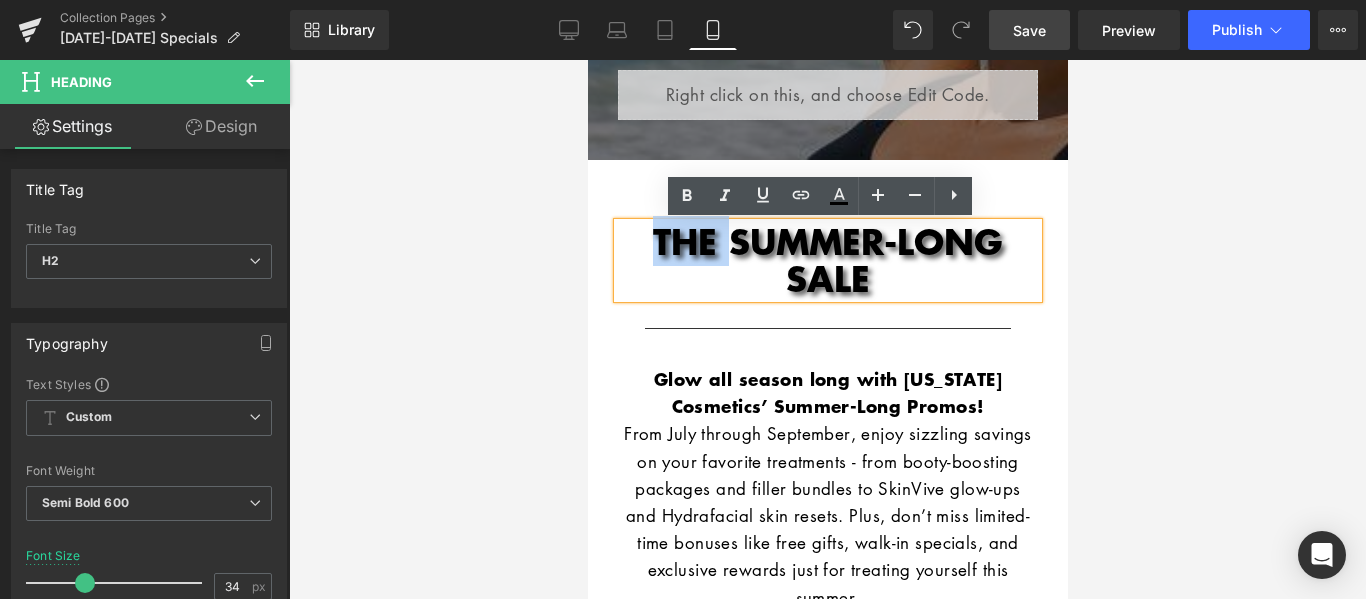 type 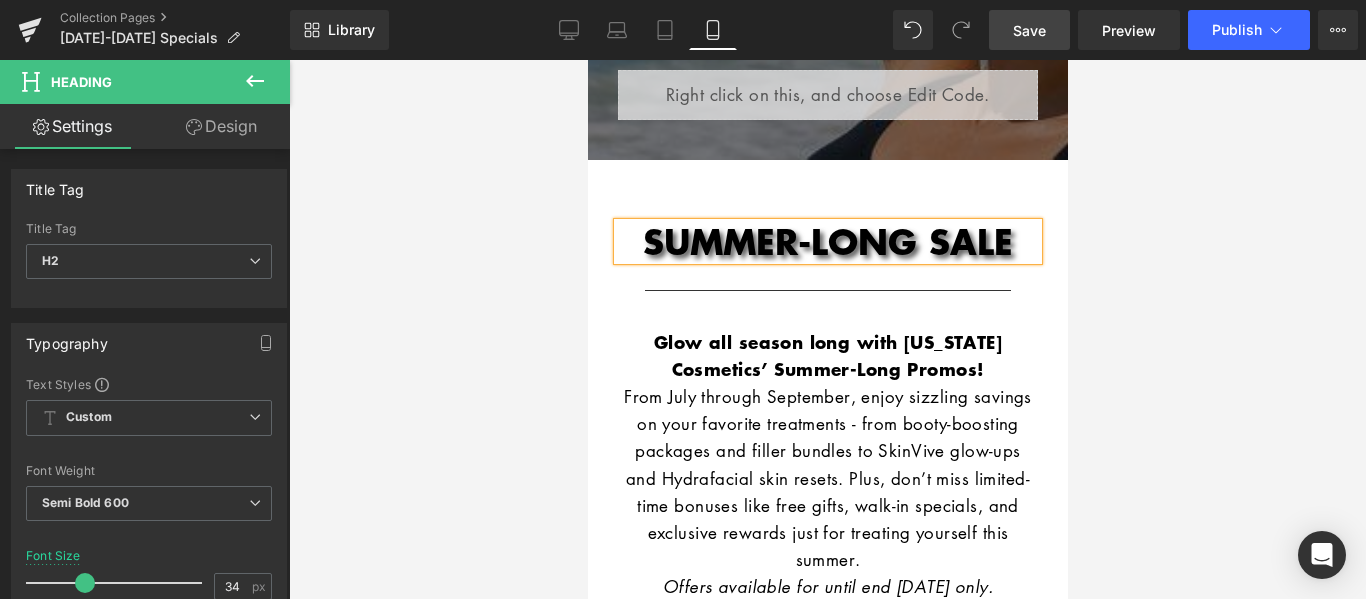 click at bounding box center [827, 329] 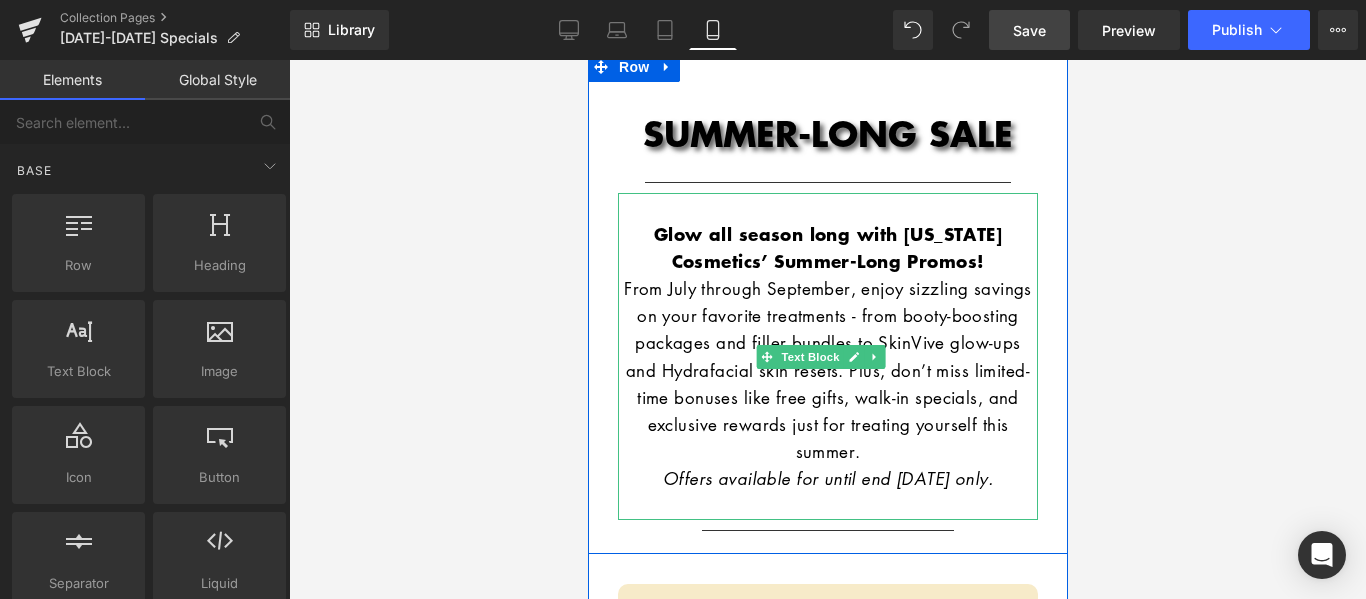 scroll, scrollTop: 400, scrollLeft: 0, axis: vertical 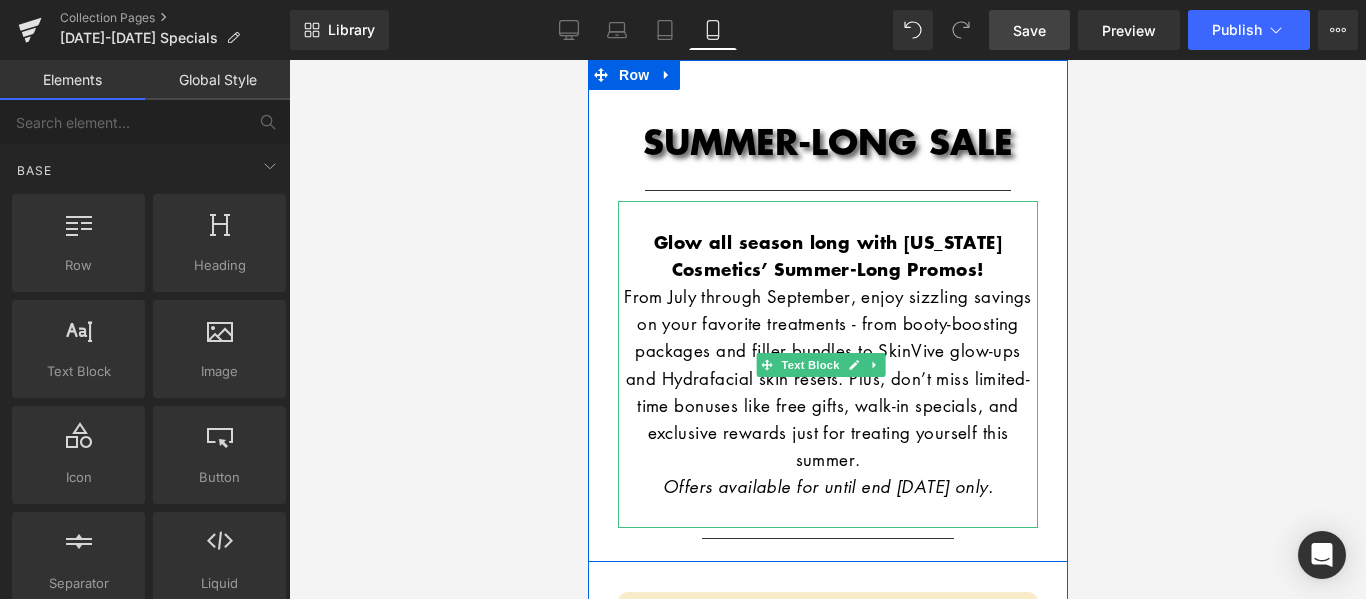 click on "From July through September, enjoy sizzling savings on your favorite treatments - from booty-boosting packages and filler bundles to SkinVive glow-ups and Hydrafacial skin resets. Plus, don’t miss limited-time bonuses like free gifts, walk-in specials, and exclusive rewards just for treating yourself this summer." at bounding box center [827, 378] 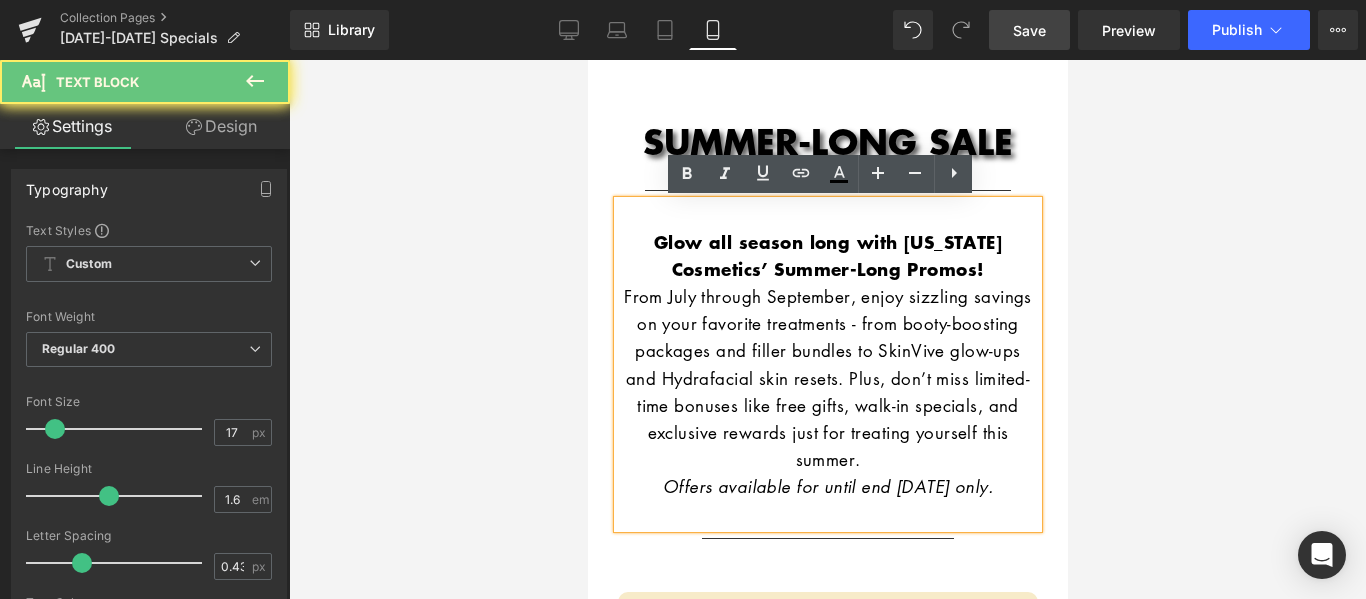 click on "From July through September, enjoy sizzling savings on your favorite treatments - from booty-boosting packages and filler bundles to SkinVive glow-ups and Hydrafacial skin resets. Plus, don’t miss limited-time bonuses like free gifts, walk-in specials, and exclusive rewards just for treating yourself this summer." at bounding box center (827, 378) 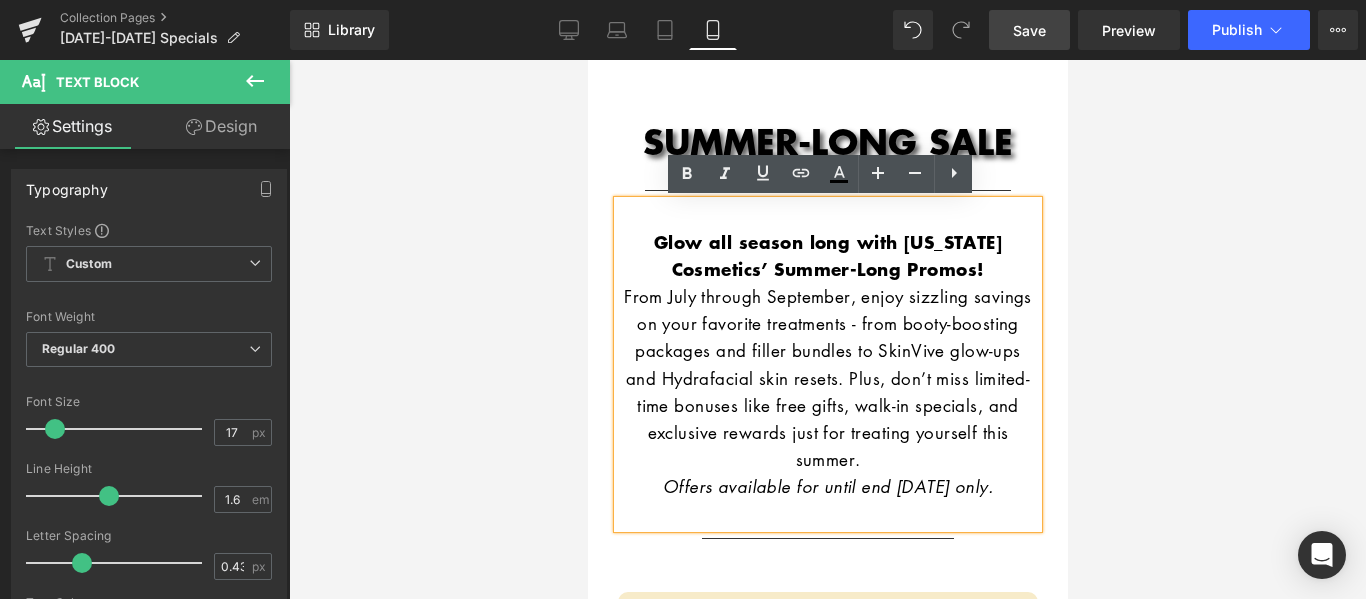 type 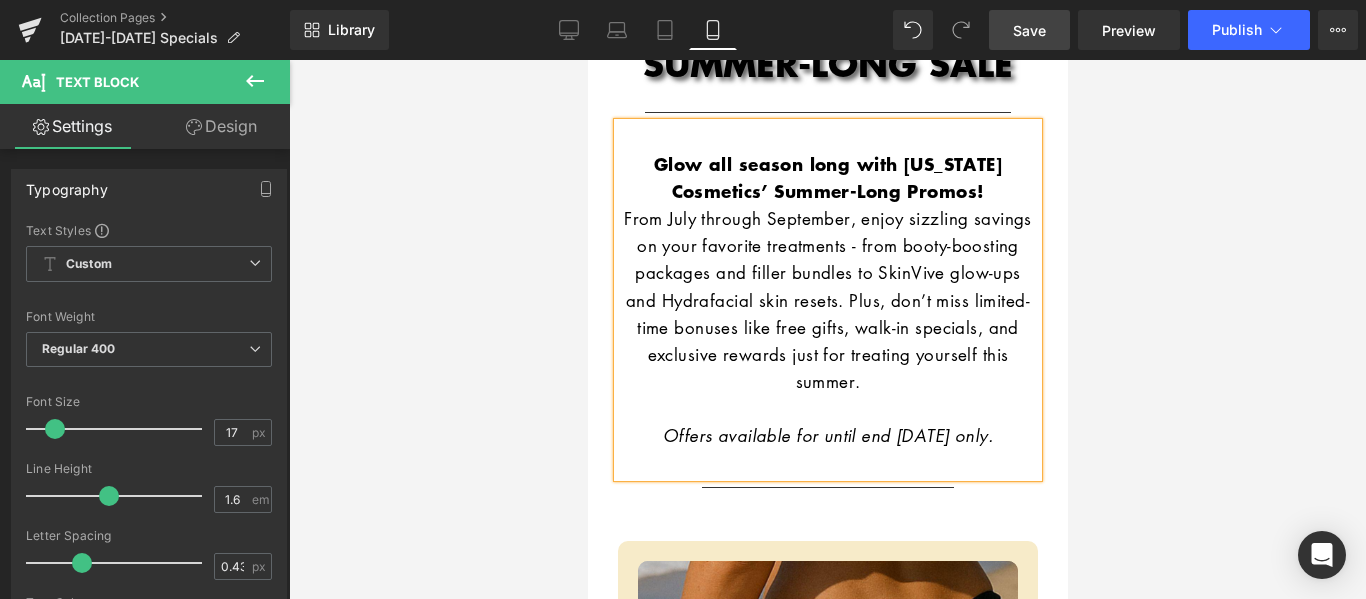 scroll, scrollTop: 500, scrollLeft: 0, axis: vertical 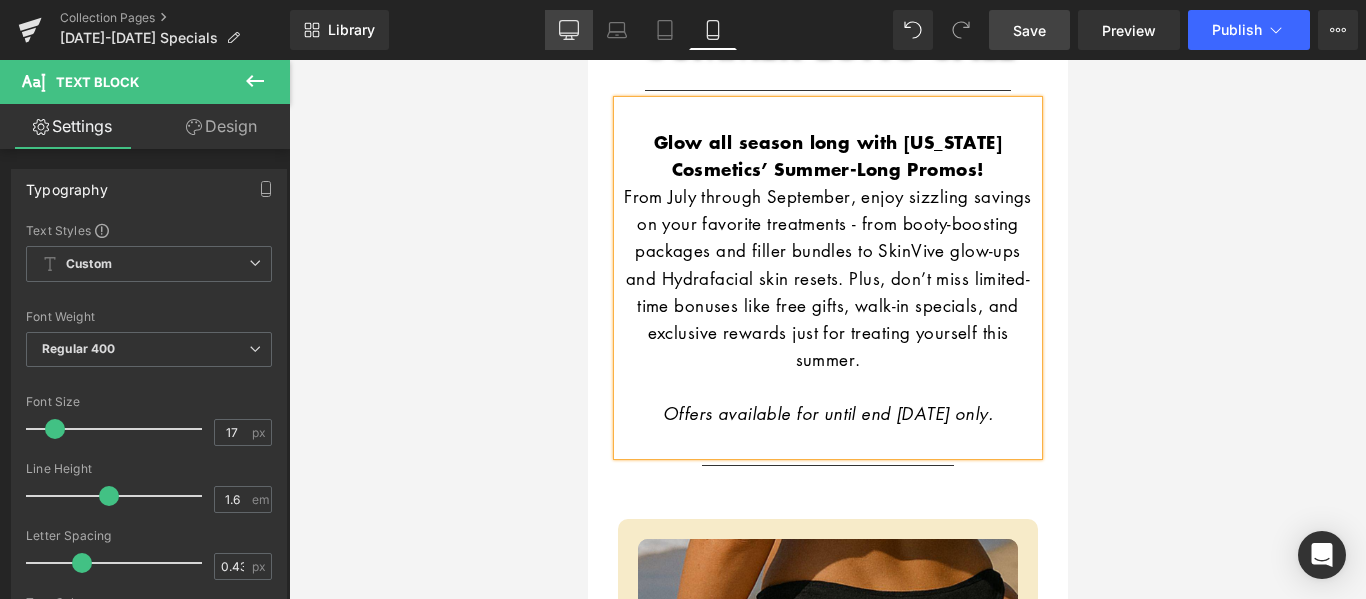 click 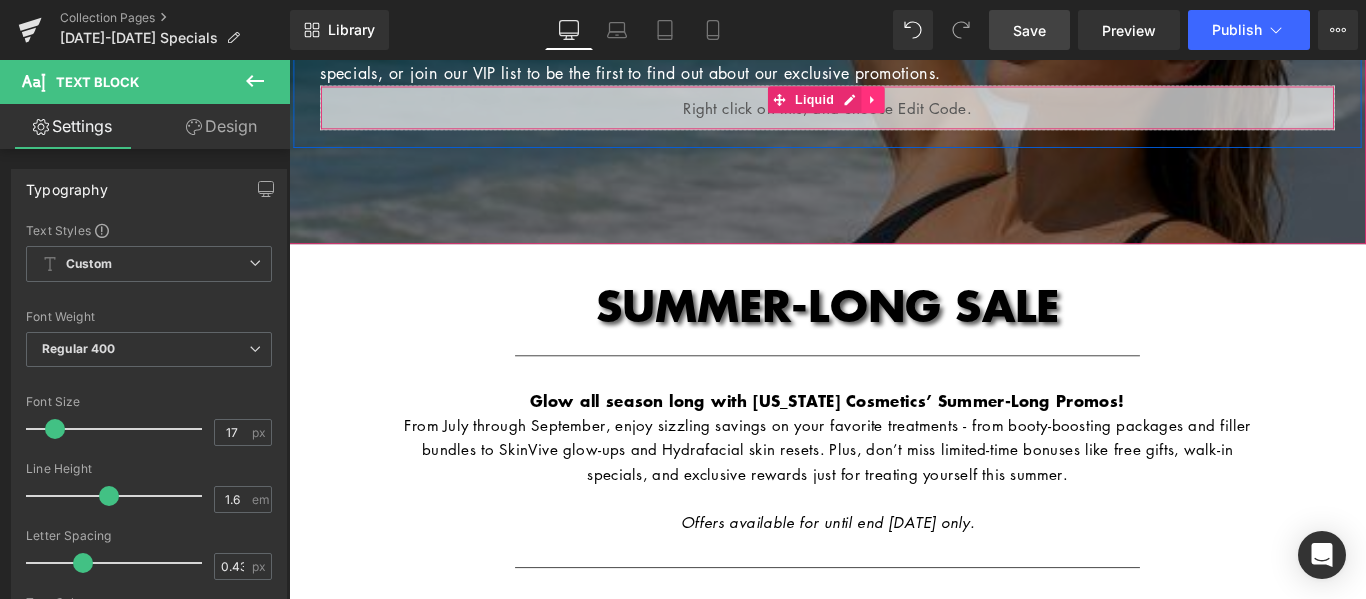 scroll, scrollTop: 248, scrollLeft: 0, axis: vertical 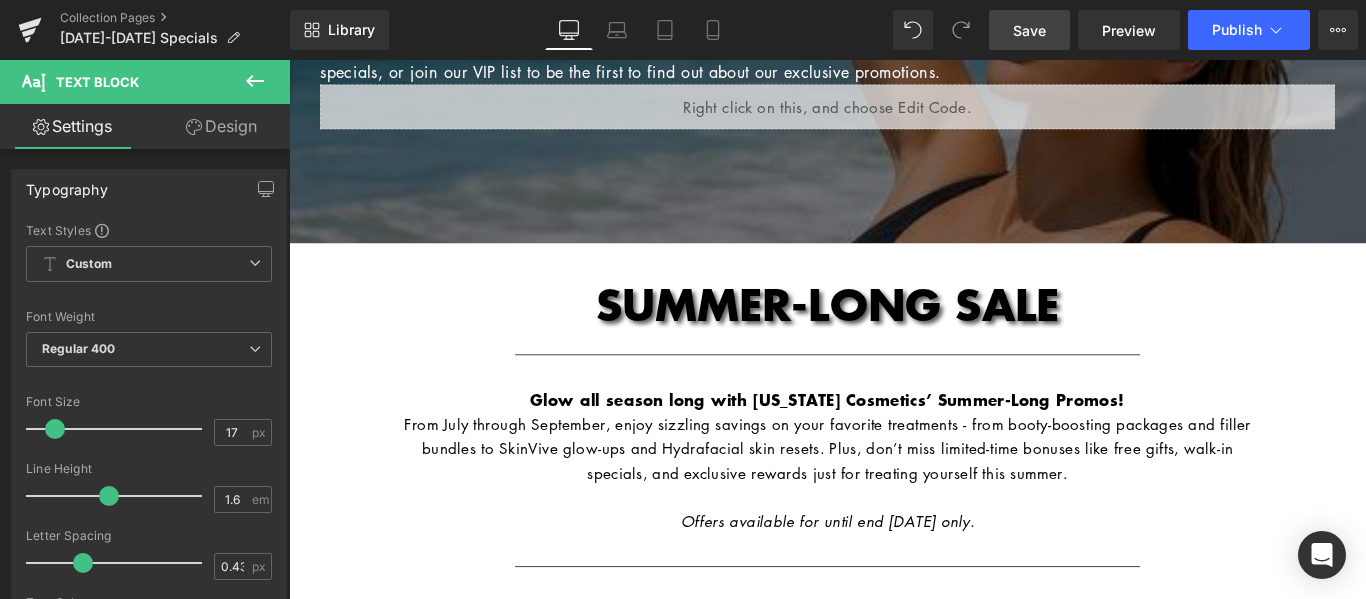 click on "Save" at bounding box center (1029, 30) 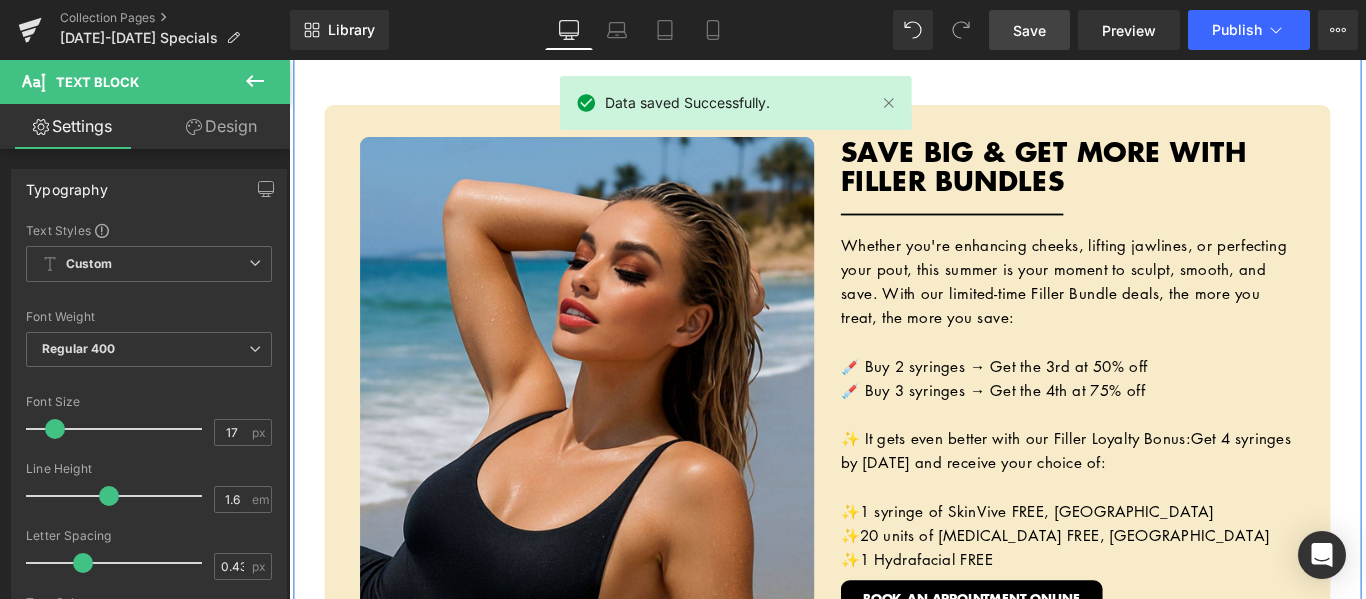 scroll, scrollTop: 2248, scrollLeft: 0, axis: vertical 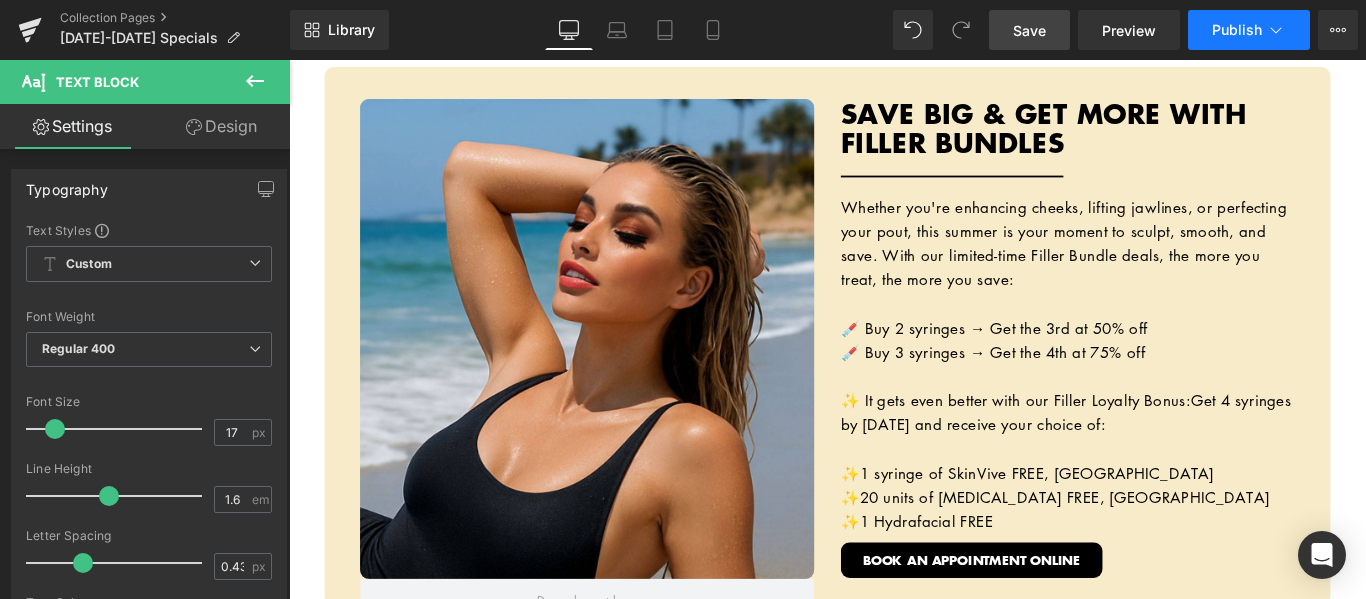 click on "Publish" at bounding box center (1237, 30) 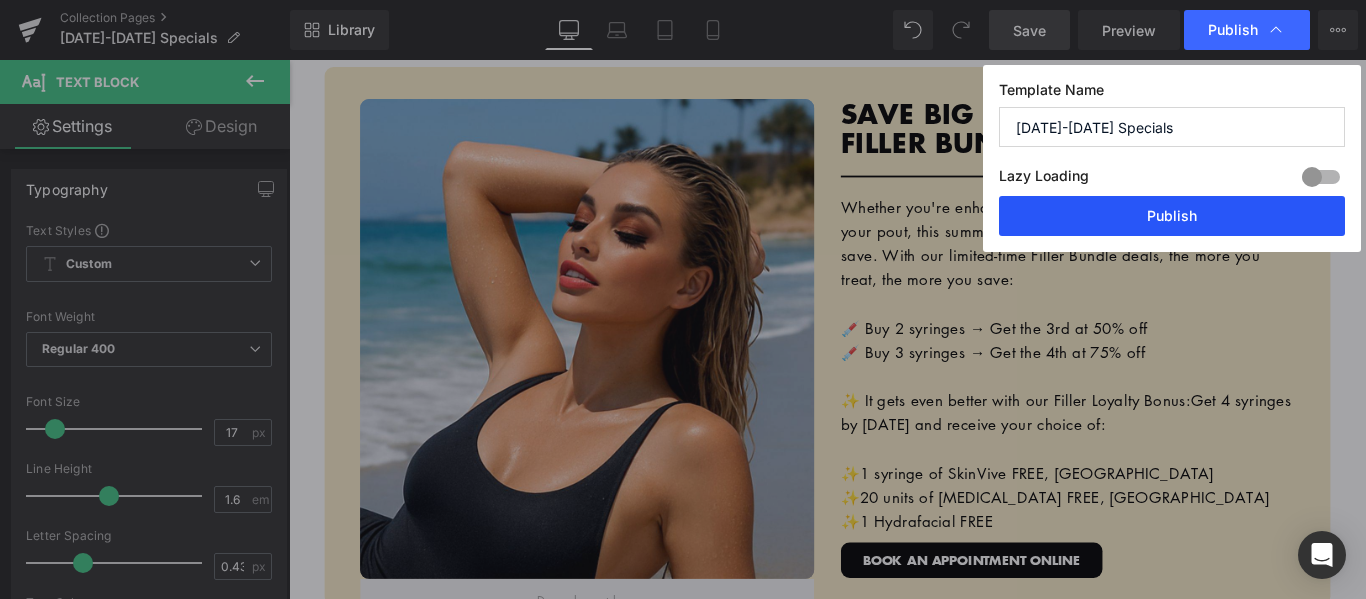 click on "Publish" at bounding box center [1172, 216] 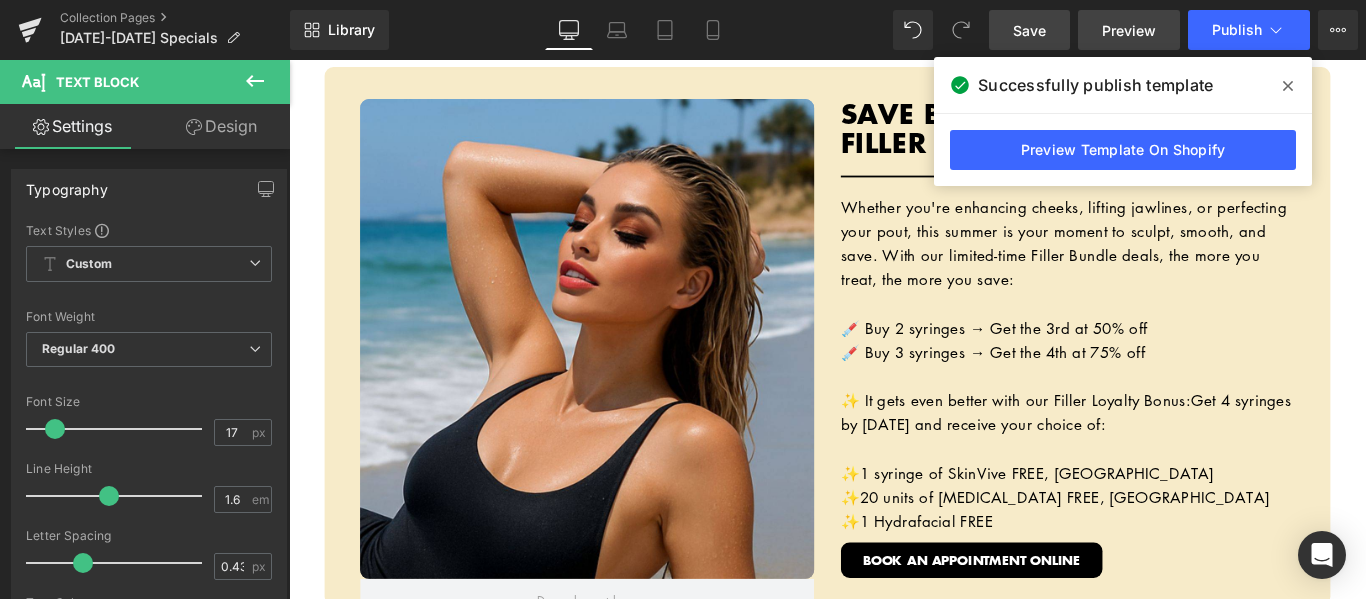 click on "Preview" at bounding box center [1129, 30] 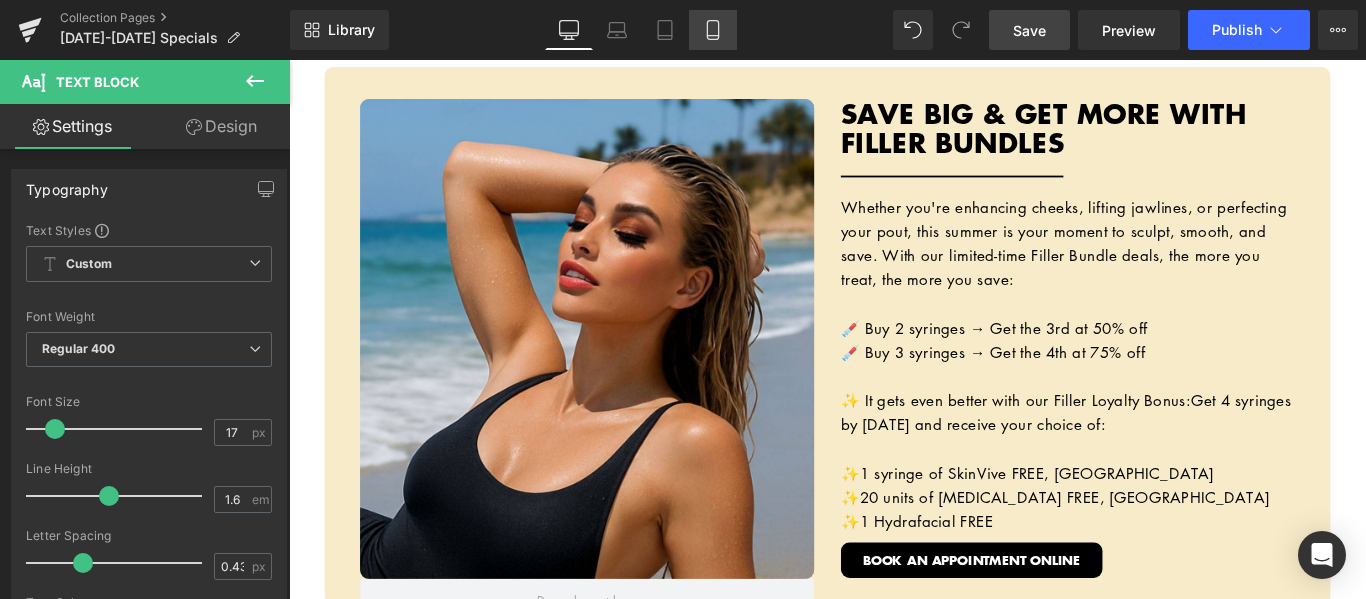 click 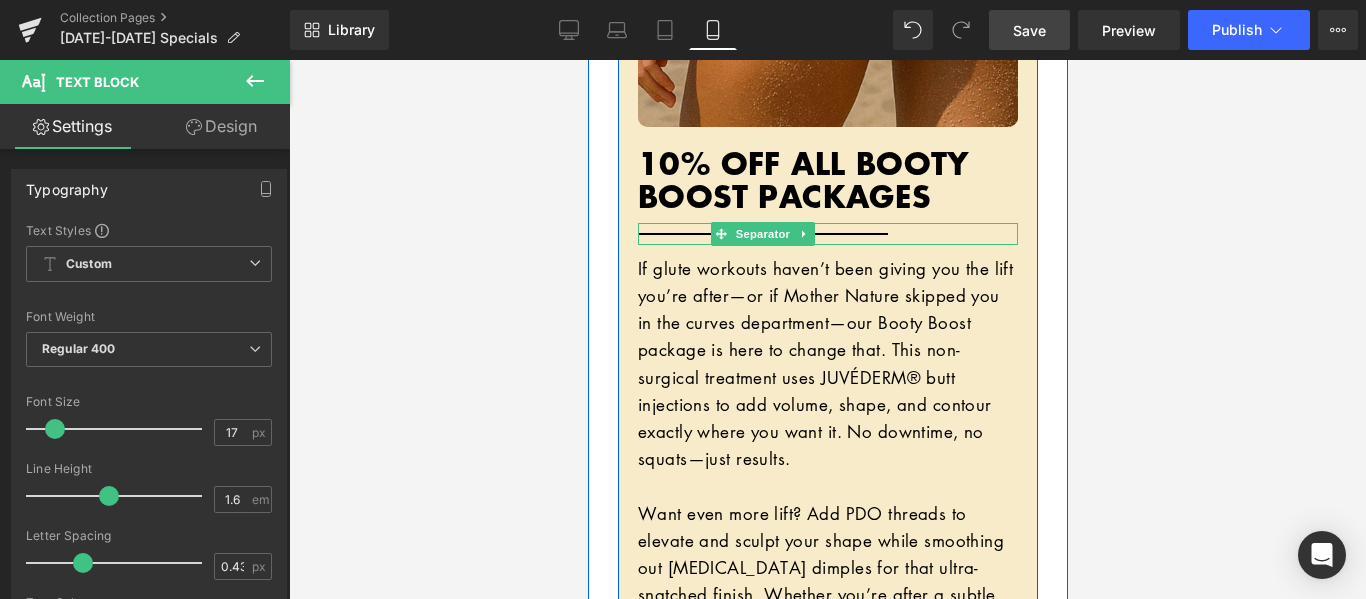 scroll, scrollTop: 1358, scrollLeft: 0, axis: vertical 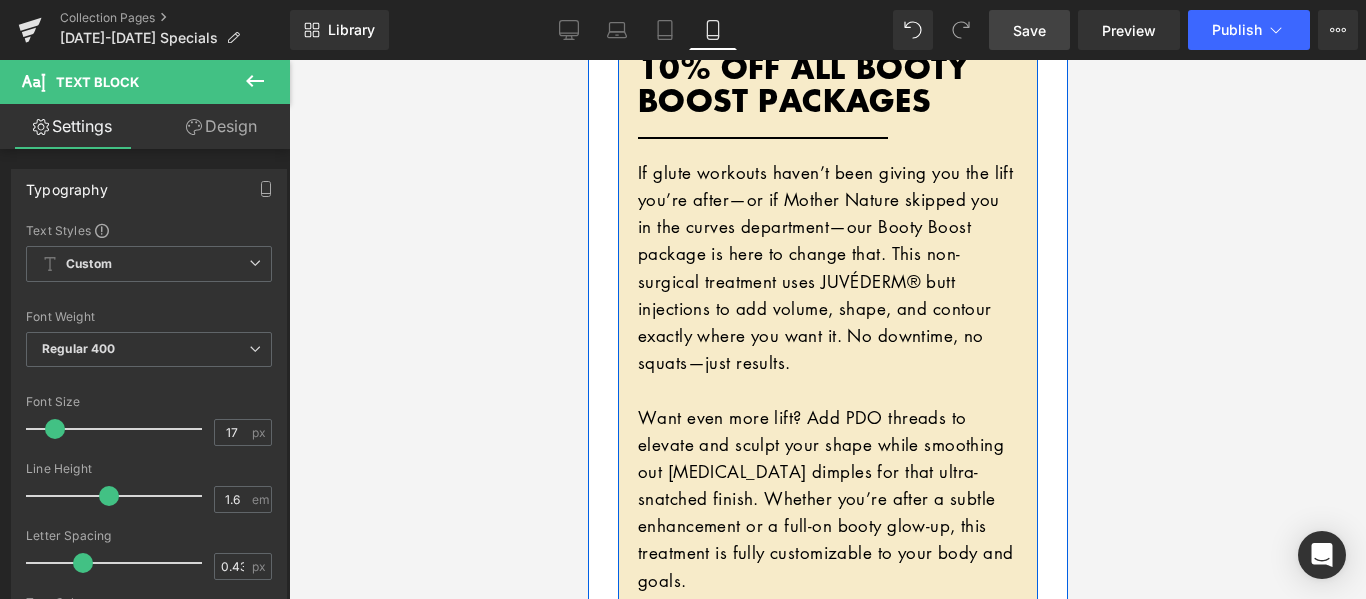 click on "10% OFF ALL BOOTY BOOST PACKAGES Heading         Separator         If glute workouts haven’t been giving you the lift you’re after—or if Mother Nature skipped you in the curves department—our Booty Boost package is here to change that. This non-surgical treatment uses JUVÉDERM® butt injections to add volume, shape, and contour exactly where you want it. No downtime, no squats—just results. Want even more lift? Add PDO threads to elevate and sculpt your shape while smoothing out [MEDICAL_DATA] dimples for that ultra-snatched finish. Whether you’re after a subtle enhancement or a full-on booty glow-up, this treatment is fully customizable to your body and goals. Text Block         VIEW BOOTY BOOST ONLINE Button         Row         Row" at bounding box center (827, 347) 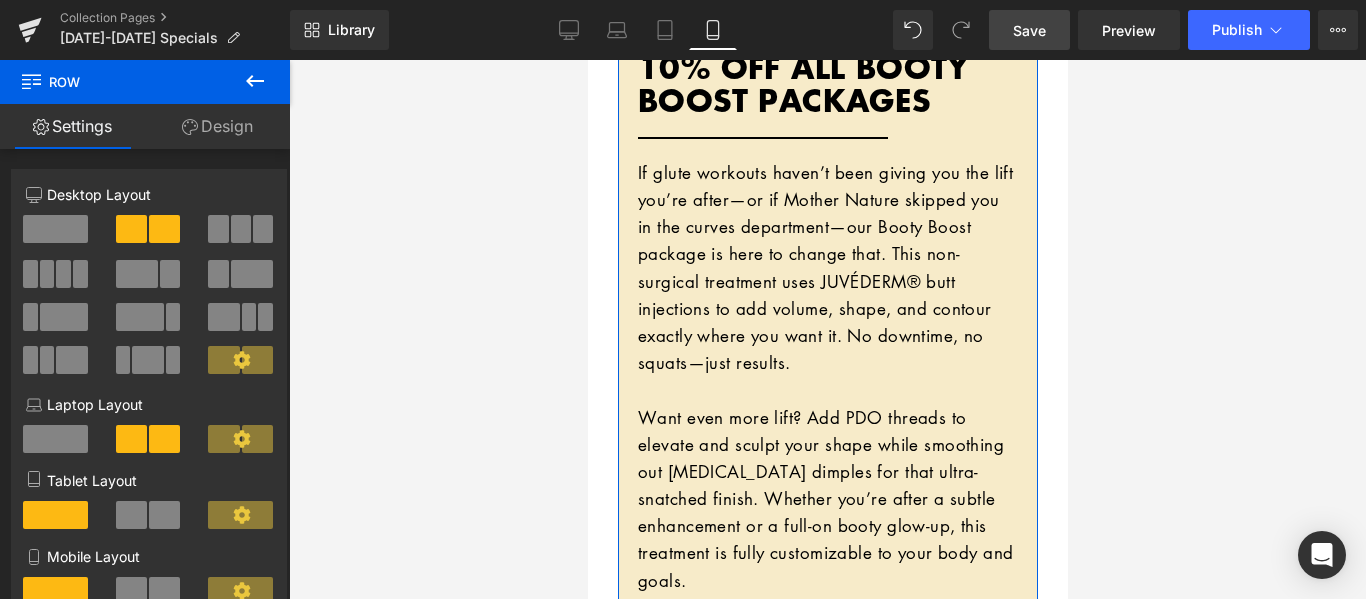 click on "Design" at bounding box center [217, 126] 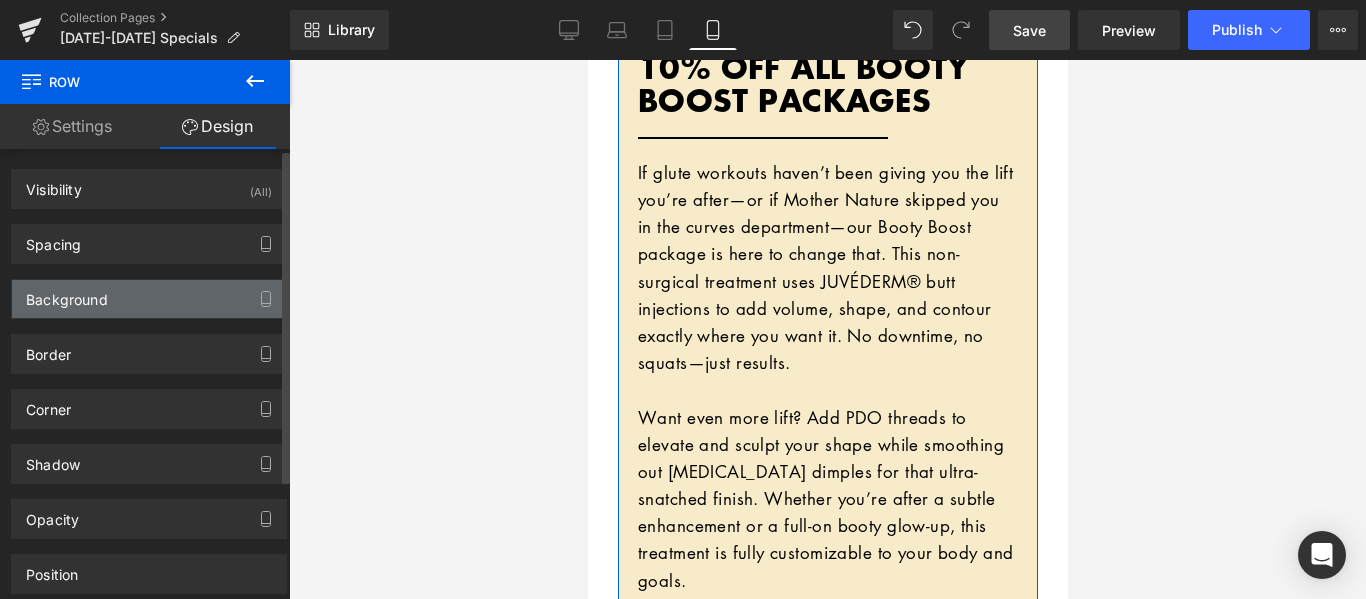 click on "Background" at bounding box center [67, 294] 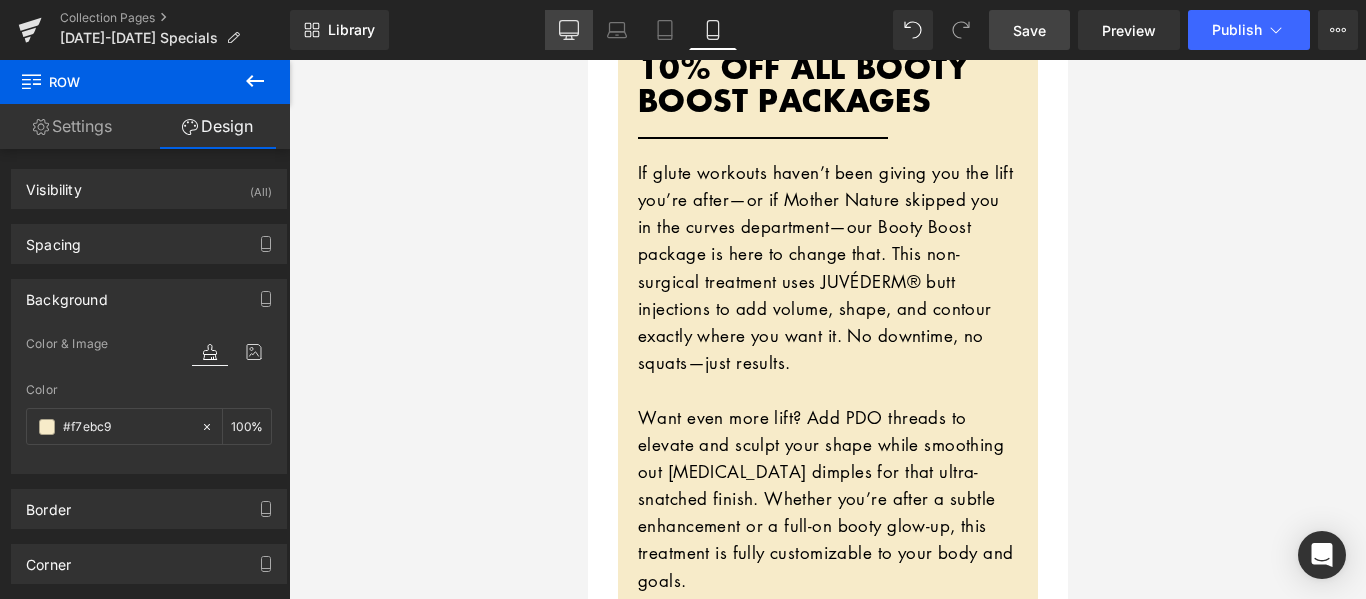 click 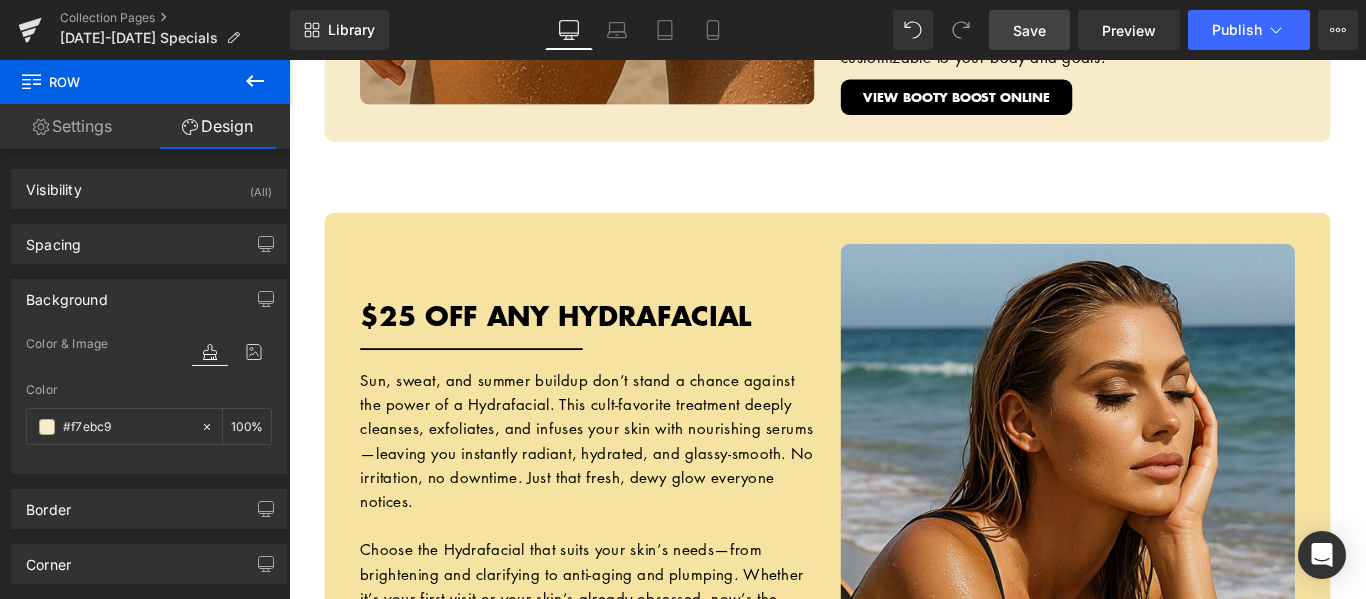 scroll, scrollTop: 715, scrollLeft: 0, axis: vertical 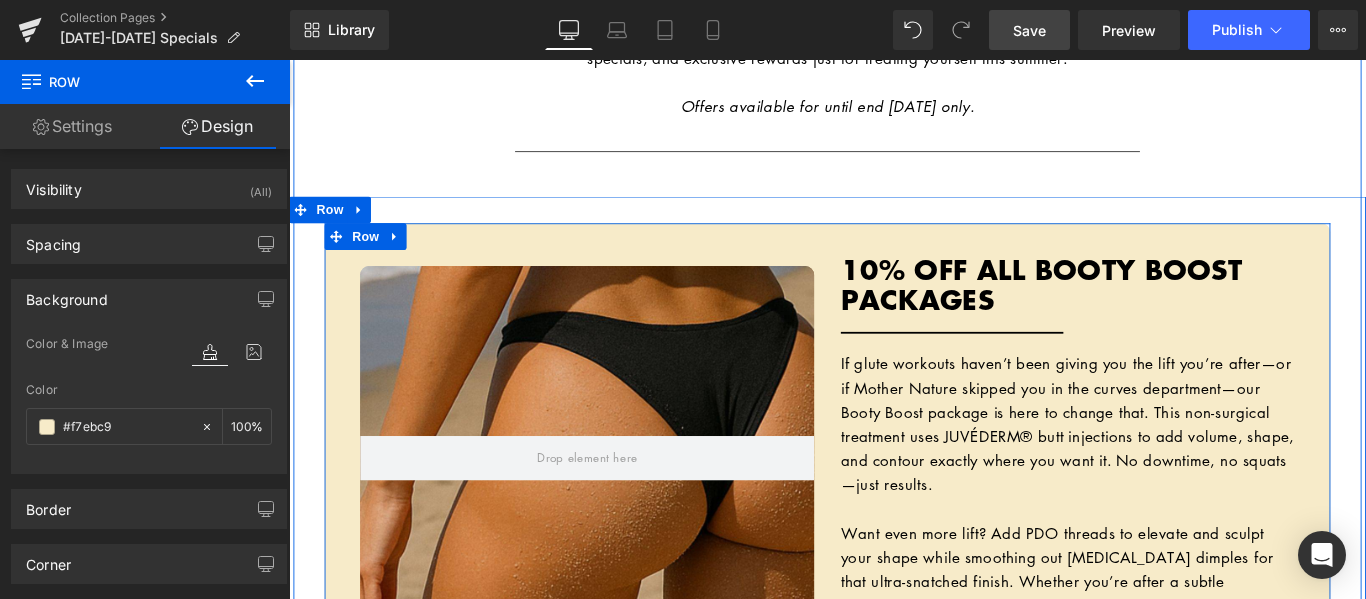 click on "Hero Banner         10% OFF ALL BOOTY BOOST PACKAGES Heading         Separator         If glute workouts haven’t been giving you the lift you’re after—or if Mother Nature skipped you in the curves department—our Booty Boost package is here to change that. This non-surgical treatment uses JUVÉDERM® butt injections to add volume, shape, and contour exactly where you want it. No downtime, no squats—just results. Want even more lift? Add PDO threads to elevate and sculpt your shape while smoothing out [MEDICAL_DATA] dimples for that ultra-snatched finish. Whether you’re after a subtle enhancement or a full-on booty glow-up, this treatment is fully customizable to your body and goals. Text Block         VIEW BOOTY BOOST ONLINE Button         Row         Row         Row" at bounding box center (894, 518) 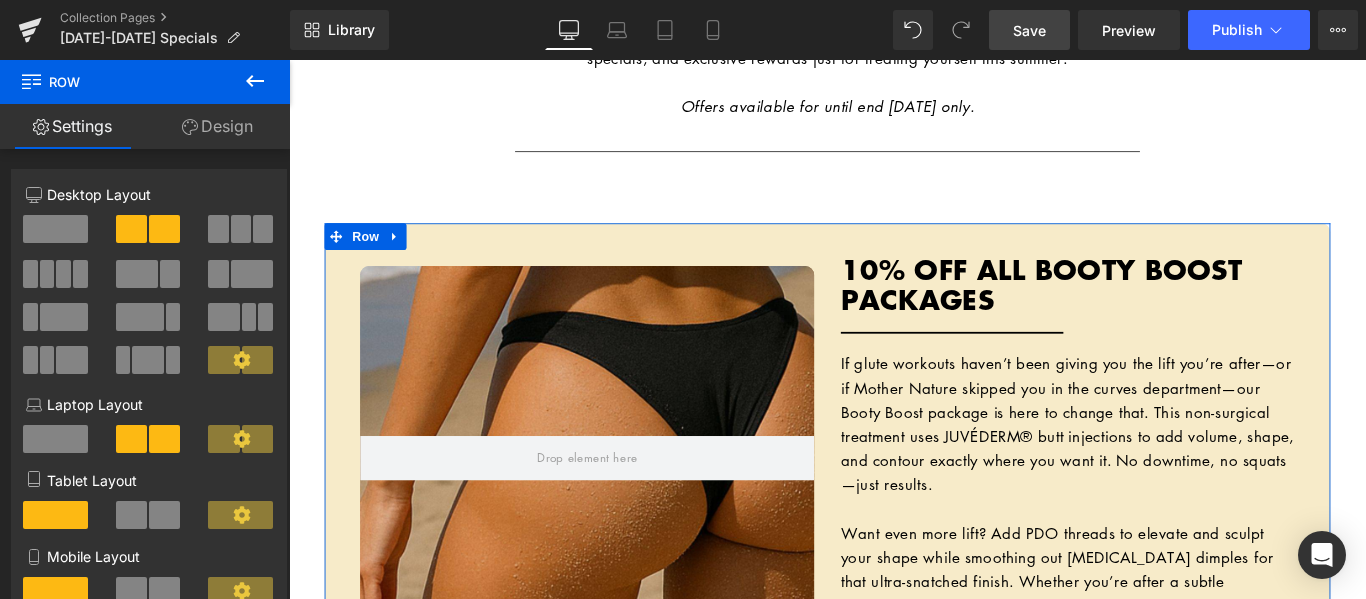 click on "Design" at bounding box center [217, 126] 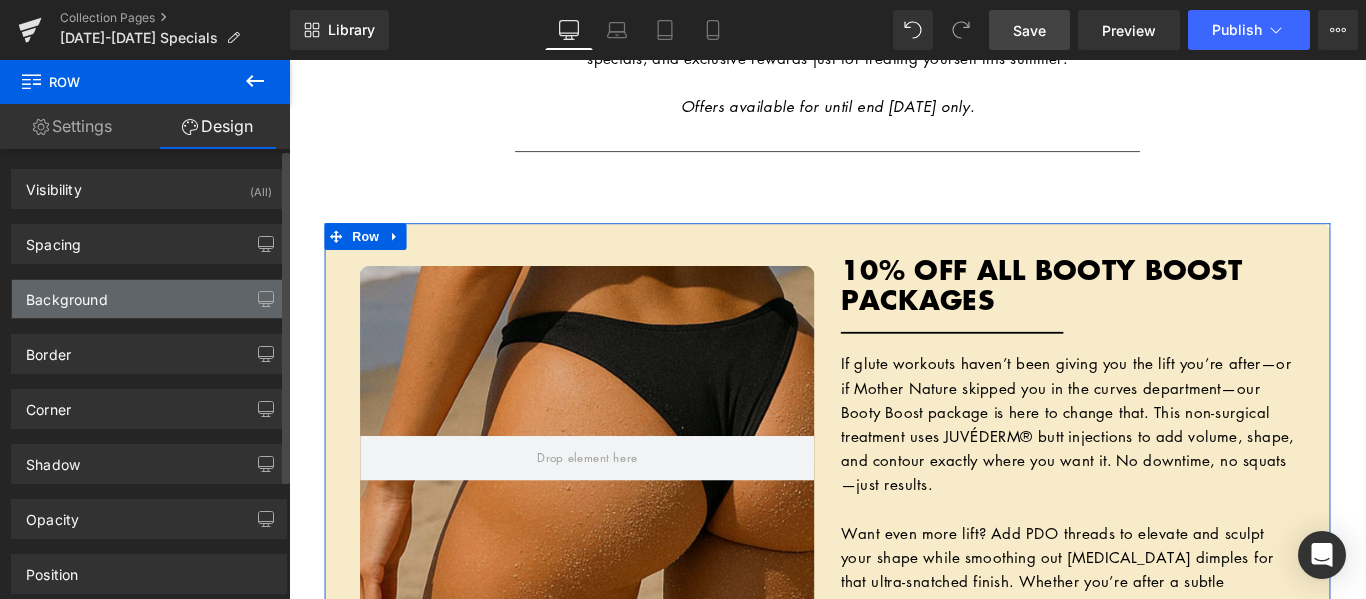 click on "Background" at bounding box center (149, 299) 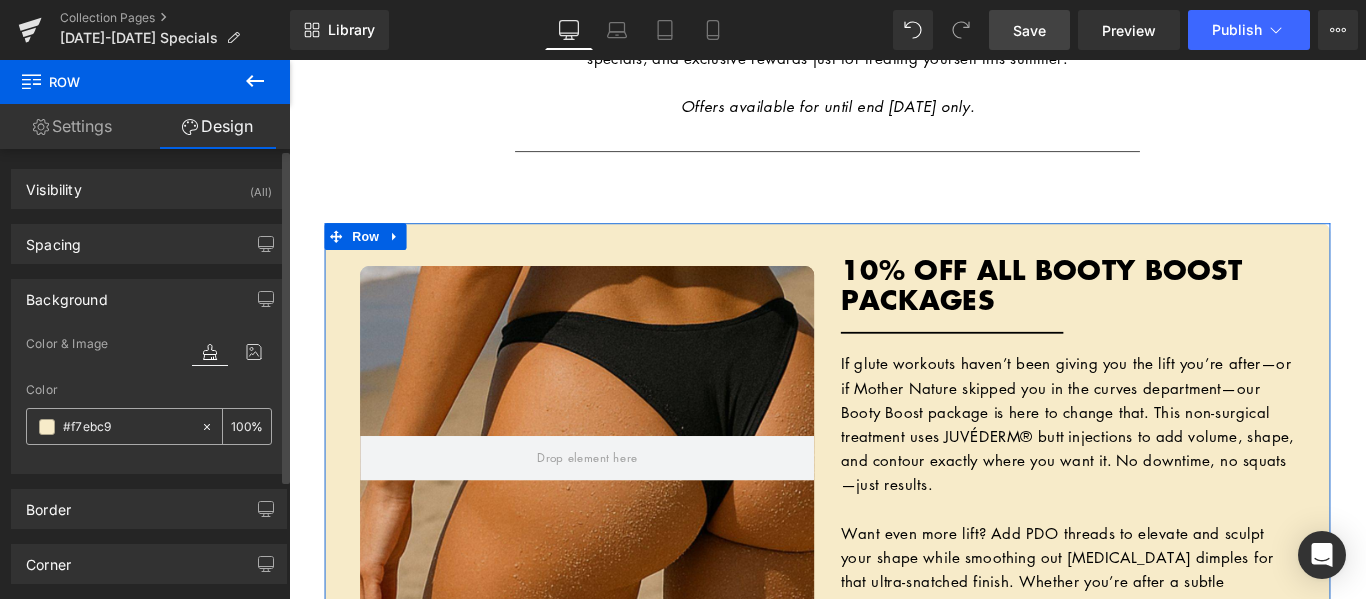 click at bounding box center (127, 427) 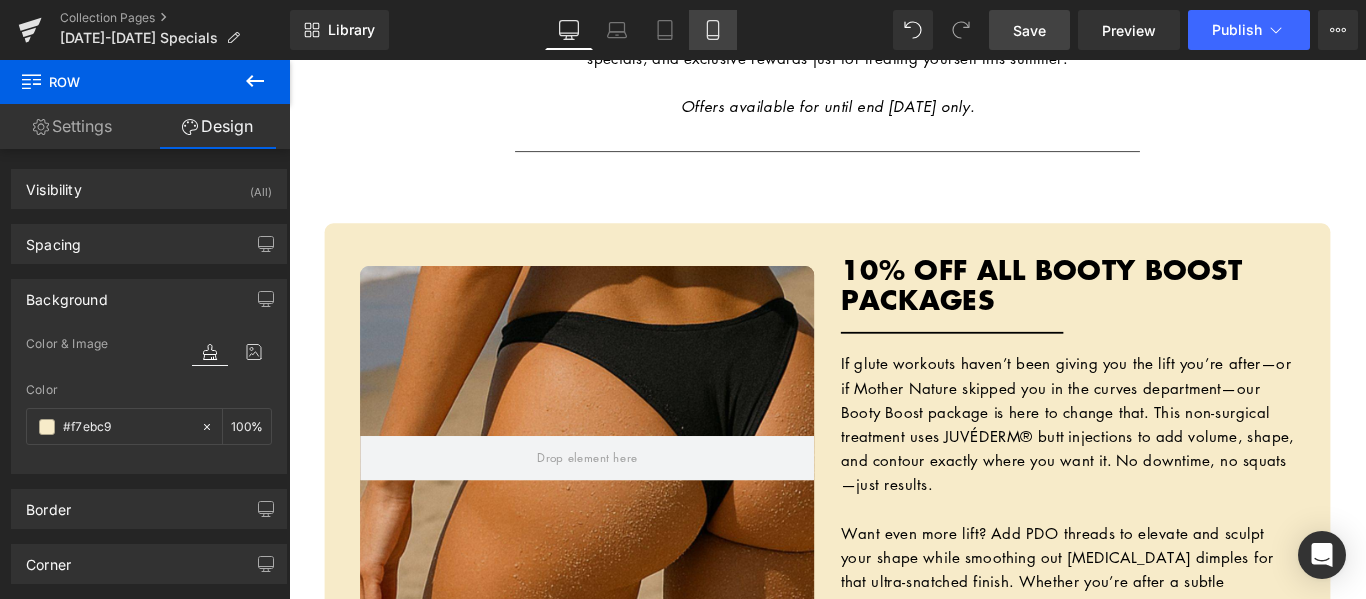 click 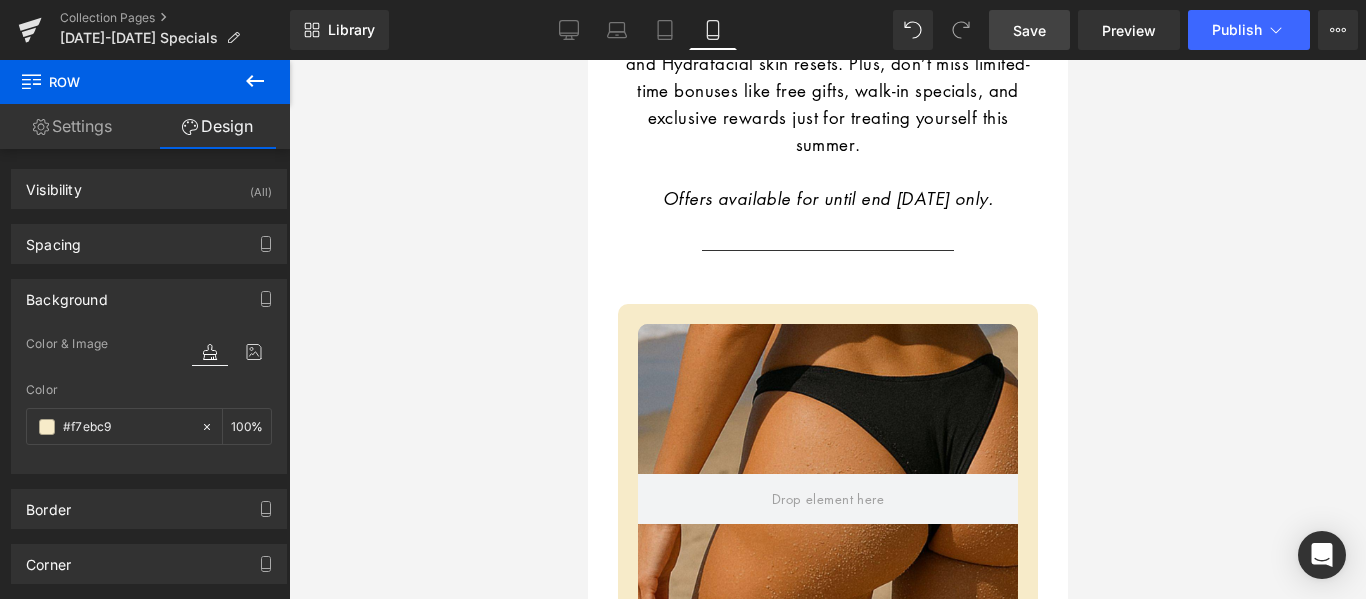 scroll, scrollTop: 775, scrollLeft: 0, axis: vertical 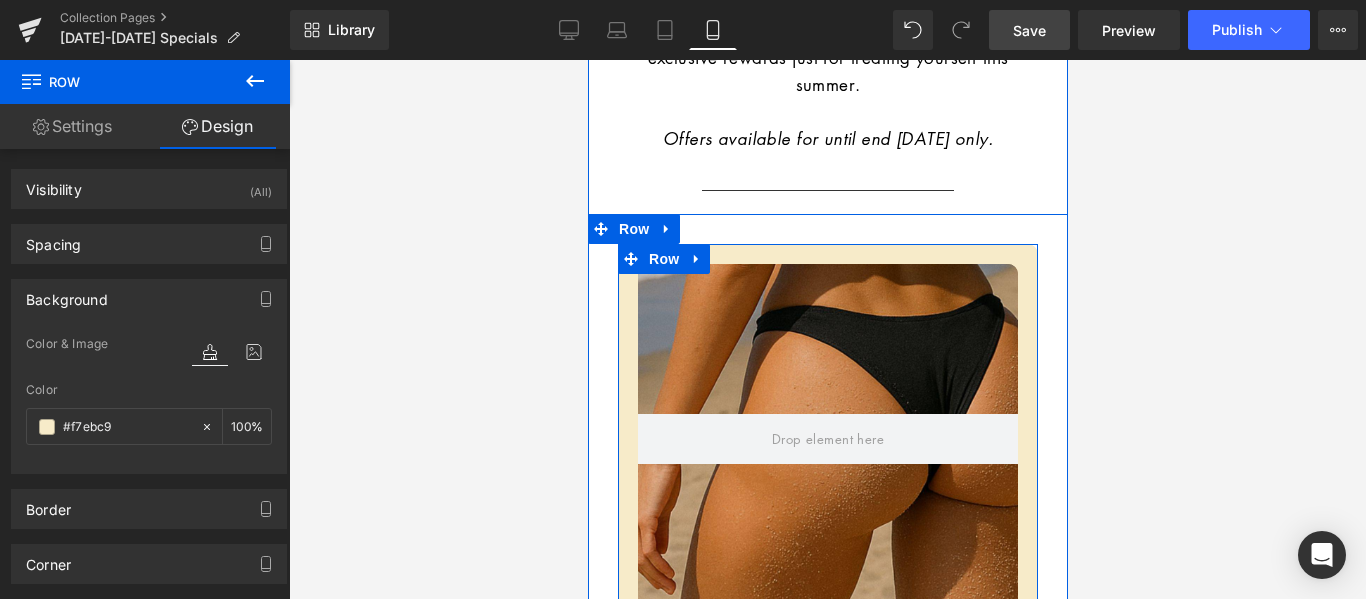 click on "Hero Banner         10% OFF ALL BOOTY BOOST PACKAGES Heading         Separator         If glute workouts haven’t been giving you the lift you’re after—or if Mother Nature skipped you in the curves department—our Booty Boost package is here to change that. This non-surgical treatment uses JUVÉDERM® butt injections to add volume, shape, and contour exactly where you want it. No downtime, no squats—just results. Want even more lift? Add PDO threads to elevate and sculpt your shape while smoothing out [MEDICAL_DATA] dimples for that ultra-snatched finish. Whether you’re after a subtle enhancement or a full-on booty glow-up, this treatment is fully customizable to your body and goals. Text Block         VIEW BOOTY BOOST ONLINE Button         Row         Row         Row" at bounding box center [827, 745] 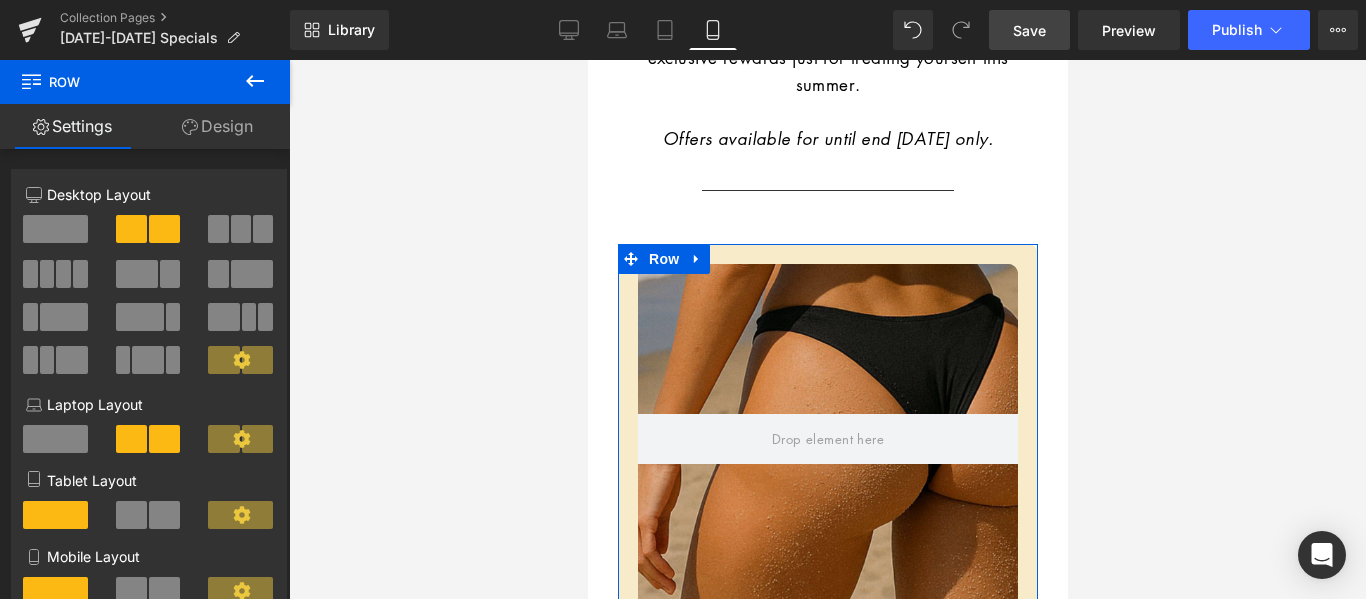 click on "Design" at bounding box center [217, 126] 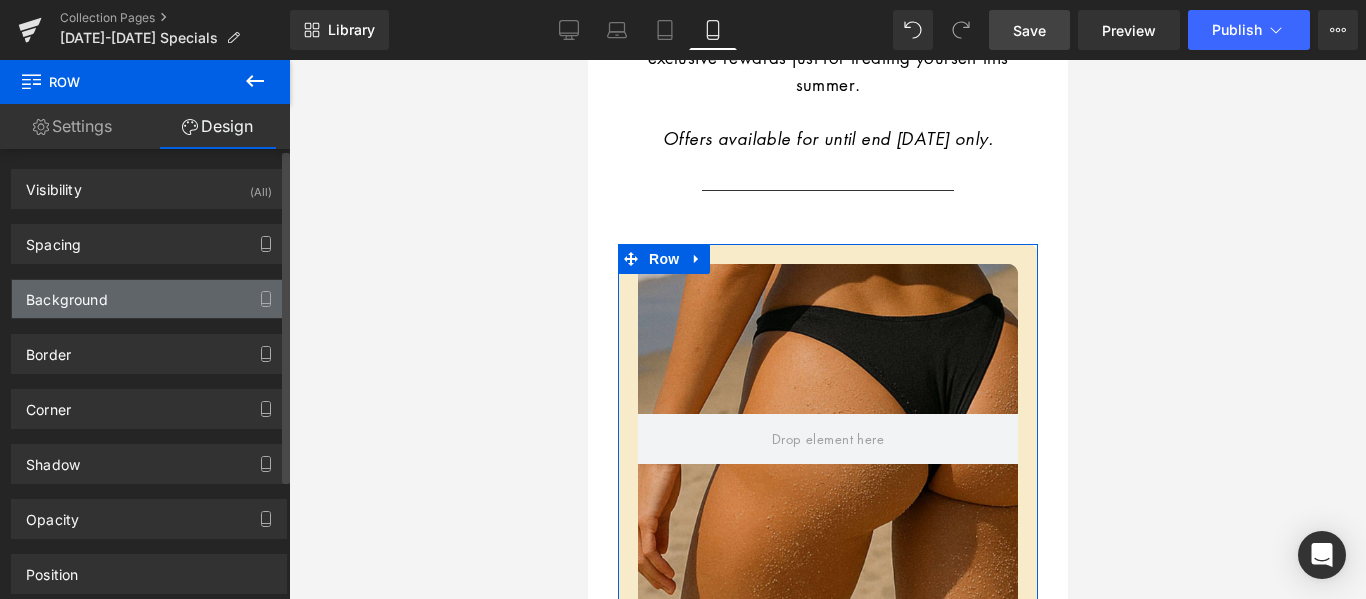 click on "Background" at bounding box center [149, 299] 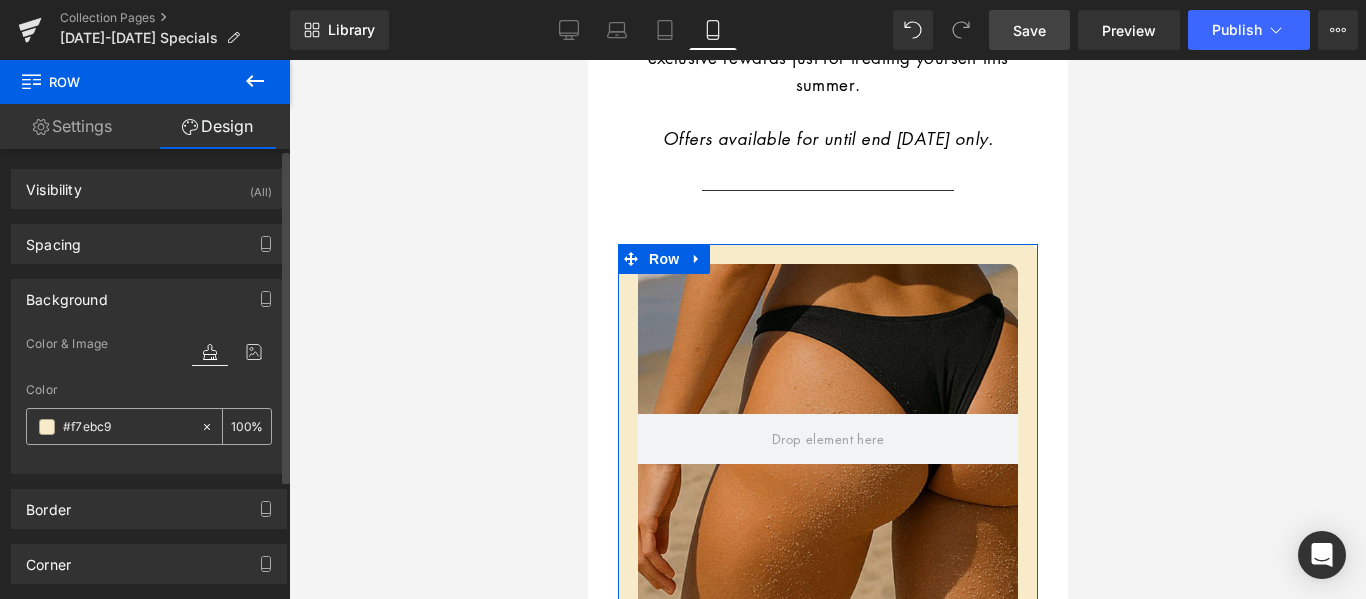 click at bounding box center (127, 427) 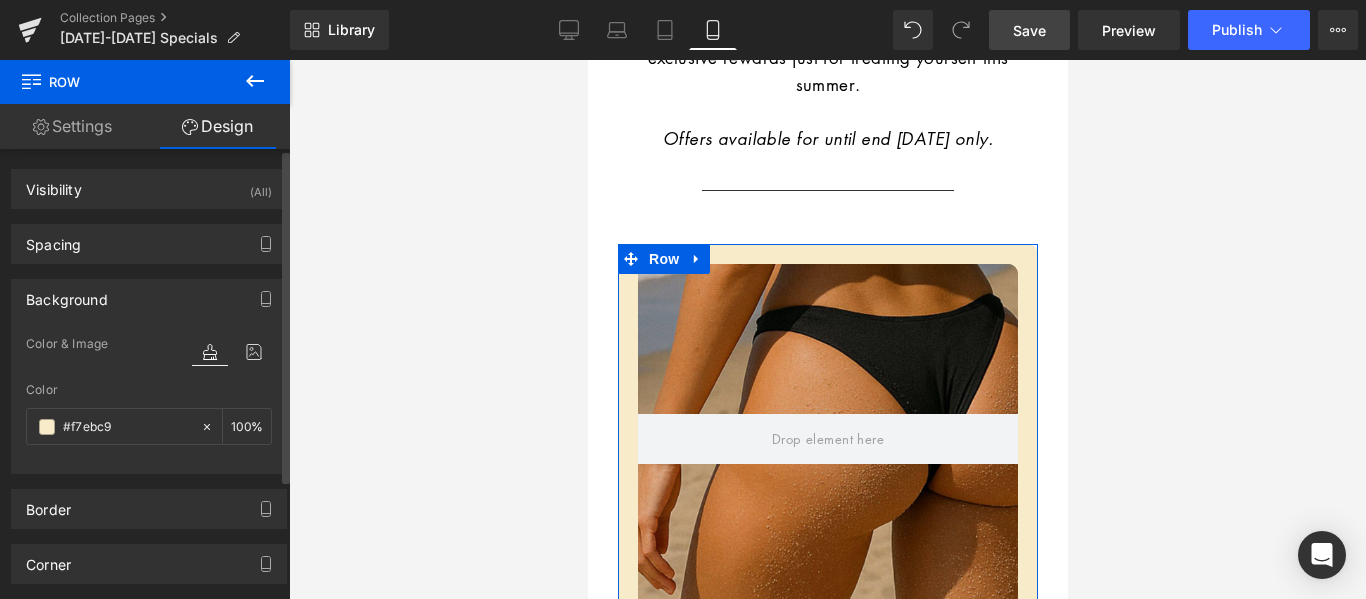 click on "Color" at bounding box center (149, 390) 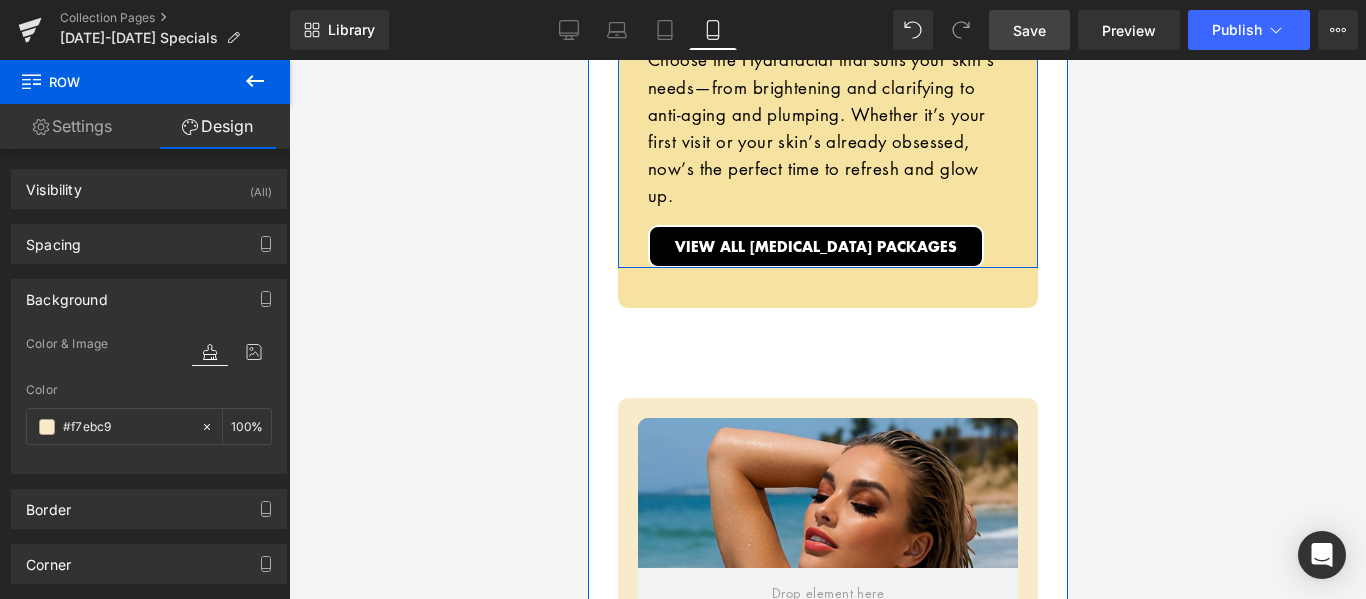 scroll, scrollTop: 2975, scrollLeft: 0, axis: vertical 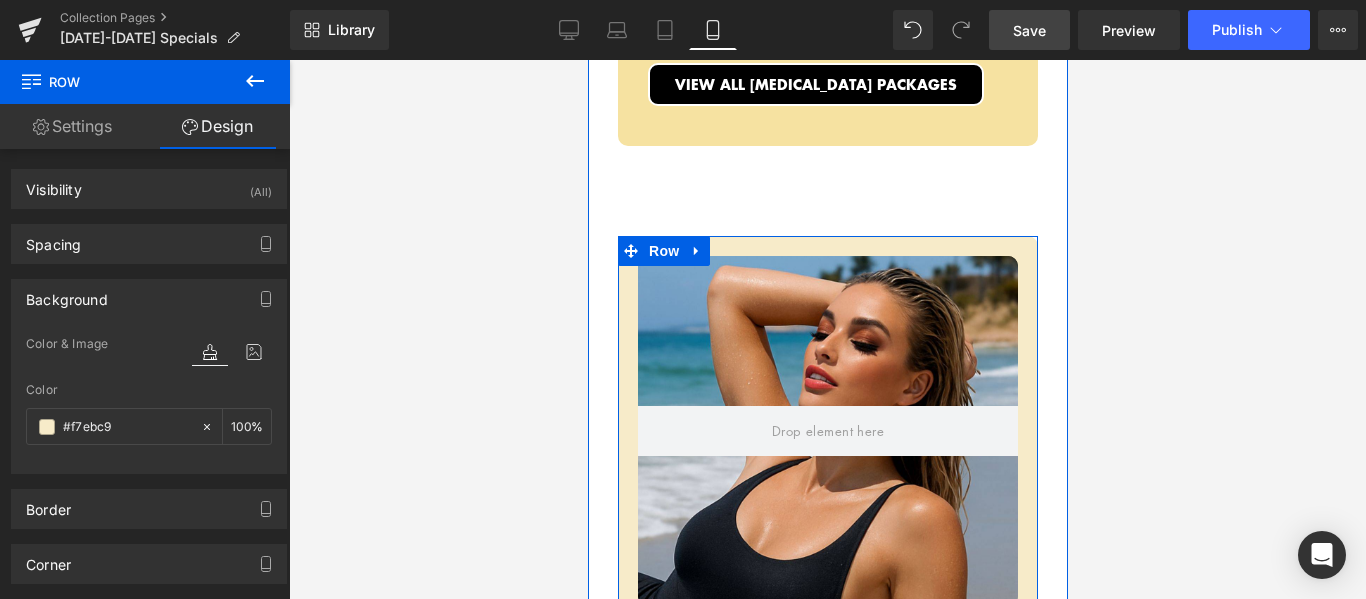 click on "Hero Banner   150px" at bounding box center [827, 441] 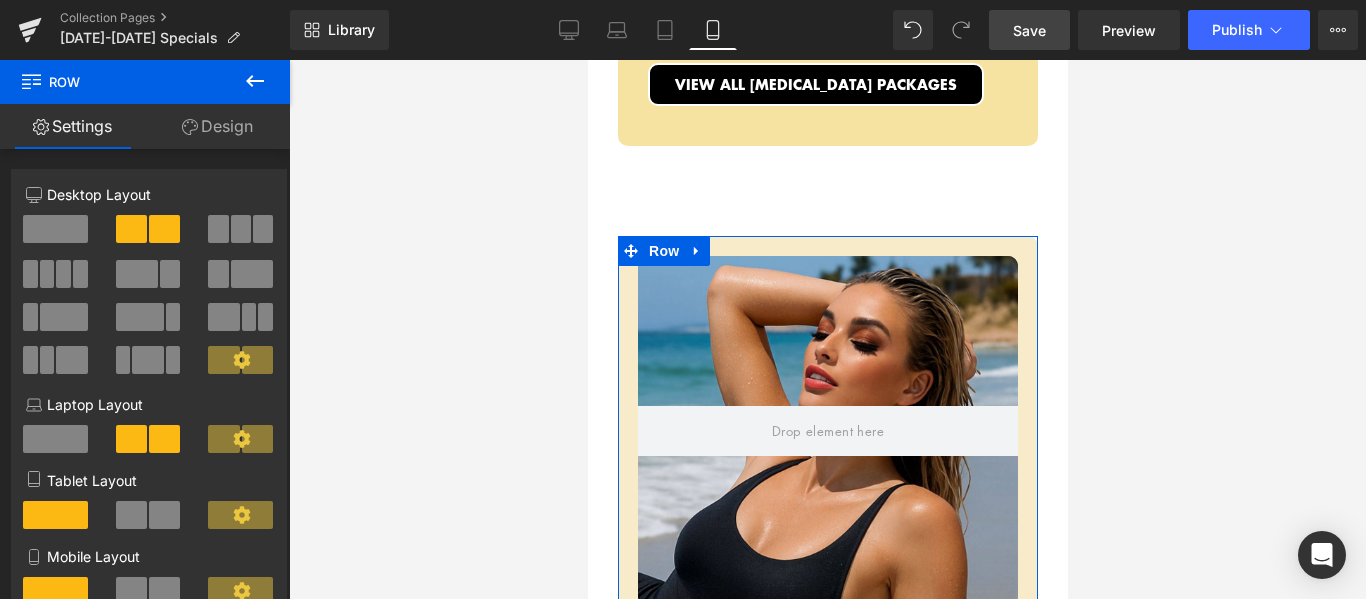 click on "Design" at bounding box center [217, 126] 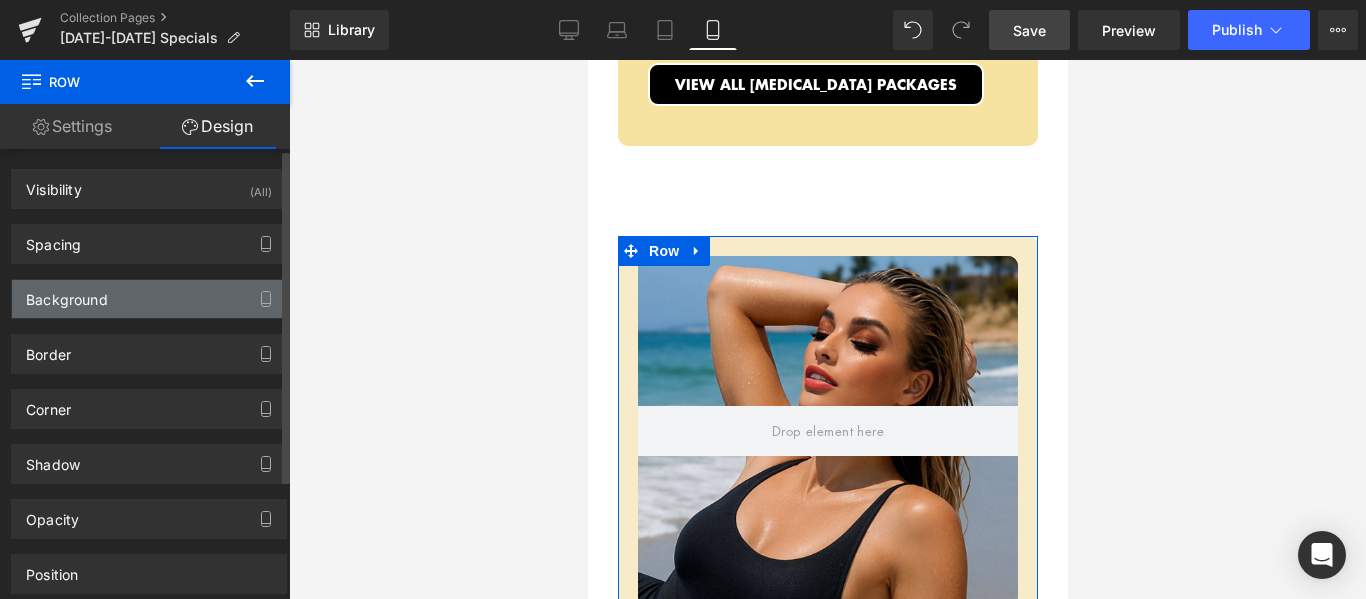 click on "Background" at bounding box center [149, 299] 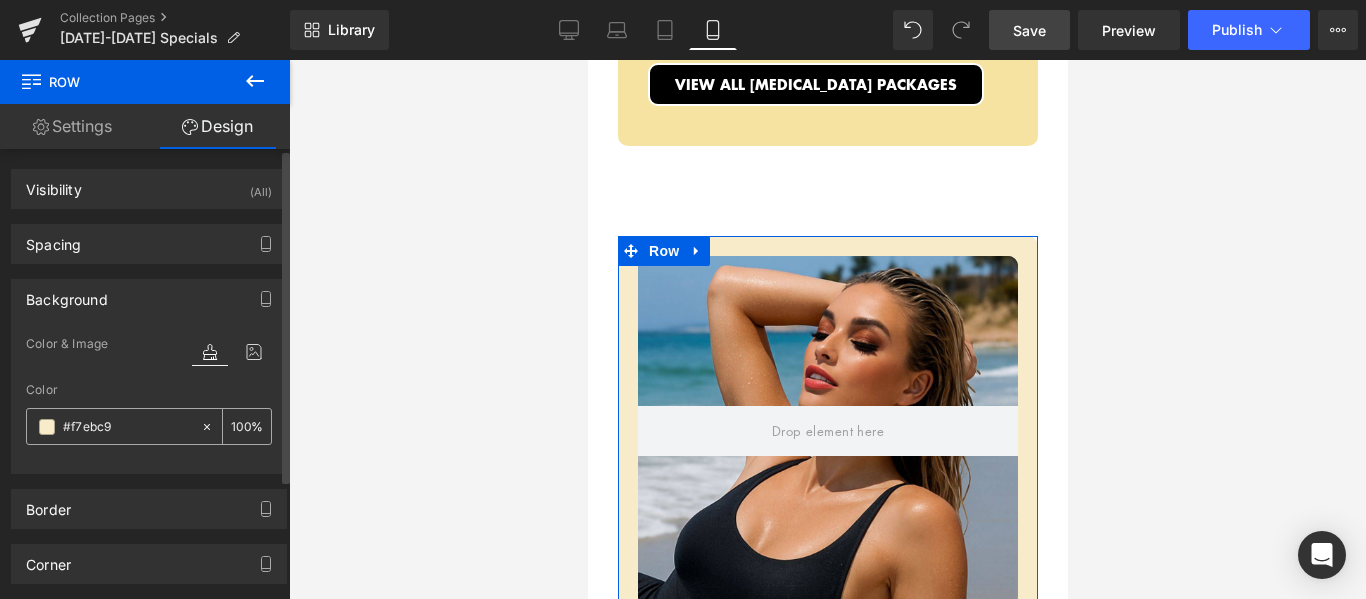 click at bounding box center (127, 427) 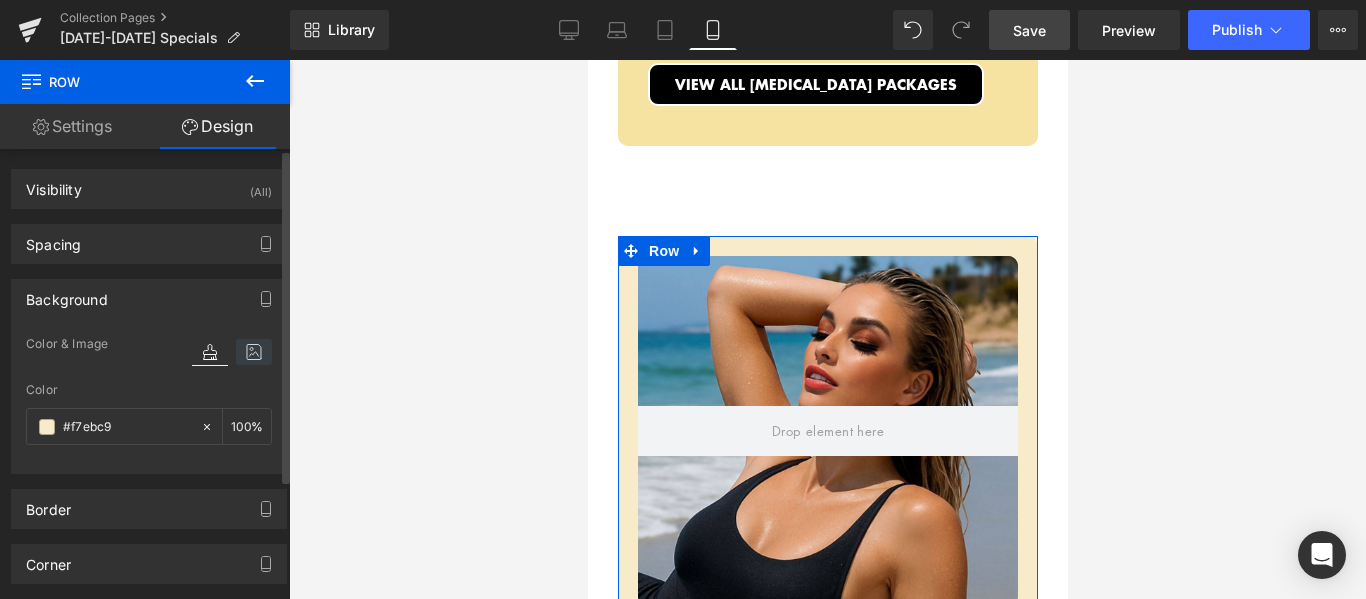 click at bounding box center [254, 352] 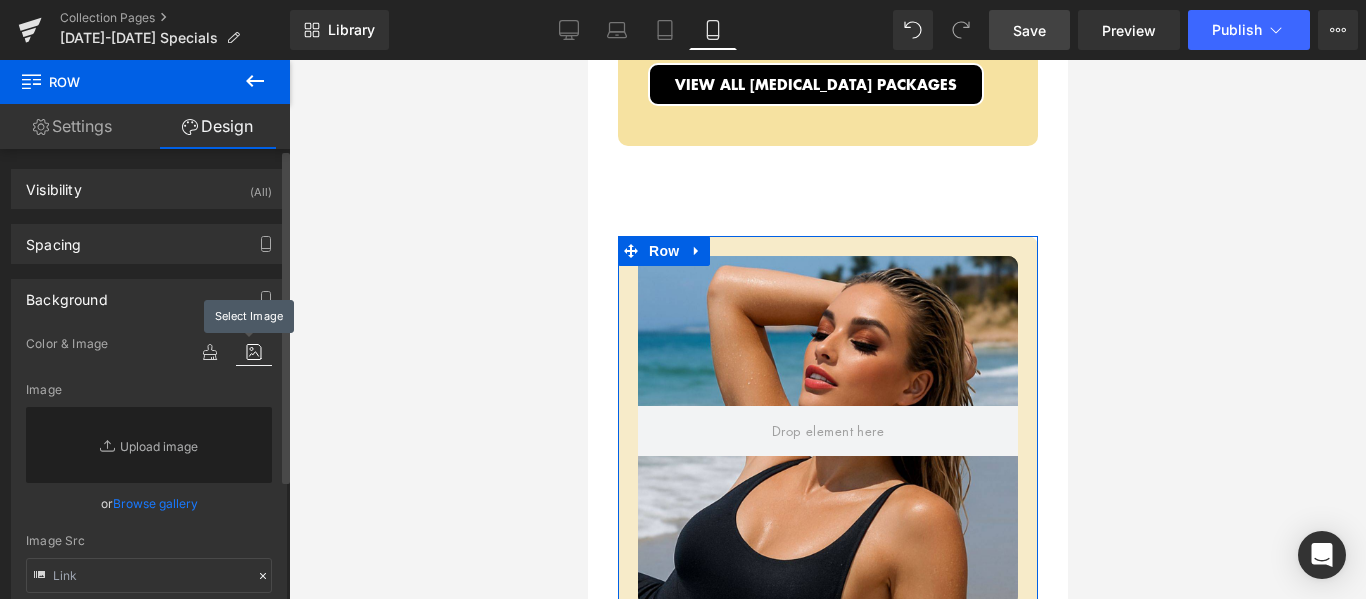 click at bounding box center [254, 352] 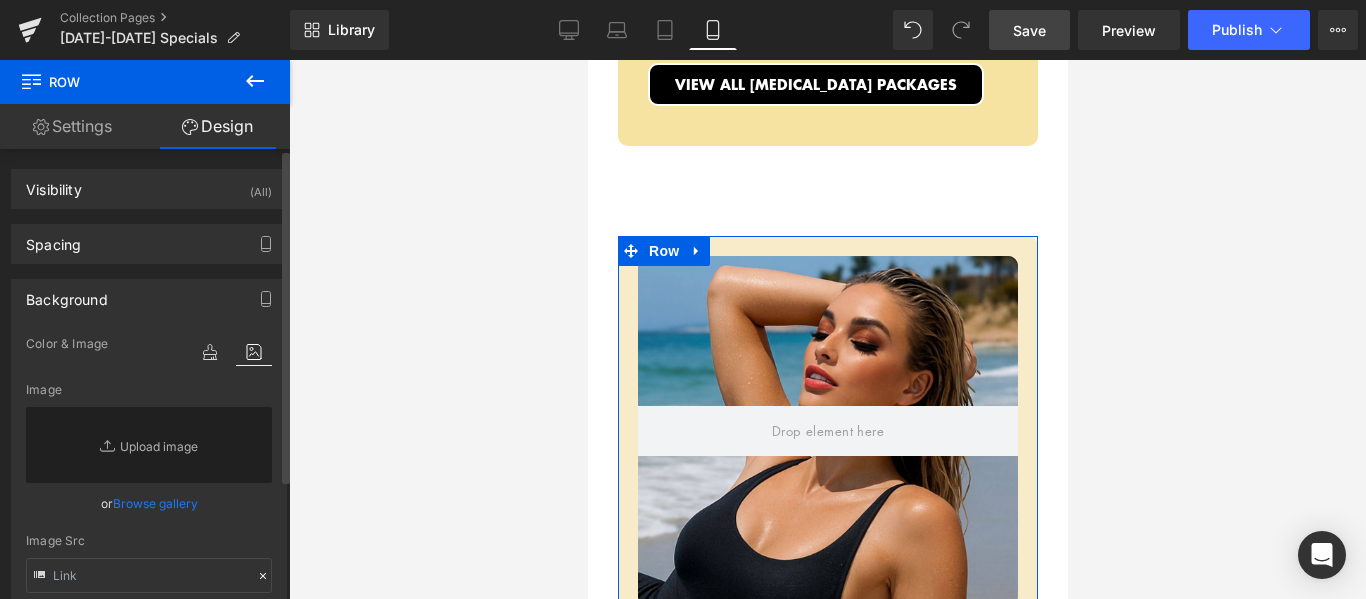 click on "Color & Image color
Color #f7ebc9 %
Image  Replace Image  Upload image or  Browse gallery Image Src Image Quality Lighter Lightest
Lighter
Lighter Lightest Only support for UCare CDN
More settings" at bounding box center (149, 550) 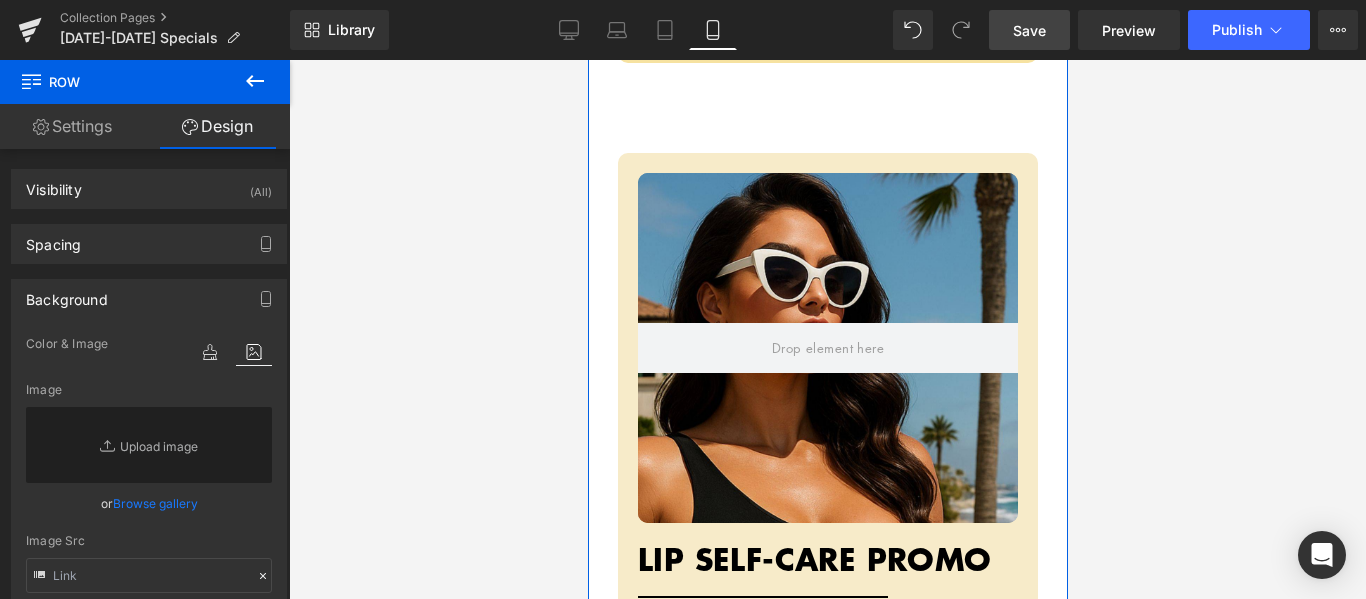 scroll, scrollTop: 5275, scrollLeft: 0, axis: vertical 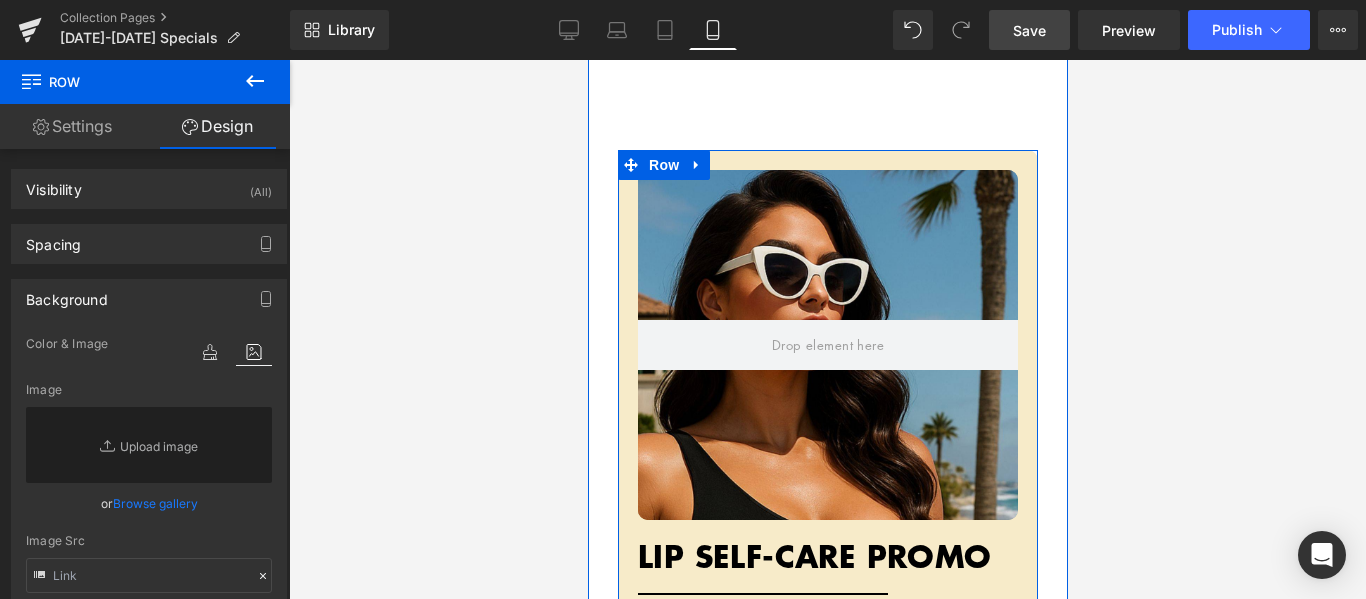 click on "Hero Banner   150px" at bounding box center (827, 355) 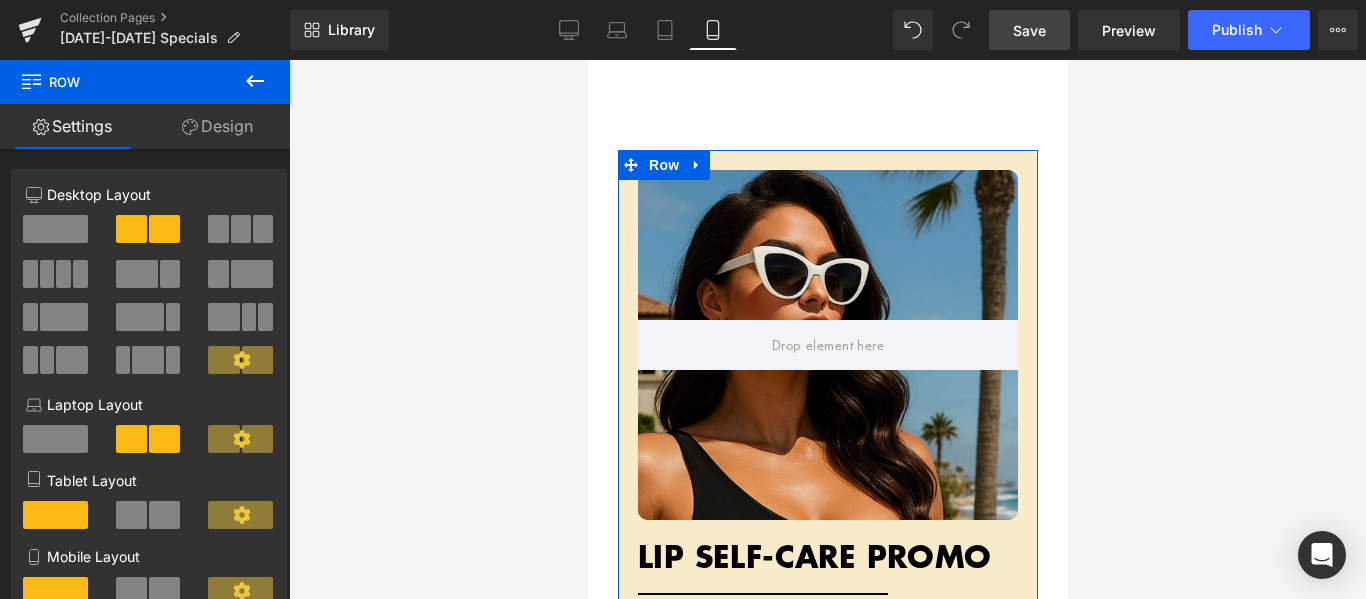 click on "Design" at bounding box center (217, 126) 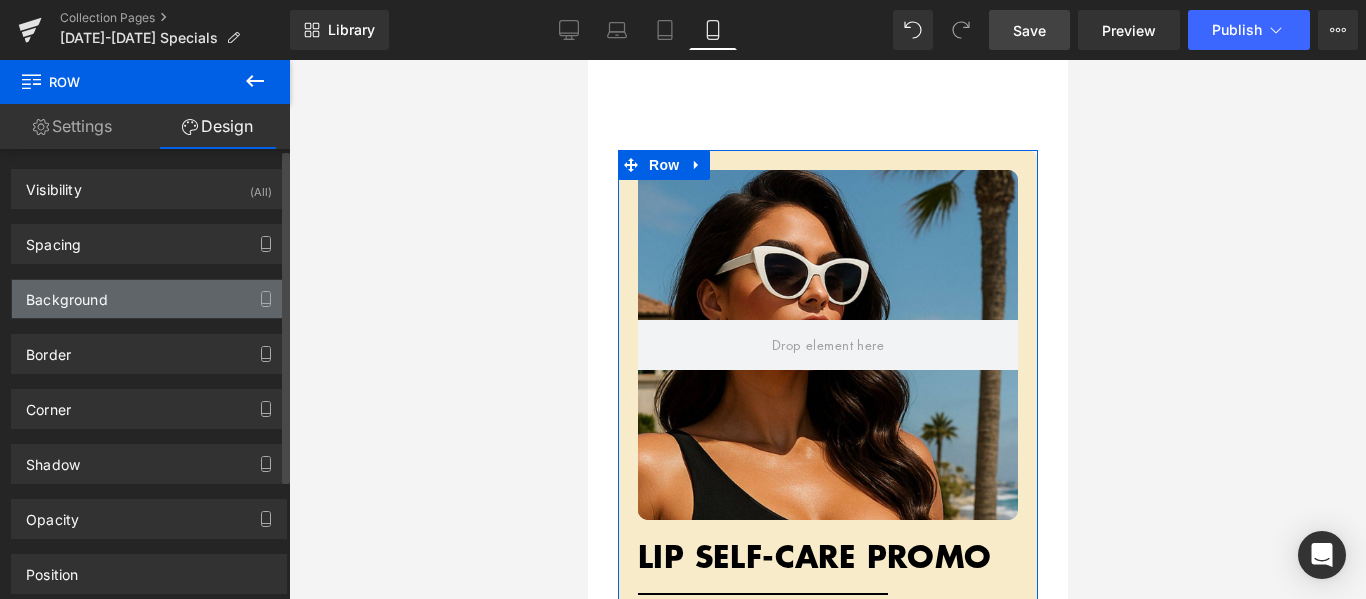 click on "Background" at bounding box center (149, 299) 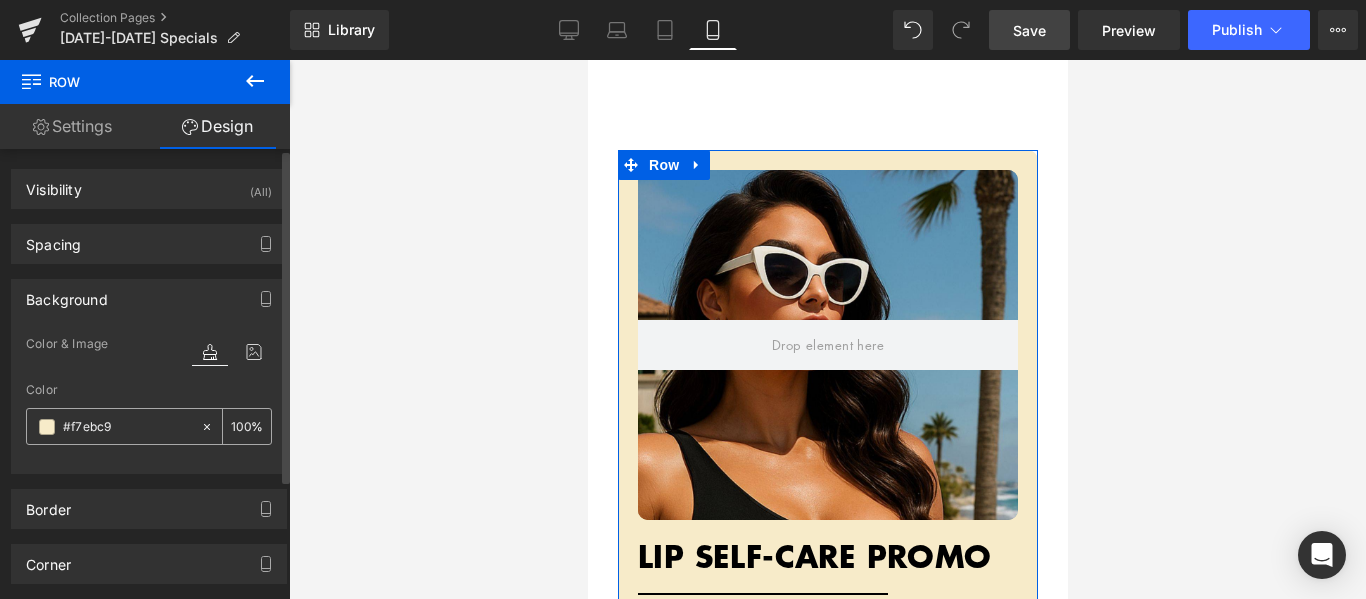 click on "#f7ebc9" at bounding box center (127, 427) 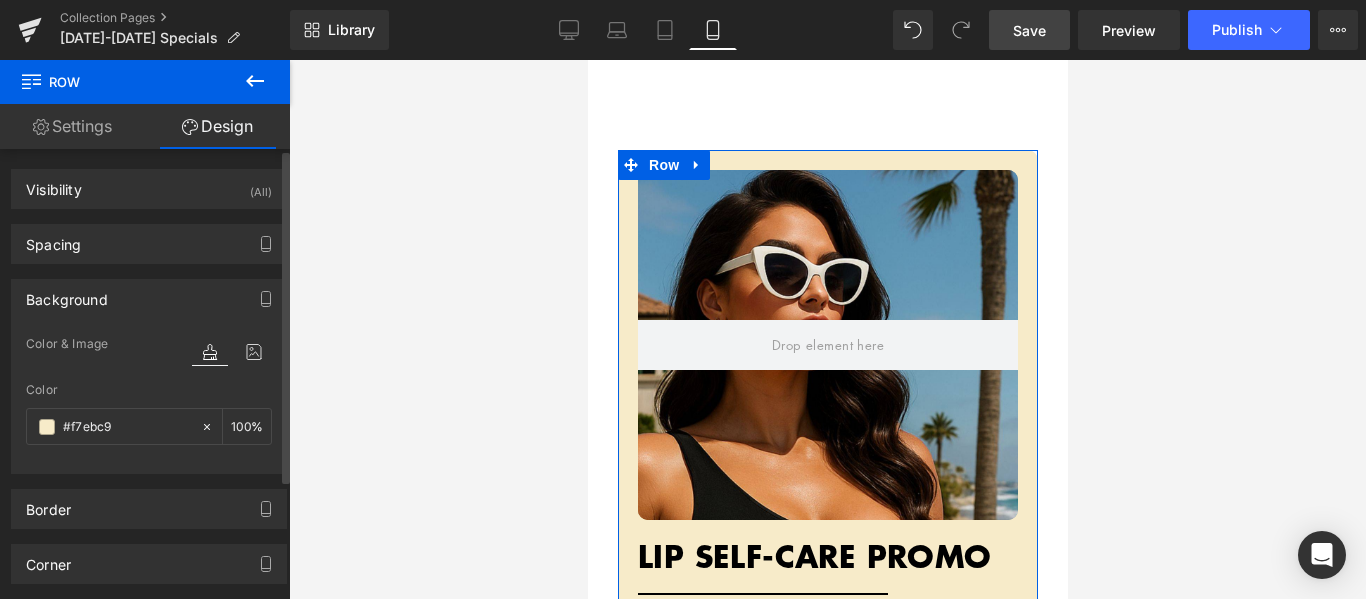 click on "Color" at bounding box center [149, 390] 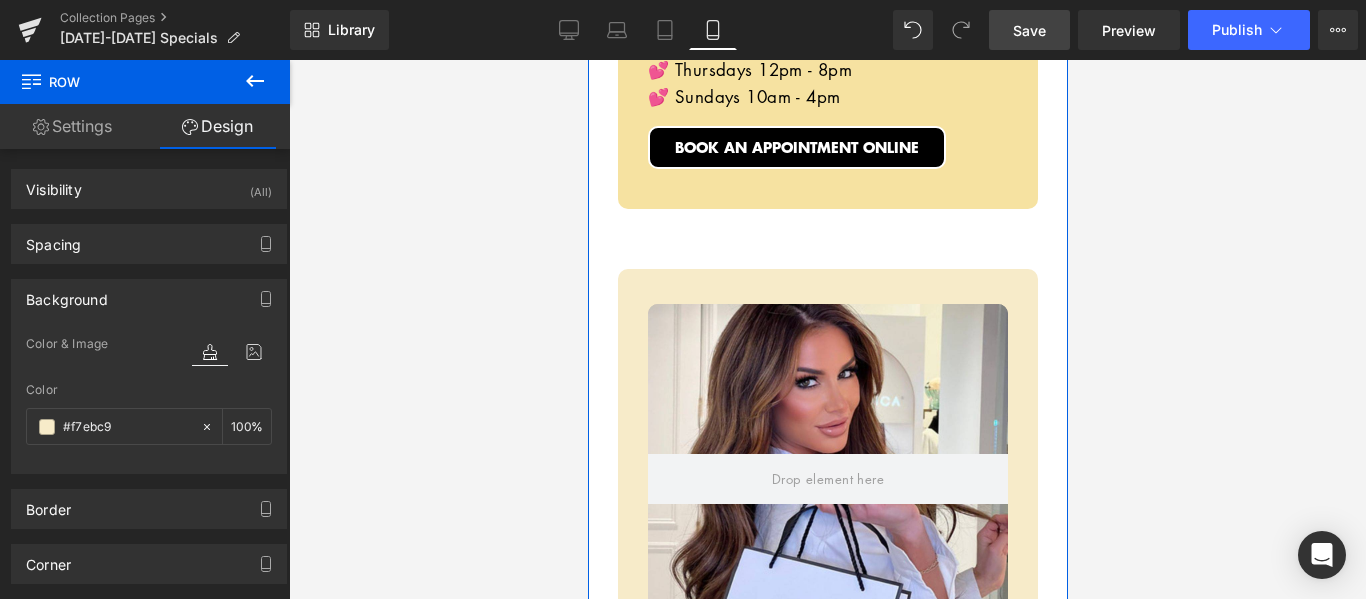scroll, scrollTop: 7375, scrollLeft: 0, axis: vertical 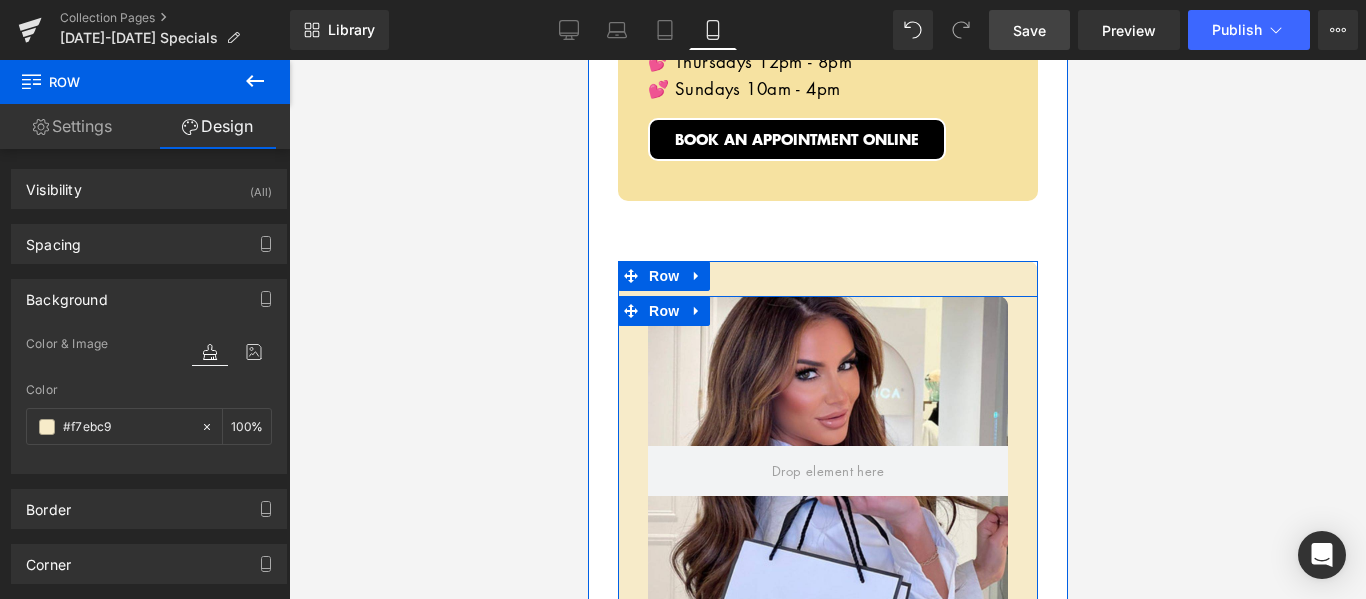 click on "Hero Banner         JOIN OUR CC V.I.P. APP Heading         Separator         Discover the ultimate cosmetic rewards experience with our new CC V.I.P. App! Unlock instant rewards, amazing birthday gifts, and exclusive offers tailored just for you. No downloads or account setup needed – start earning fabulous perks from your very first use! 💕 REFER-A-FRIEND 💕 WELCOME OFFER 💕 EXCLUSIVE PROMOS 💕 LOYALTY REWARDS 💕 BOOKING AVAILABILE IN-APP Text Block         JOIN NOW Button
Hero Banner         Row" at bounding box center [827, 768] 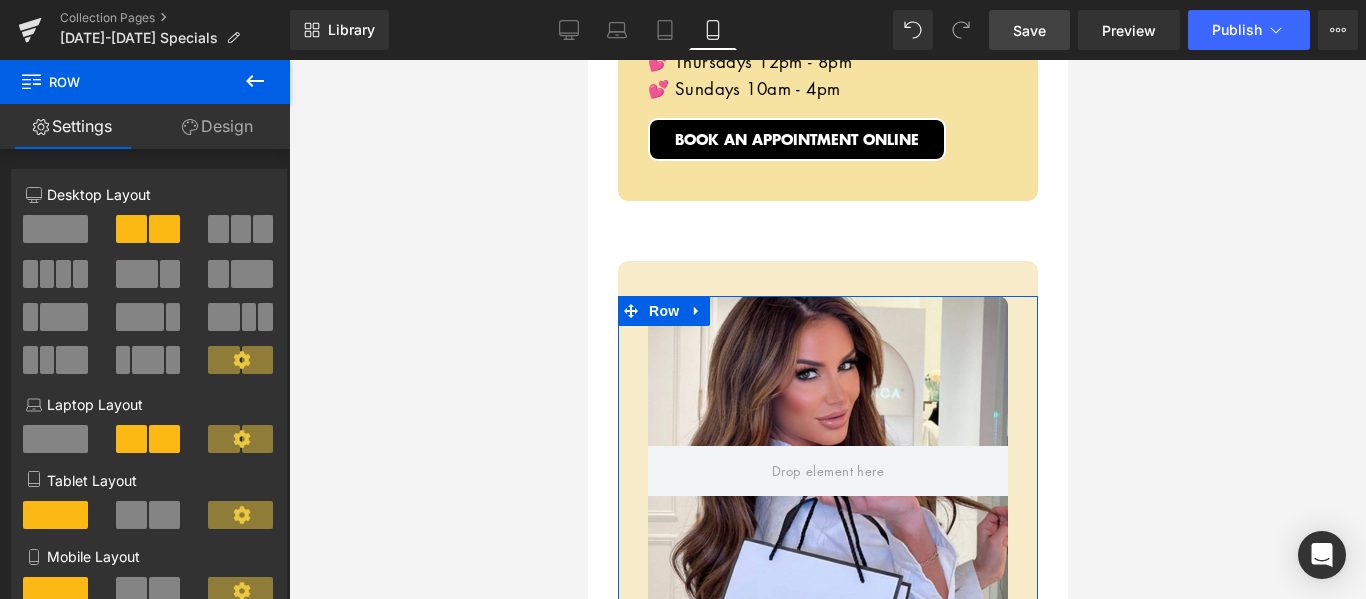 click on "Design" at bounding box center [217, 126] 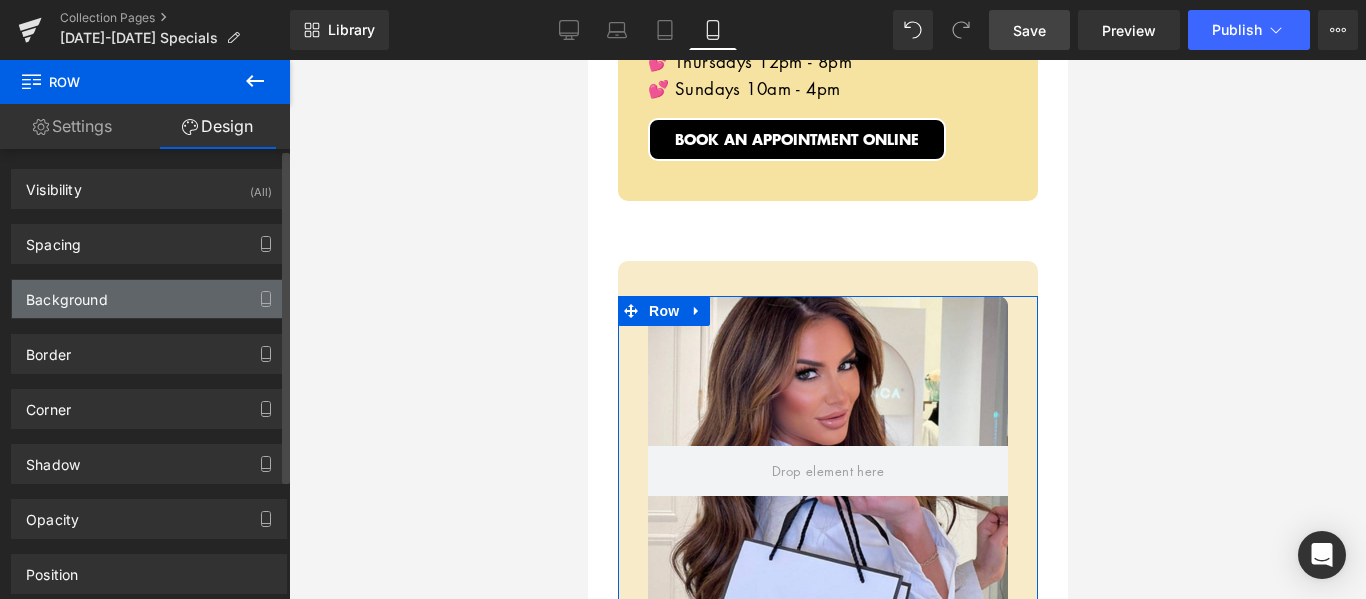click on "Background" at bounding box center (149, 299) 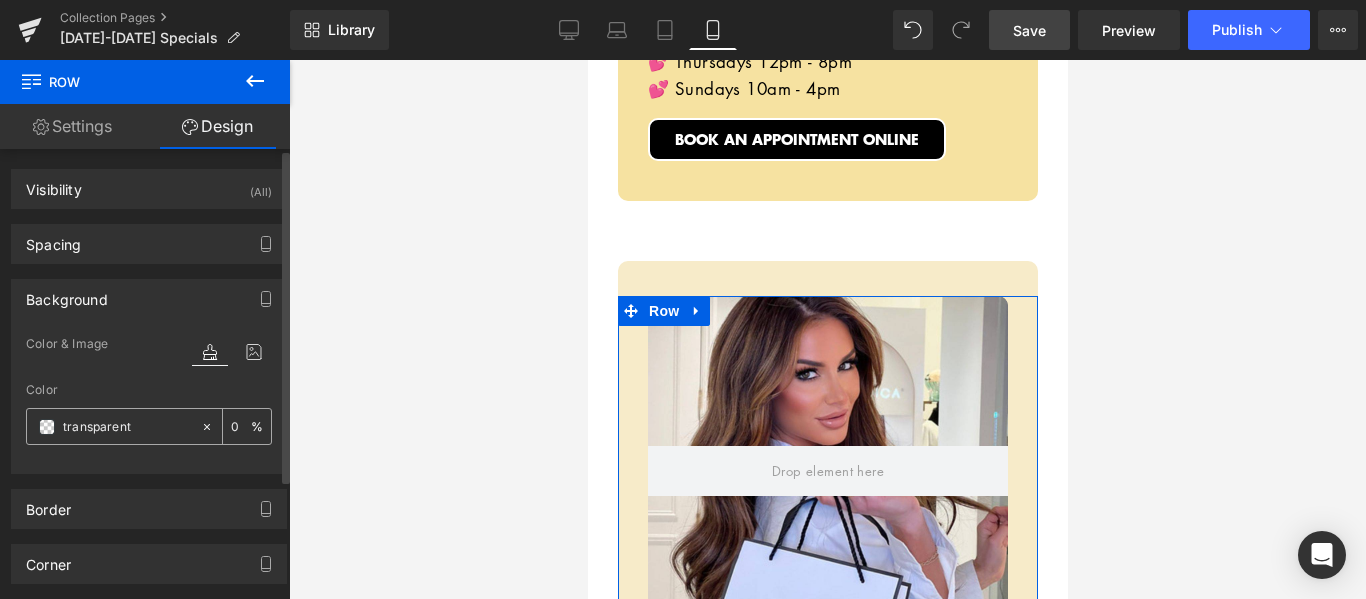 click on "transparent" at bounding box center [127, 427] 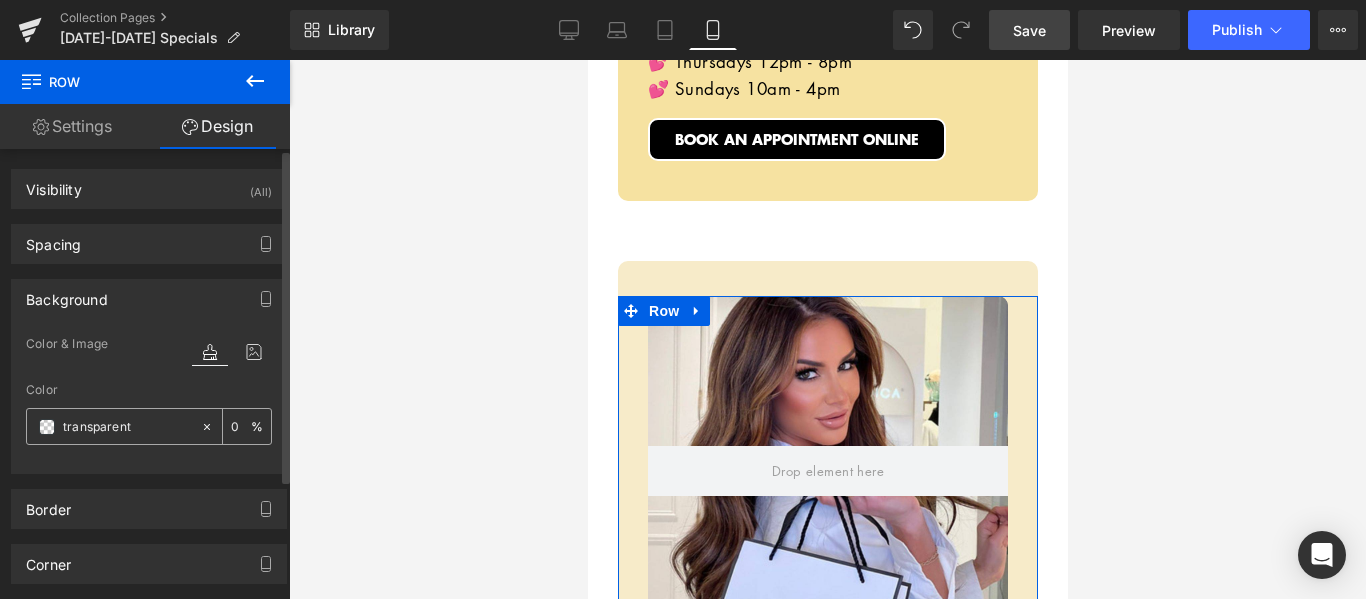 paste on "#f7ebc9" 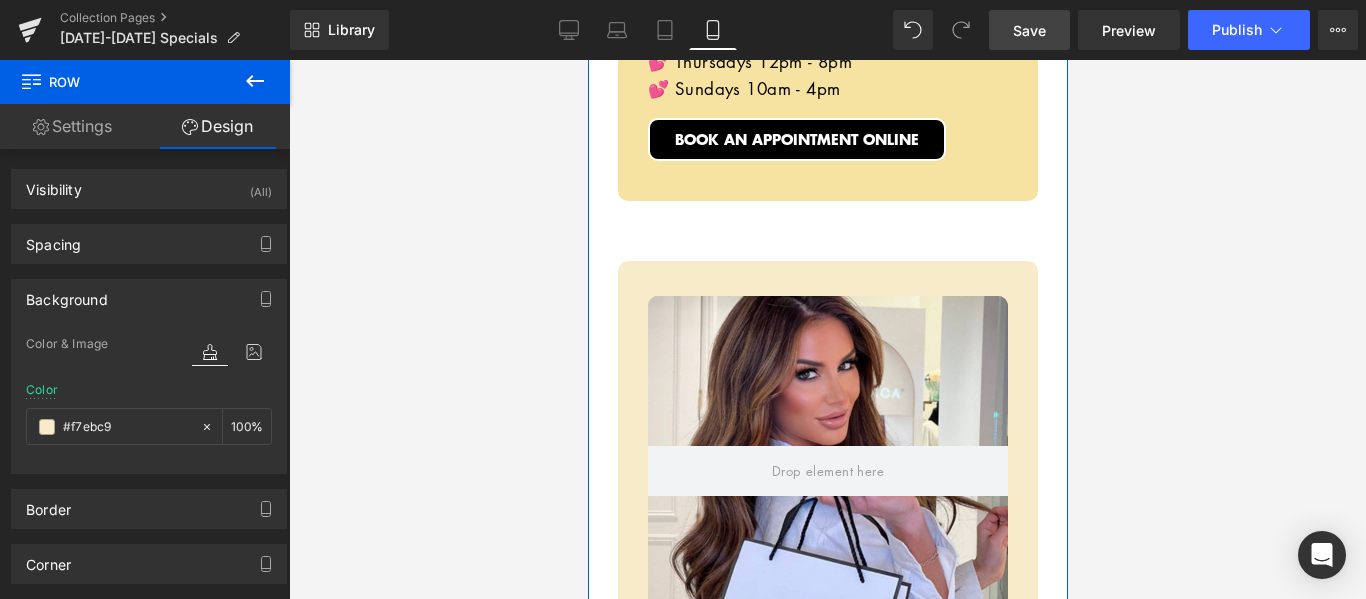click on "Hero Banner         10% OFF ALL BOOTY BOOST PACKAGES Heading         Separator         If glute workouts haven’t been giving you the lift you’re after—or if Mother Nature skipped you in the curves department—our Booty Boost package is here to change that. This non-surgical treatment uses JUVÉDERM® butt injections to add volume, shape, and contour exactly where you want it. No downtime, no squats—just results. Want even more lift? Add PDO threads to elevate and sculpt your shape while smoothing out [MEDICAL_DATA] dimples for that ultra-snatched finish. Whether you’re after a subtle enhancement or a full-on booty glow-up, this treatment is fully customizable to your body and goals. Text Block         VIEW BOOTY BOOST ONLINE Button         Row         Row         Row
Hero Banner   150px       $25 OFF ANY HYDRAFACIAL Heading         Separator         Text Block         Button" at bounding box center [827, -2525] 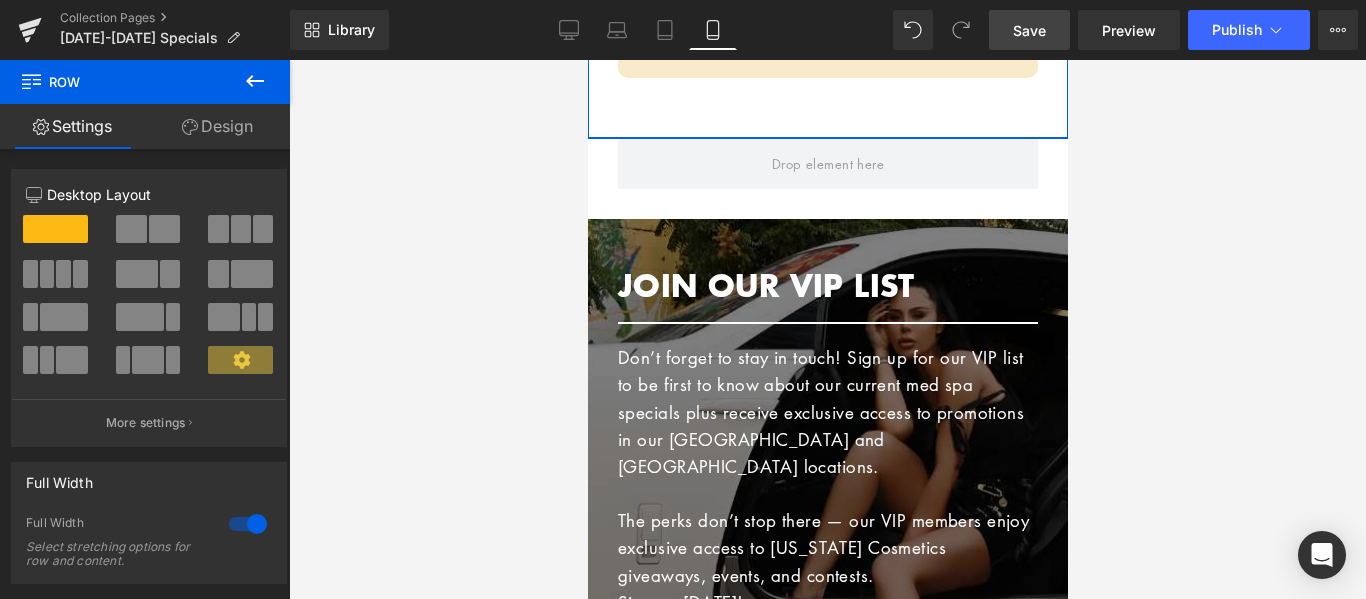 scroll, scrollTop: 8575, scrollLeft: 0, axis: vertical 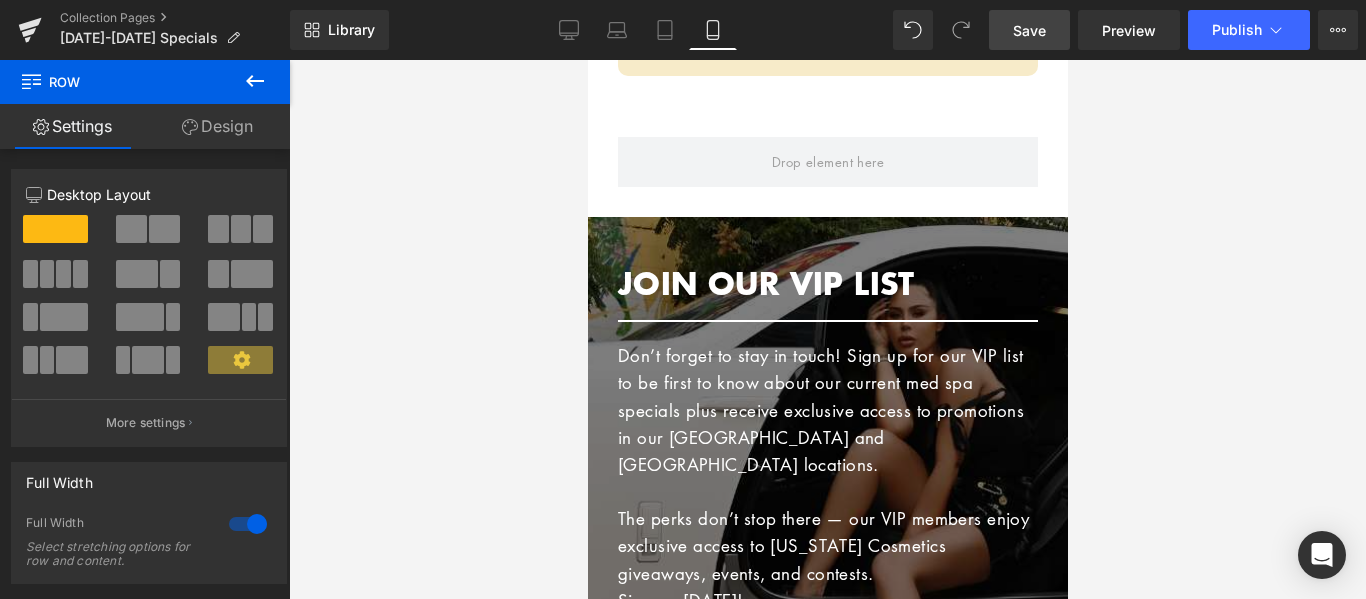 drag, startPoint x: 1037, startPoint y: 29, endPoint x: 464, endPoint y: 54, distance: 573.5451 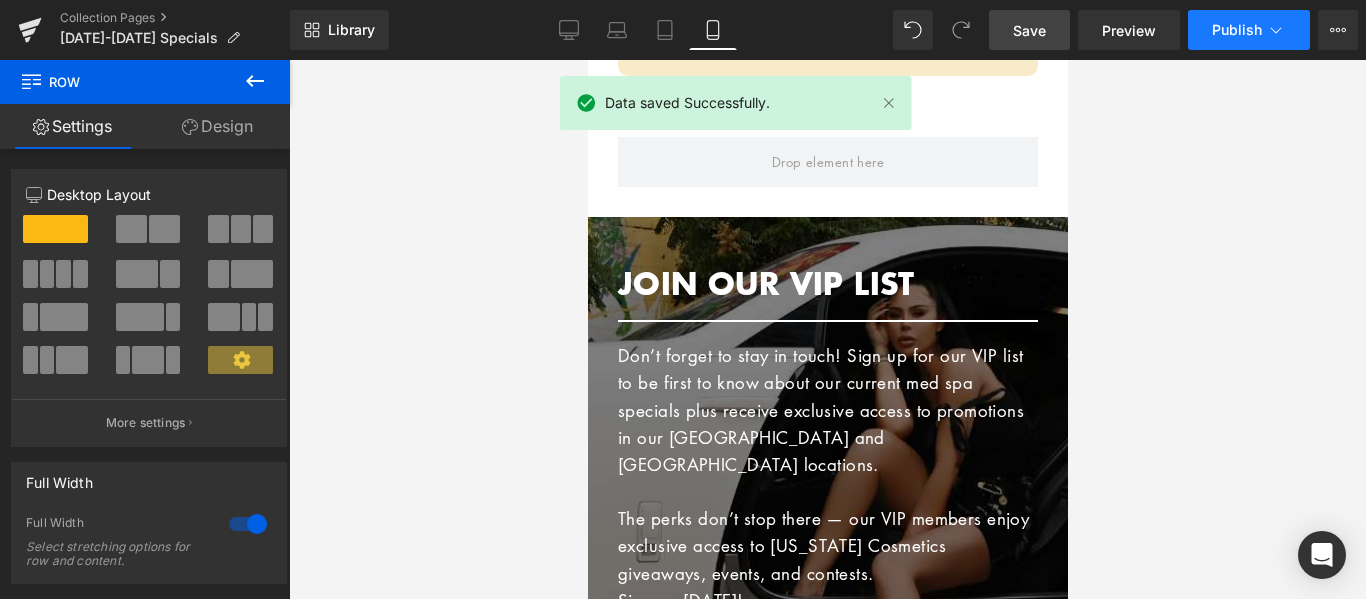 click on "Publish" at bounding box center [1237, 30] 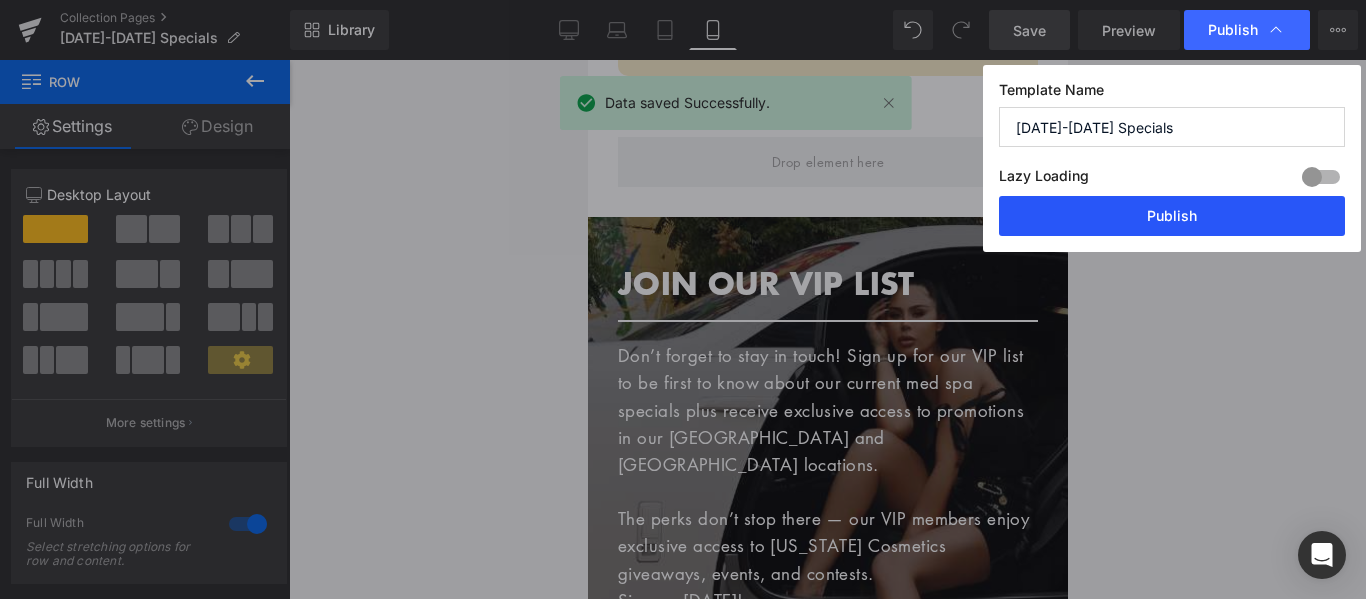 click on "Publish" at bounding box center [1172, 216] 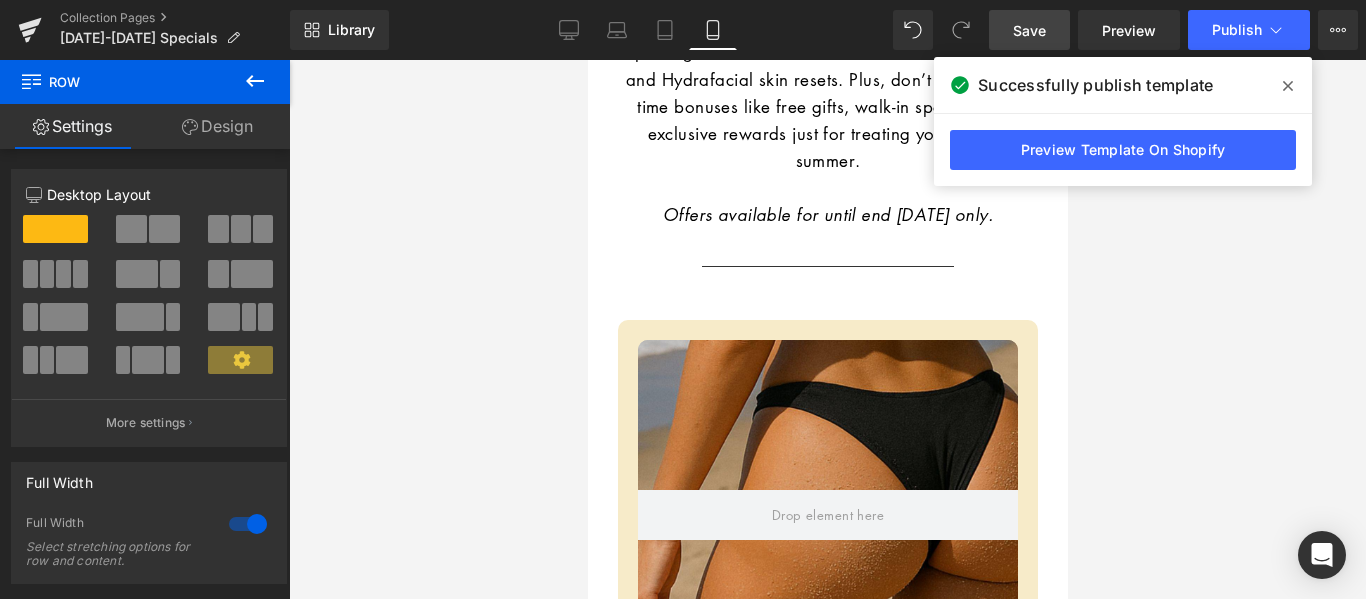 scroll, scrollTop: 700, scrollLeft: 0, axis: vertical 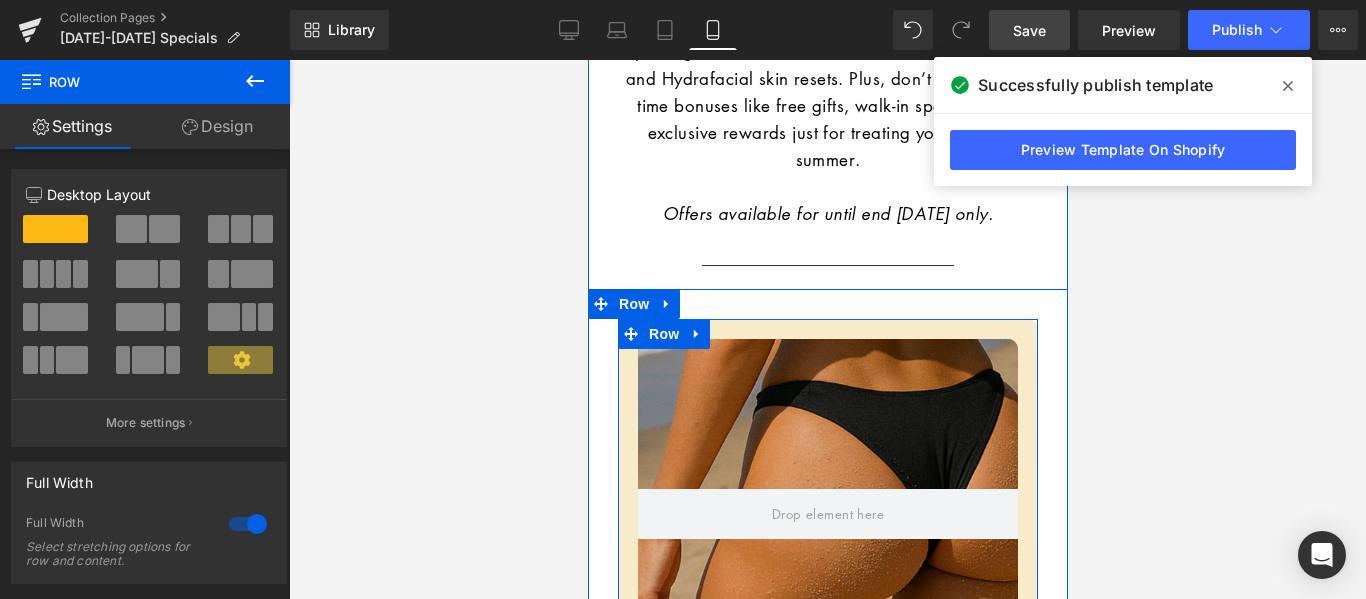 click on "Hero Banner         10% OFF ALL BOOTY BOOST PACKAGES Heading         Separator         If glute workouts haven’t been giving you the lift you’re after—or if Mother Nature skipped you in the curves department—our Booty Boost package is here to change that. This non-surgical treatment uses JUVÉDERM® butt injections to add volume, shape, and contour exactly where you want it. No downtime, no squats—just results. Want even more lift? Add PDO threads to elevate and sculpt your shape while smoothing out [MEDICAL_DATA] dimples for that ultra-snatched finish. Whether you’re after a subtle enhancement or a full-on booty glow-up, this treatment is fully customizable to your body and goals. Text Block         VIEW BOOTY BOOST ONLINE Button         Row         Row         Row" at bounding box center (827, 820) 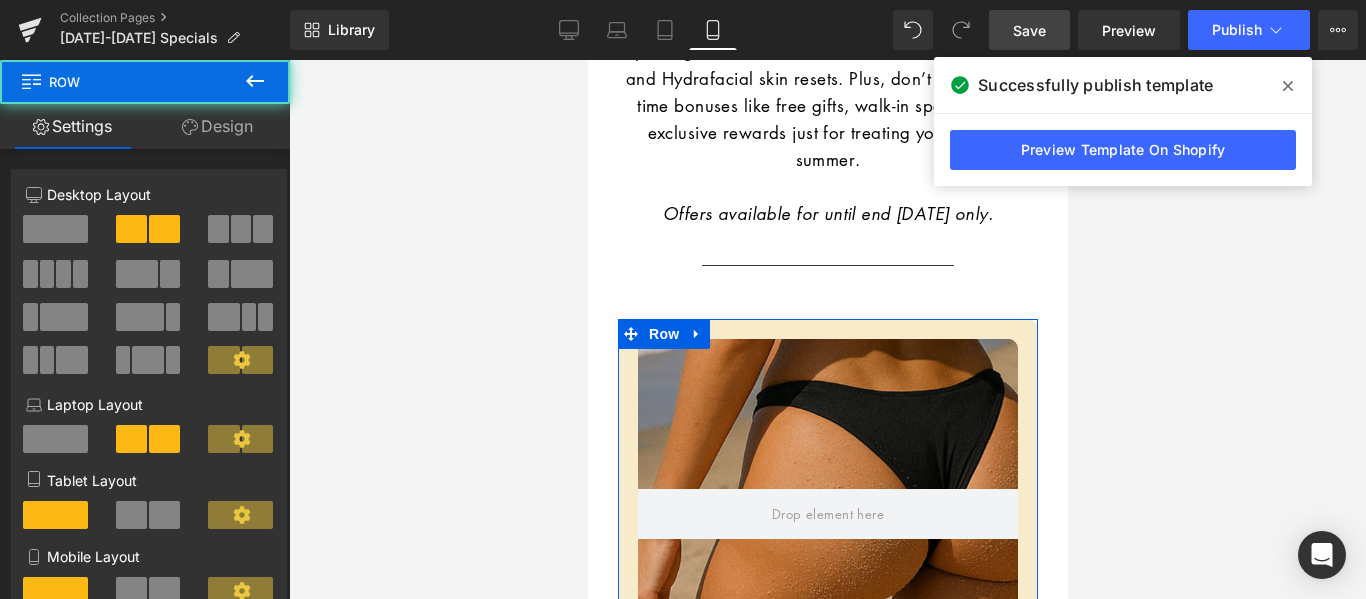 click on "Design" at bounding box center (217, 126) 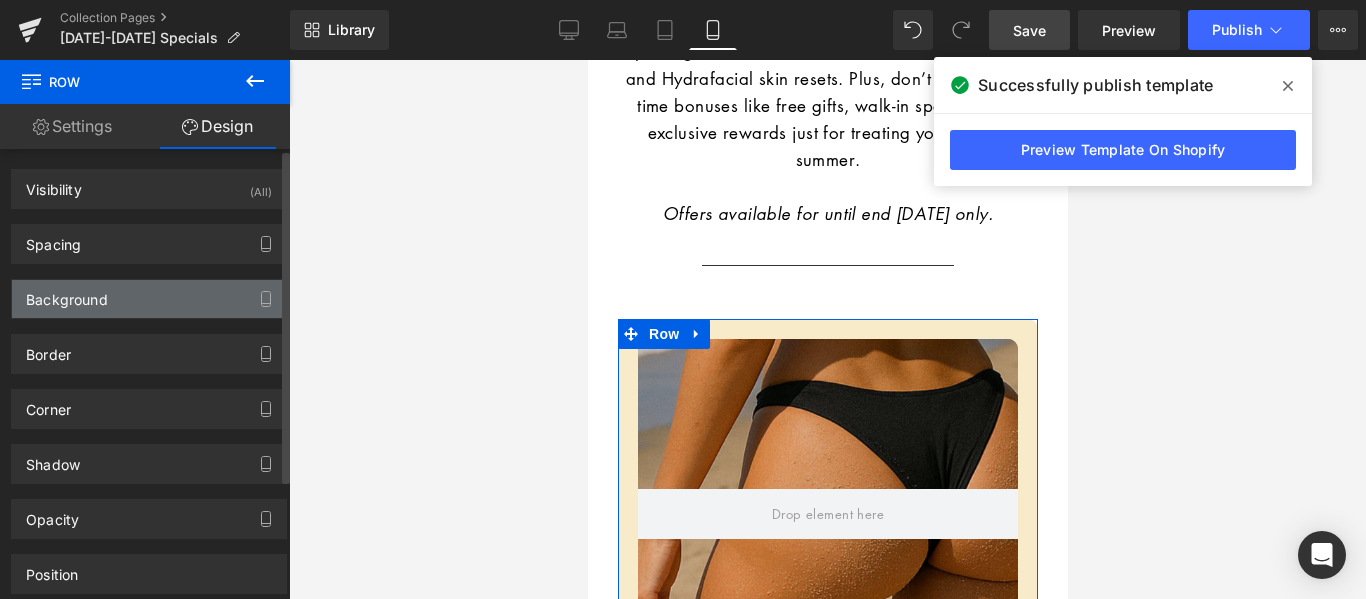 click on "Background" at bounding box center [149, 299] 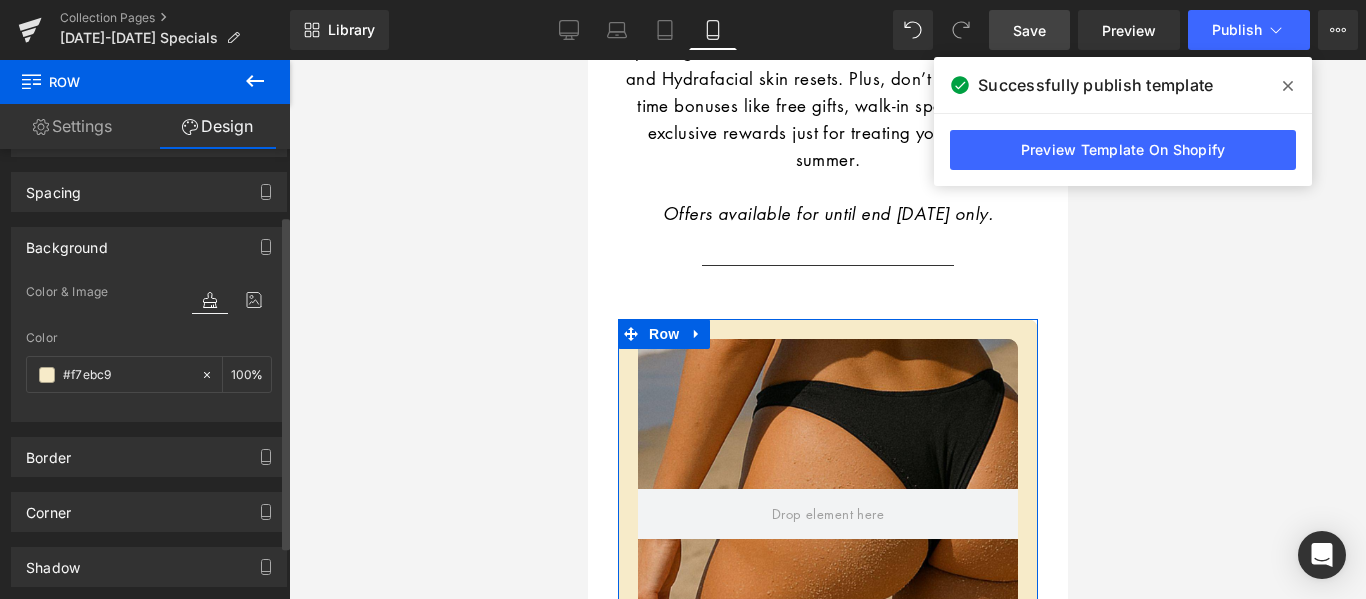 scroll, scrollTop: 100, scrollLeft: 0, axis: vertical 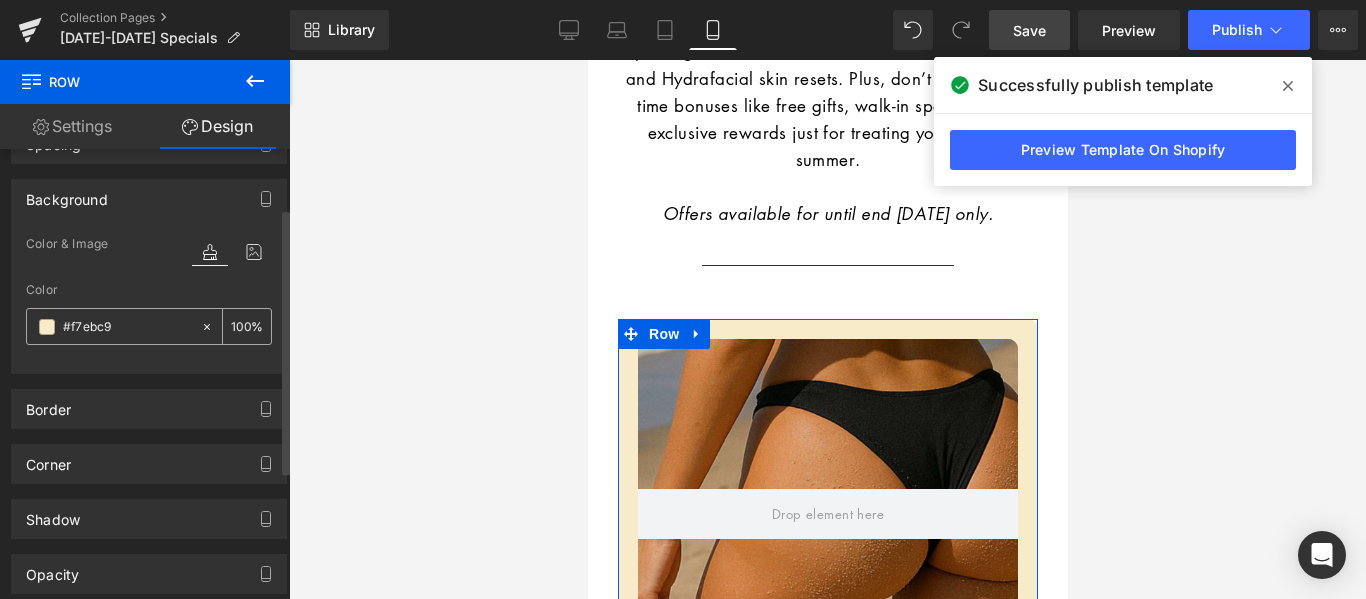 click 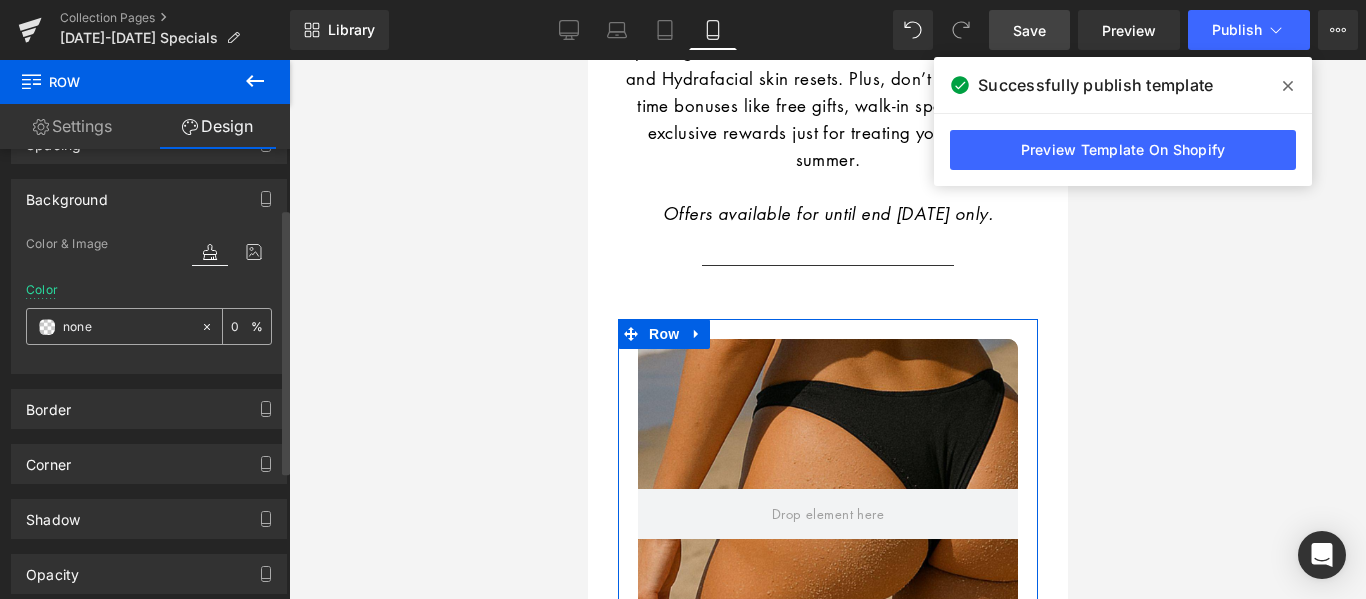 click 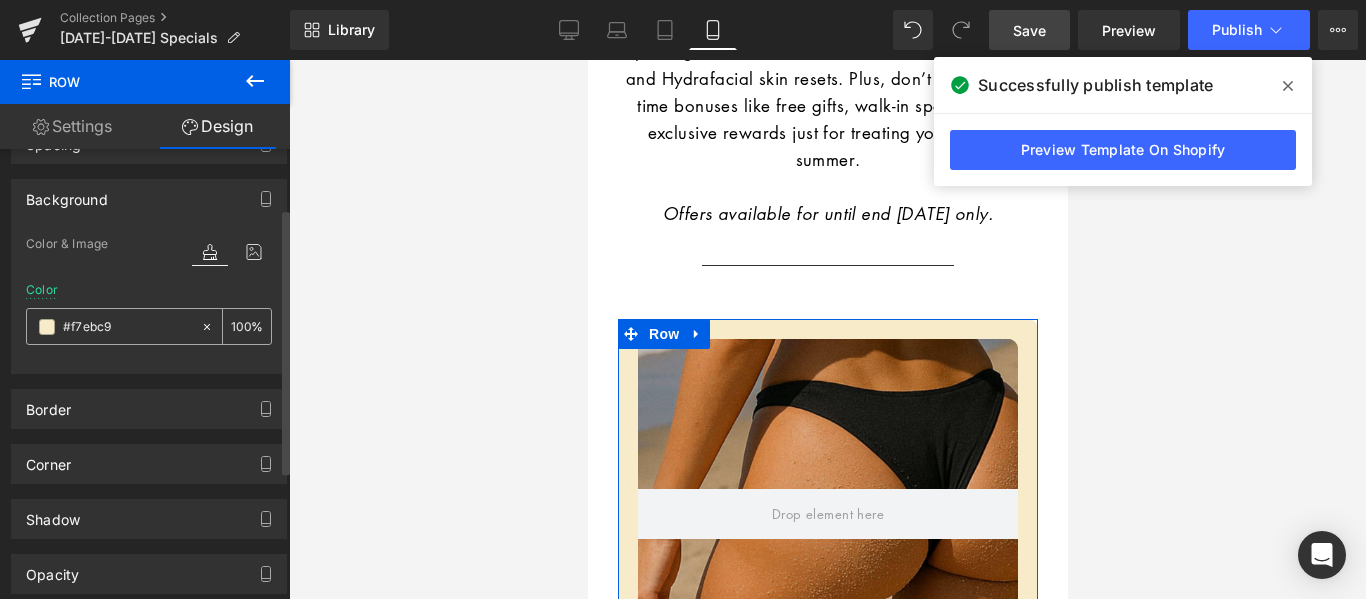 type on "#f7ebc9" 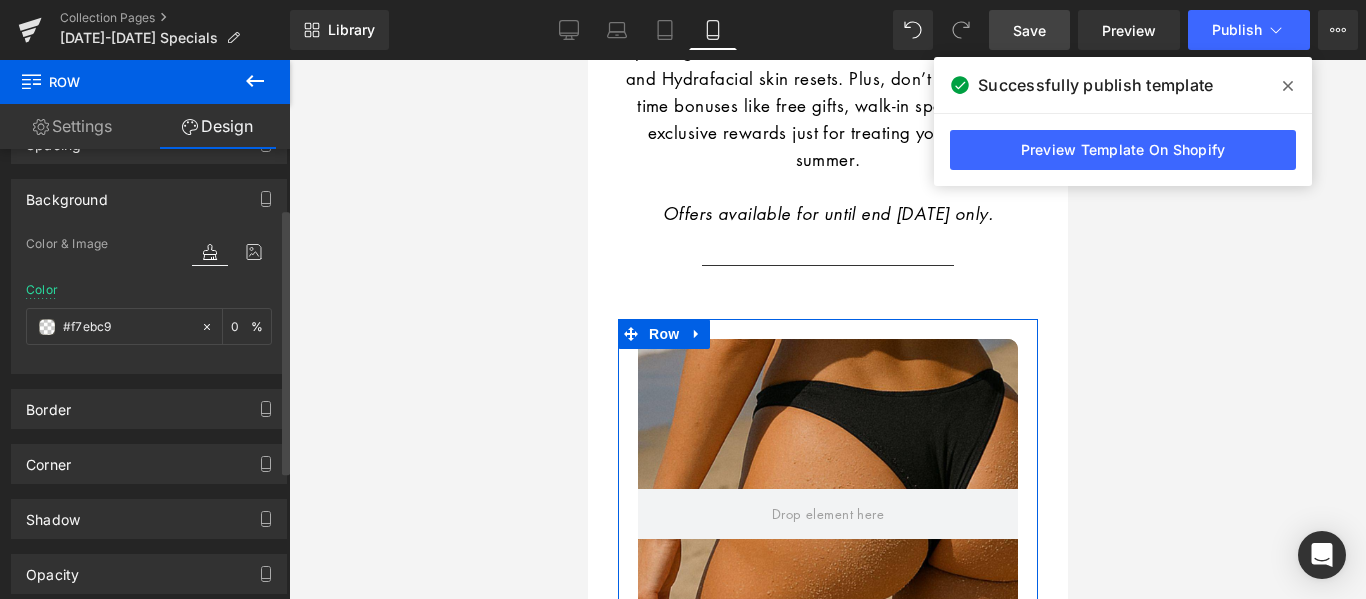 click on "Color & Image color
Color #f7ebc9 0 %
Image  Replace Image  Upload image or  Browse gallery Image Src Image Quality Lighter Lightest
Lighter
Lighter Lightest Only support for UCare CDN
More settings" at bounding box center [149, 302] 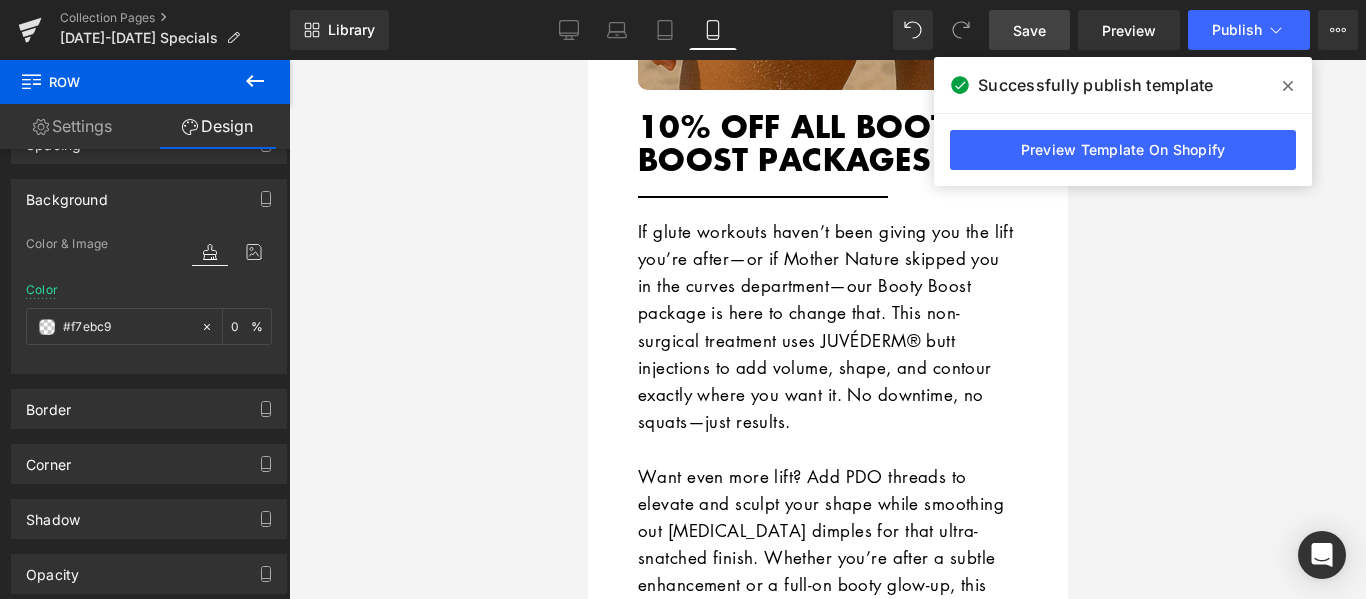 scroll, scrollTop: 1300, scrollLeft: 0, axis: vertical 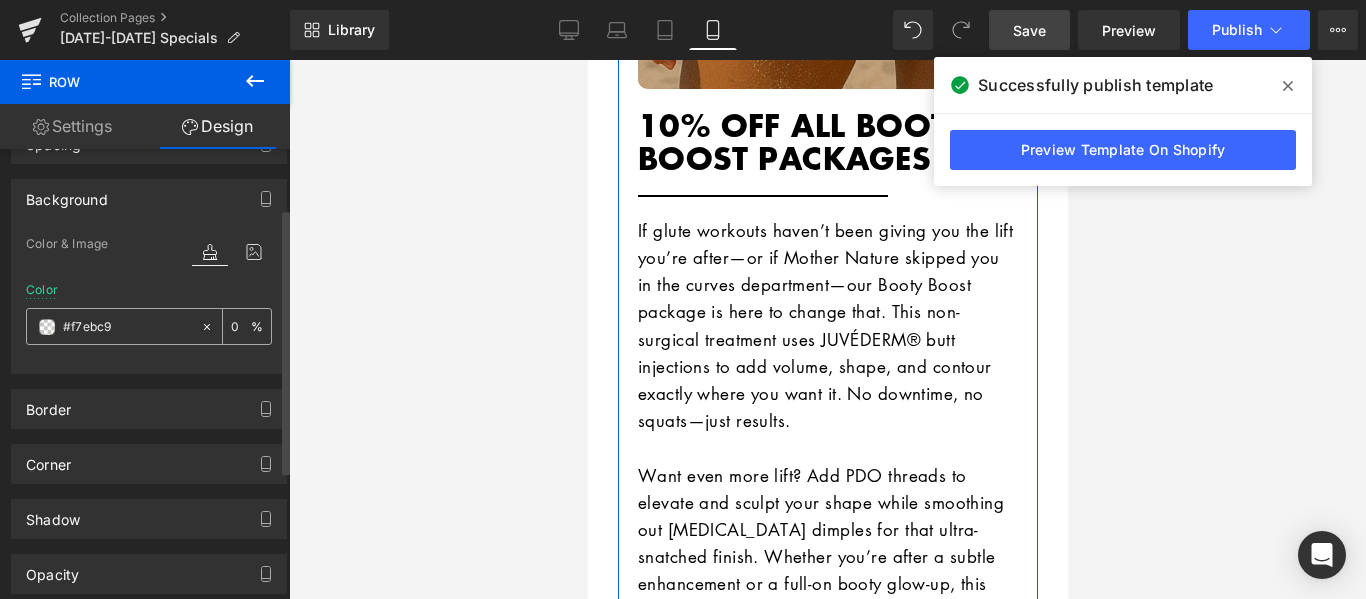 click on "0" at bounding box center (241, 326) 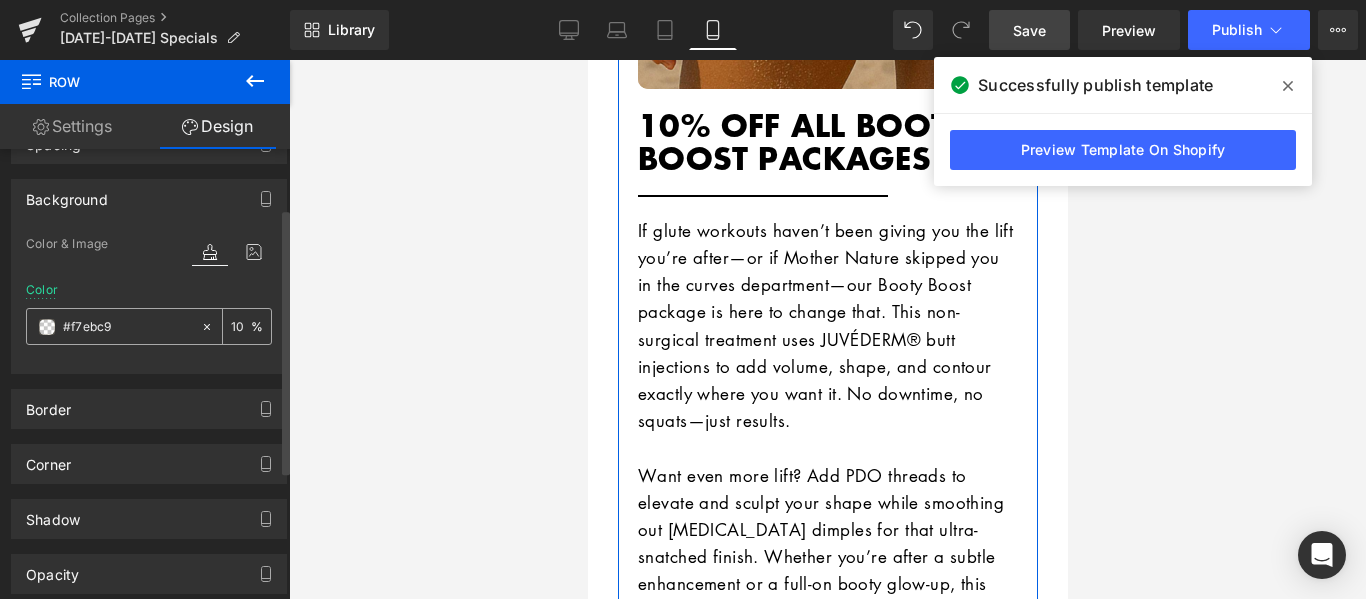 type on "100" 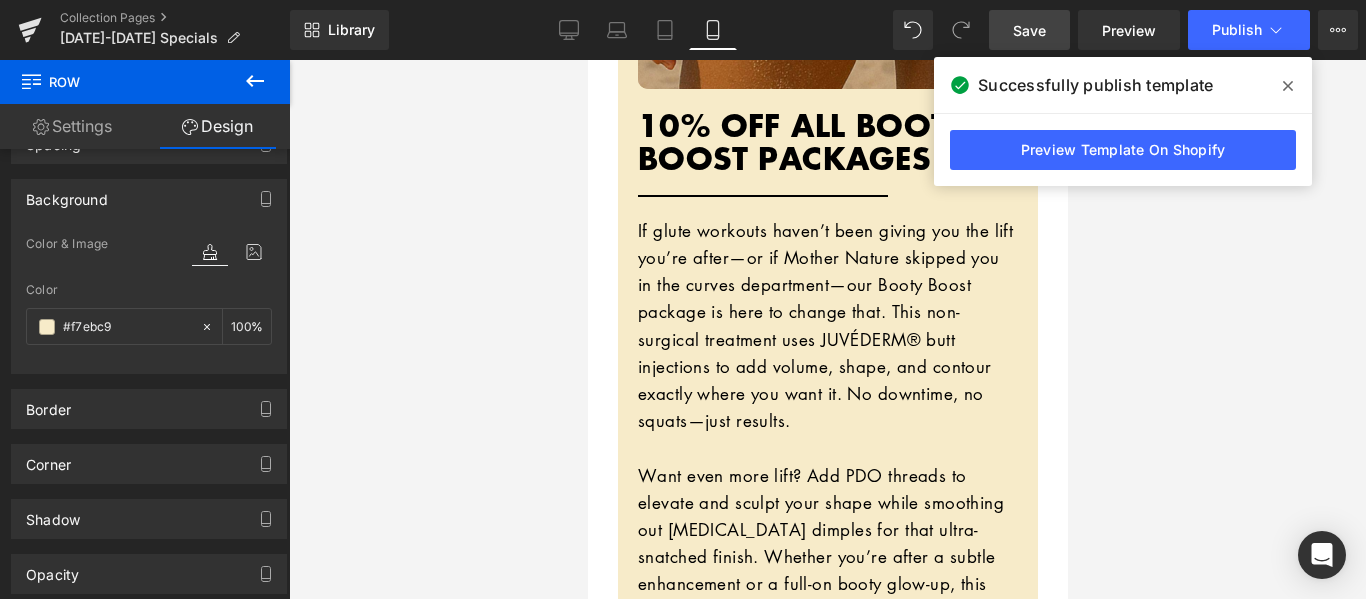 click at bounding box center [827, 329] 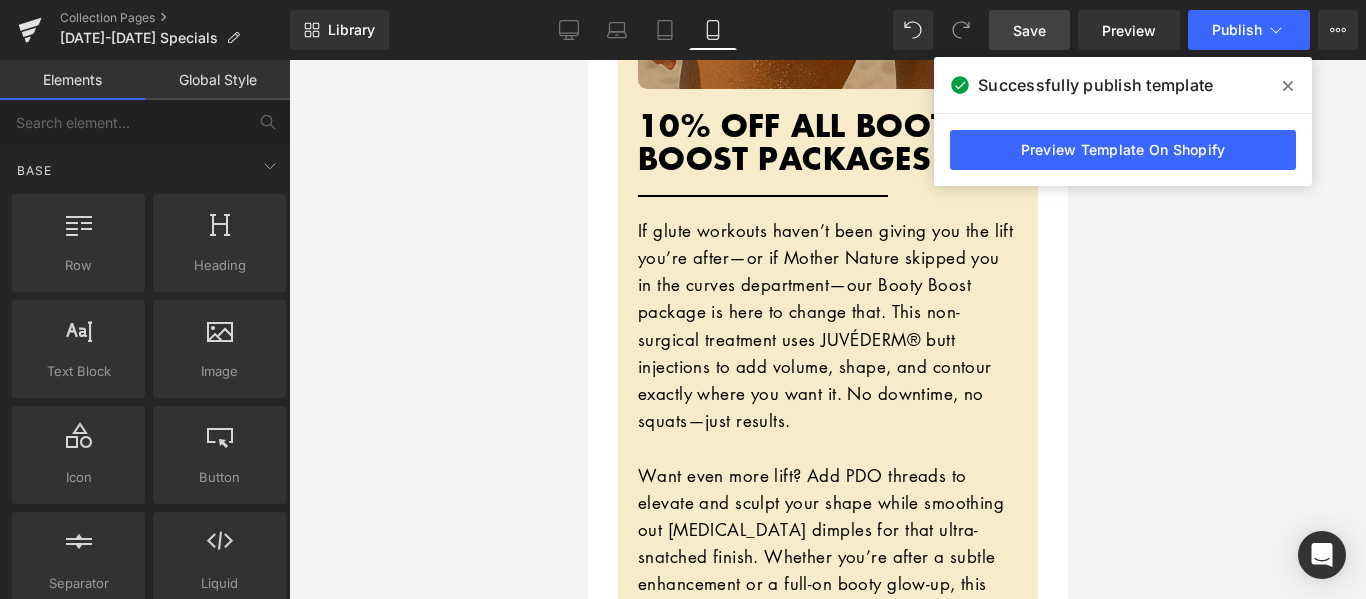 click at bounding box center (827, 329) 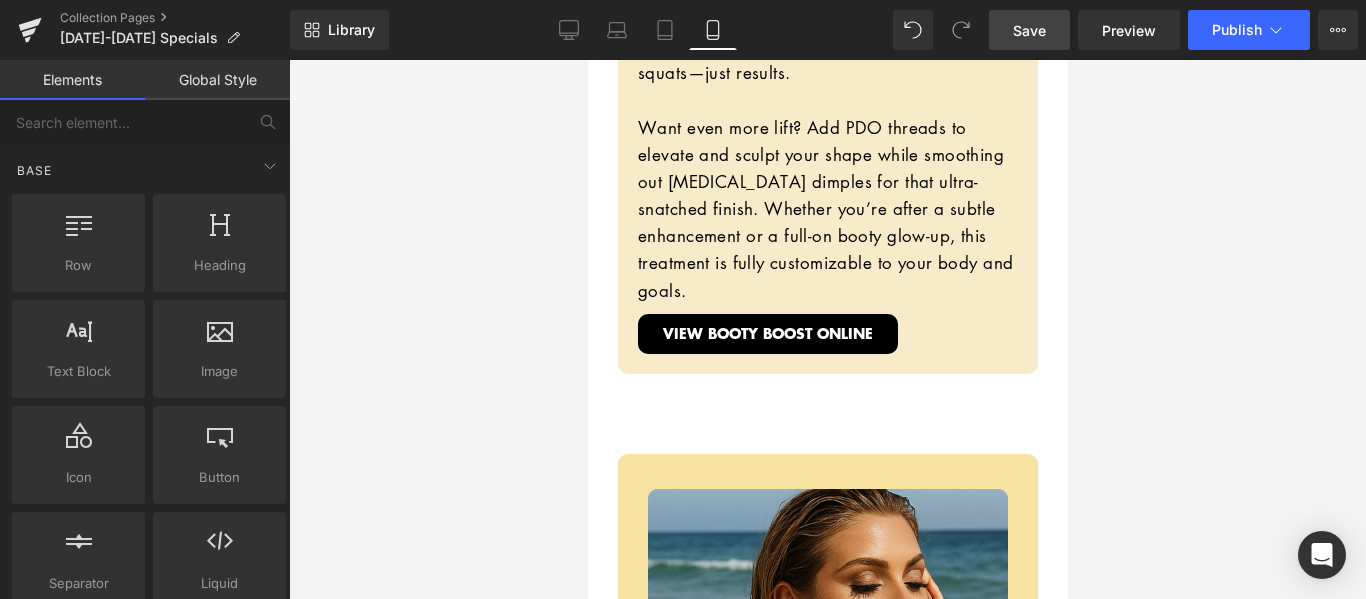 scroll, scrollTop: 1800, scrollLeft: 0, axis: vertical 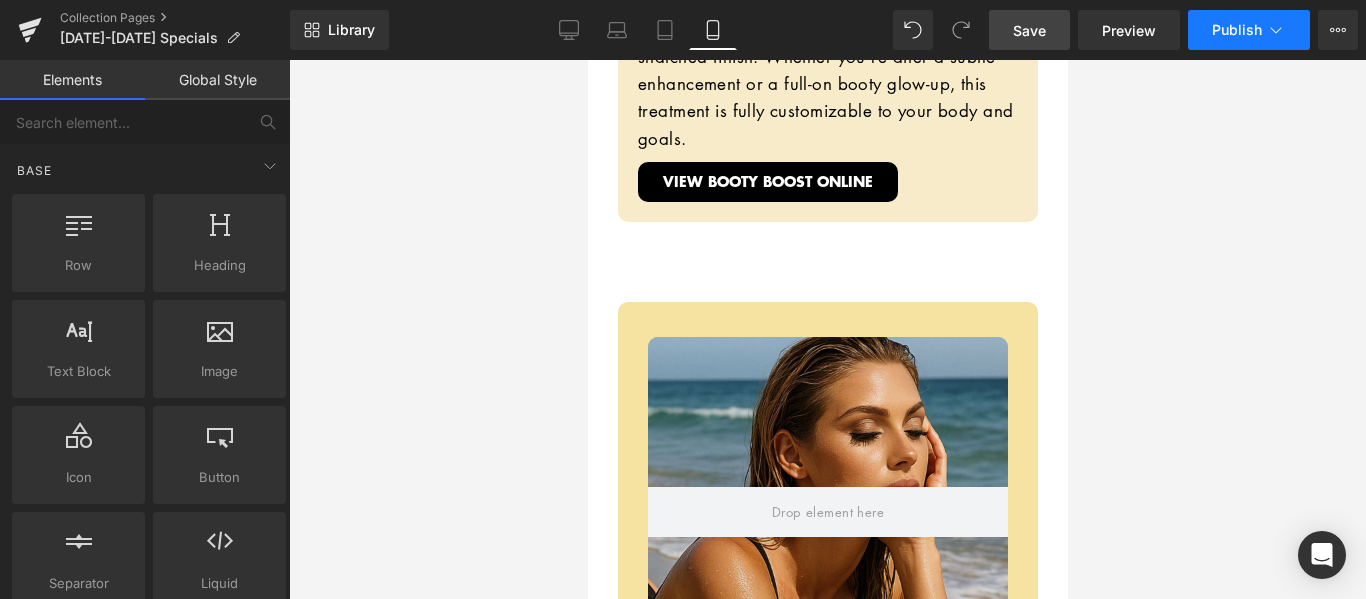 click on "Publish" at bounding box center (1237, 30) 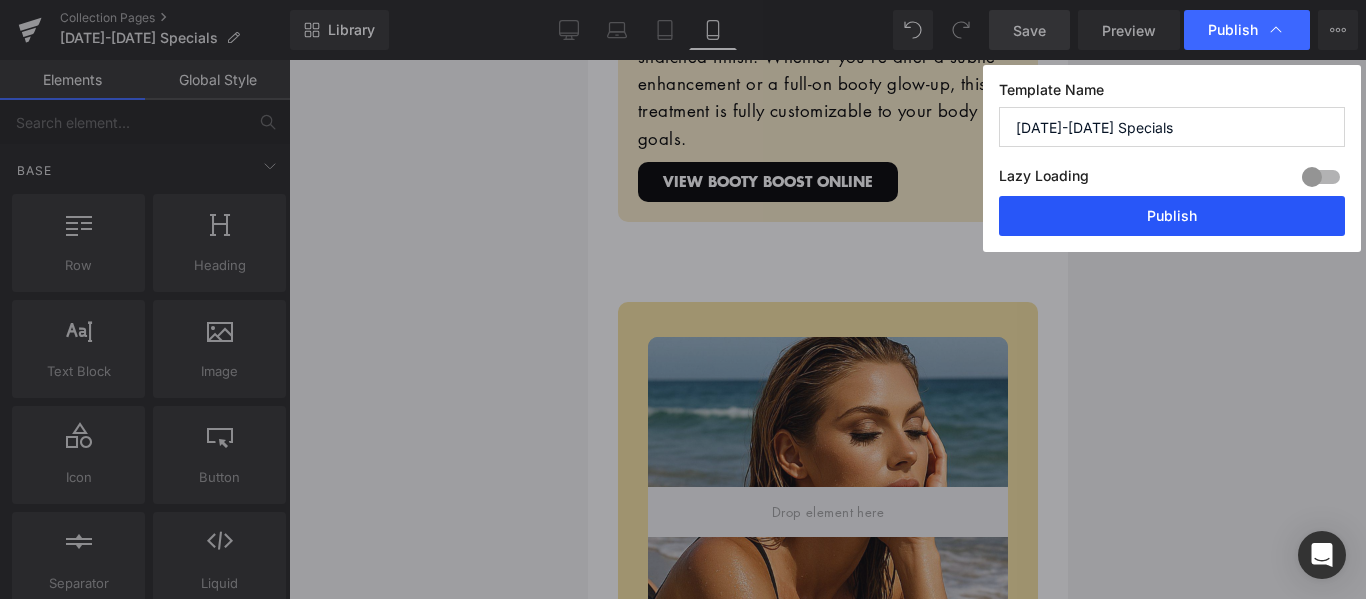 click on "Publish" at bounding box center [1172, 216] 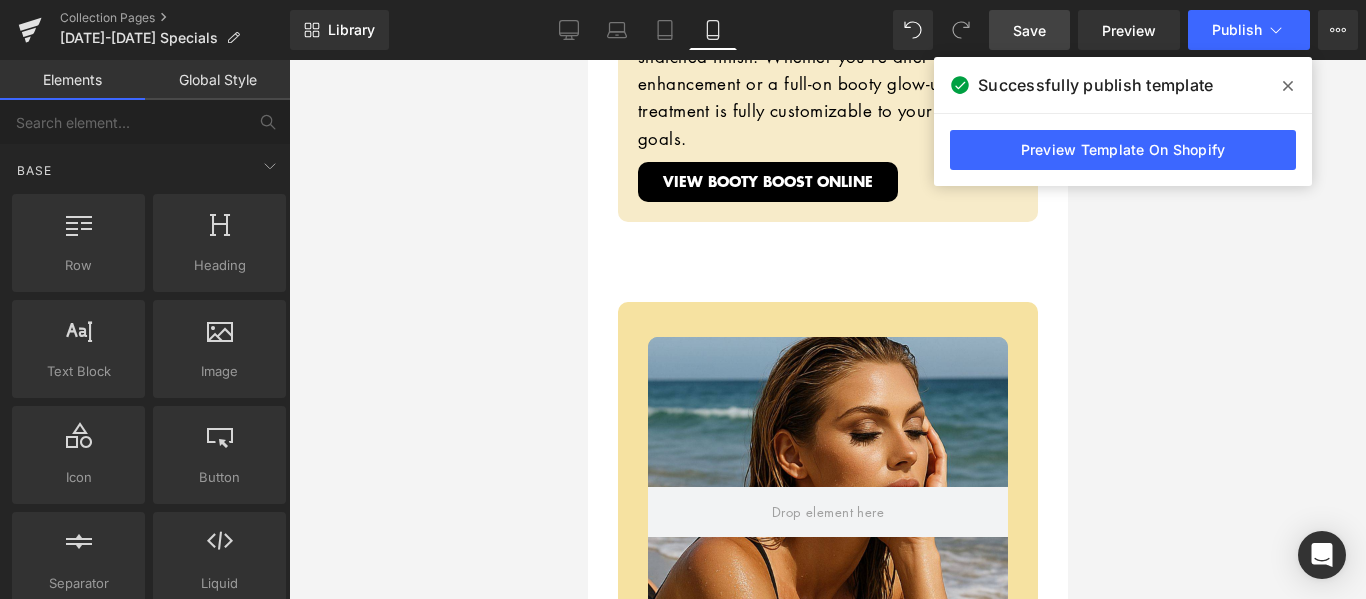 click at bounding box center [827, 329] 